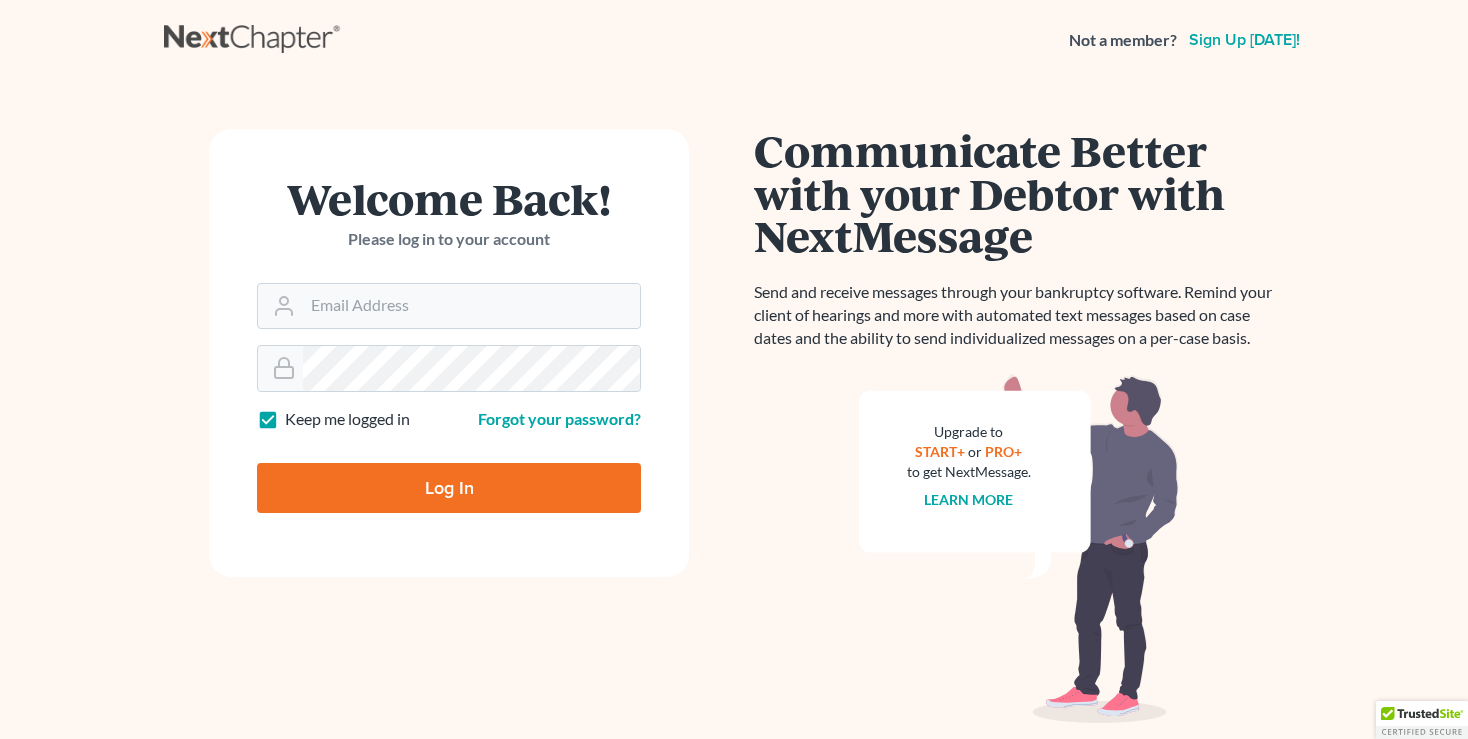 scroll, scrollTop: 0, scrollLeft: 0, axis: both 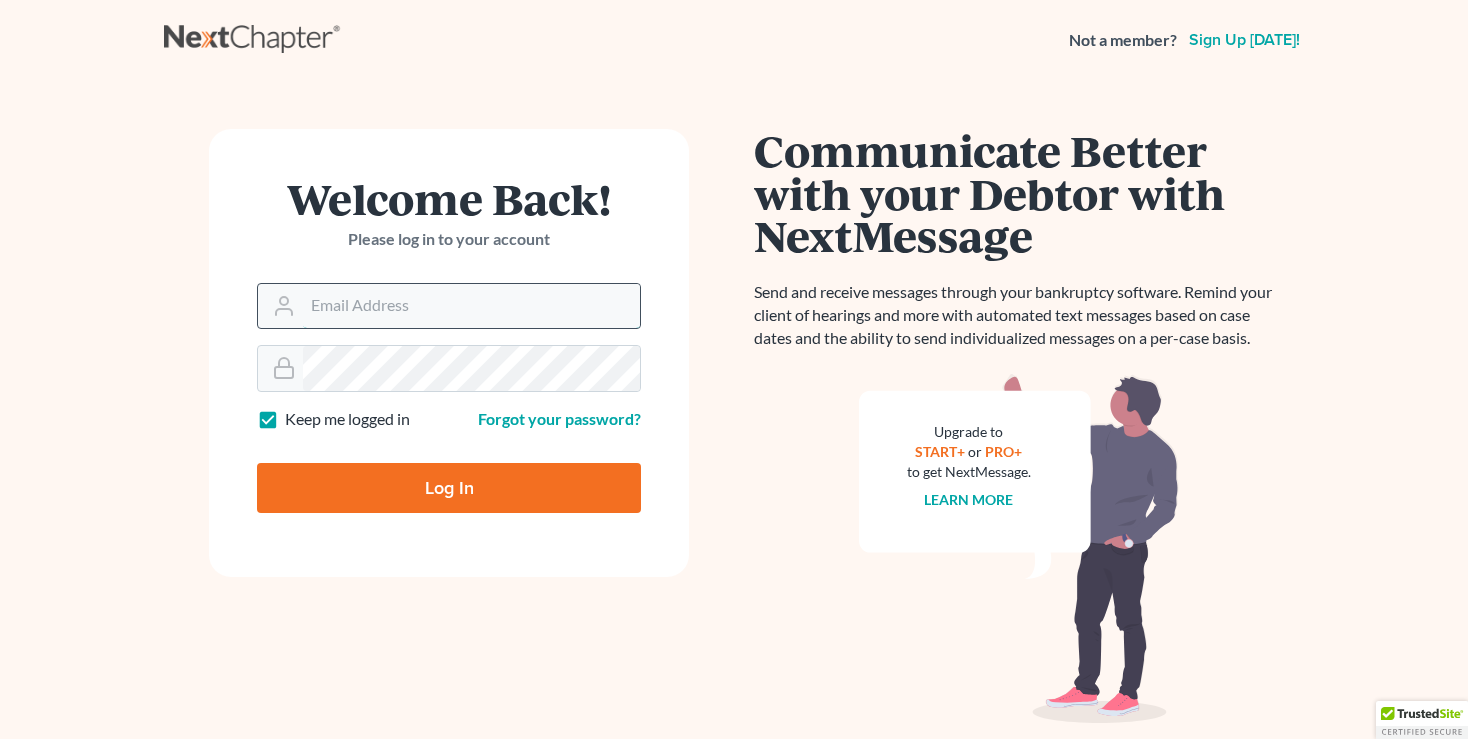 click on "Email Address" at bounding box center [471, 306] 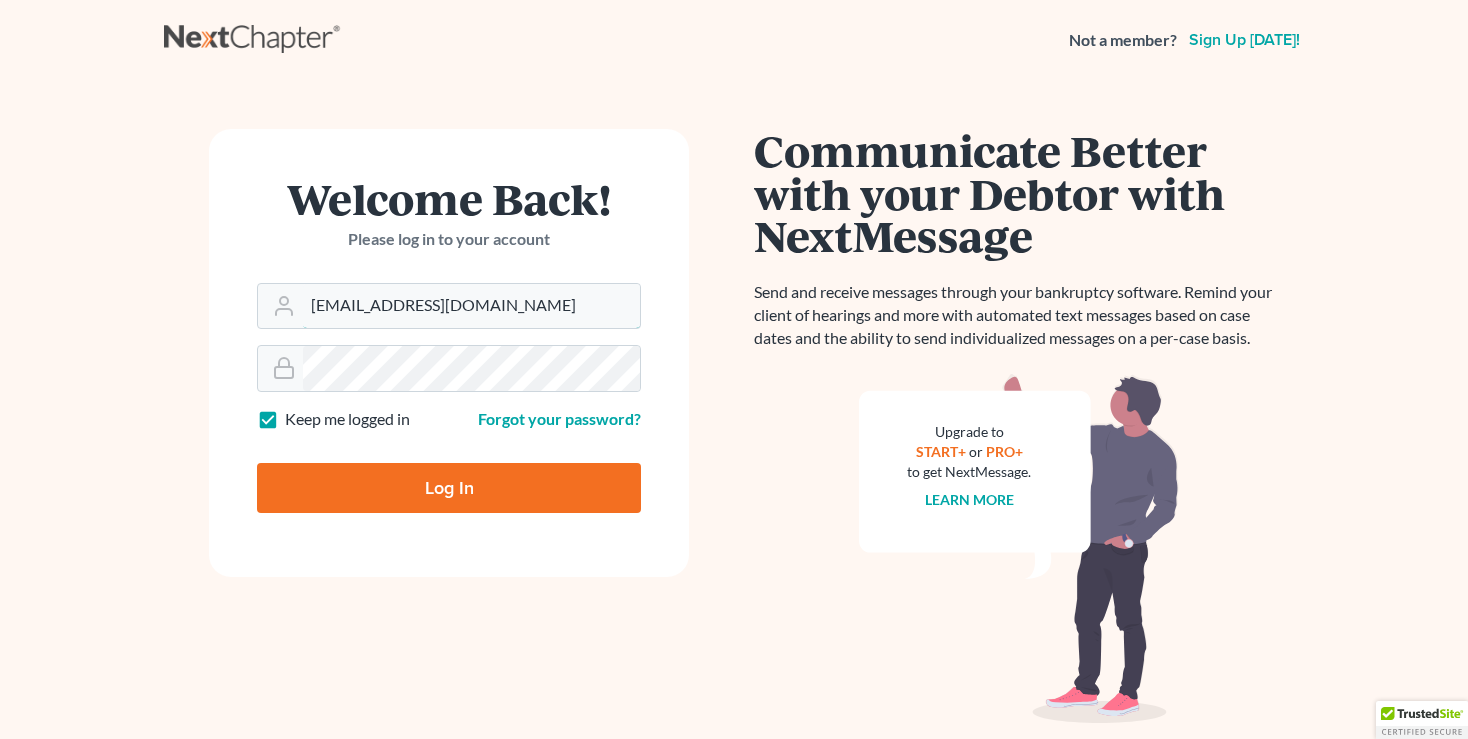 type on "[EMAIL_ADDRESS][DOMAIN_NAME]" 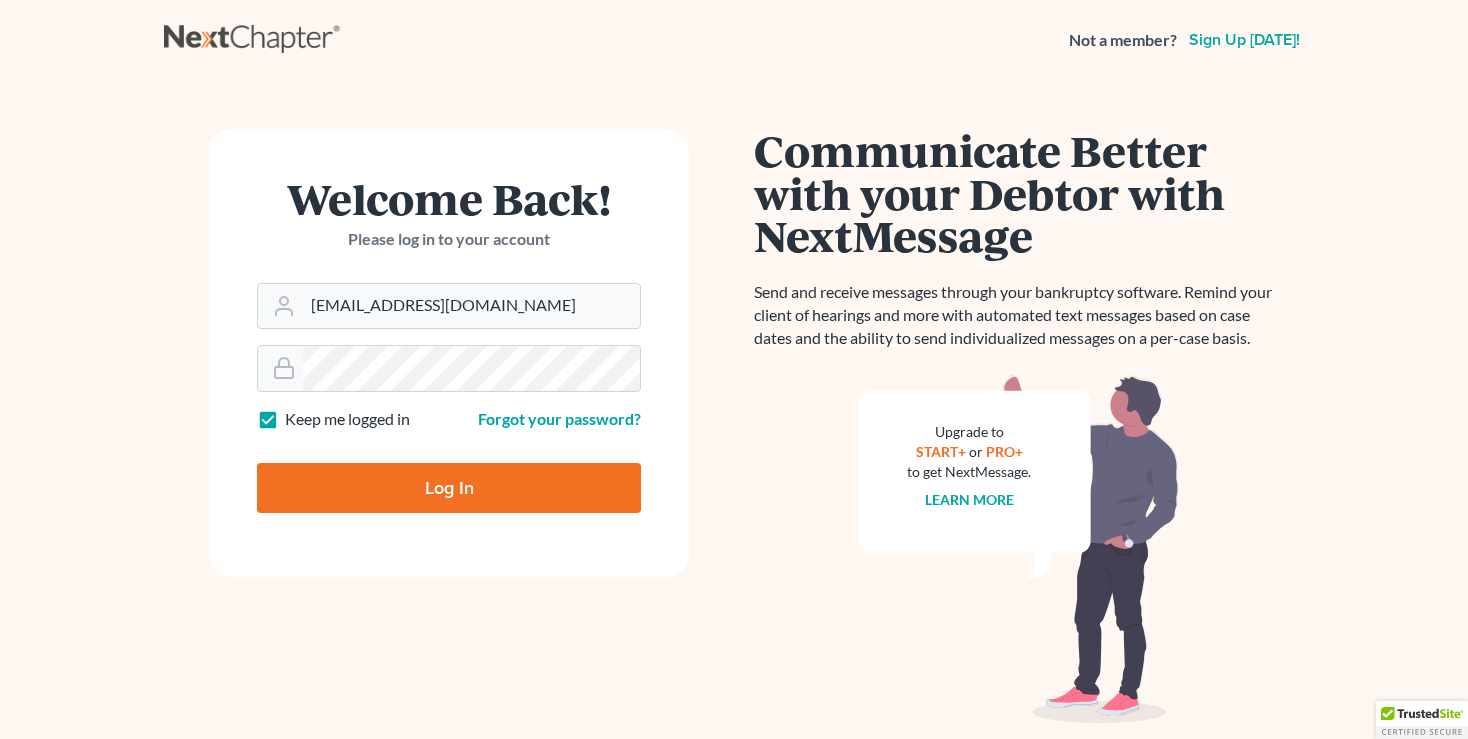 click on "Log In" at bounding box center (449, 488) 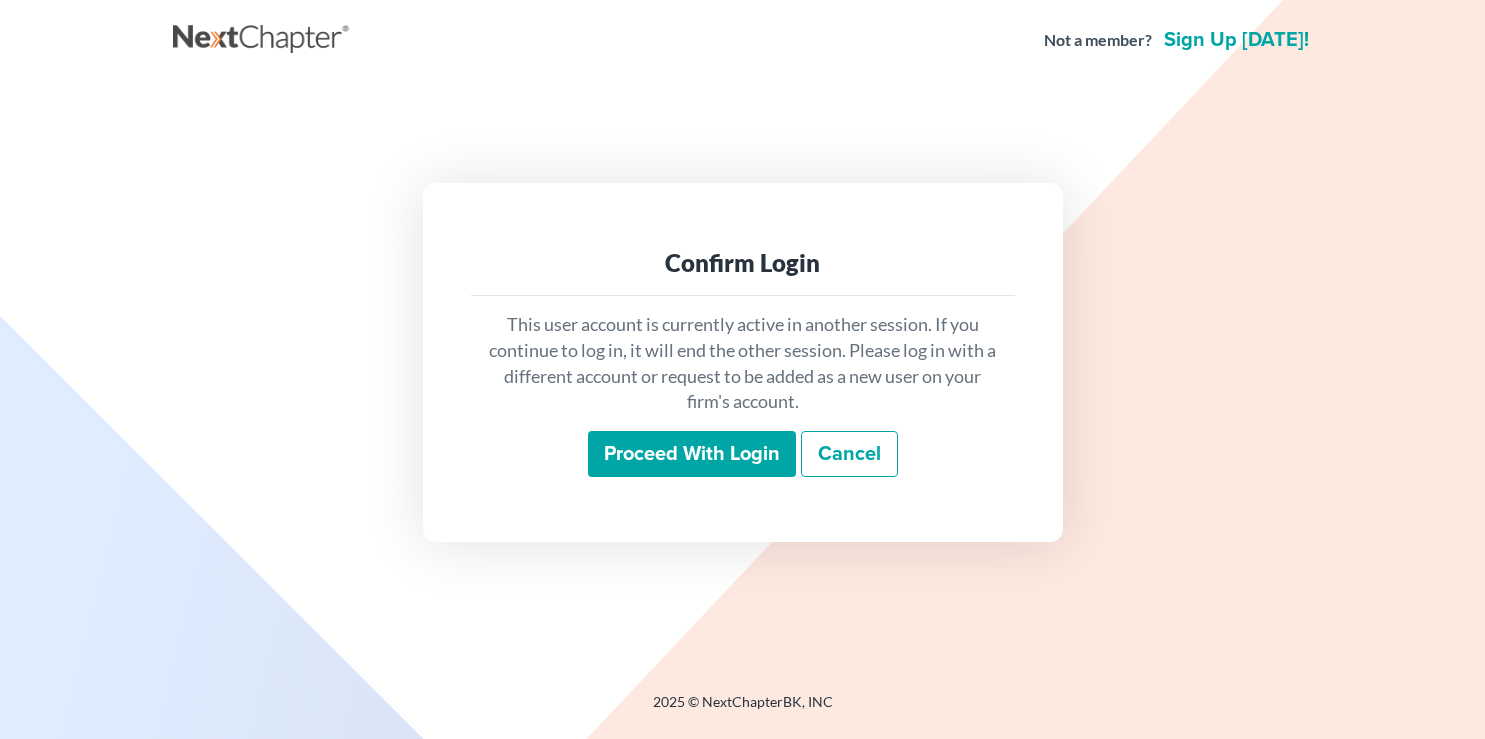 scroll, scrollTop: 0, scrollLeft: 0, axis: both 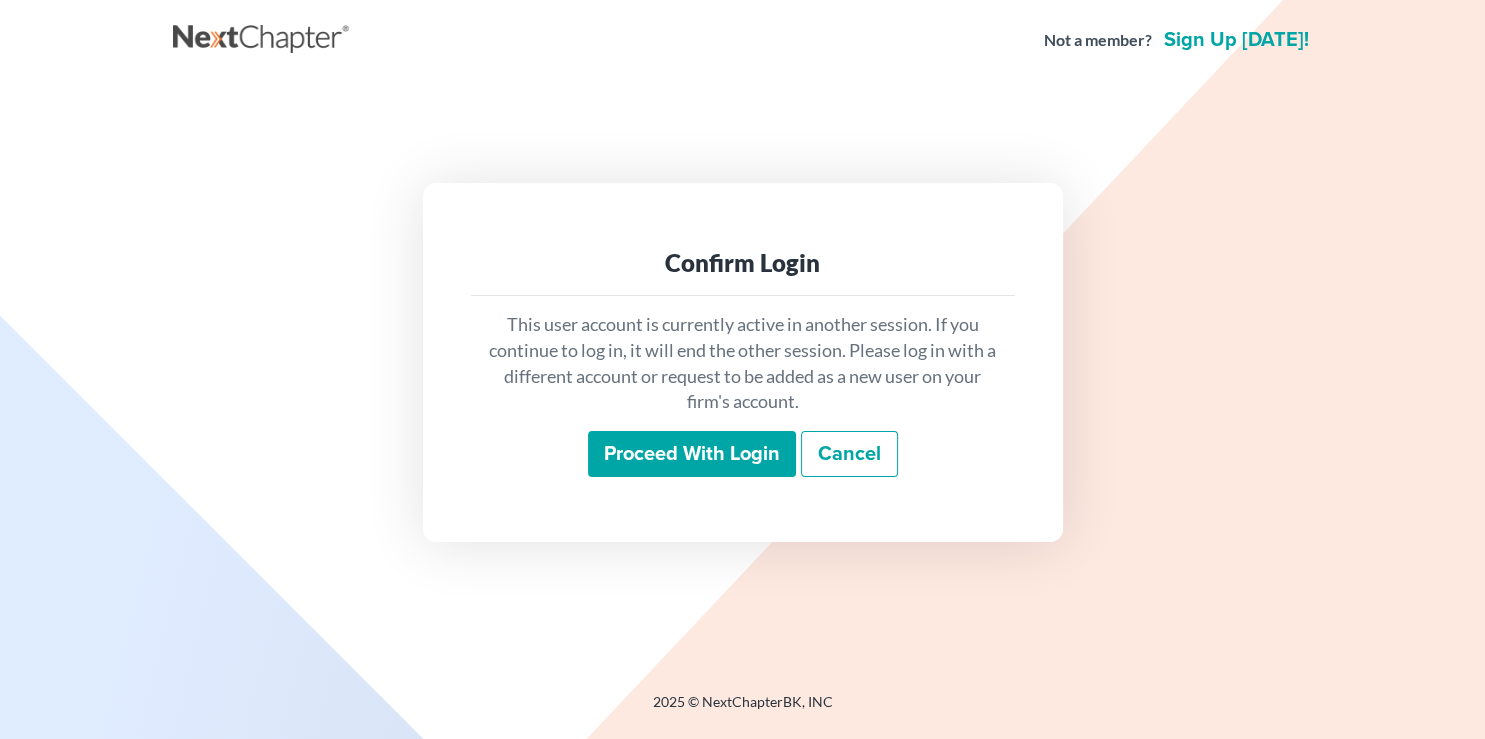 click on "Proceed with login" at bounding box center (692, 454) 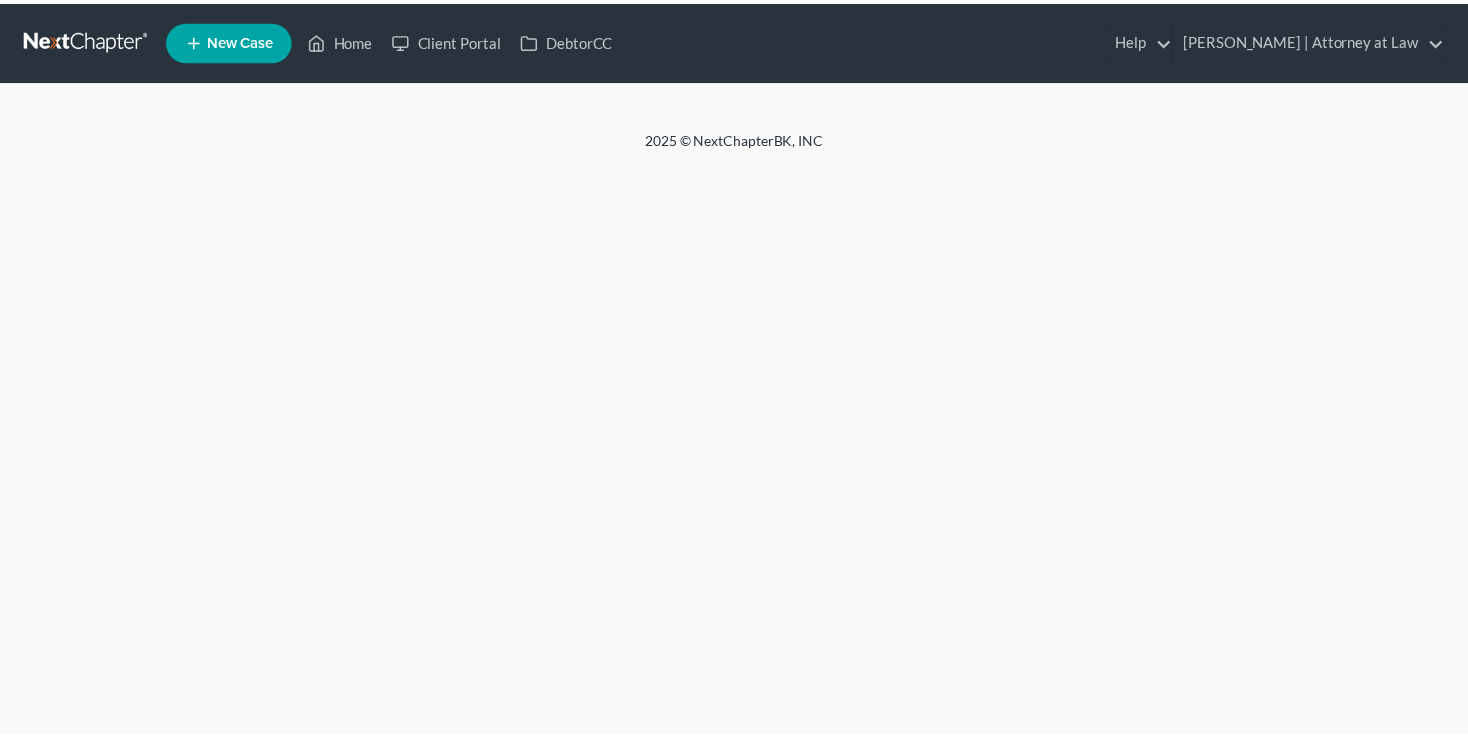 scroll, scrollTop: 0, scrollLeft: 0, axis: both 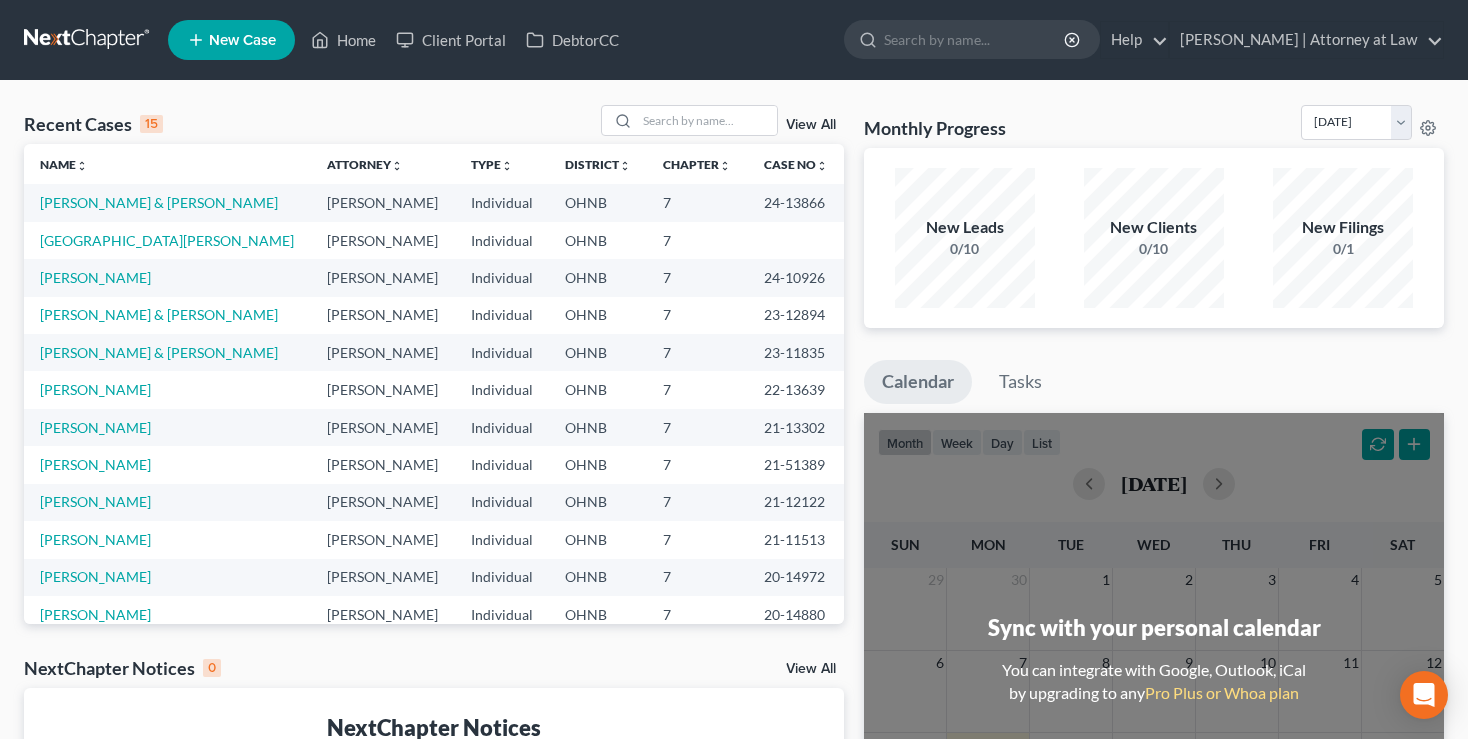 click on "New Case" at bounding box center [242, 40] 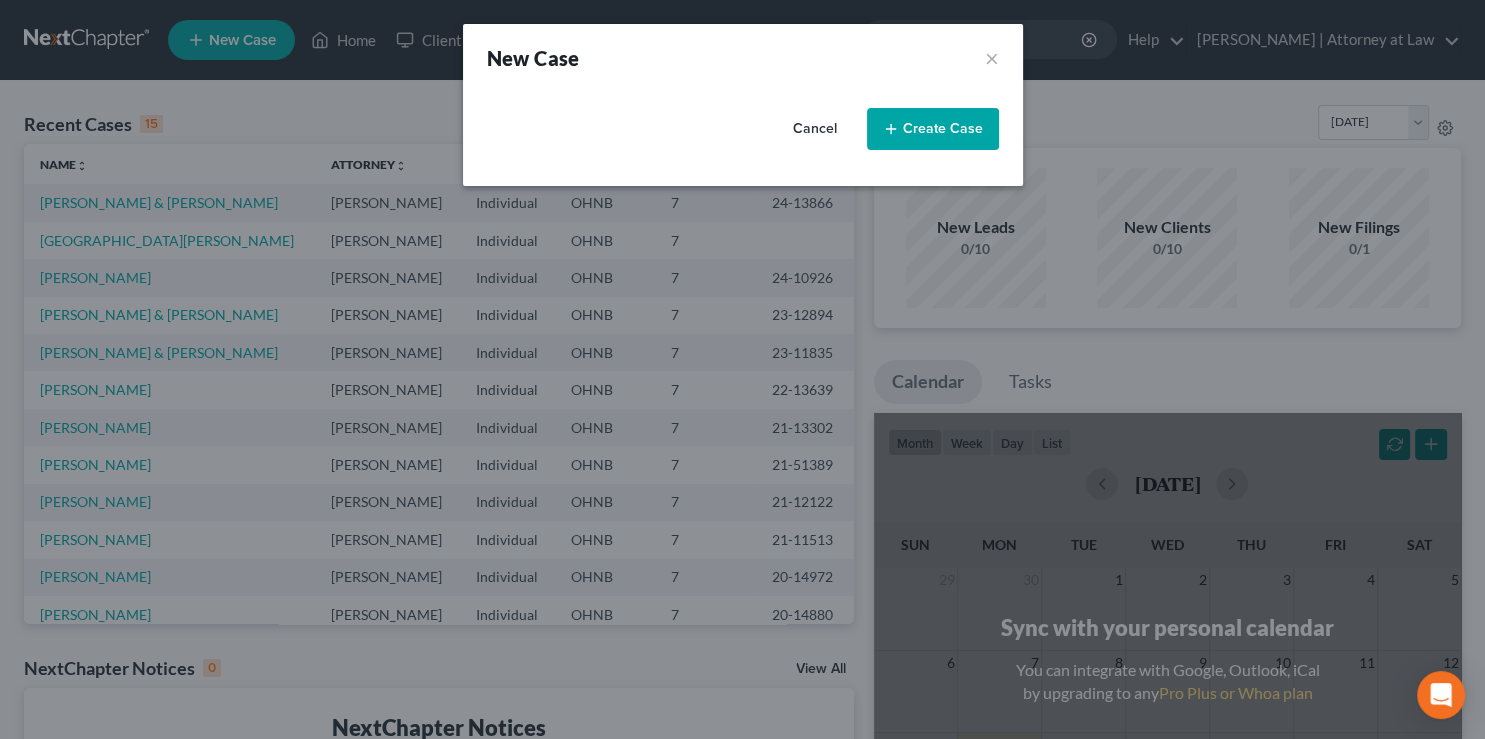 select on "61" 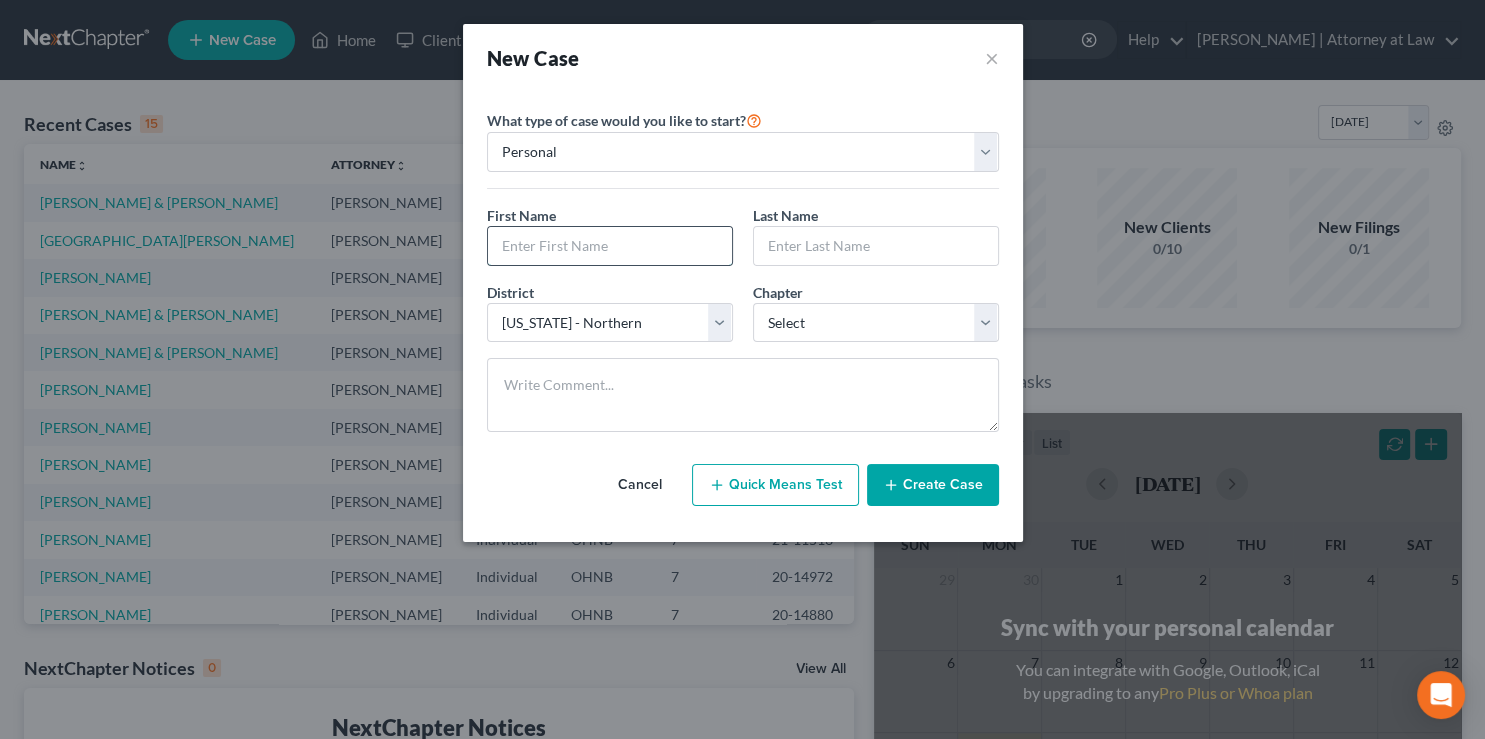 click at bounding box center (610, 246) 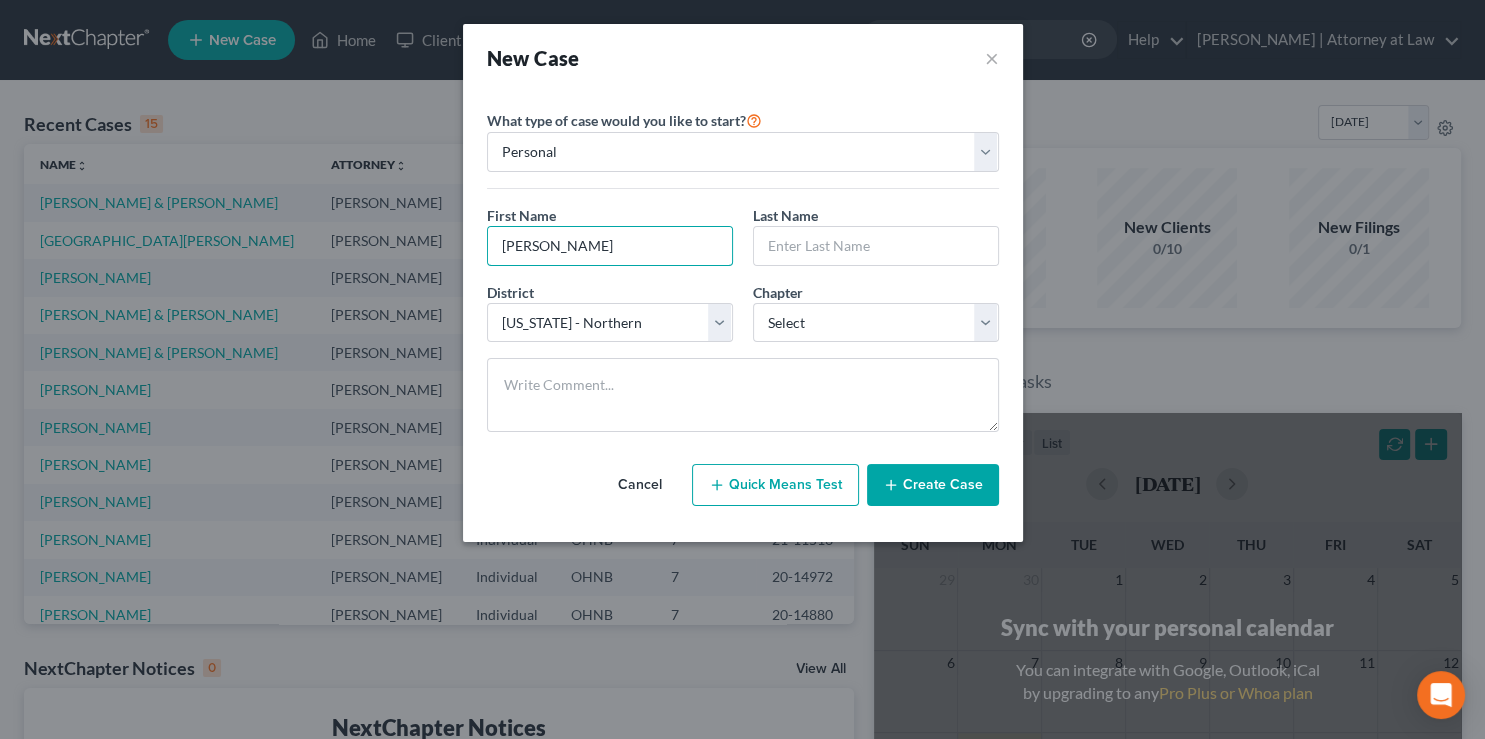 type on "Melissa" 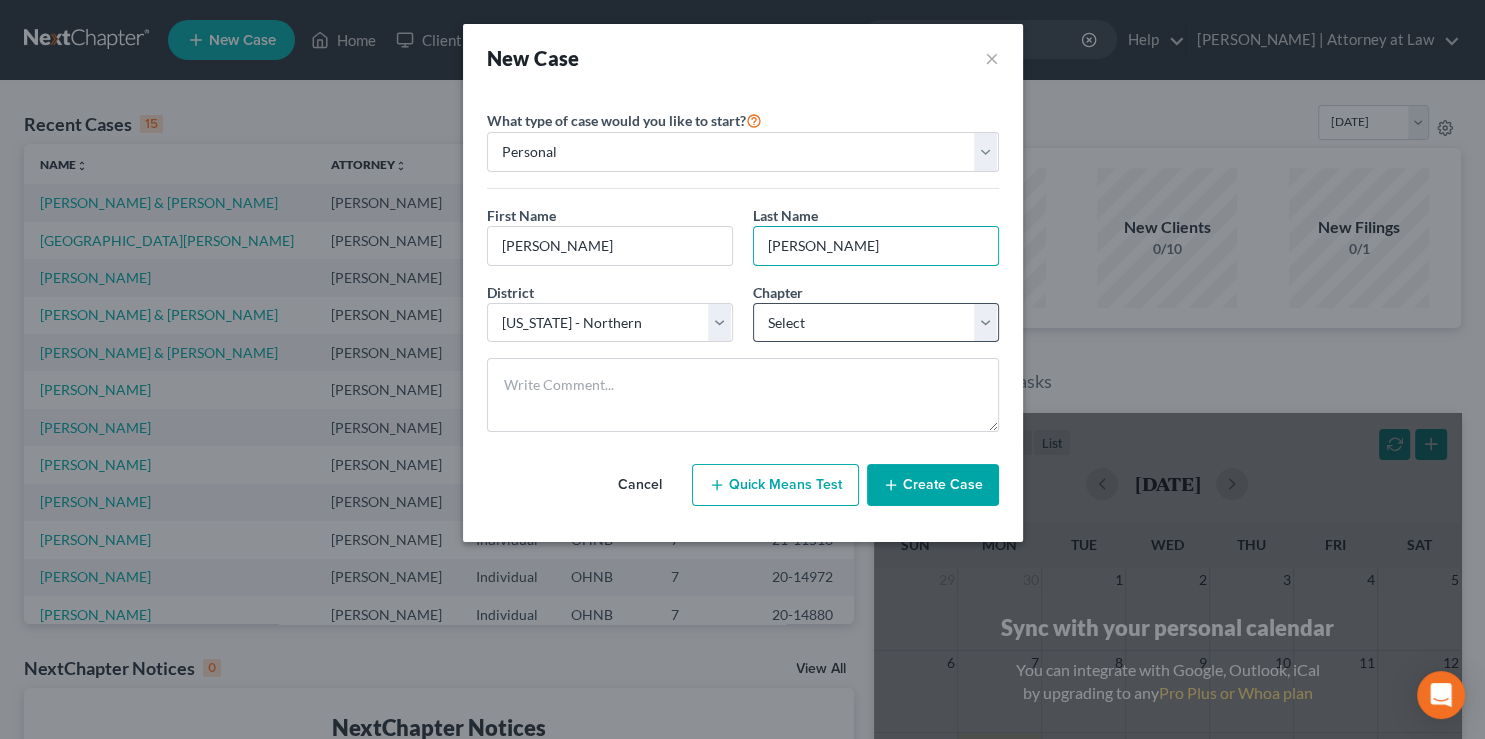type on "Craig" 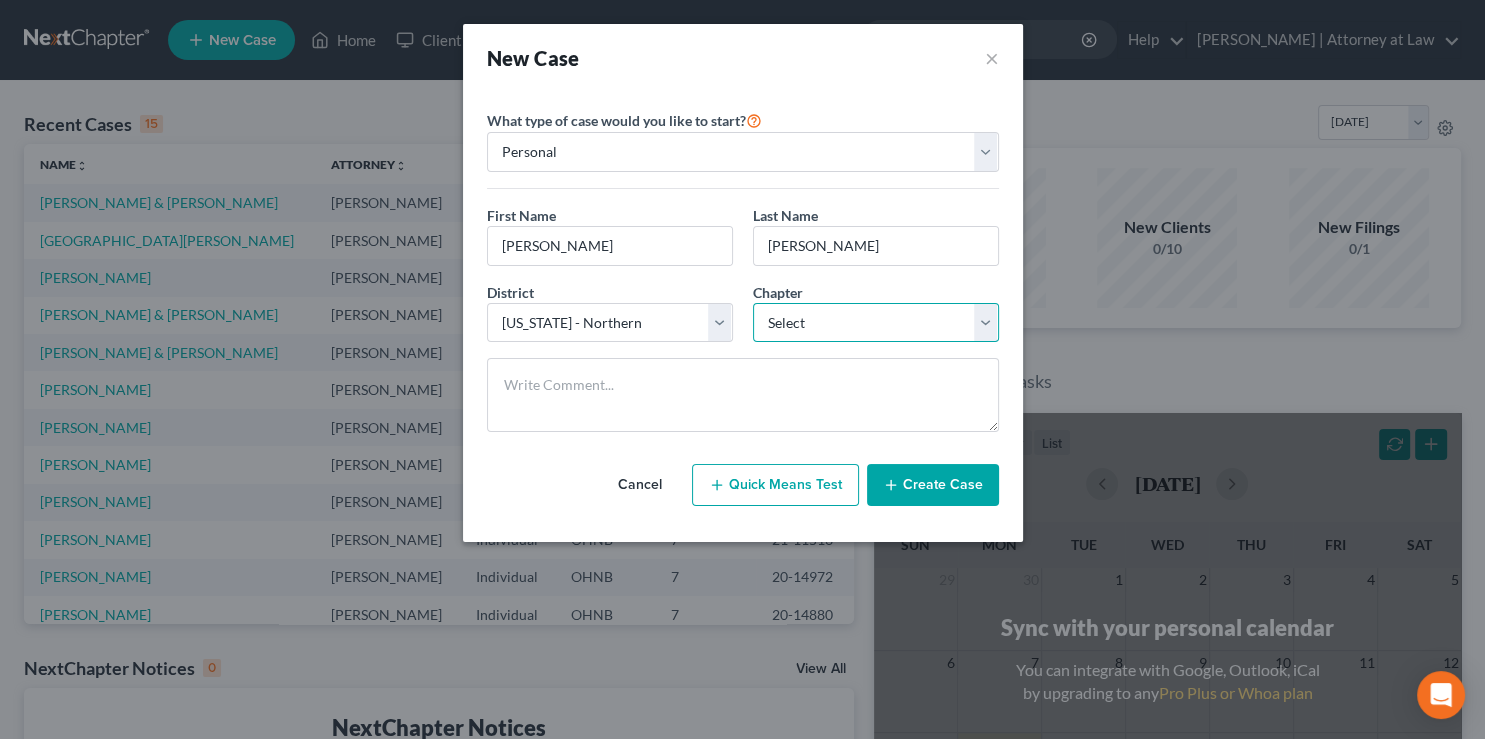 select on "0" 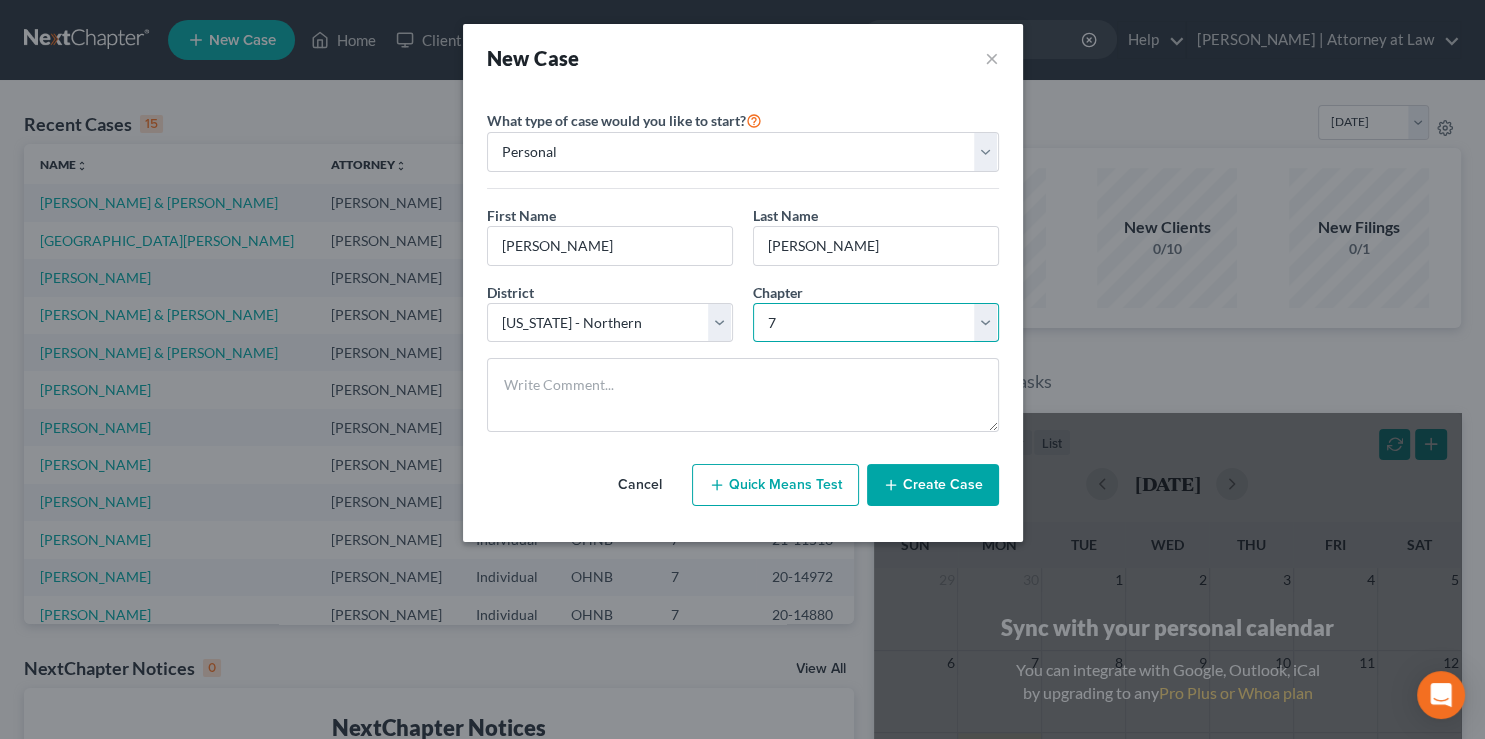 click on "7" at bounding box center [0, 0] 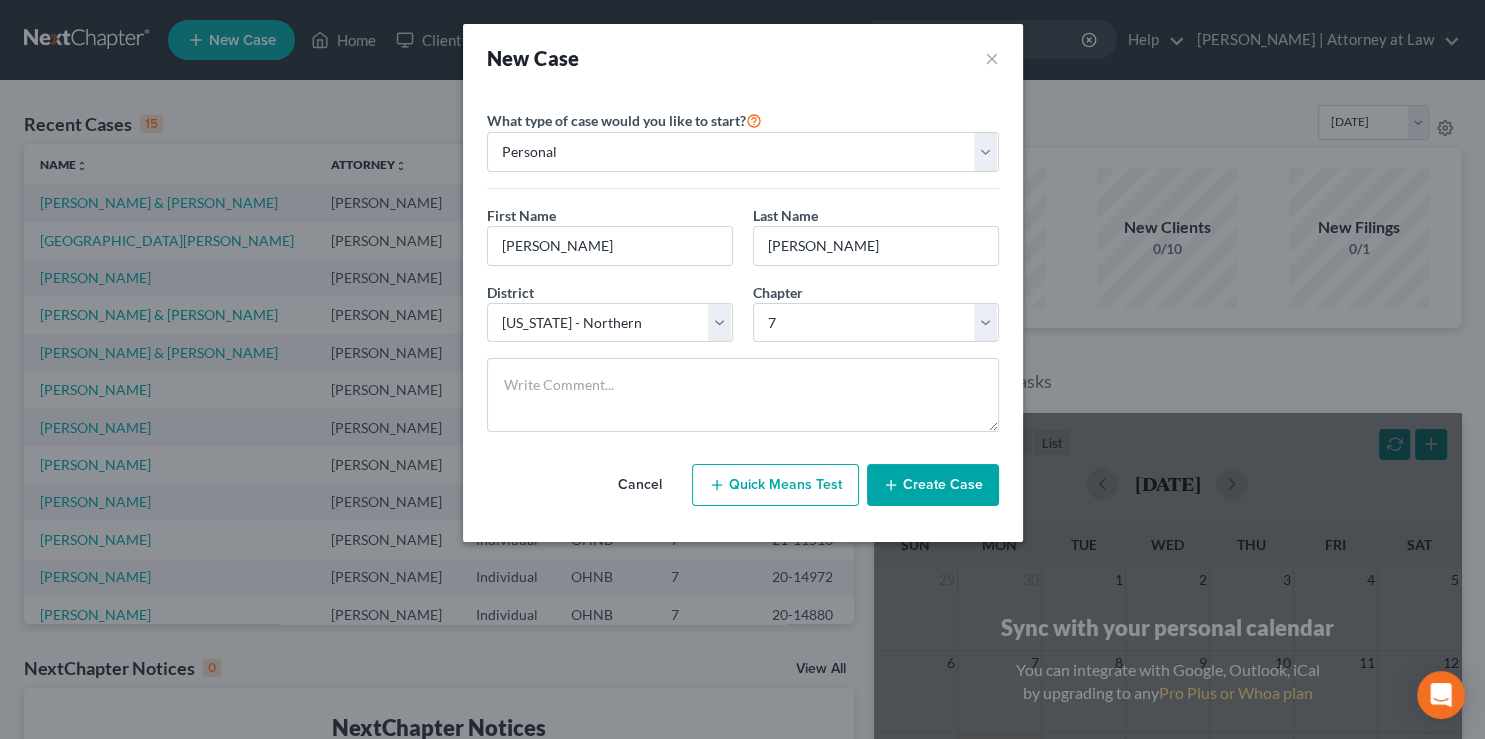 click on "Create Case" at bounding box center [933, 485] 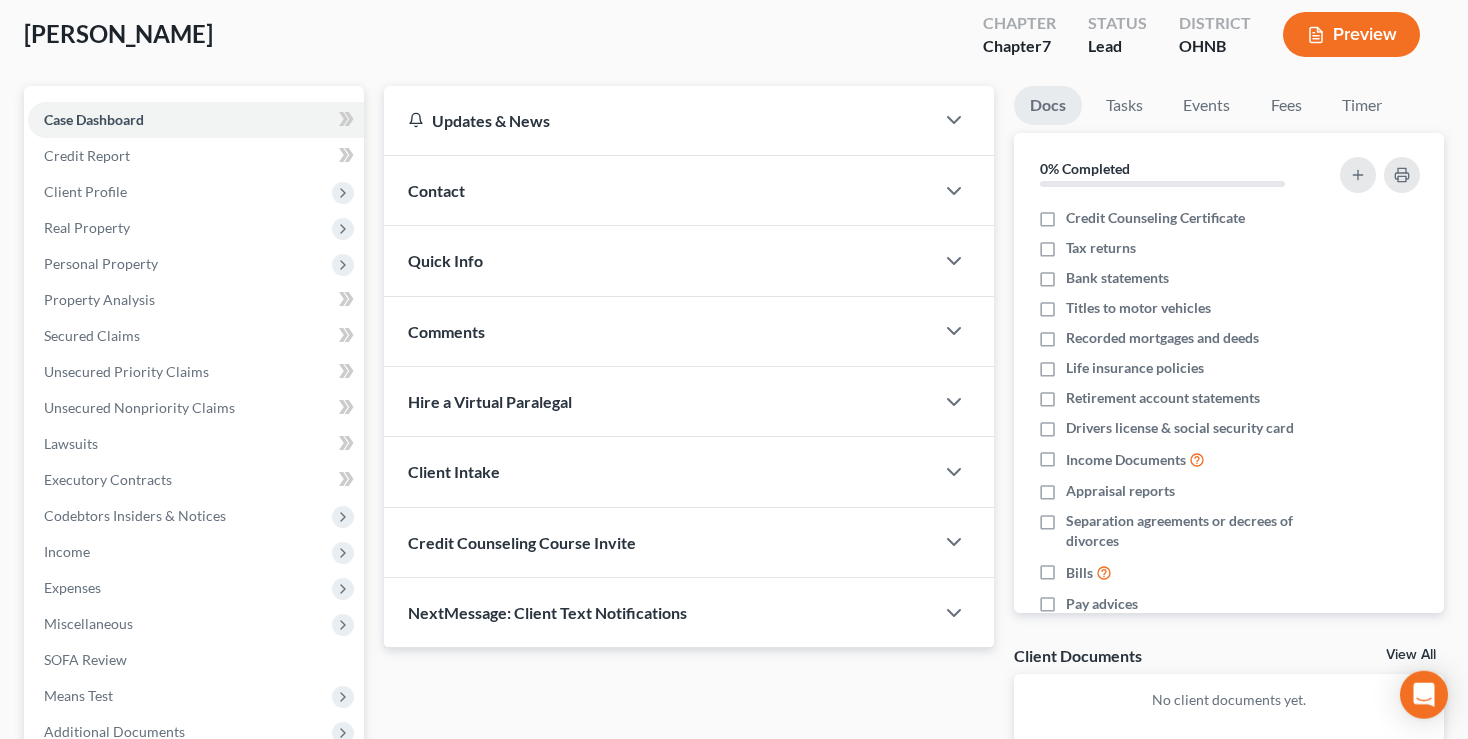 scroll, scrollTop: 105, scrollLeft: 0, axis: vertical 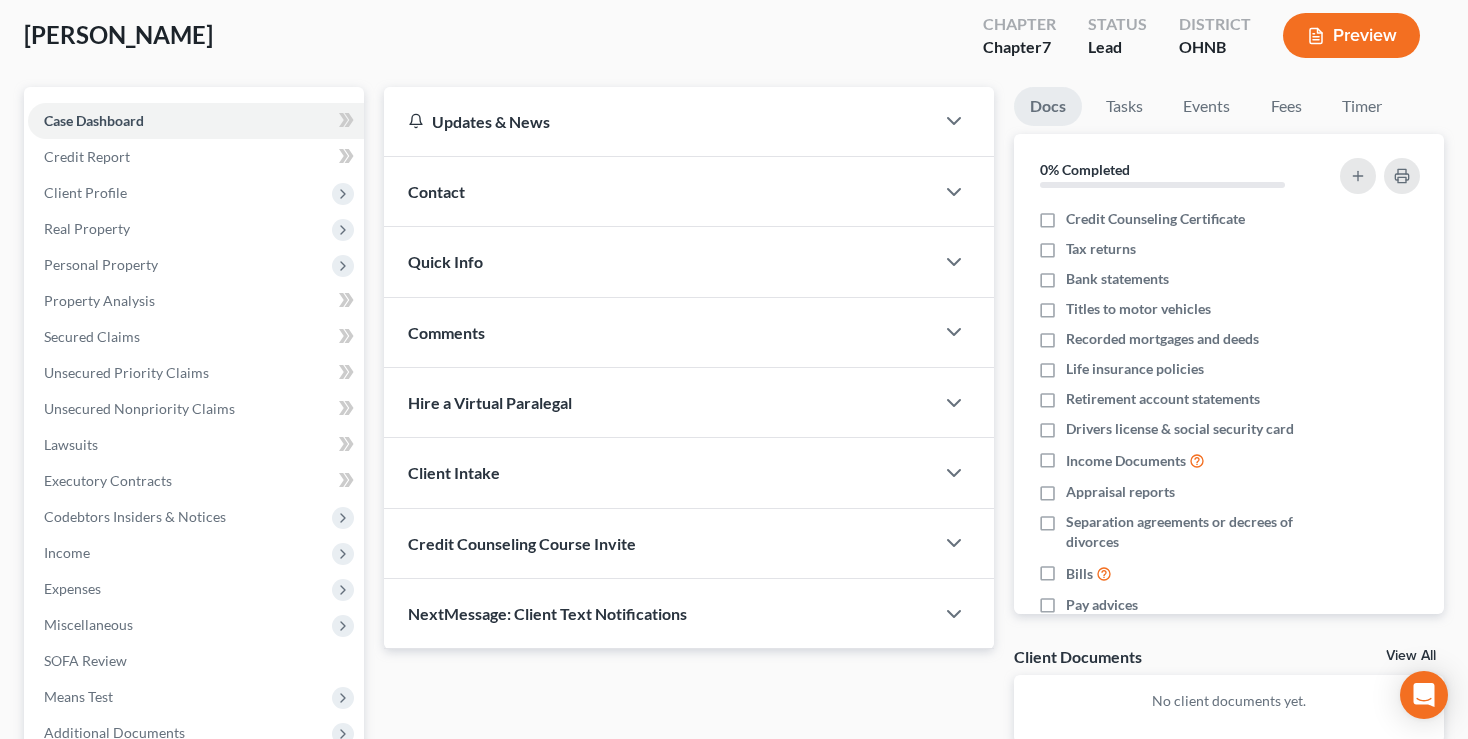 click on "Contact" at bounding box center [659, 191] 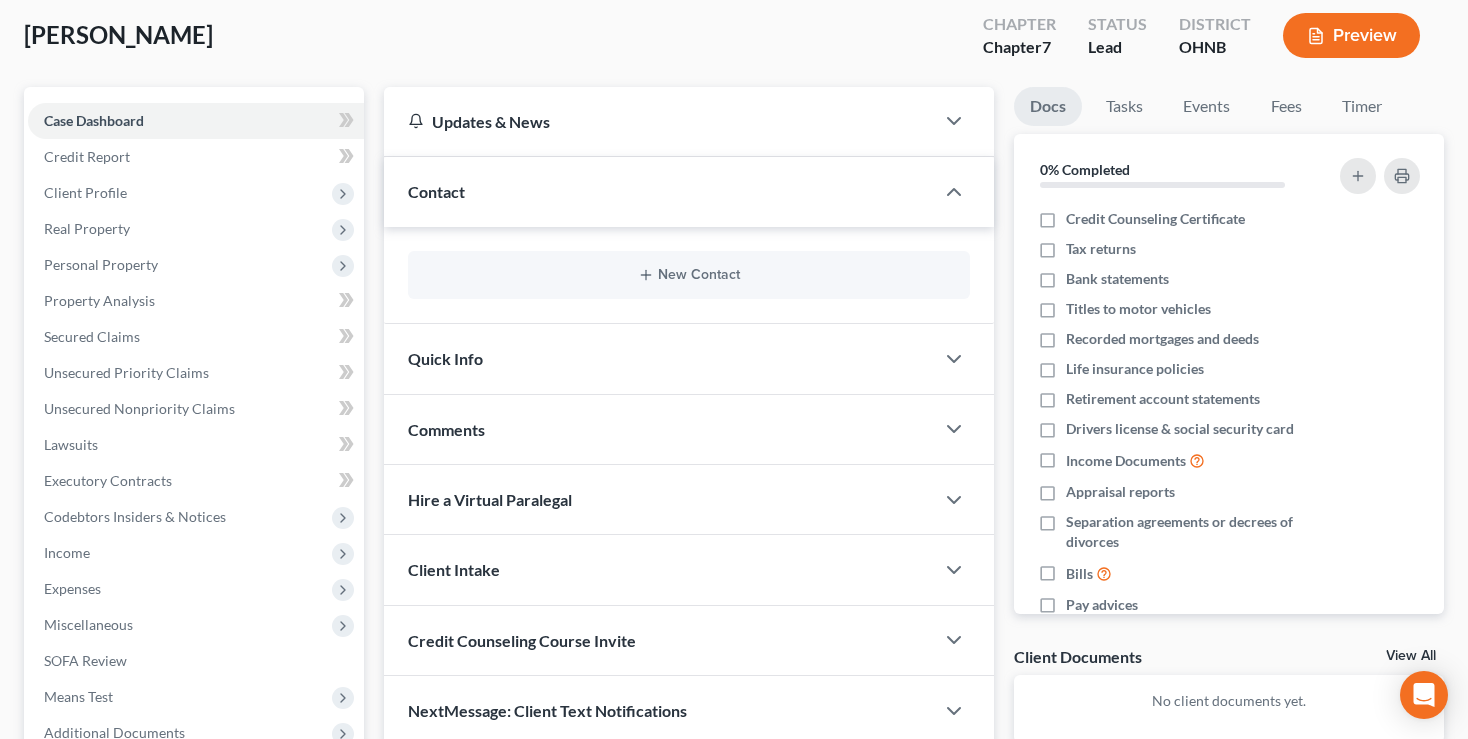 click on "New Contact" at bounding box center [689, 275] 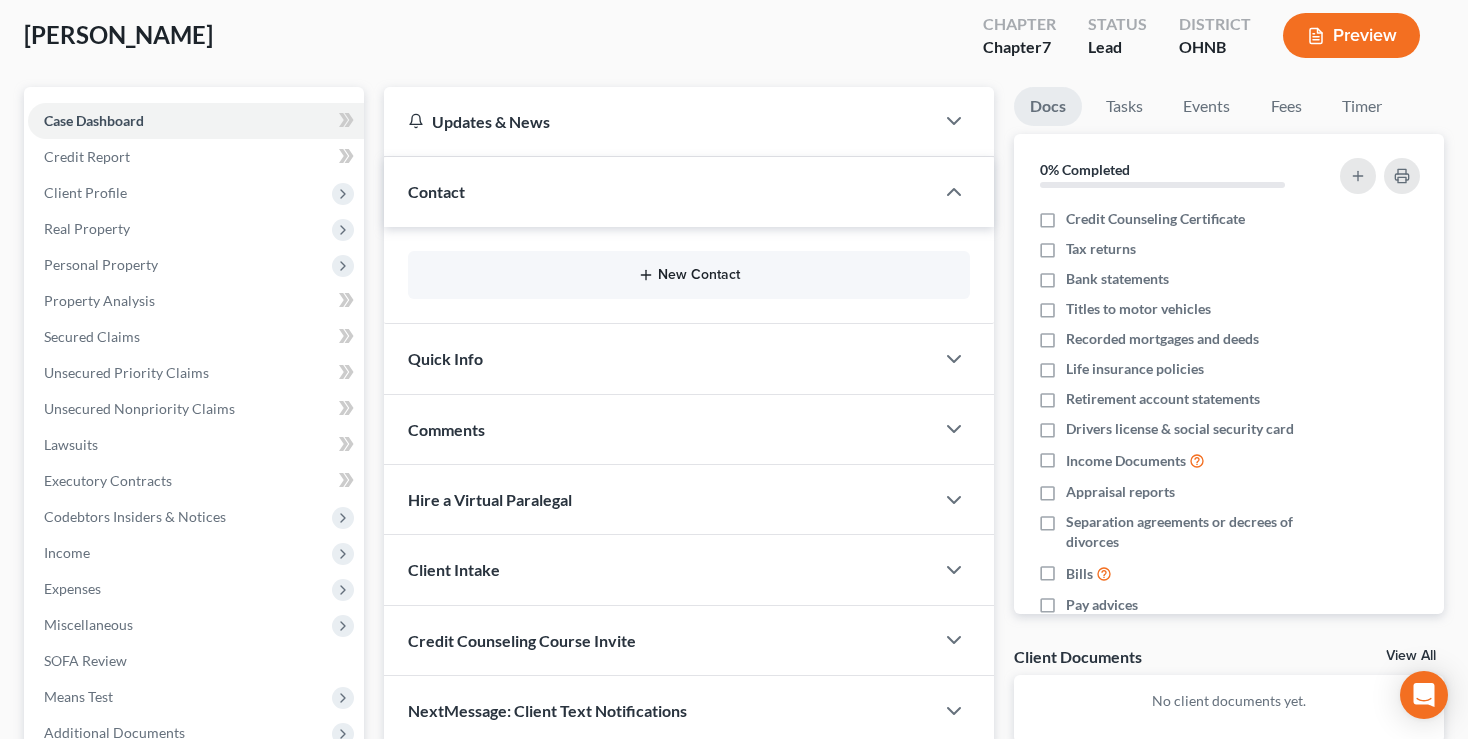 click on "New Contact" at bounding box center (689, 275) 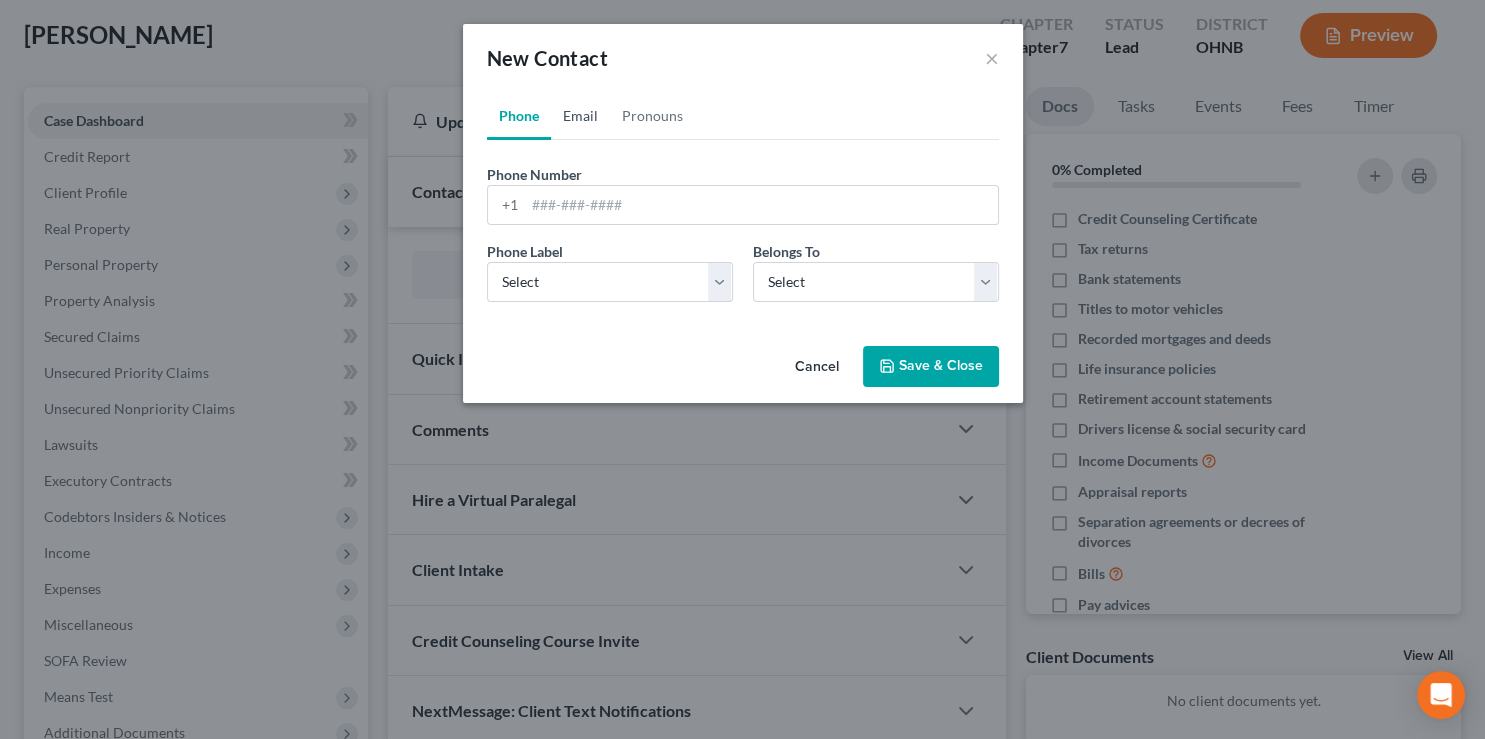 click on "Email" at bounding box center [580, 116] 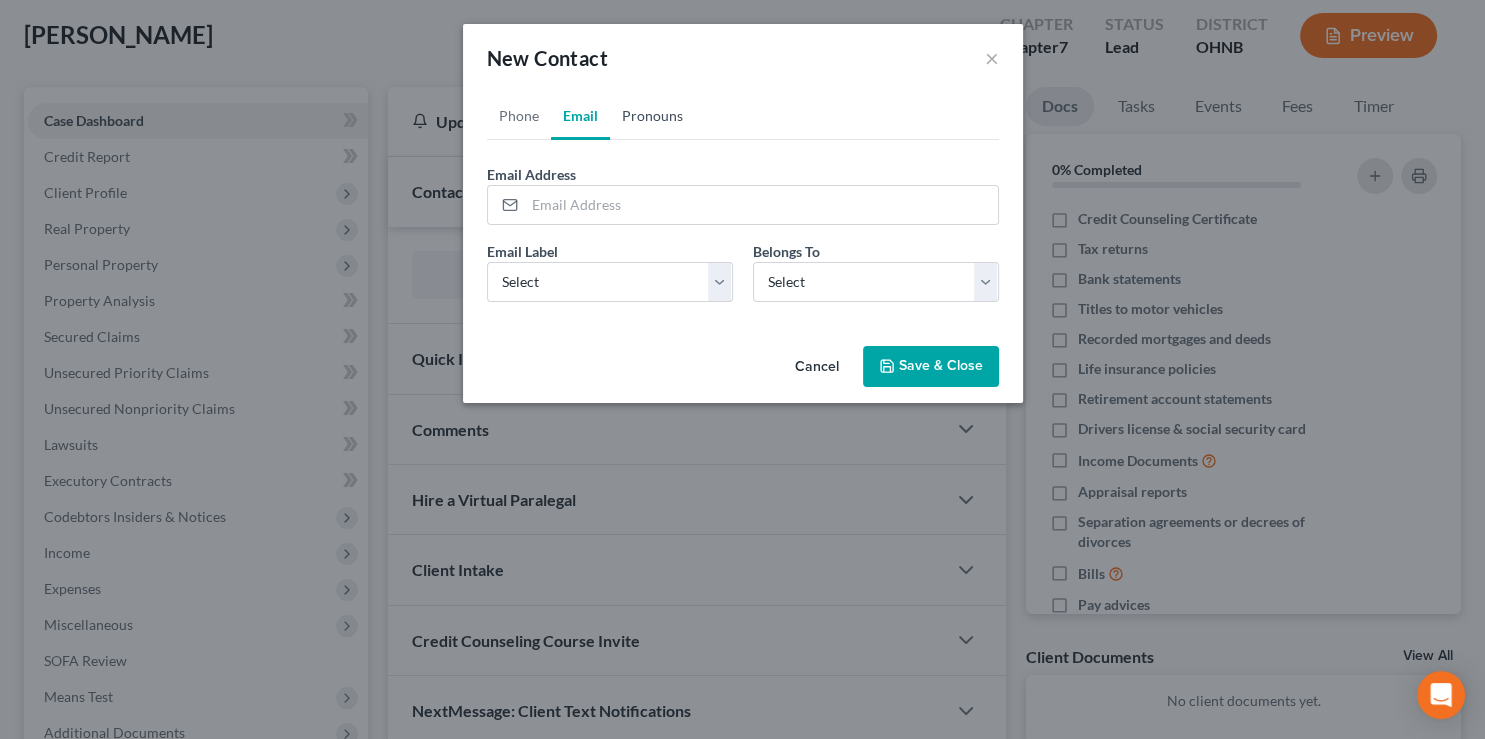 click on "Pronouns" at bounding box center (652, 116) 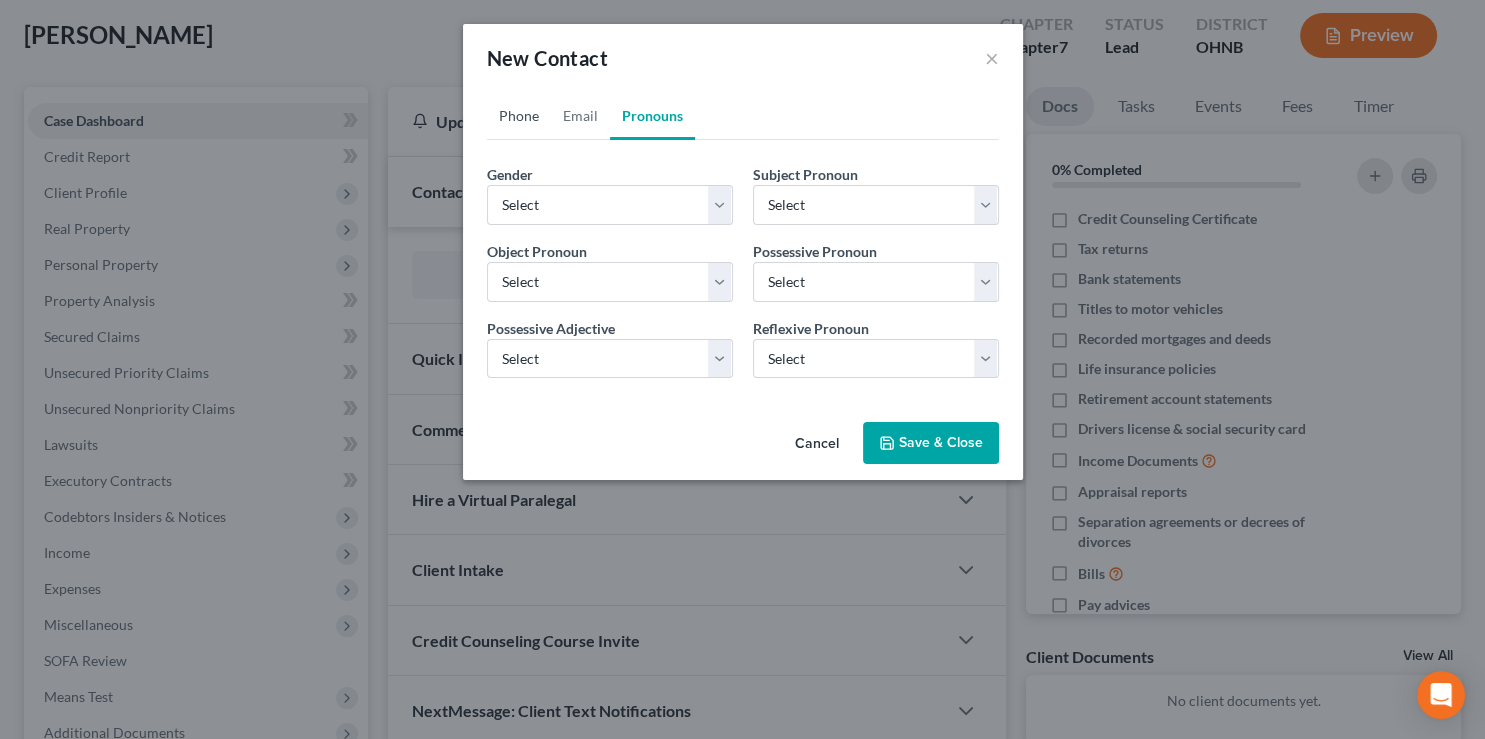 click on "Phone" at bounding box center (519, 116) 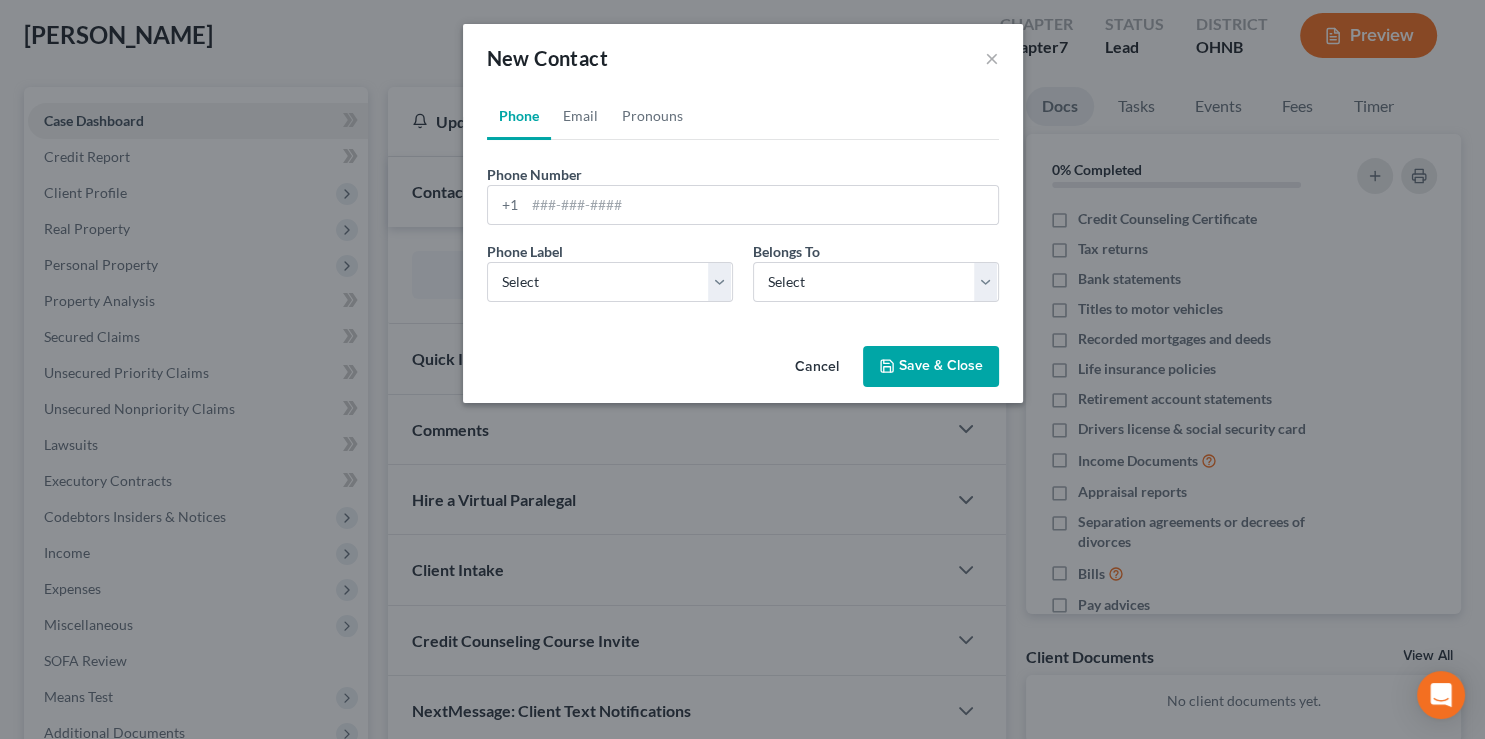 click on "Cancel" at bounding box center [817, 368] 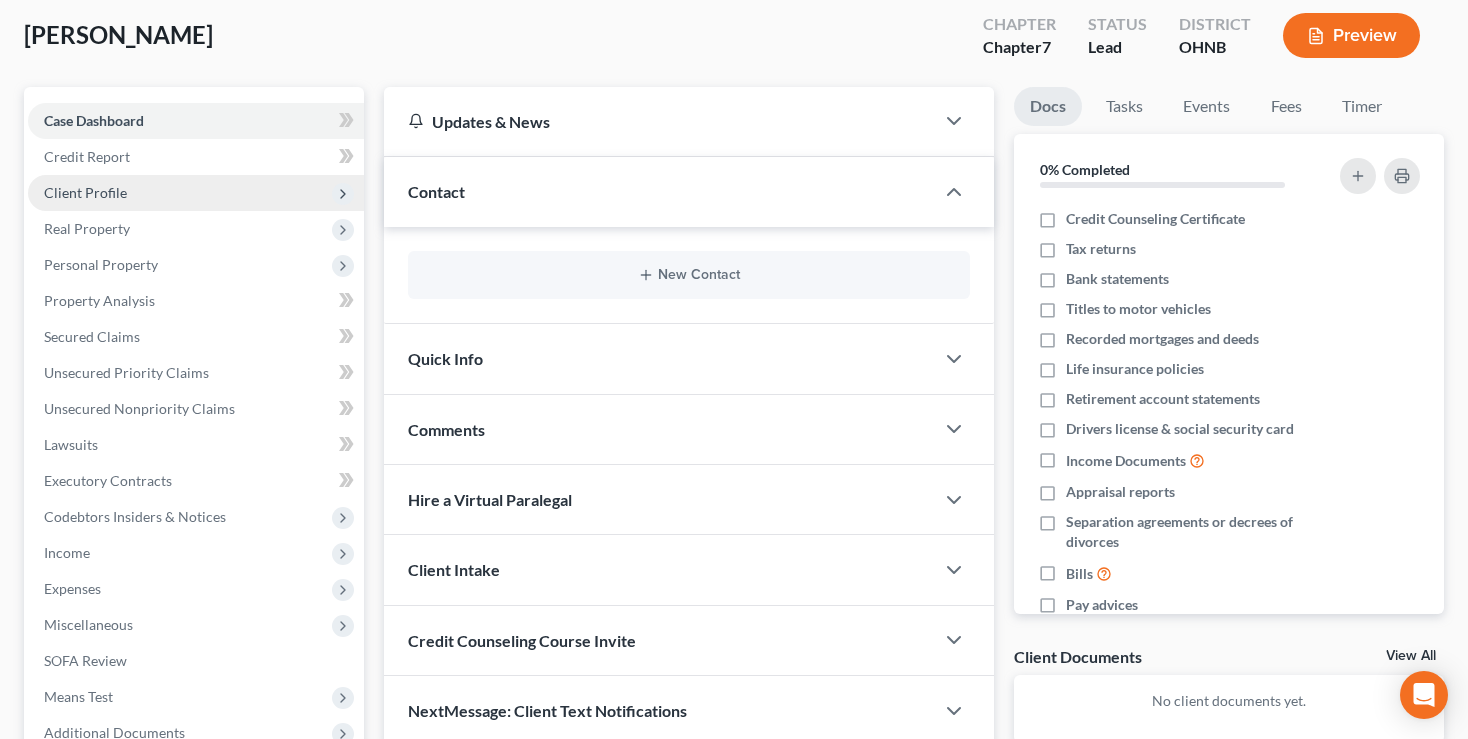 click on "Client Profile" at bounding box center (85, 192) 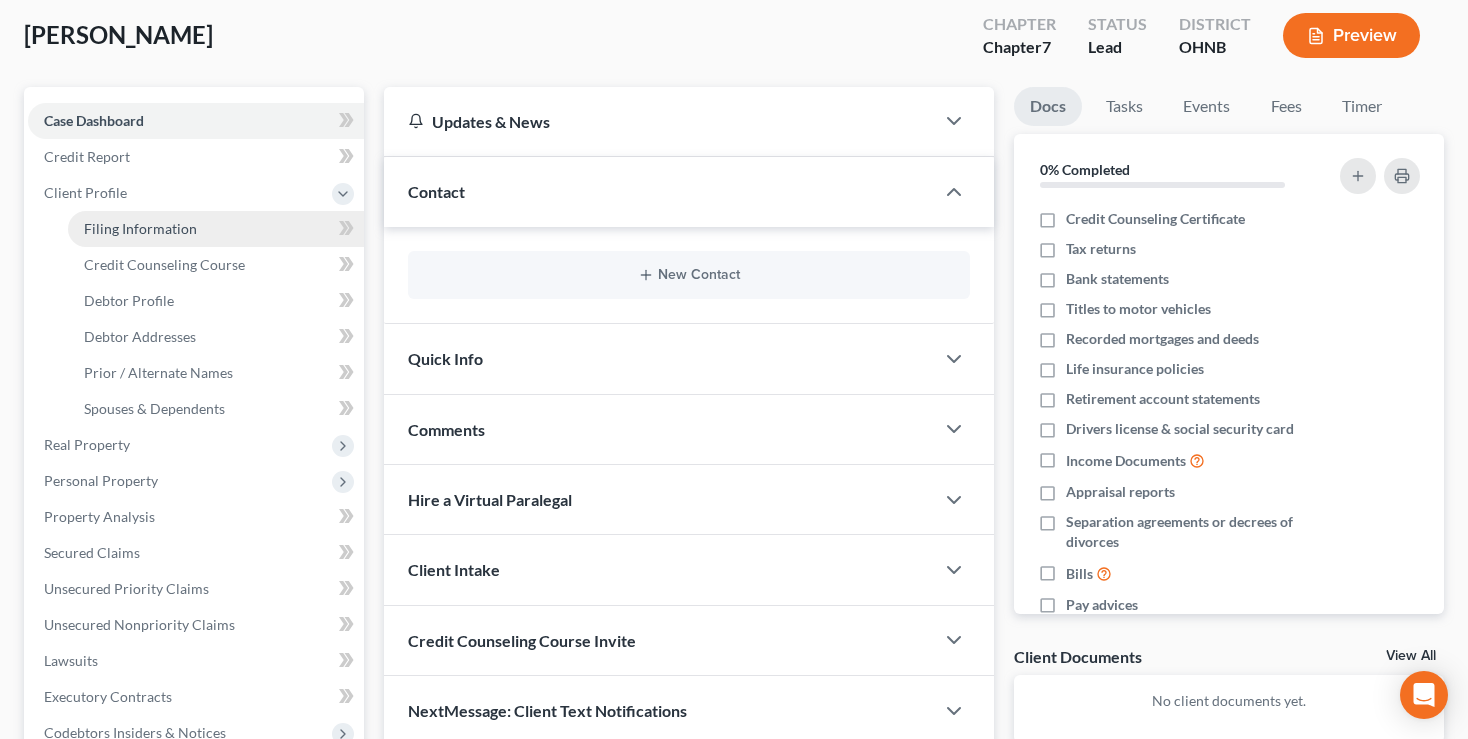 click on "Filing Information" at bounding box center (140, 228) 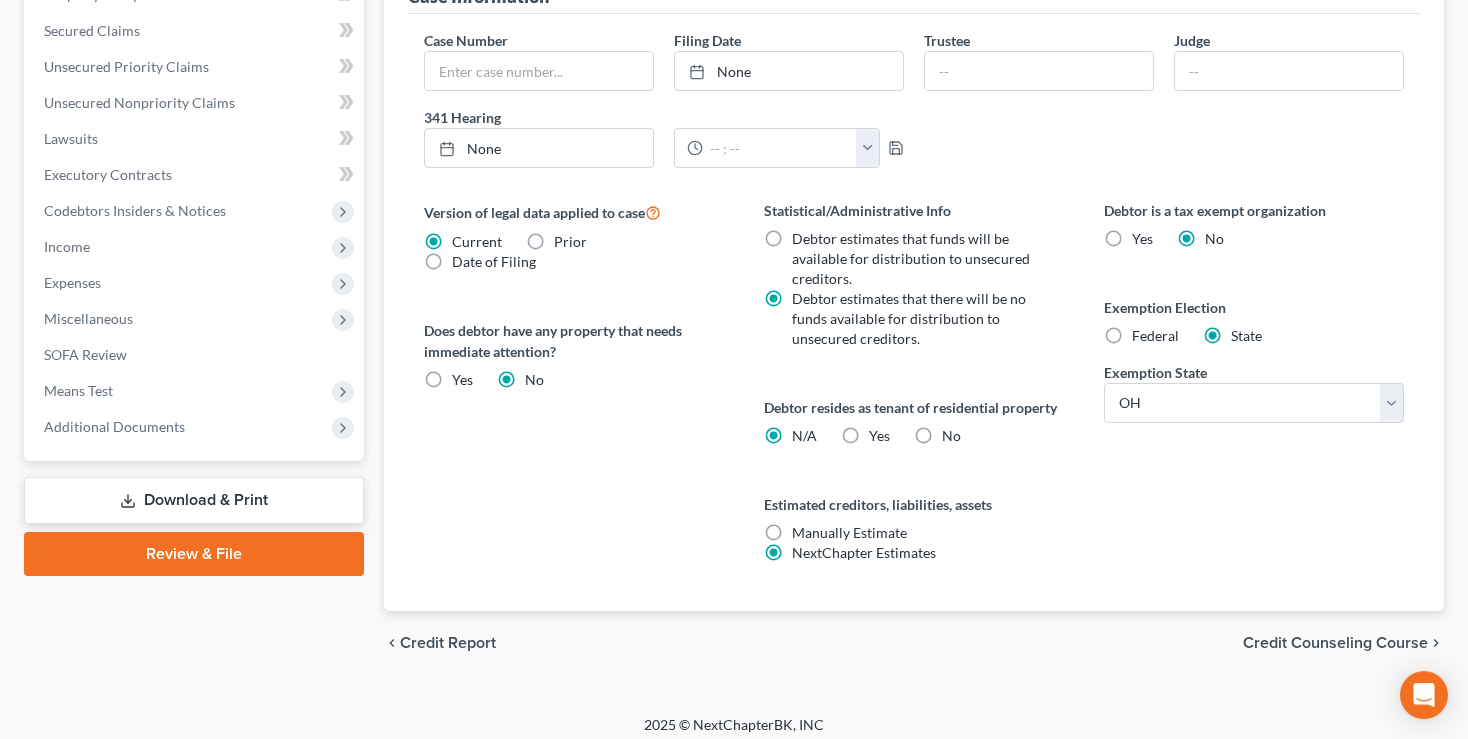 scroll, scrollTop: 636, scrollLeft: 0, axis: vertical 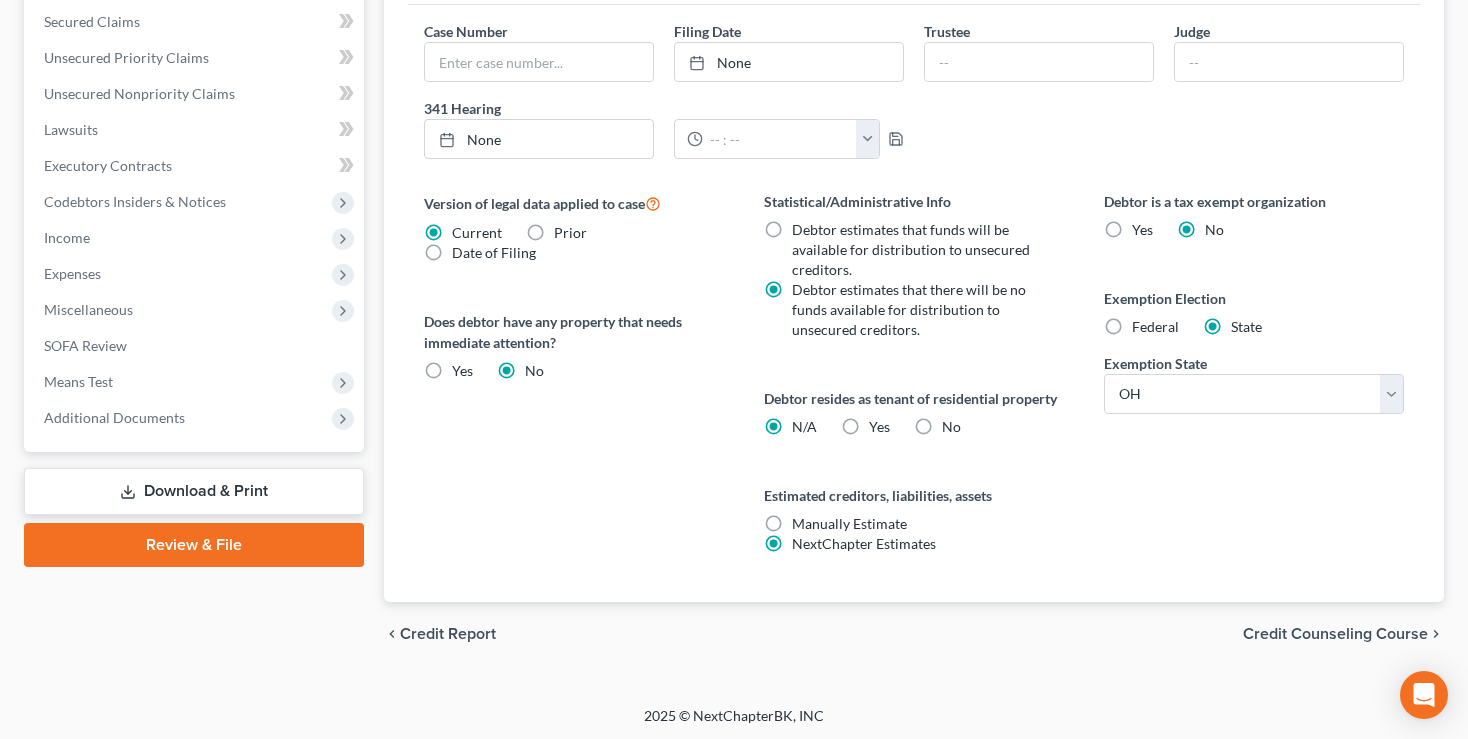click on "Credit Counseling Course" at bounding box center [1335, 634] 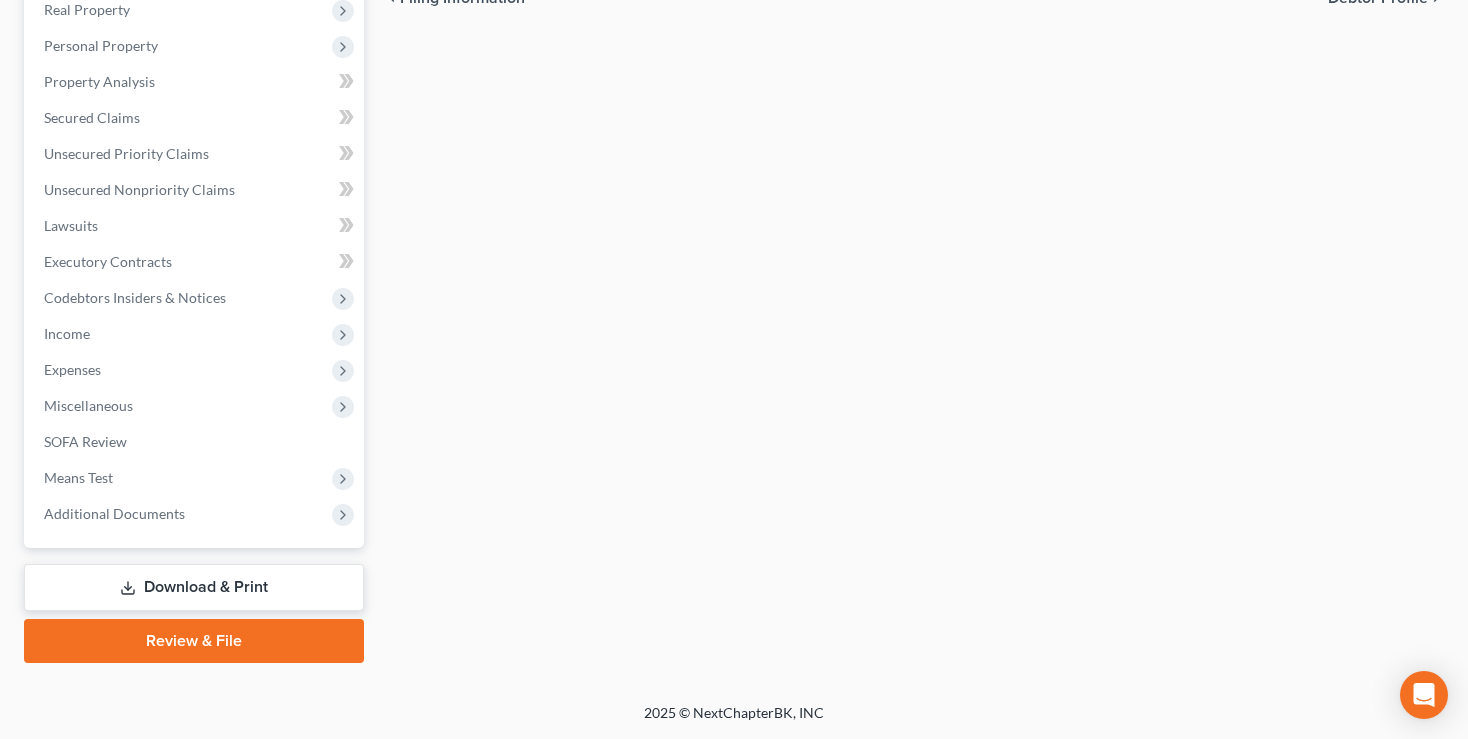 scroll, scrollTop: 537, scrollLeft: 0, axis: vertical 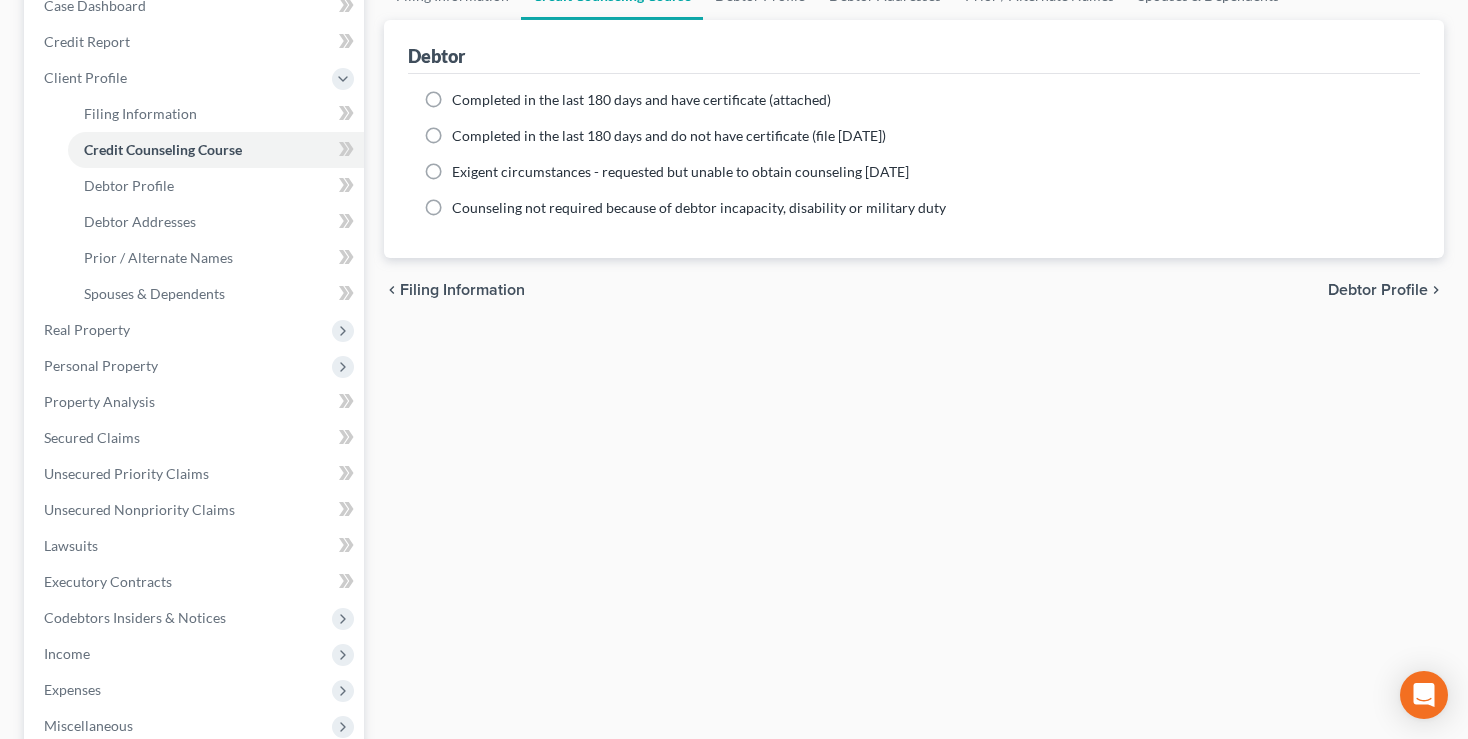 click on "Debtor Profile" at bounding box center [1378, 290] 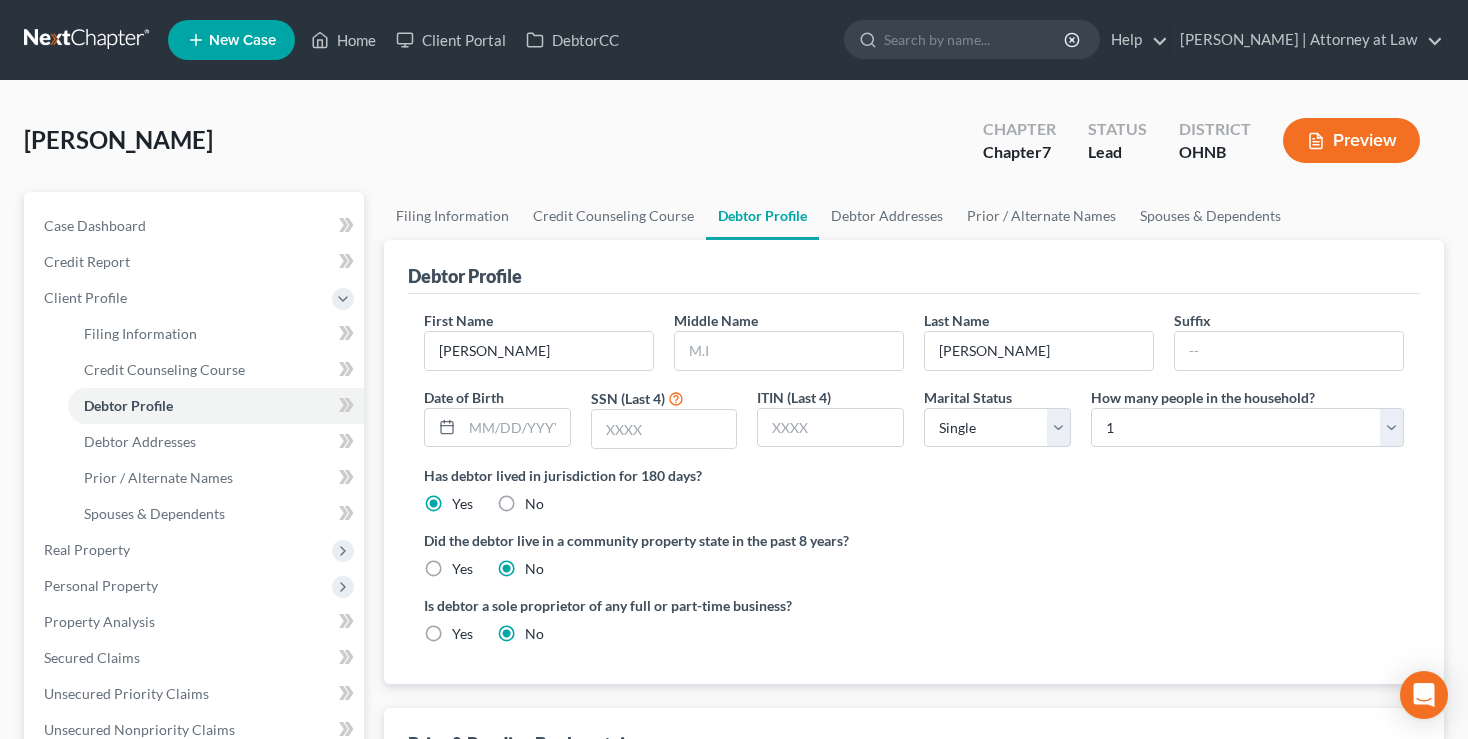 scroll, scrollTop: 0, scrollLeft: 0, axis: both 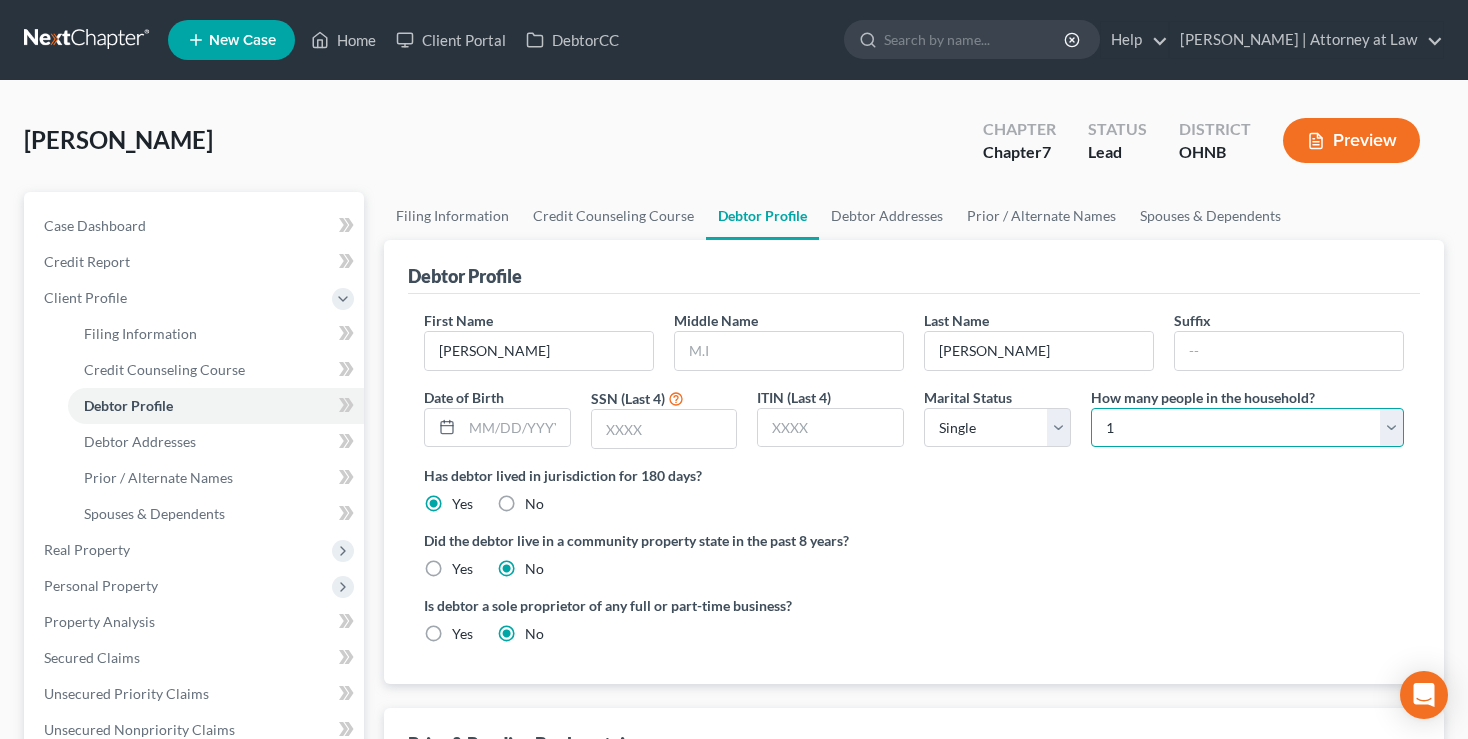 click on "Select 1 2 3 4 5 6 7 8 9 10 11 12 13 14 15 16 17 18 19 20" at bounding box center [1247, 428] 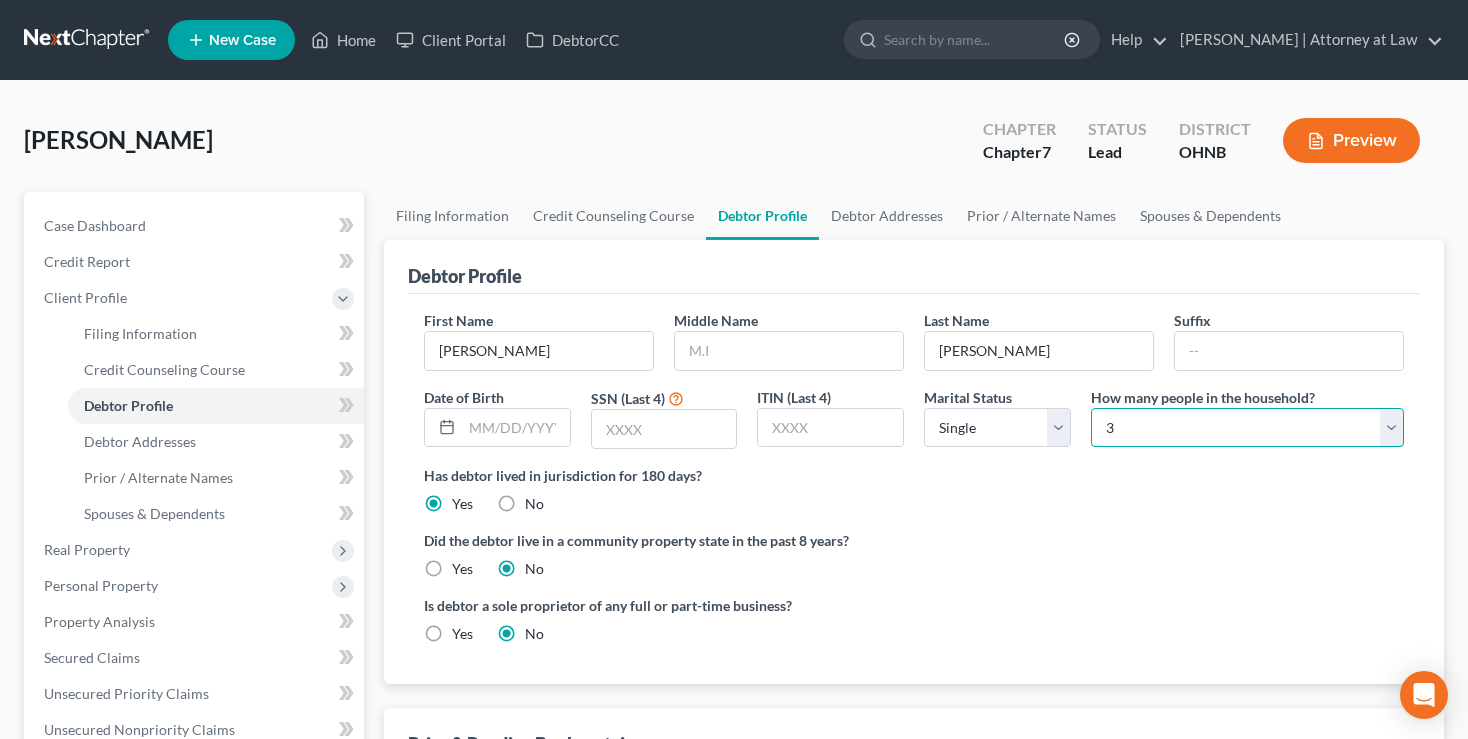 click on "3" at bounding box center [0, 0] 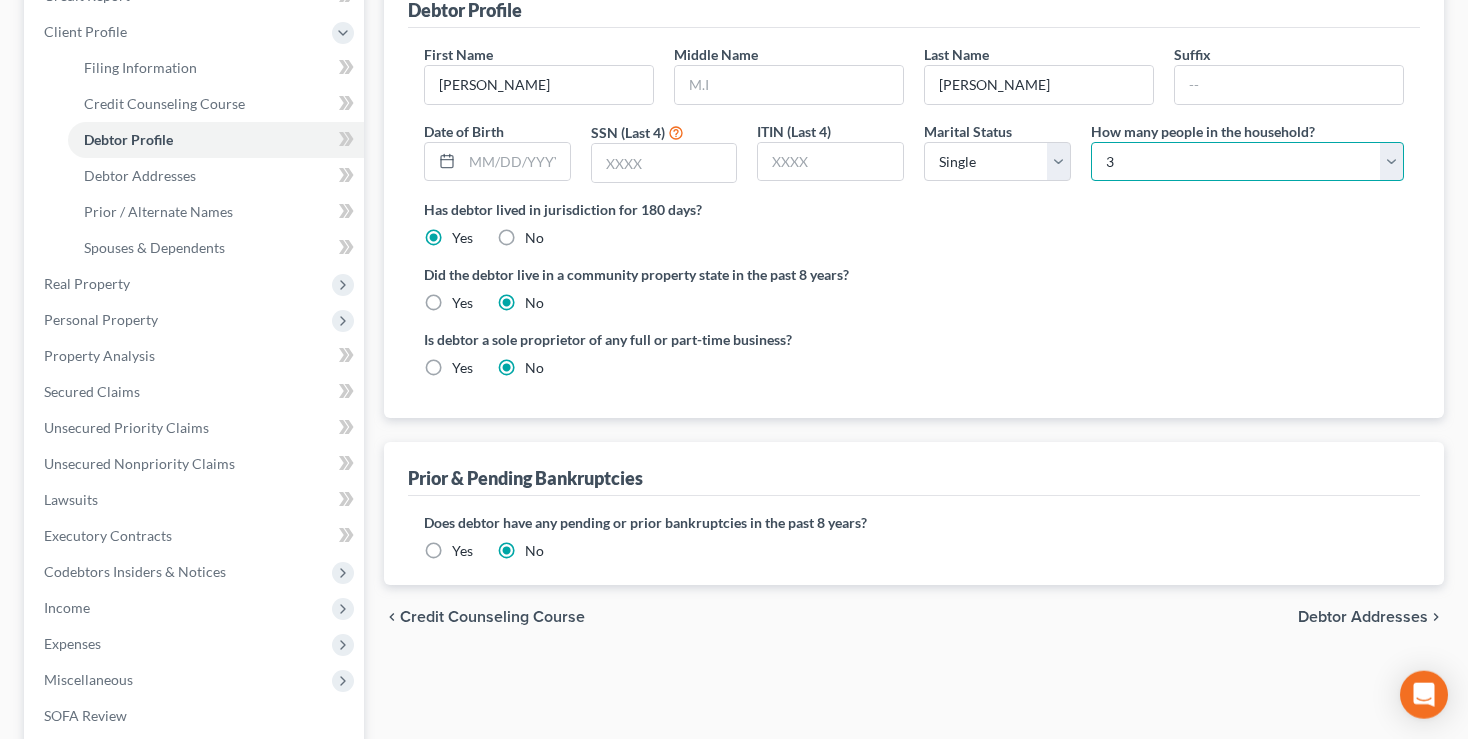 scroll, scrollTop: 316, scrollLeft: 0, axis: vertical 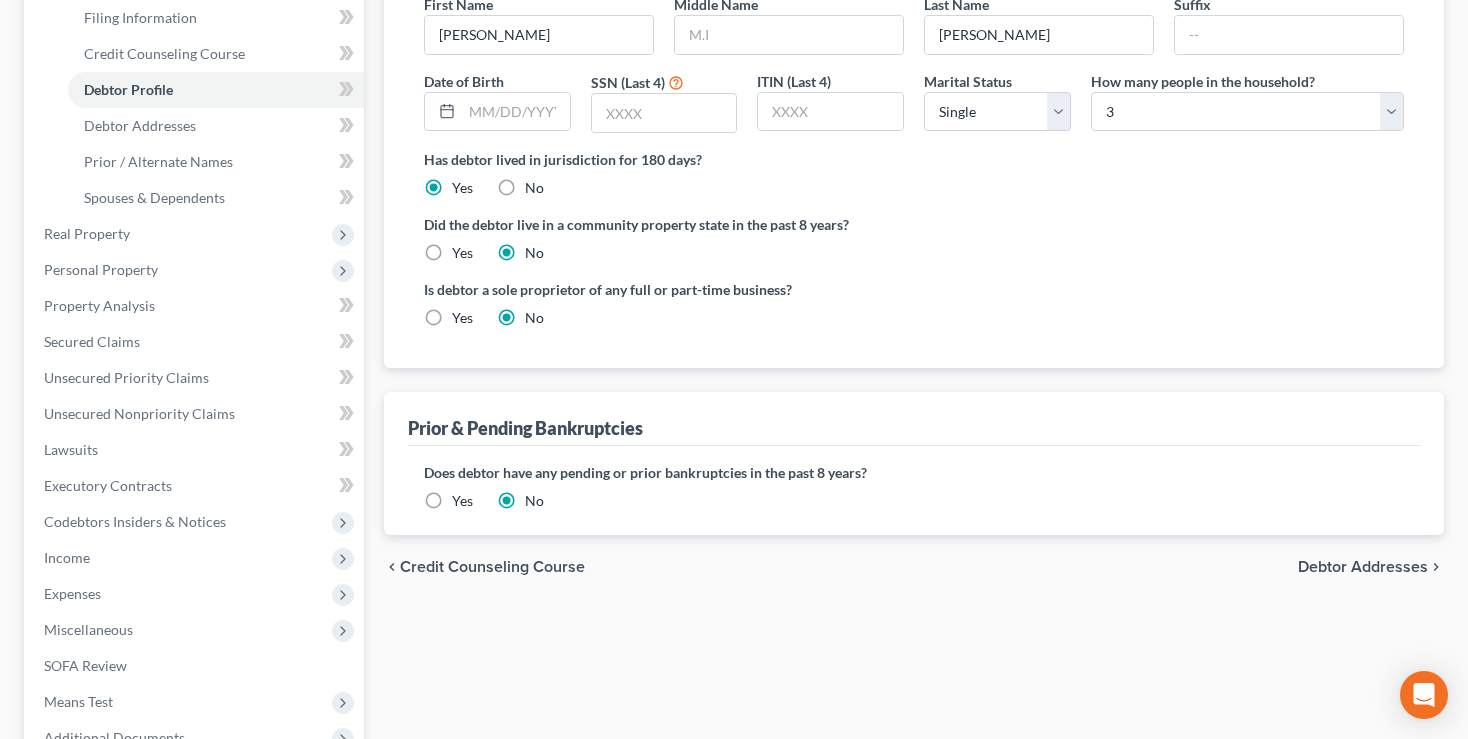 click on "Debtor Addresses" at bounding box center [1363, 567] 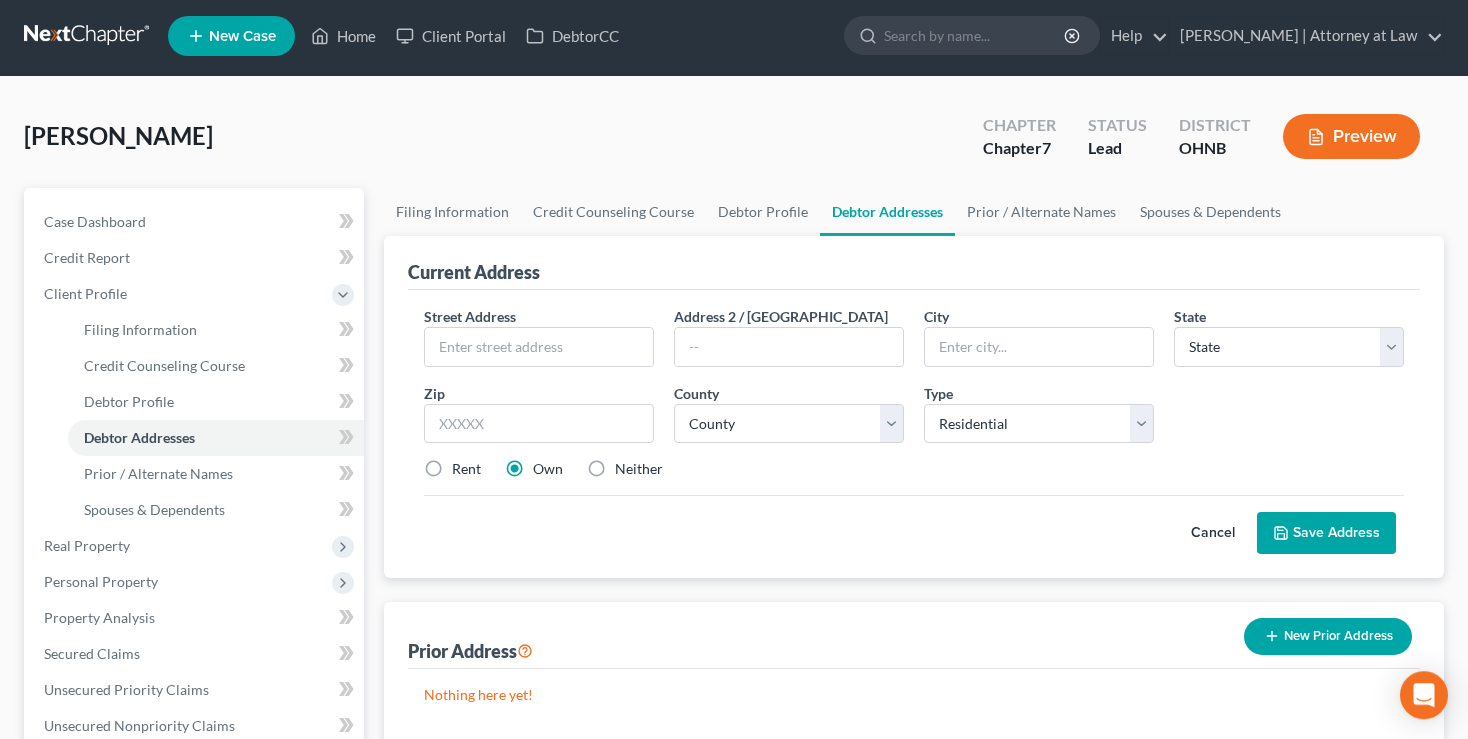 scroll, scrollTop: 0, scrollLeft: 0, axis: both 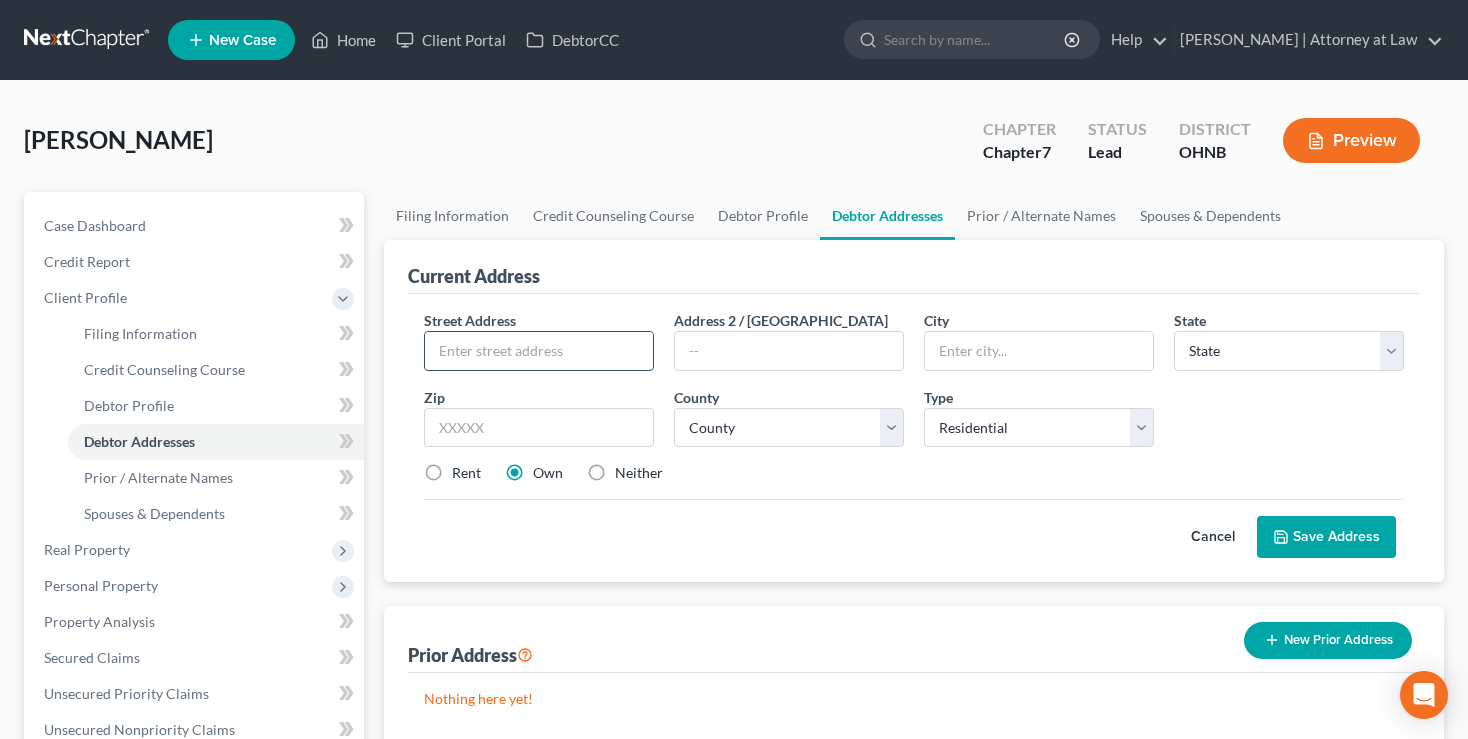 click at bounding box center [539, 351] 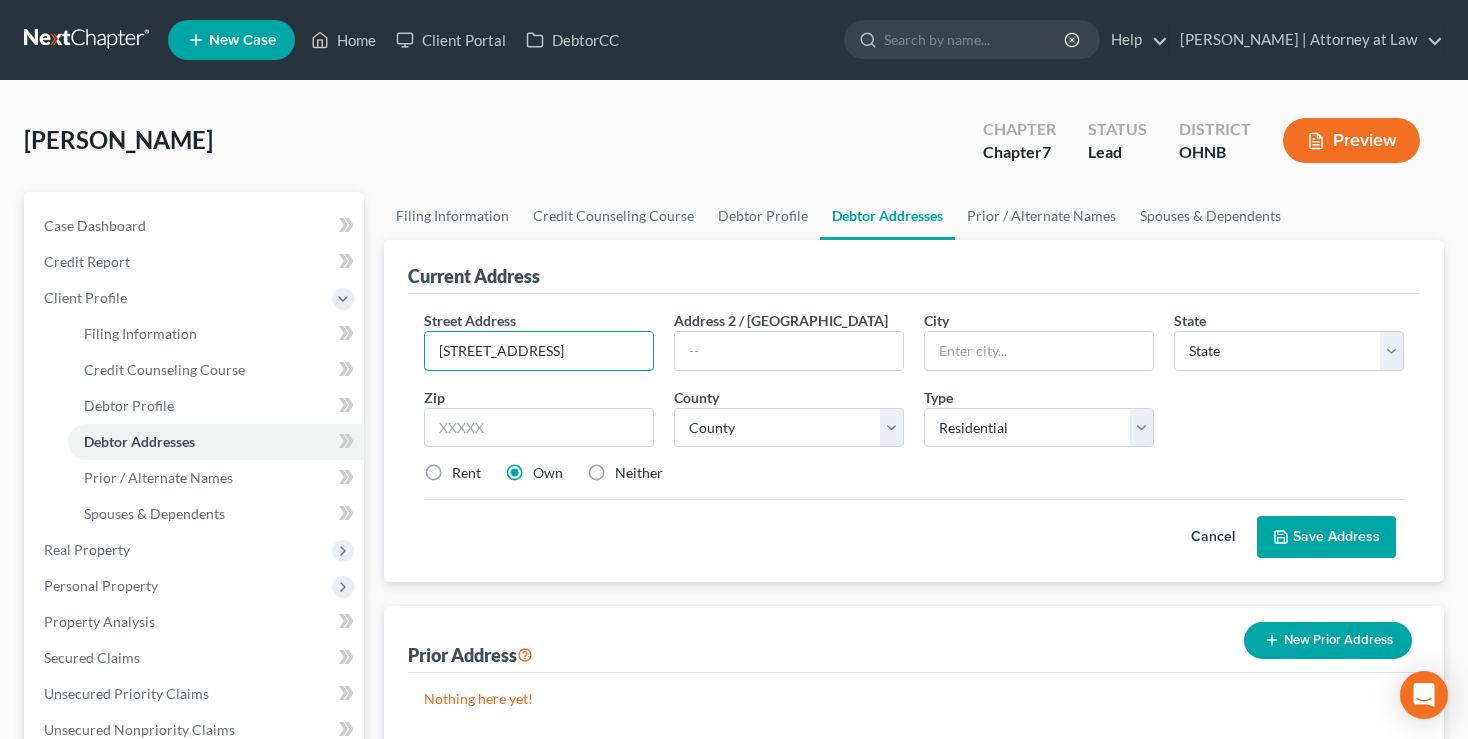 type on "1488 Crescent Drive" 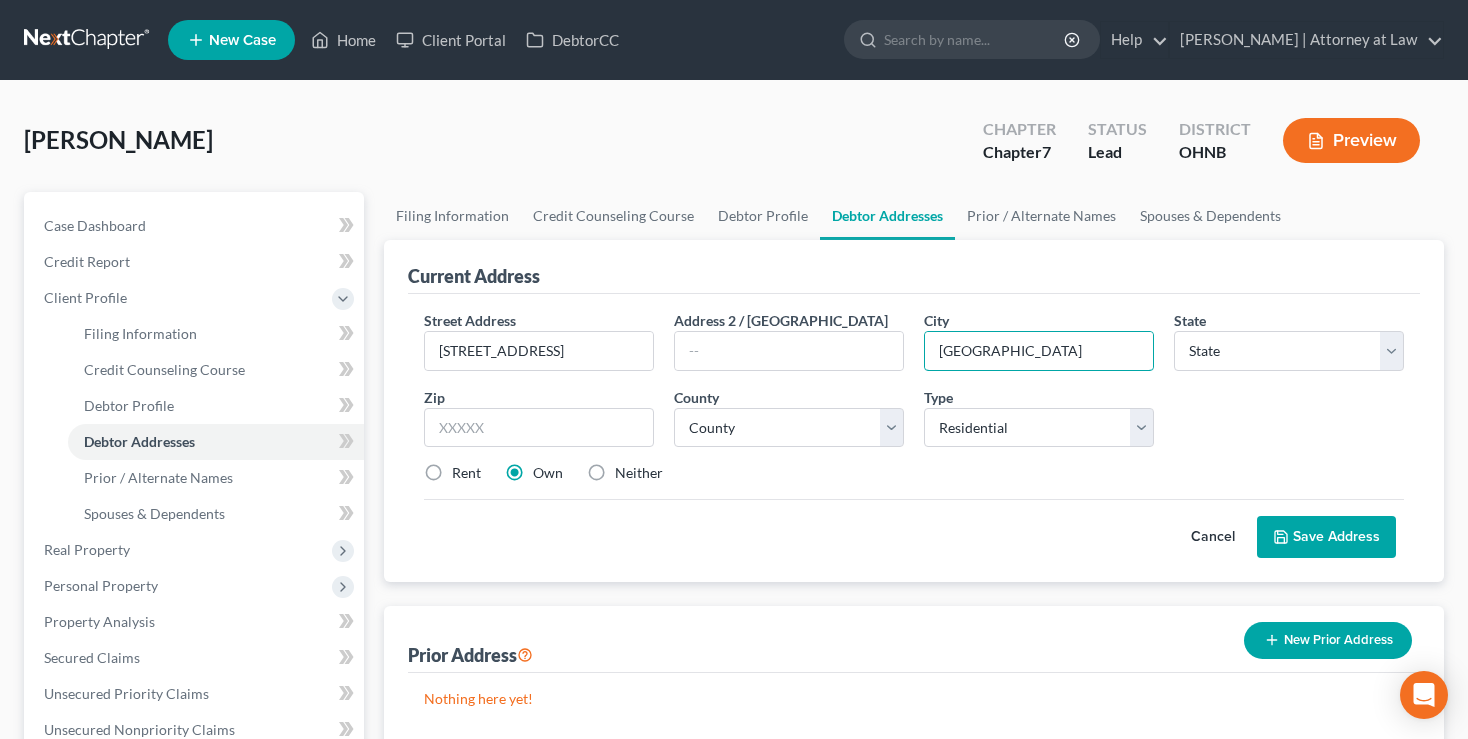 type on "Streetsboro" 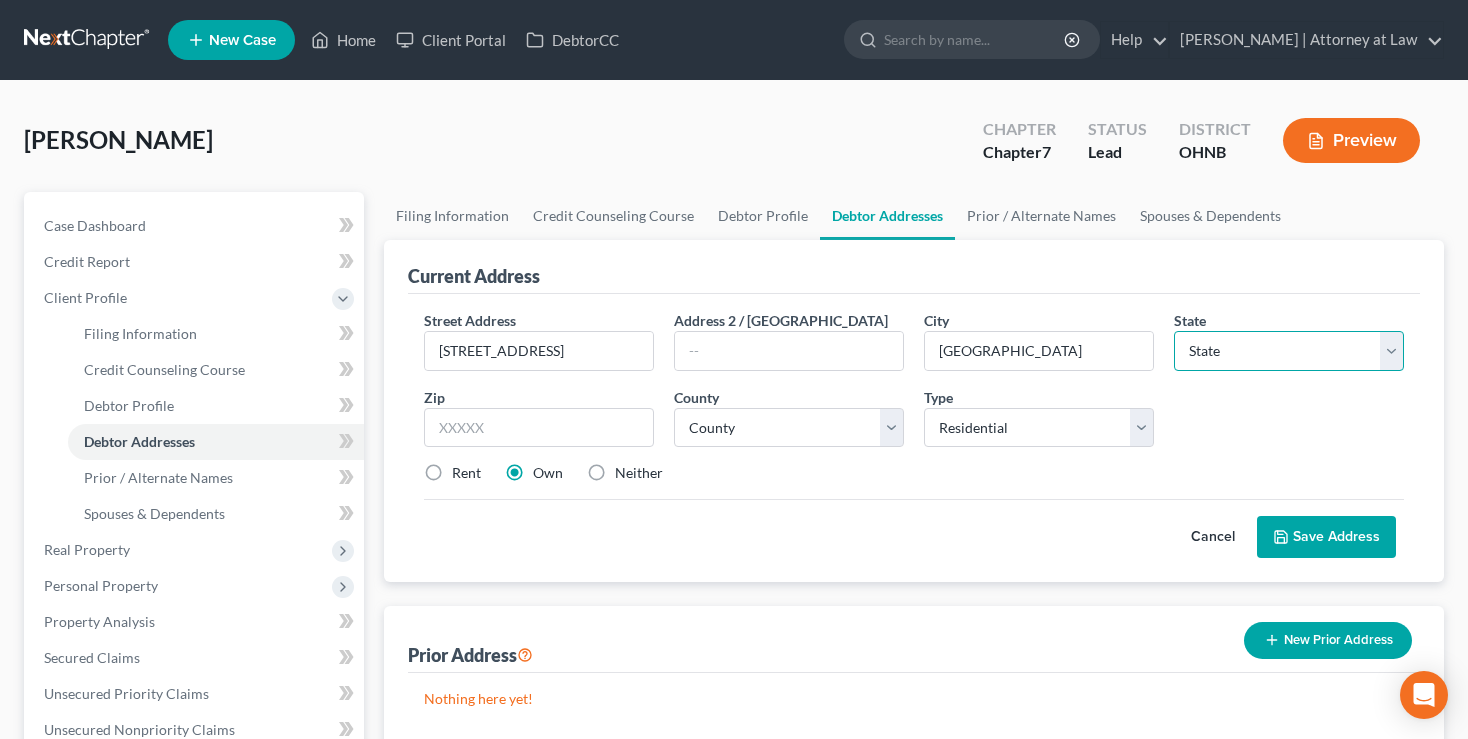 select on "36" 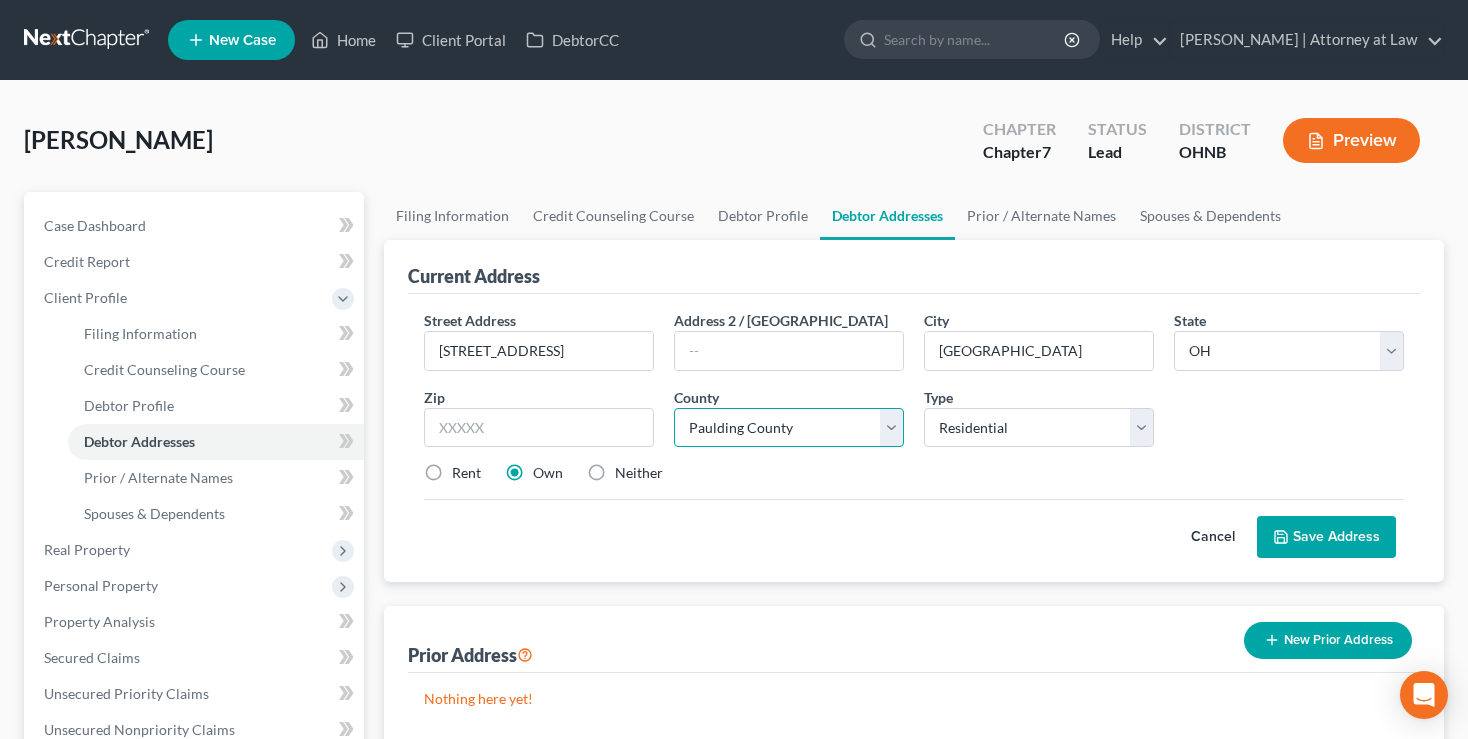 select on "66" 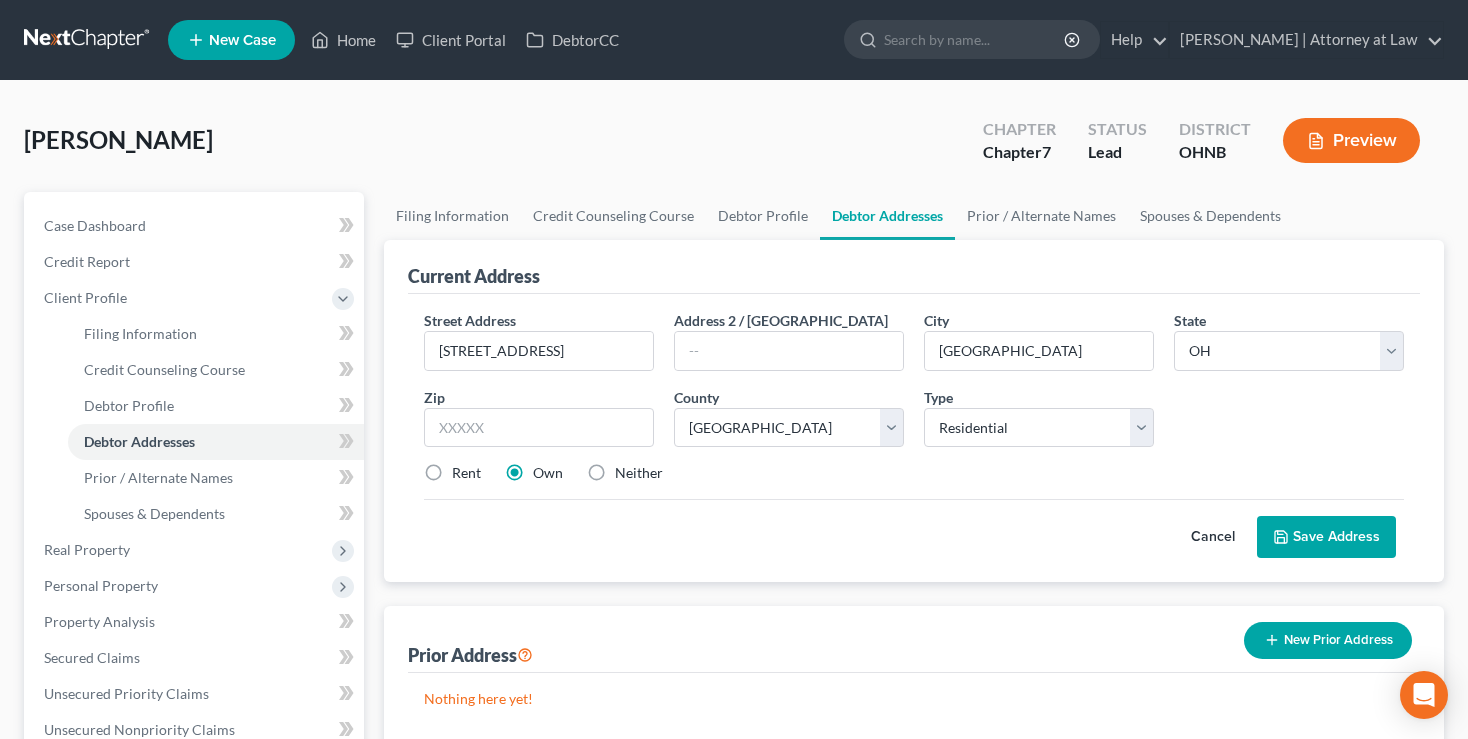 click on "Save Address" at bounding box center (1326, 537) 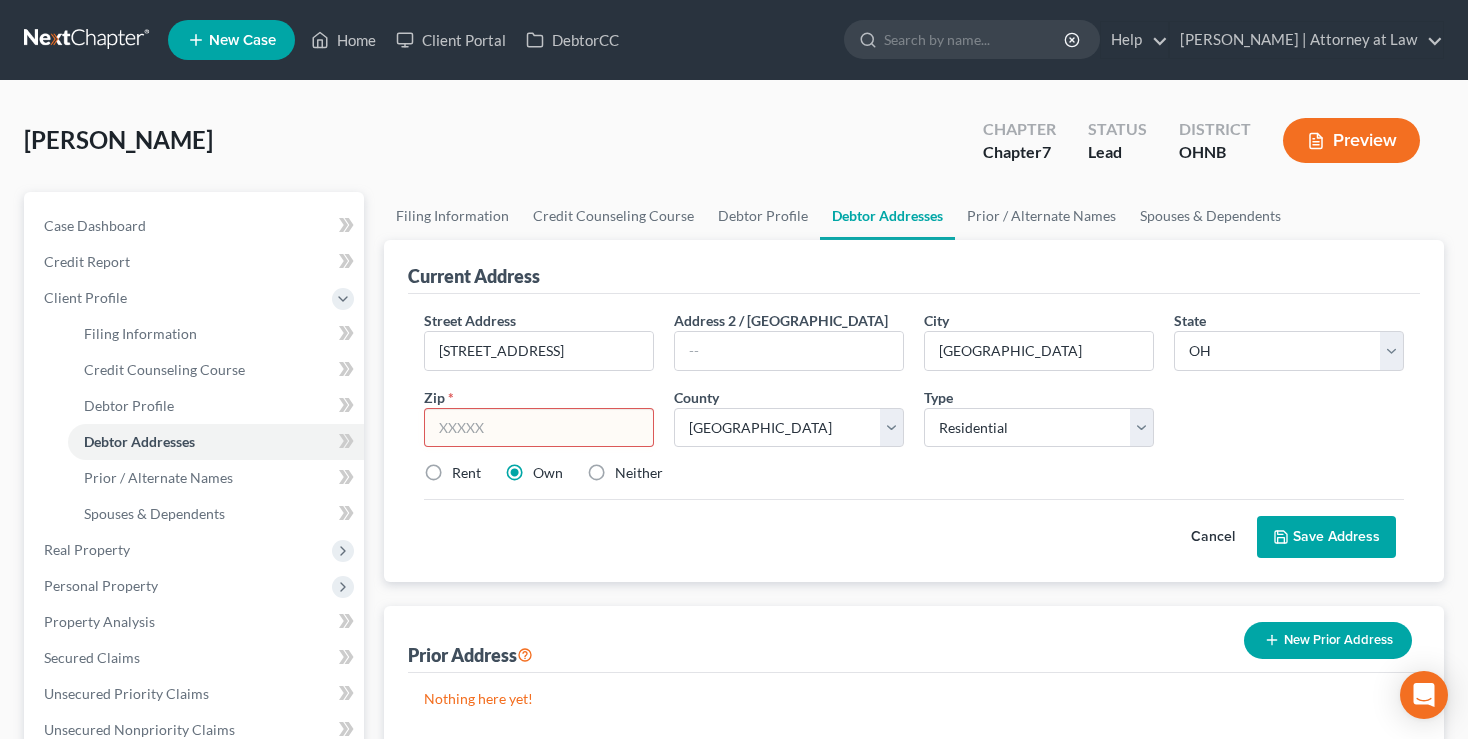 click at bounding box center [539, 428] 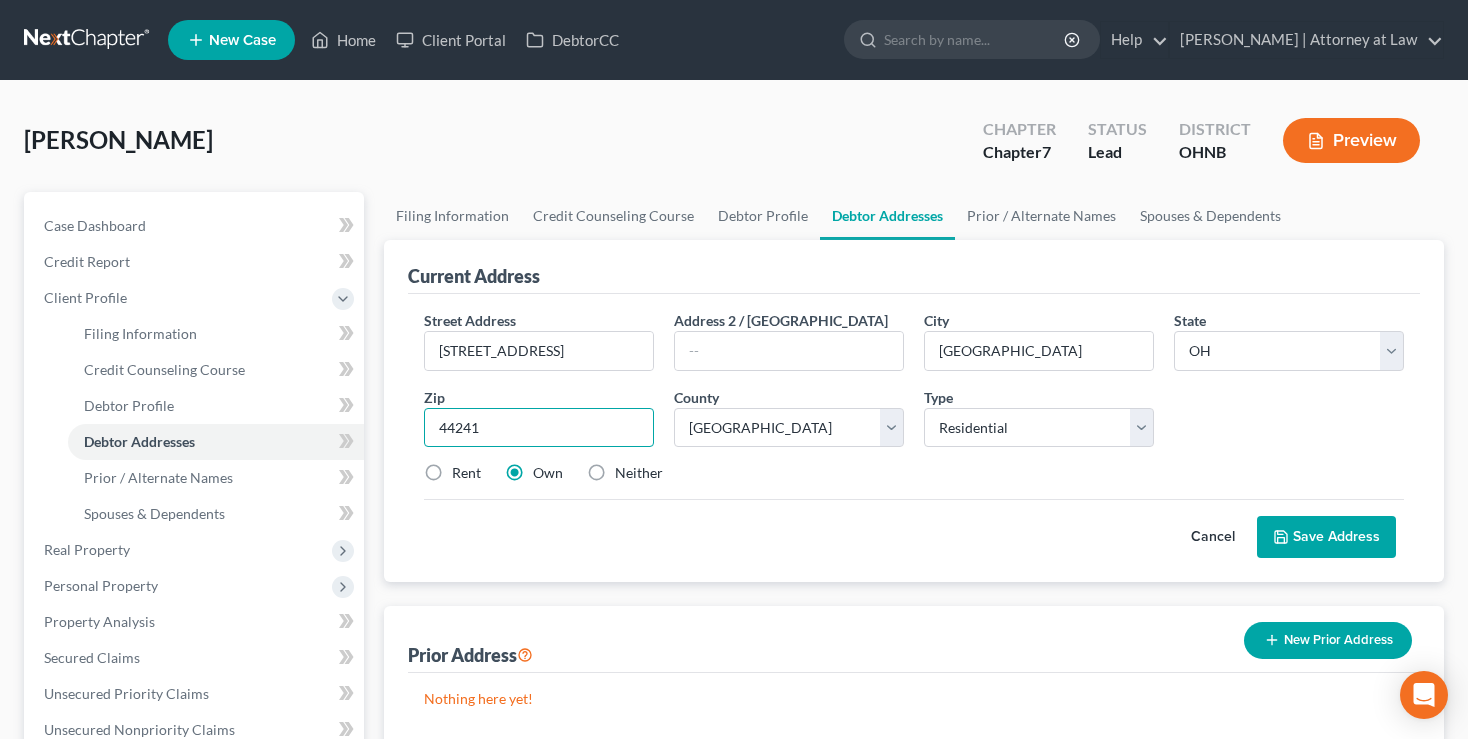 type on "44241" 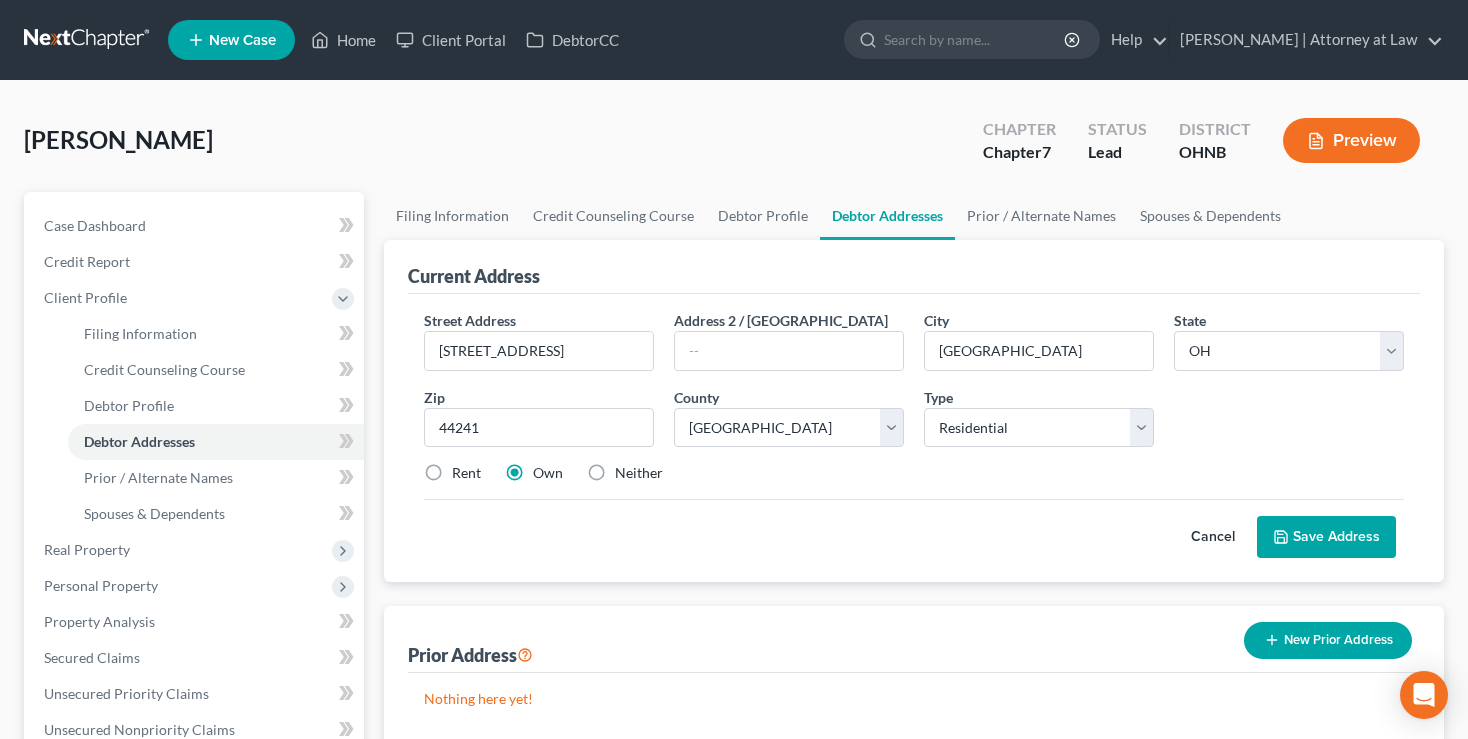 click on "Save Address" at bounding box center [1326, 537] 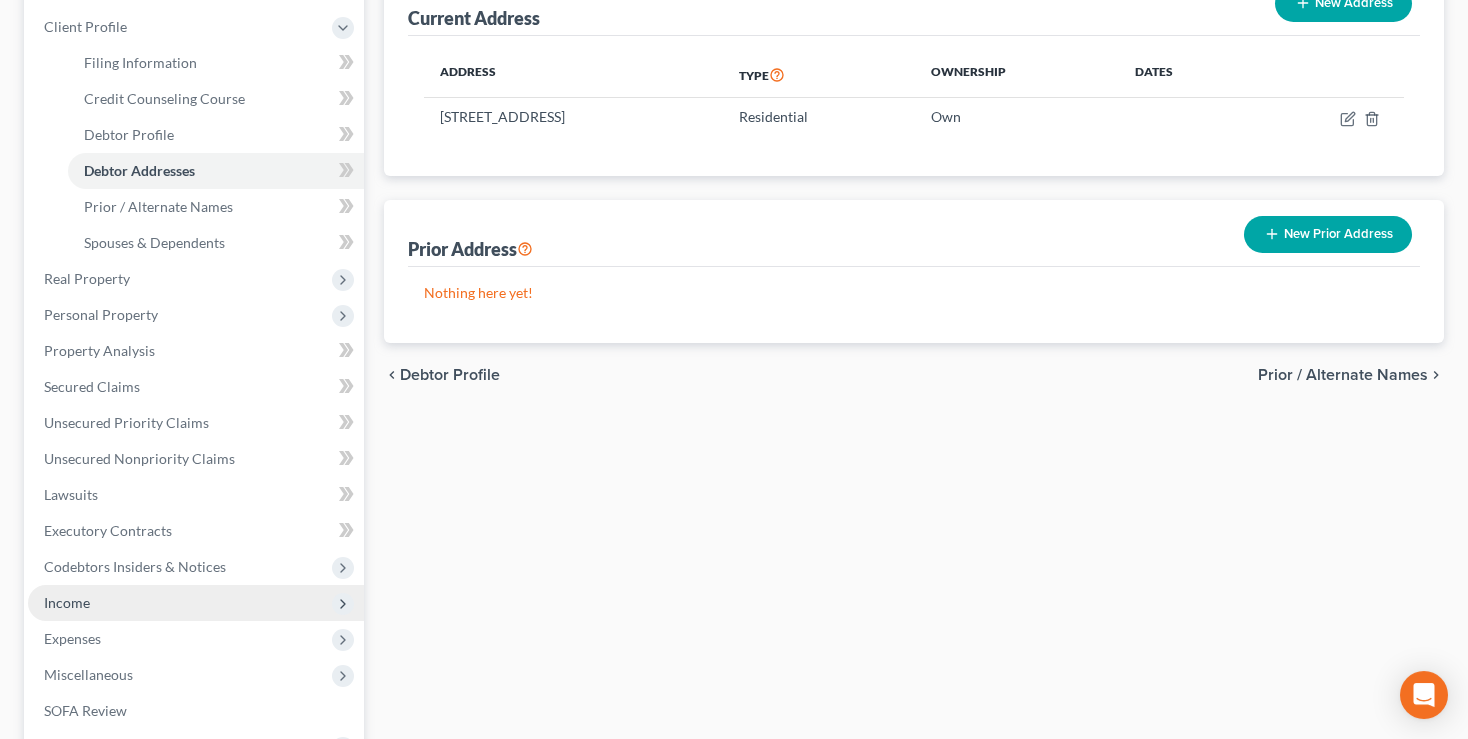 scroll, scrollTop: 528, scrollLeft: 0, axis: vertical 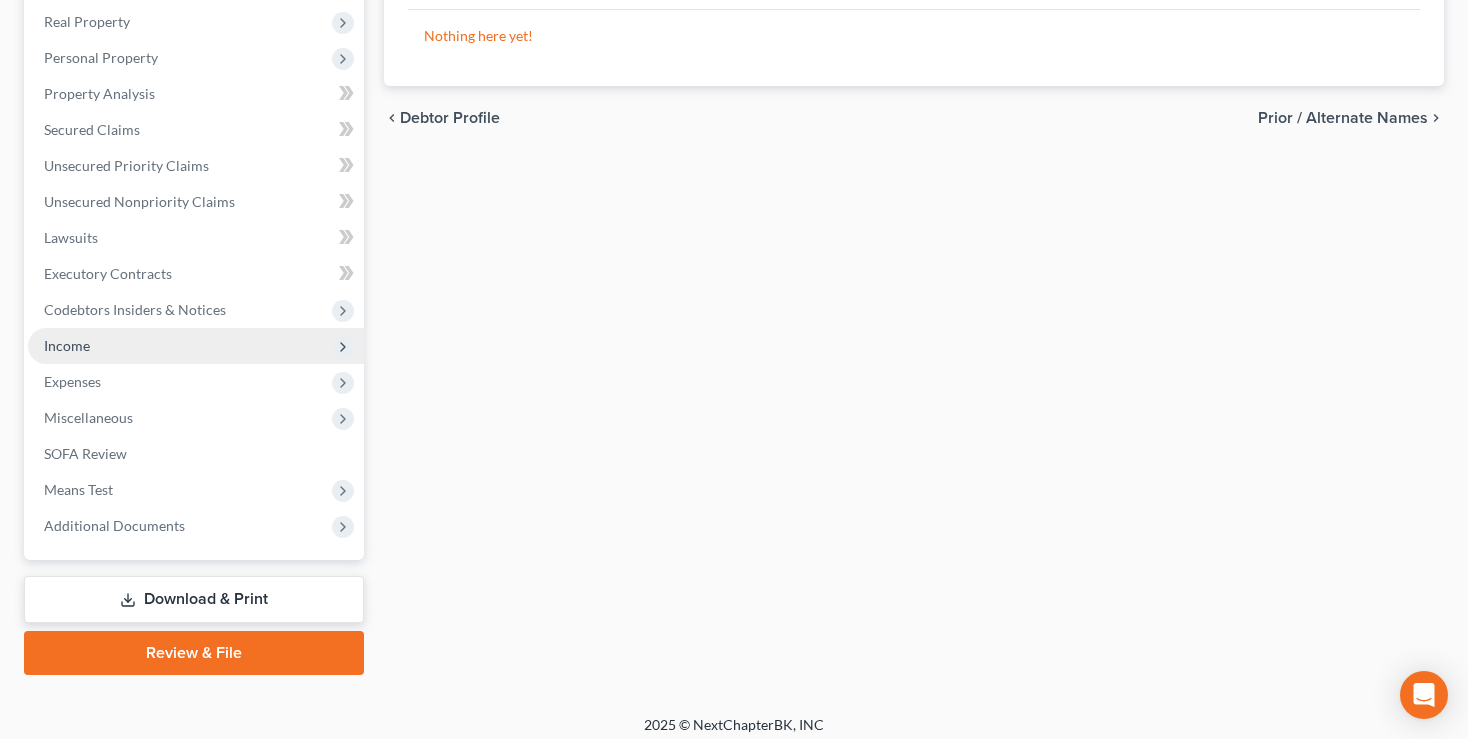 click on "Income" at bounding box center (196, 346) 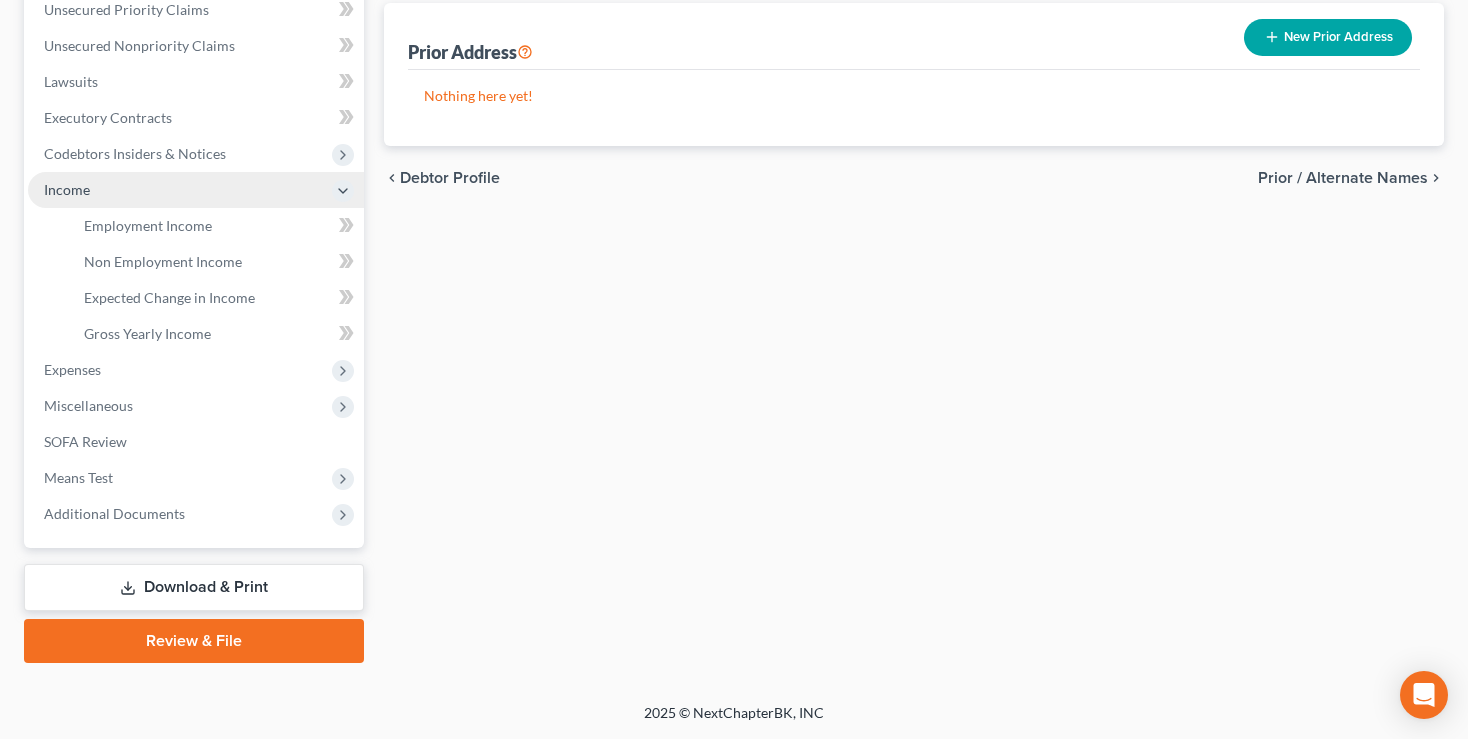 scroll, scrollTop: 465, scrollLeft: 0, axis: vertical 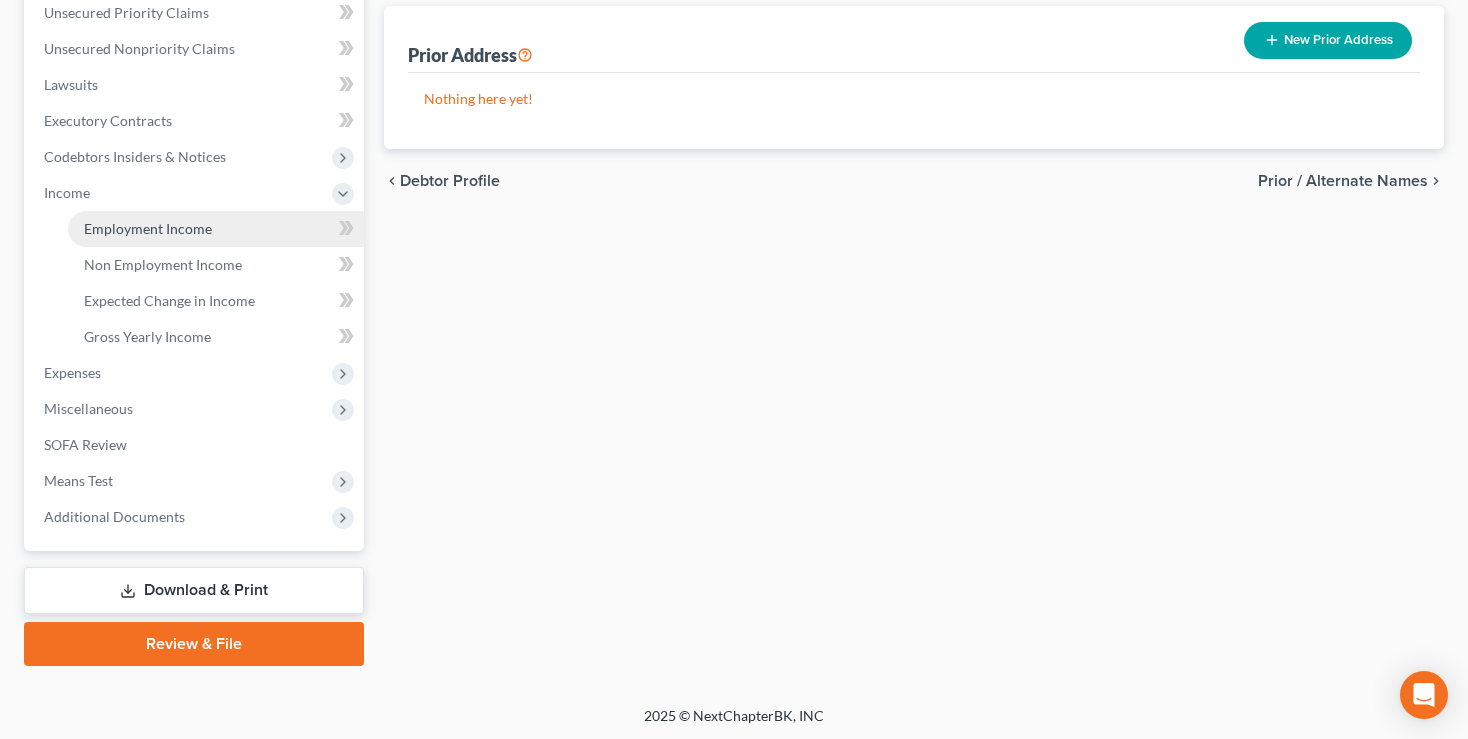 click on "Employment Income" at bounding box center (148, 228) 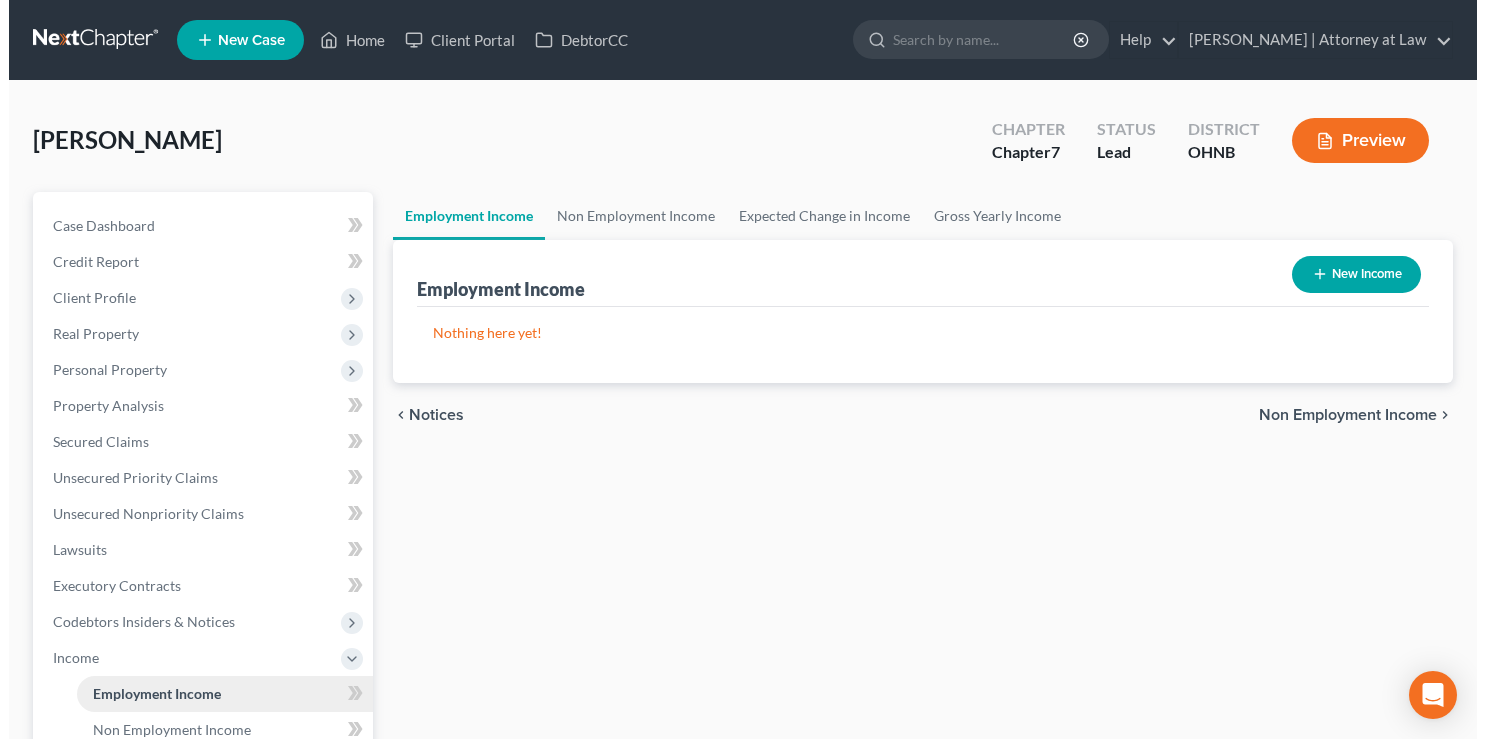 scroll, scrollTop: 0, scrollLeft: 0, axis: both 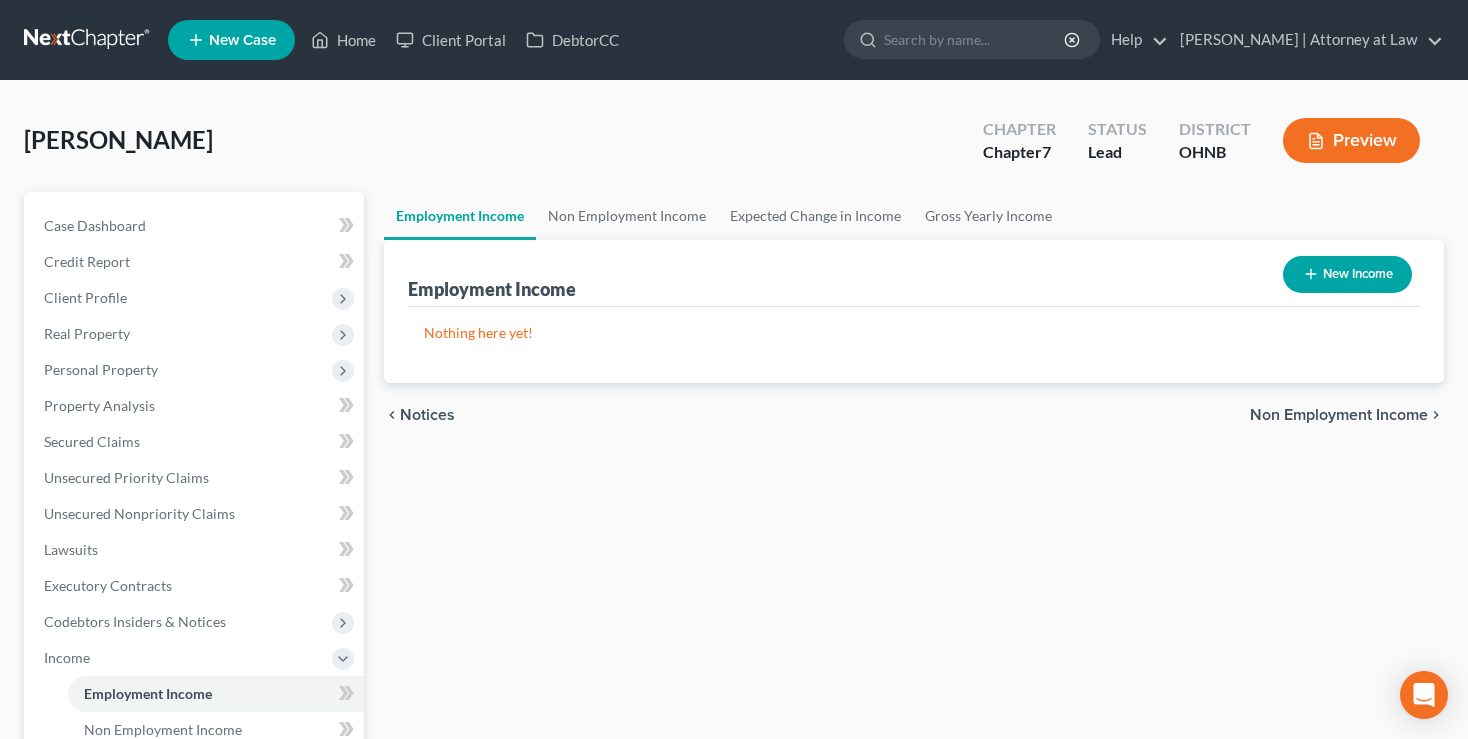 click on "New Income" at bounding box center (1347, 274) 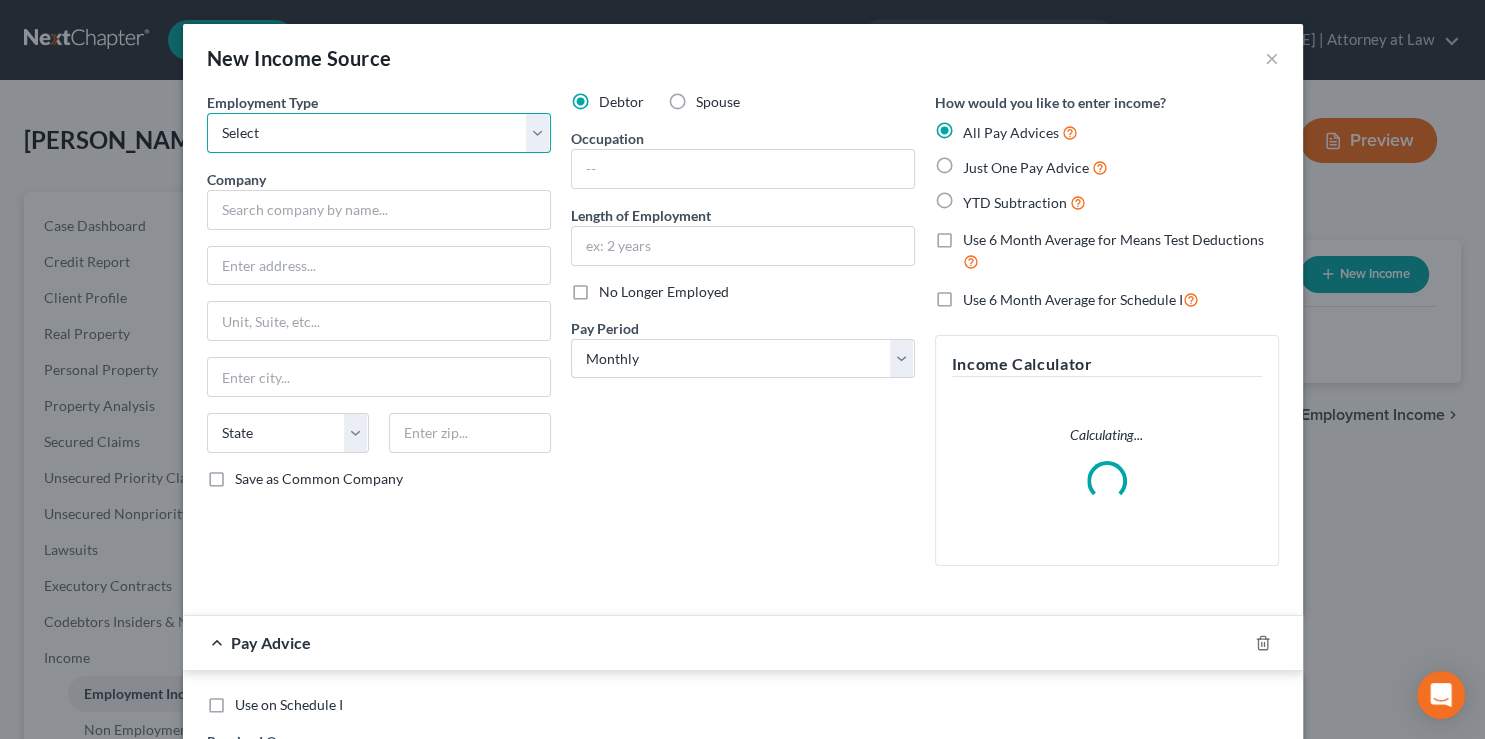 click on "Select Full or Part Time Employment Self Employment" at bounding box center [379, 133] 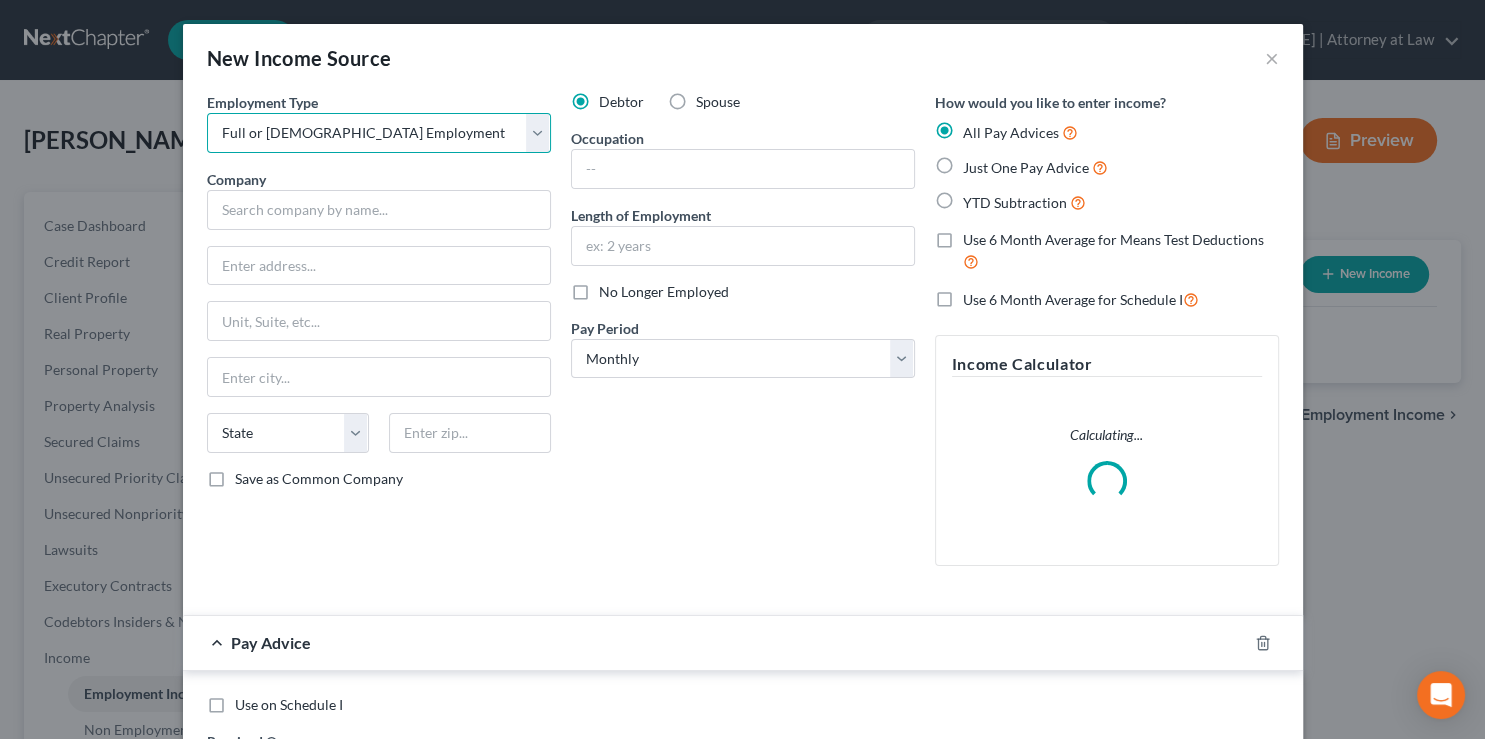 click on "Full or Part Time Employment" at bounding box center (0, 0) 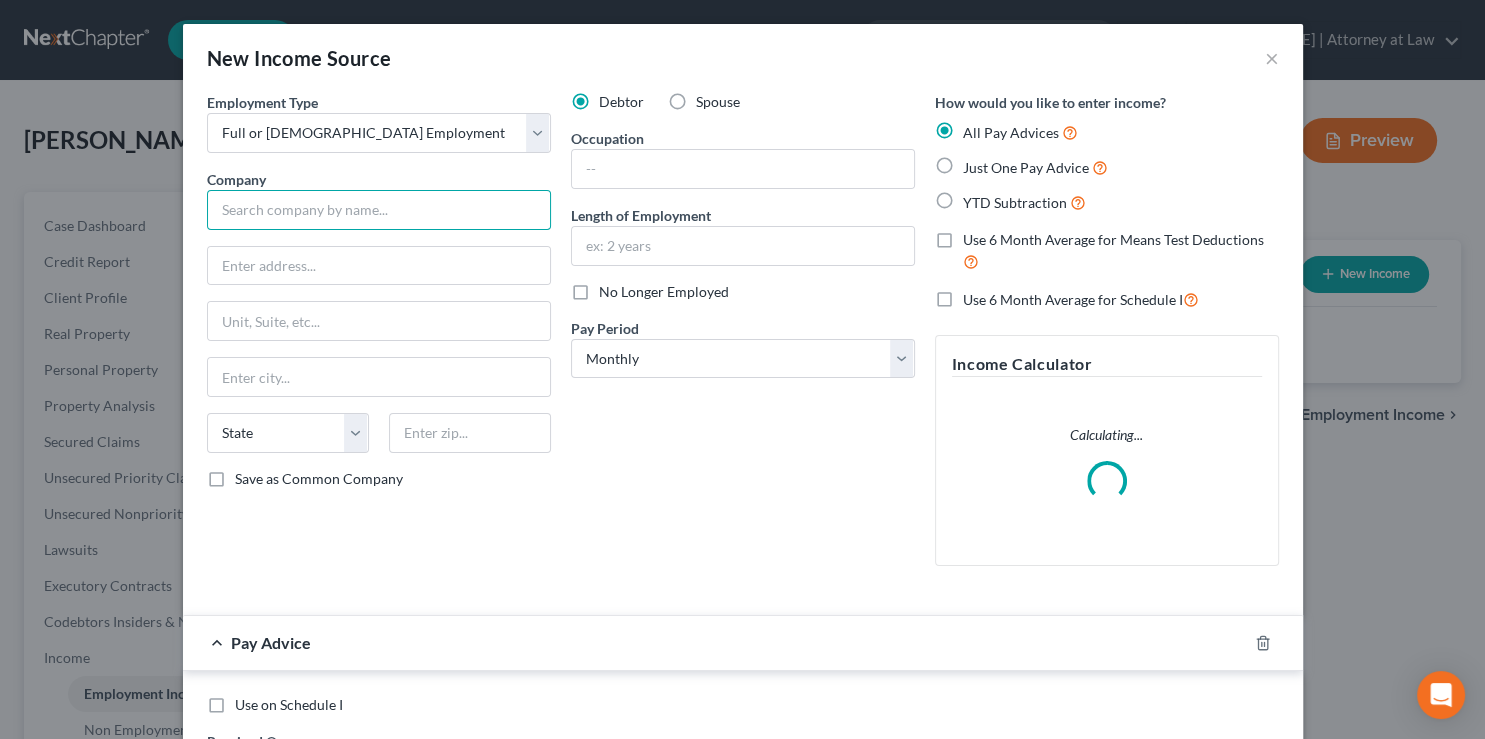 click at bounding box center [379, 210] 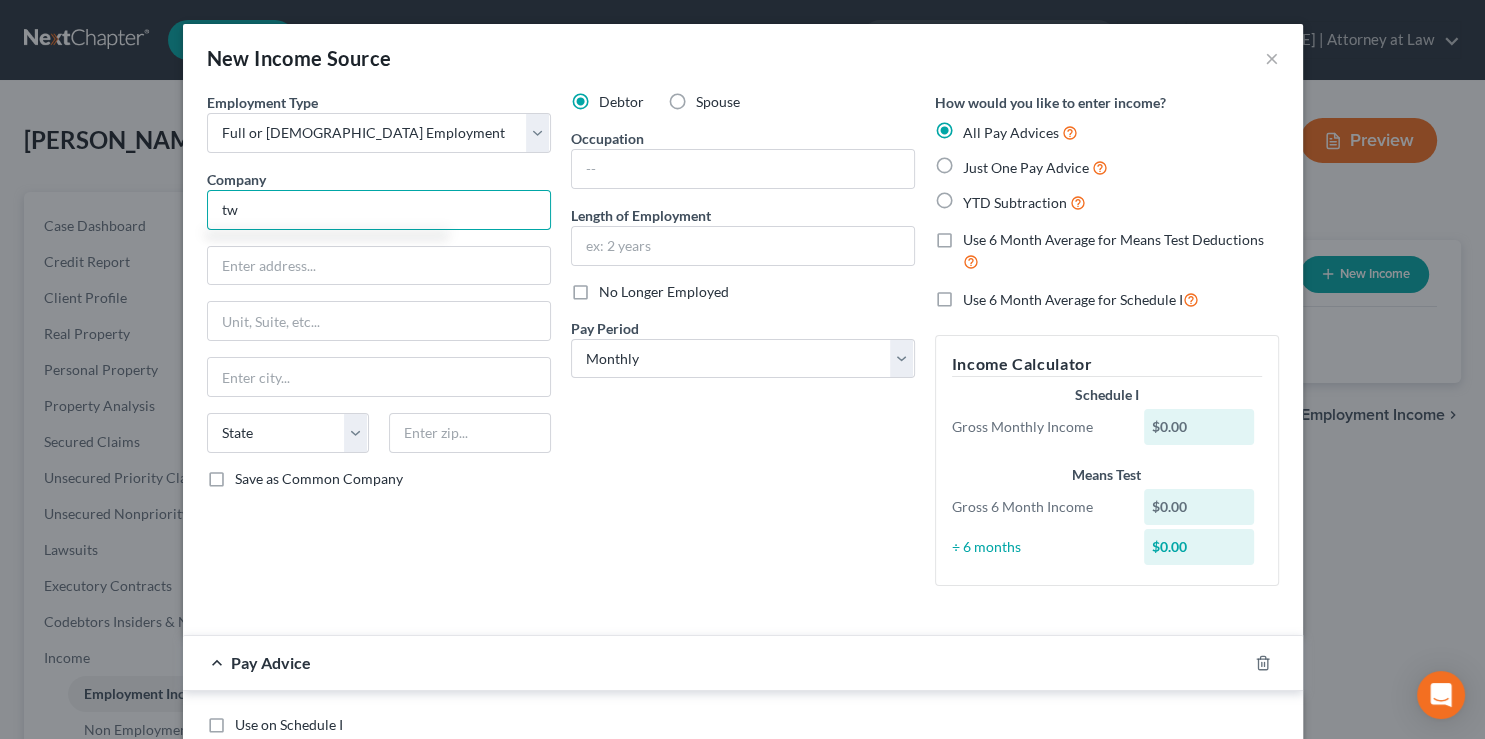 type on "t" 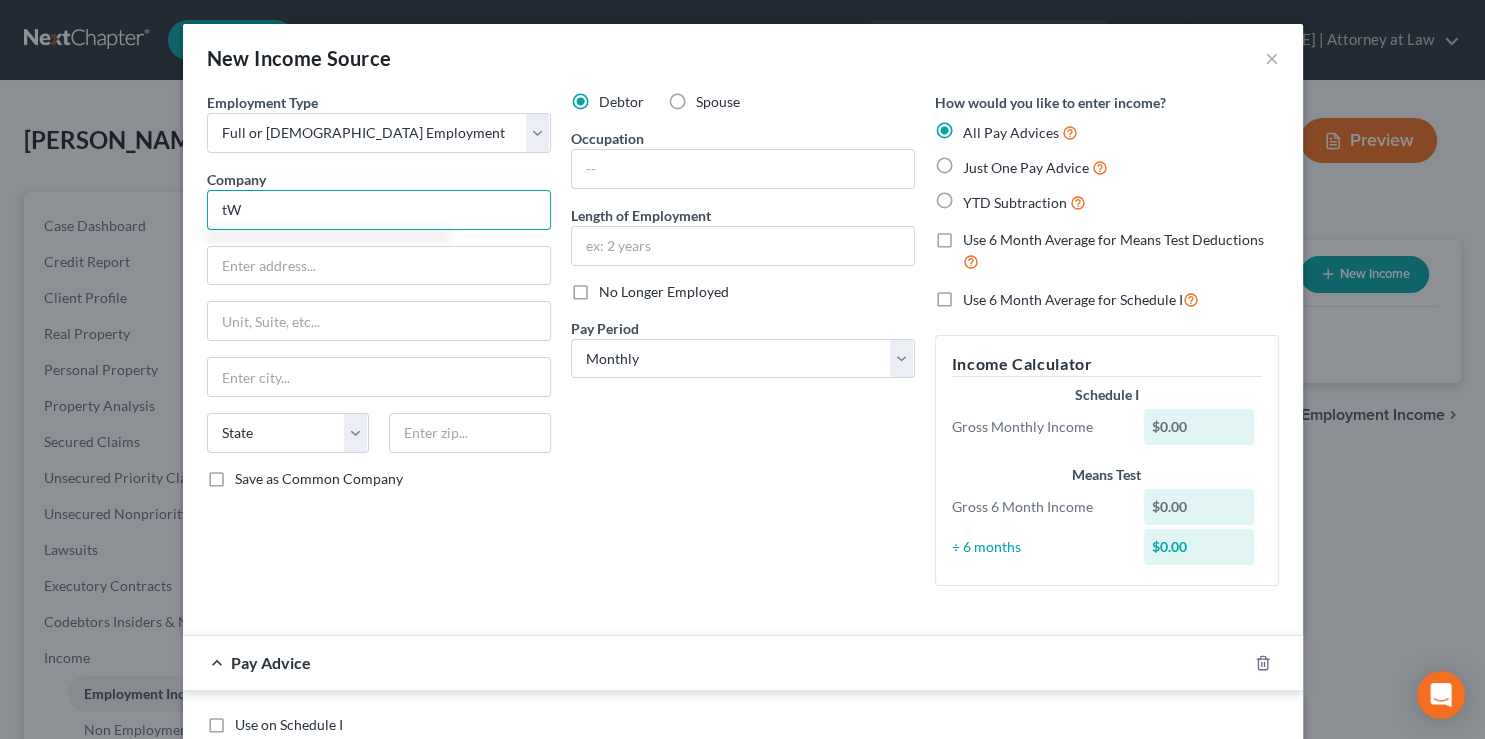 type on "t" 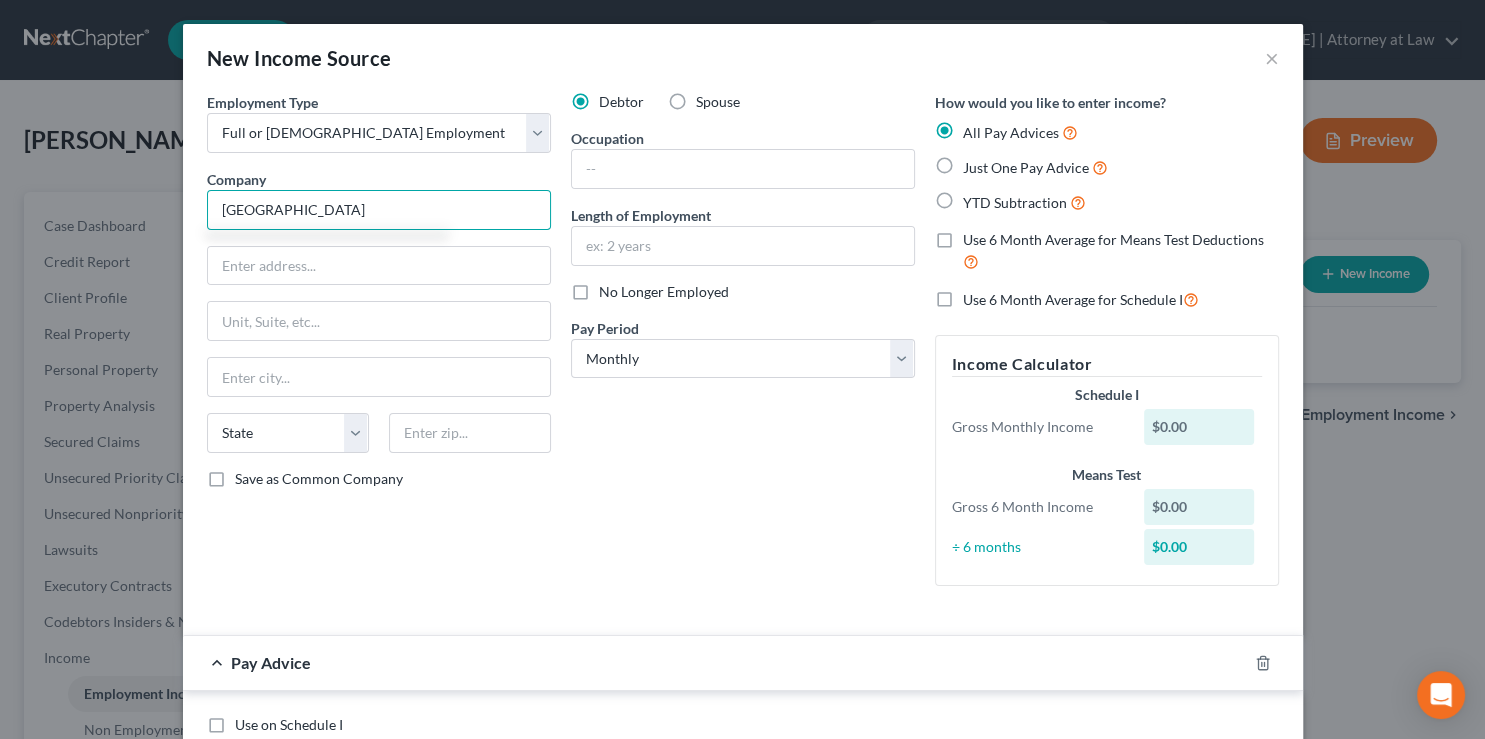type on "[GEOGRAPHIC_DATA]" 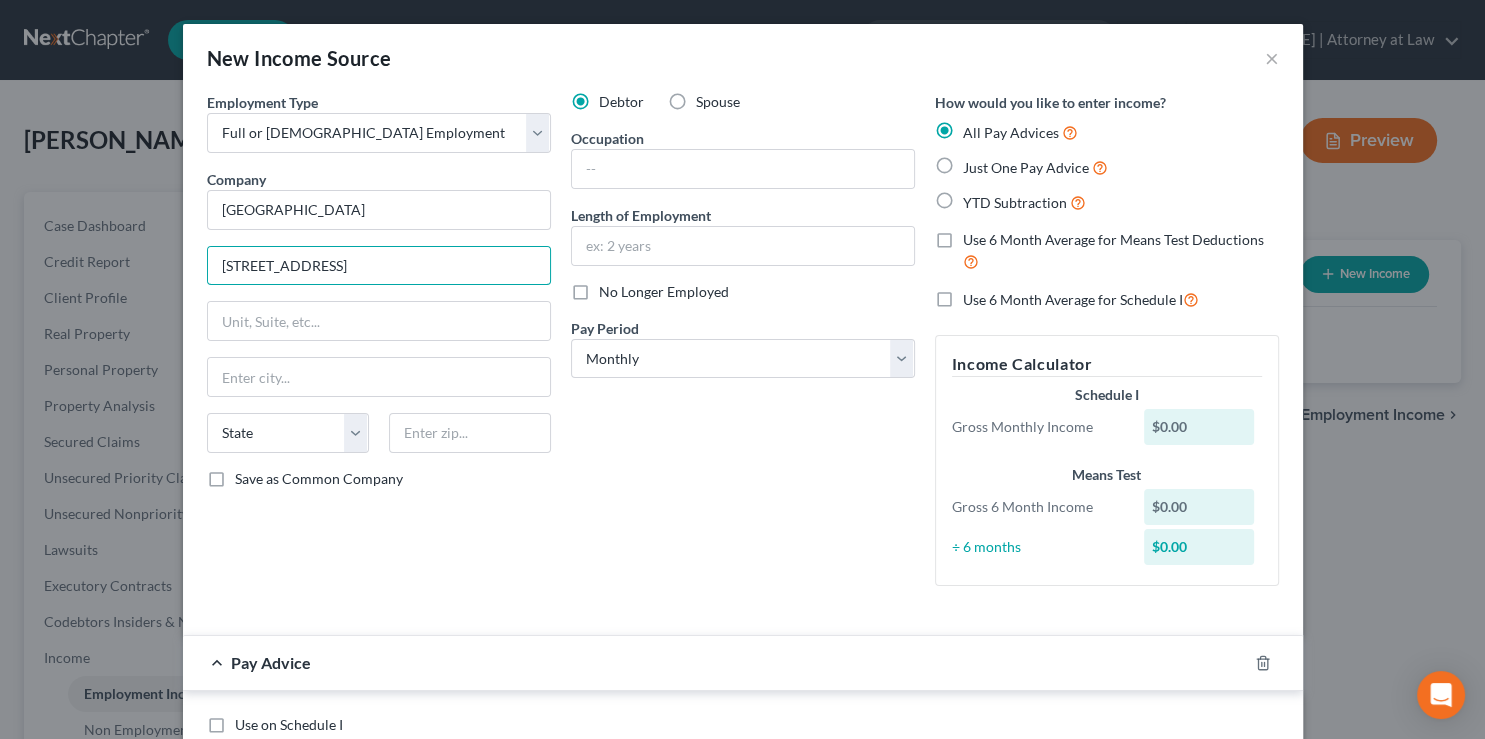 type on "11136 Ravenna Road" 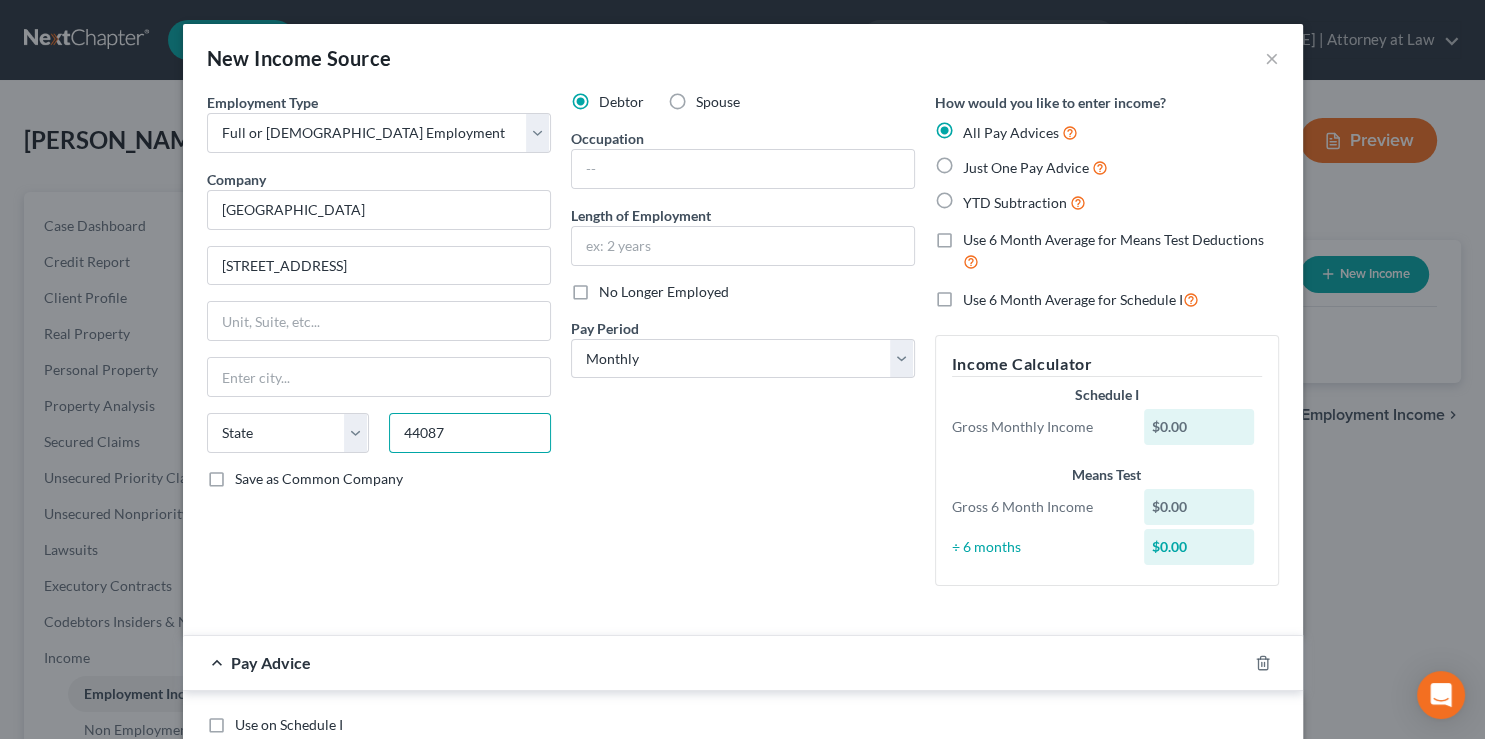 type on "44087" 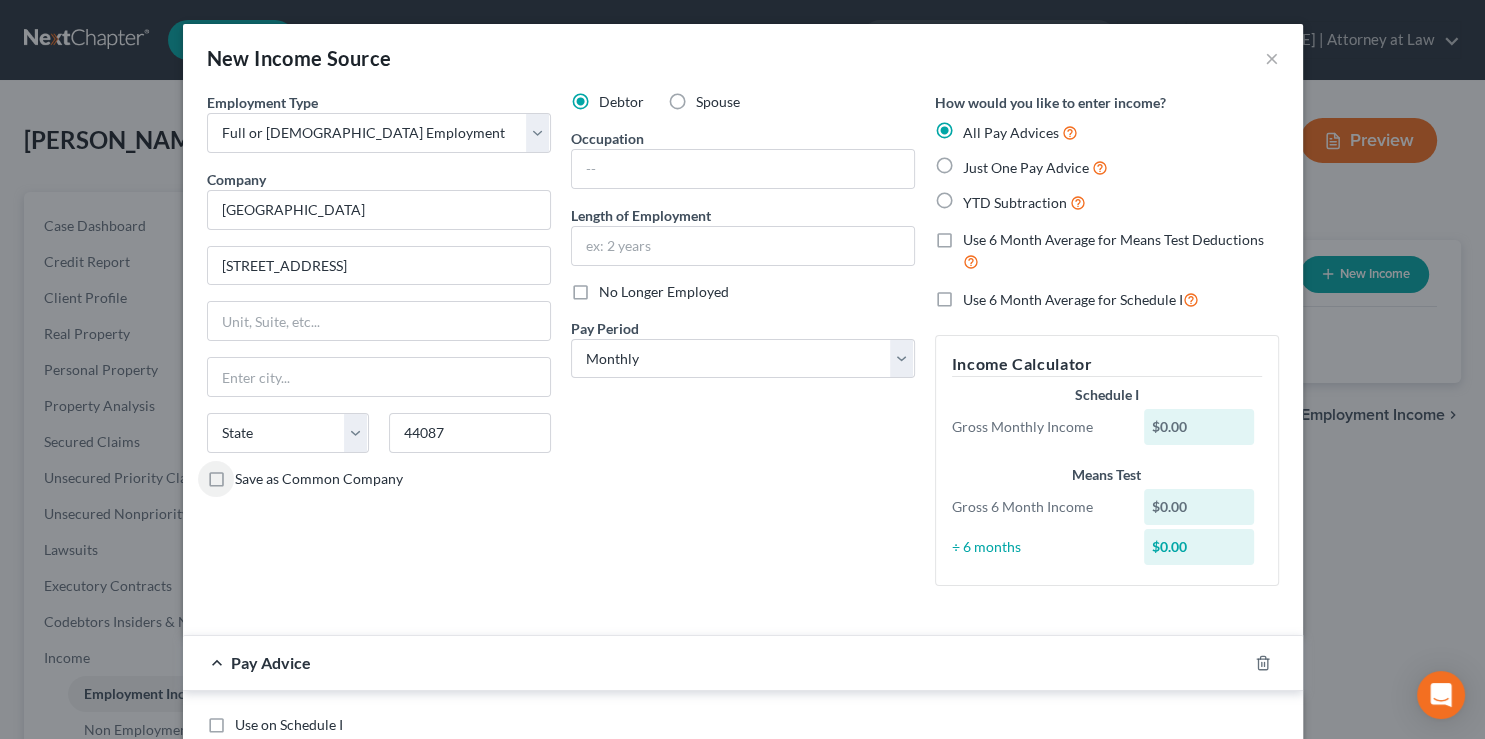 type on "Twinsburg" 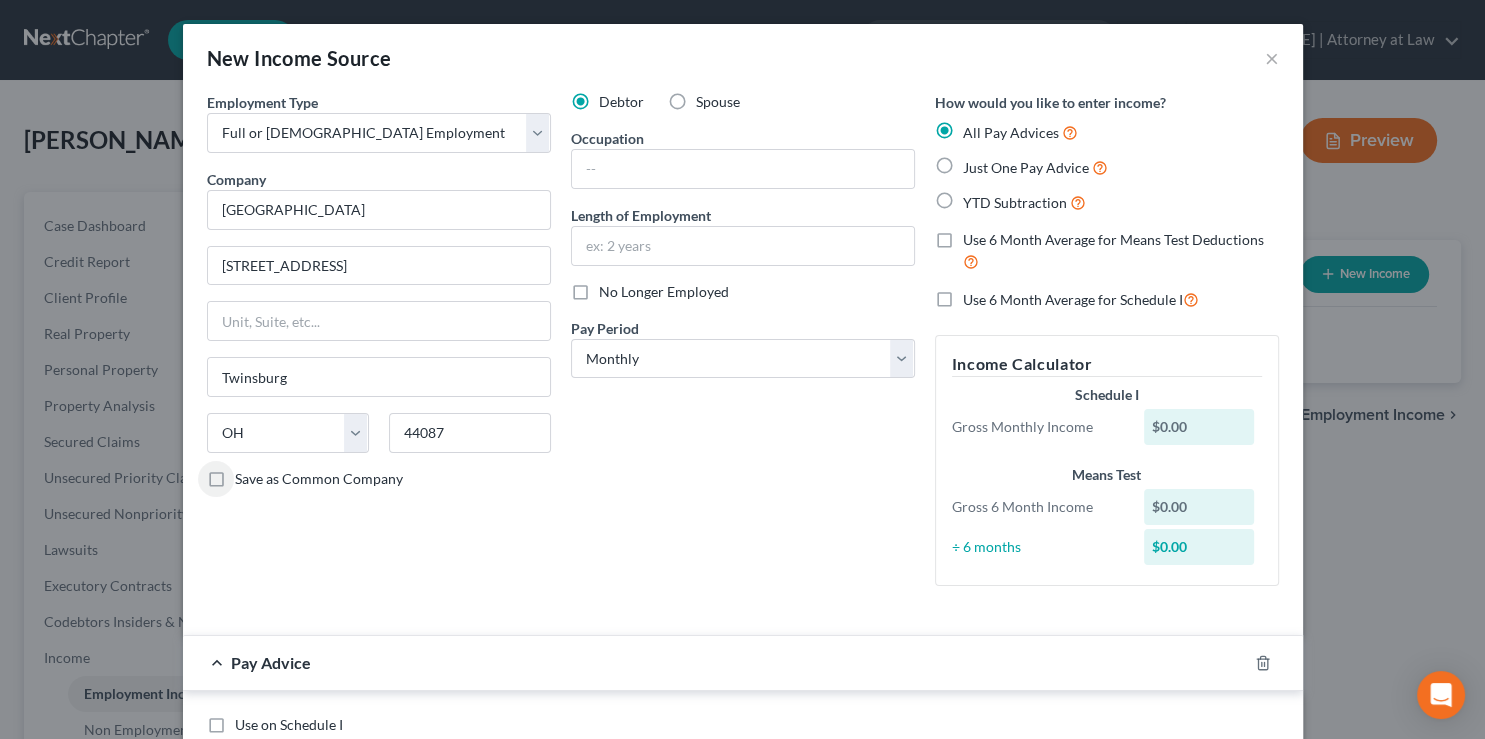 click on "Save as Common Company" at bounding box center [249, 475] 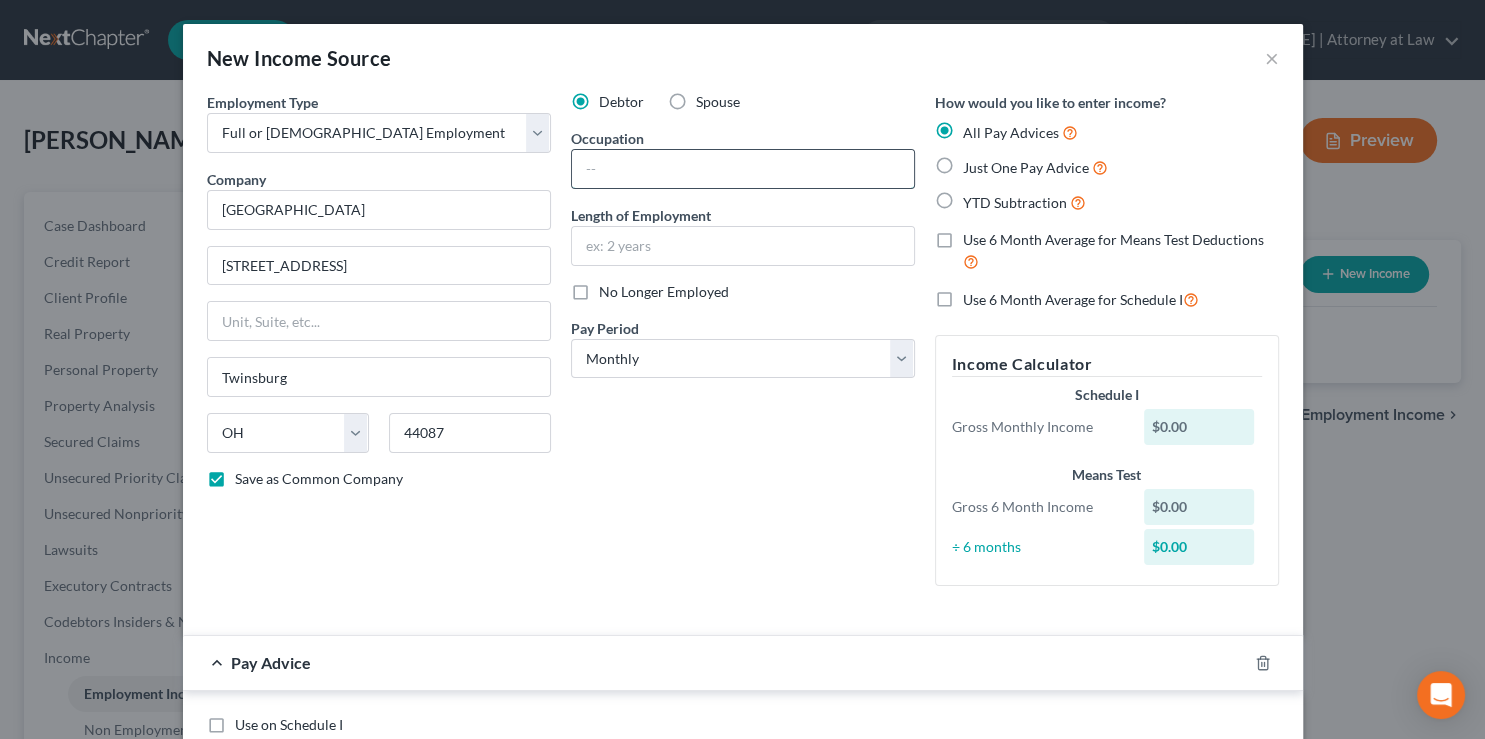 click at bounding box center [743, 169] 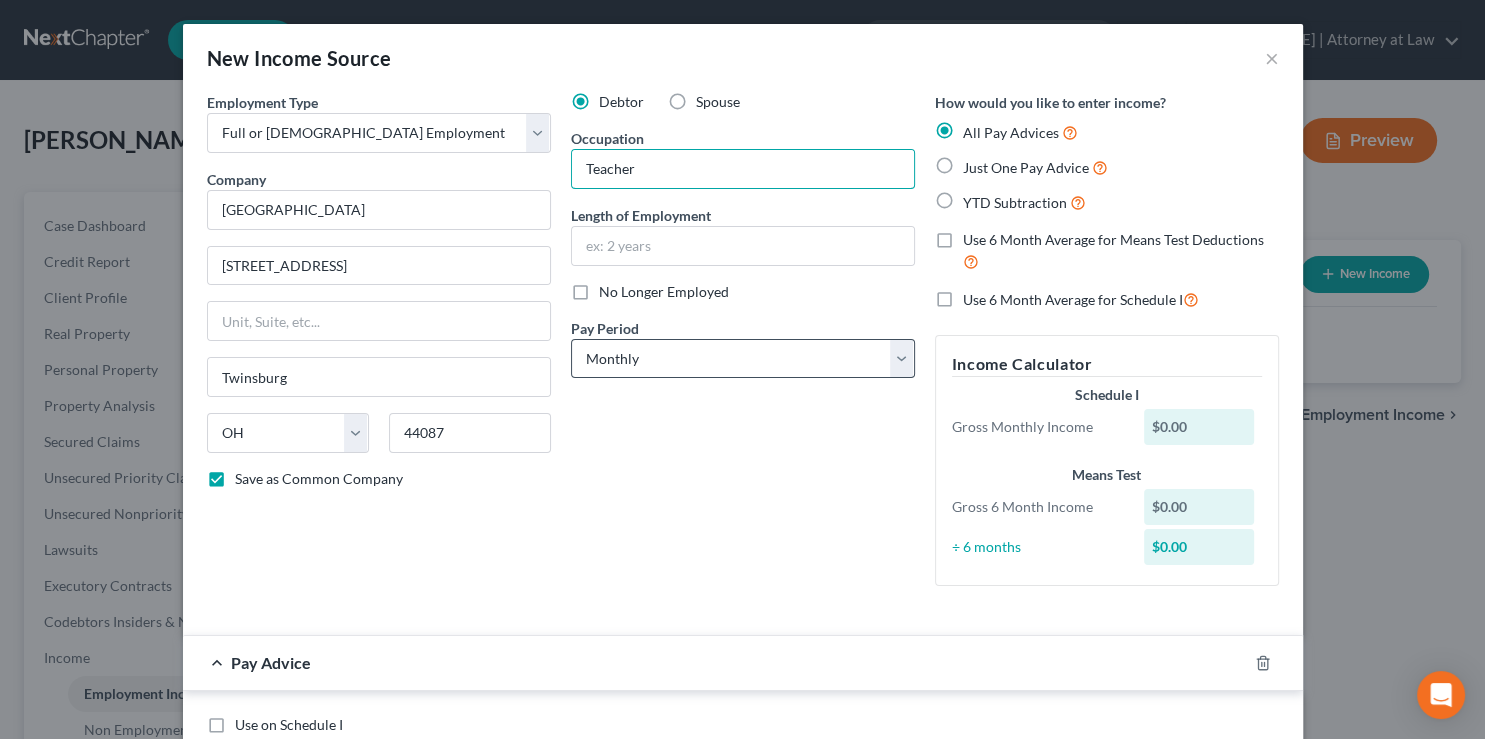 type on "Teacher" 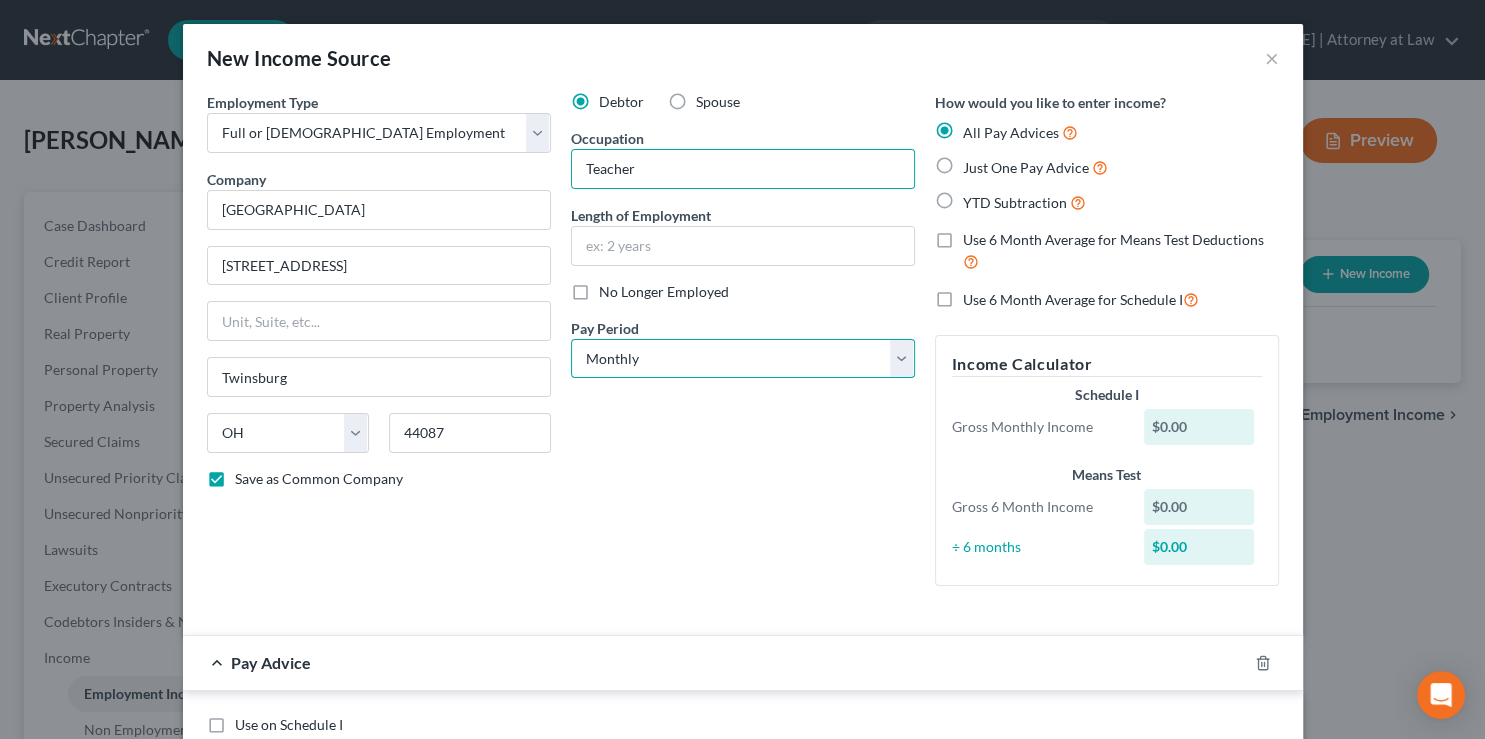 click on "Select Monthly Twice Monthly Every Other Week Weekly" at bounding box center [743, 359] 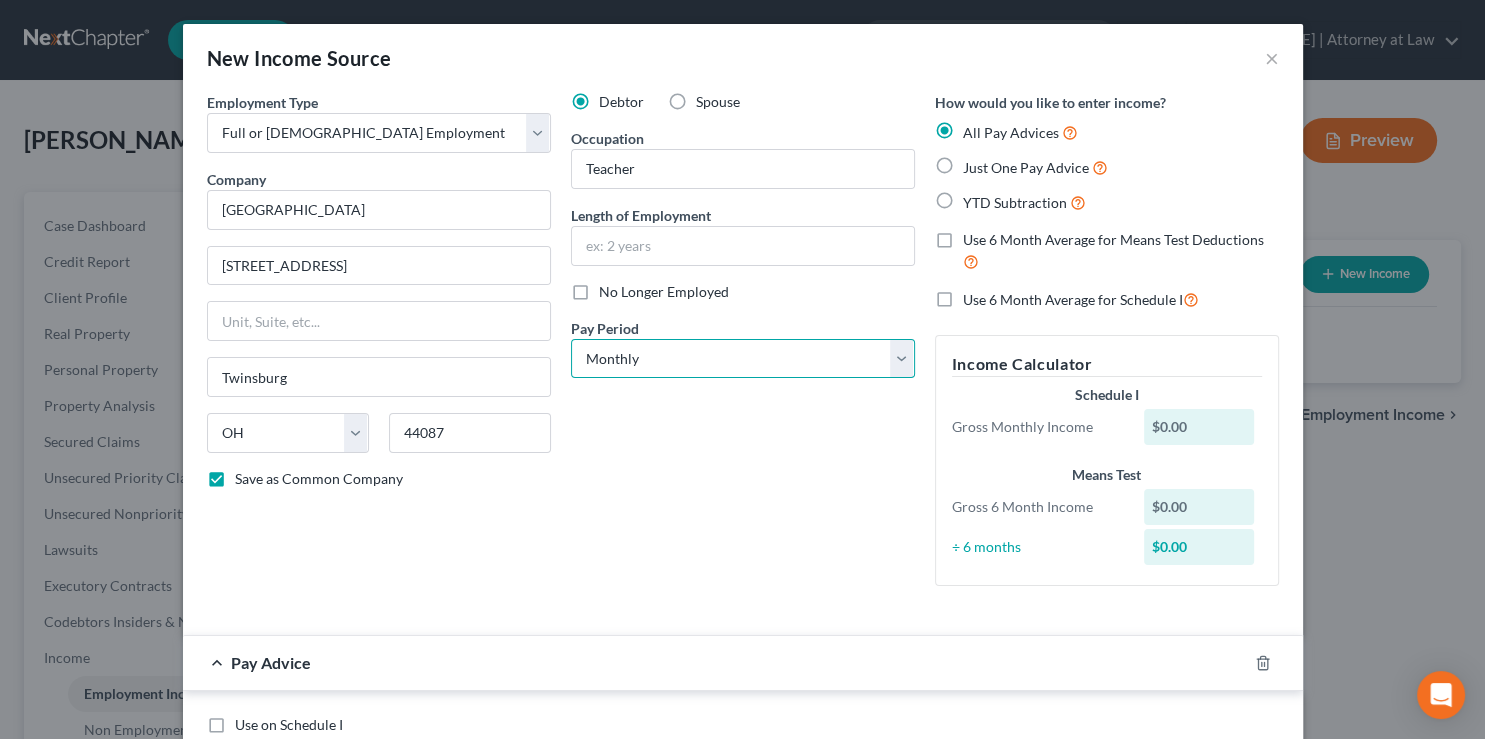 select on "1" 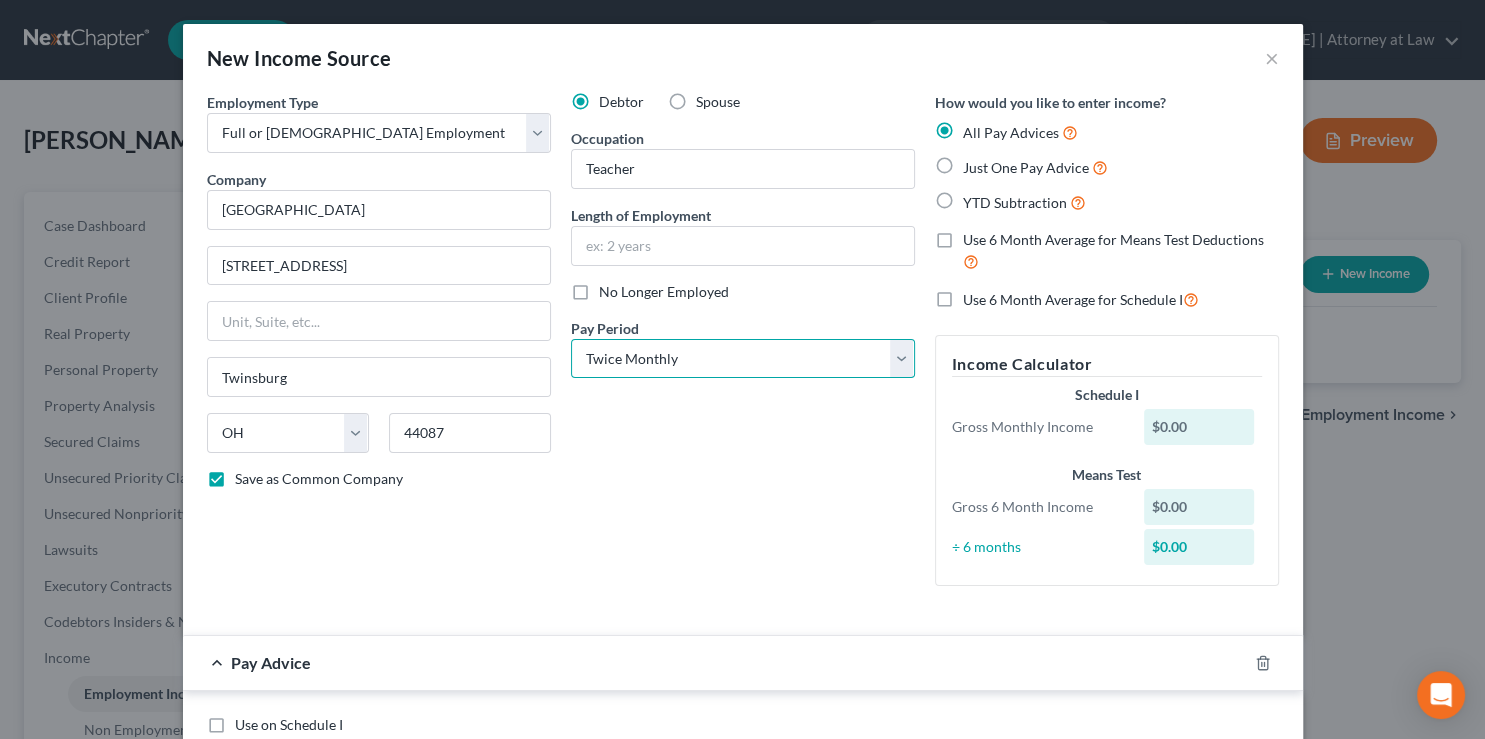 click on "Twice Monthly" at bounding box center (0, 0) 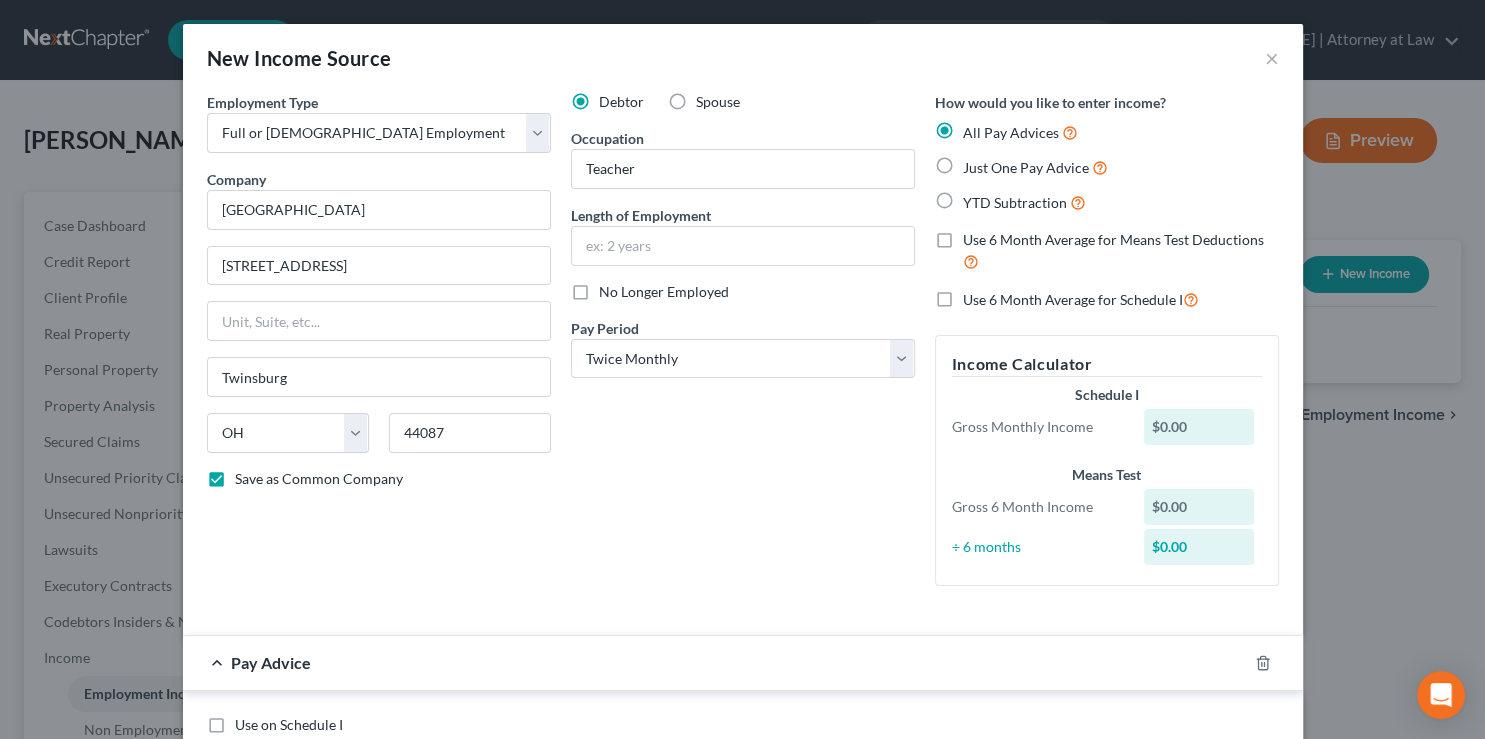 click on "Use 6 Month Average for Means Test Deductions" at bounding box center (1121, 251) 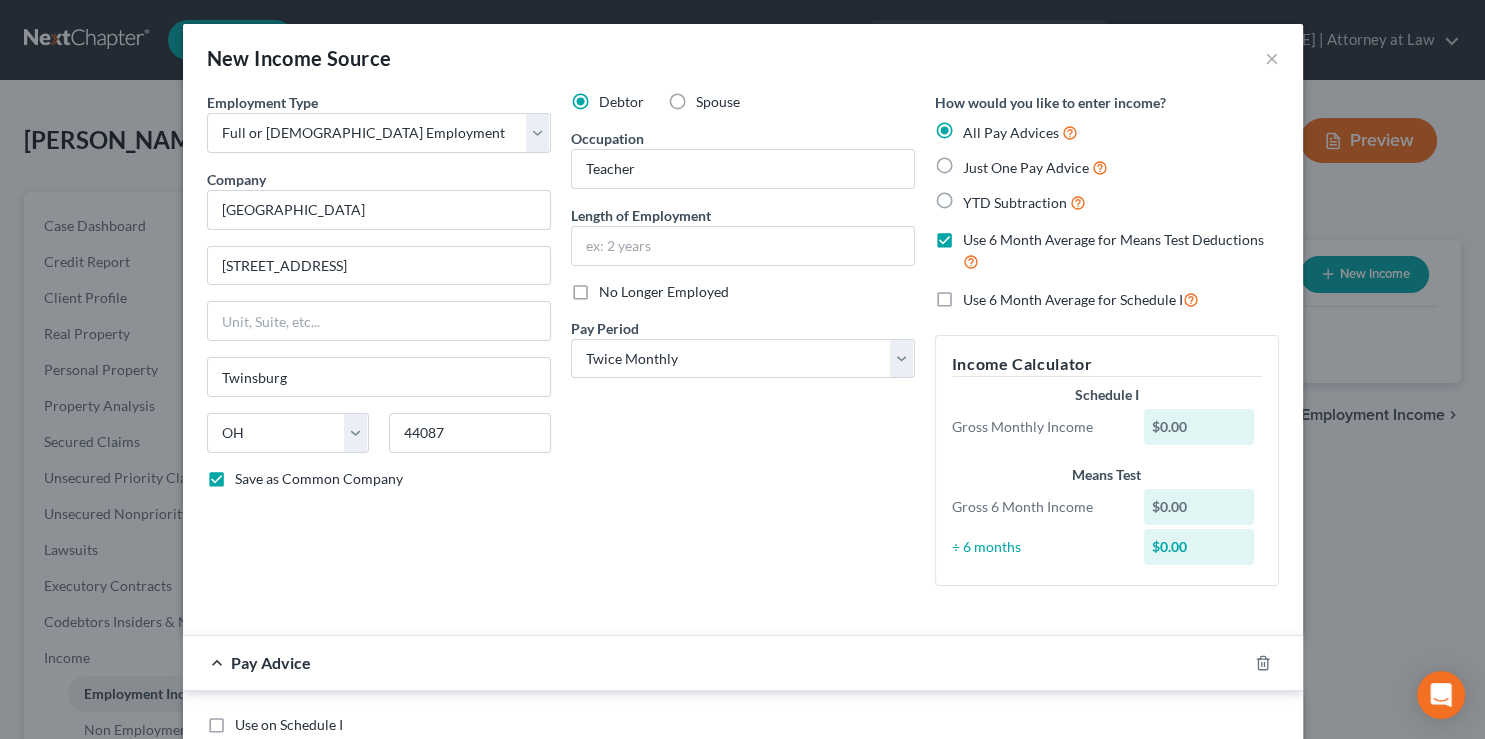 click on "Use 6 Month Average for Schedule I" at bounding box center [1081, 299] 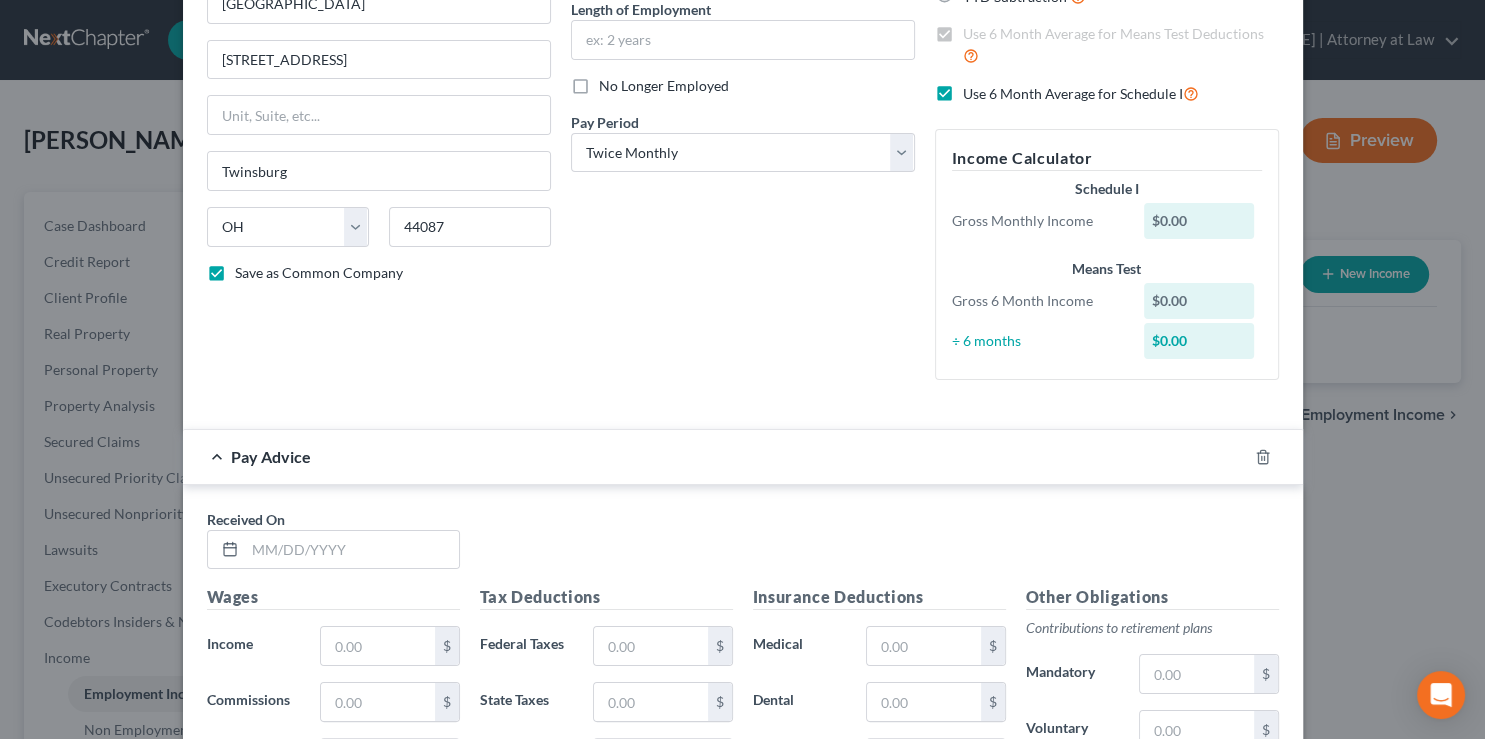 scroll, scrollTop: 504, scrollLeft: 0, axis: vertical 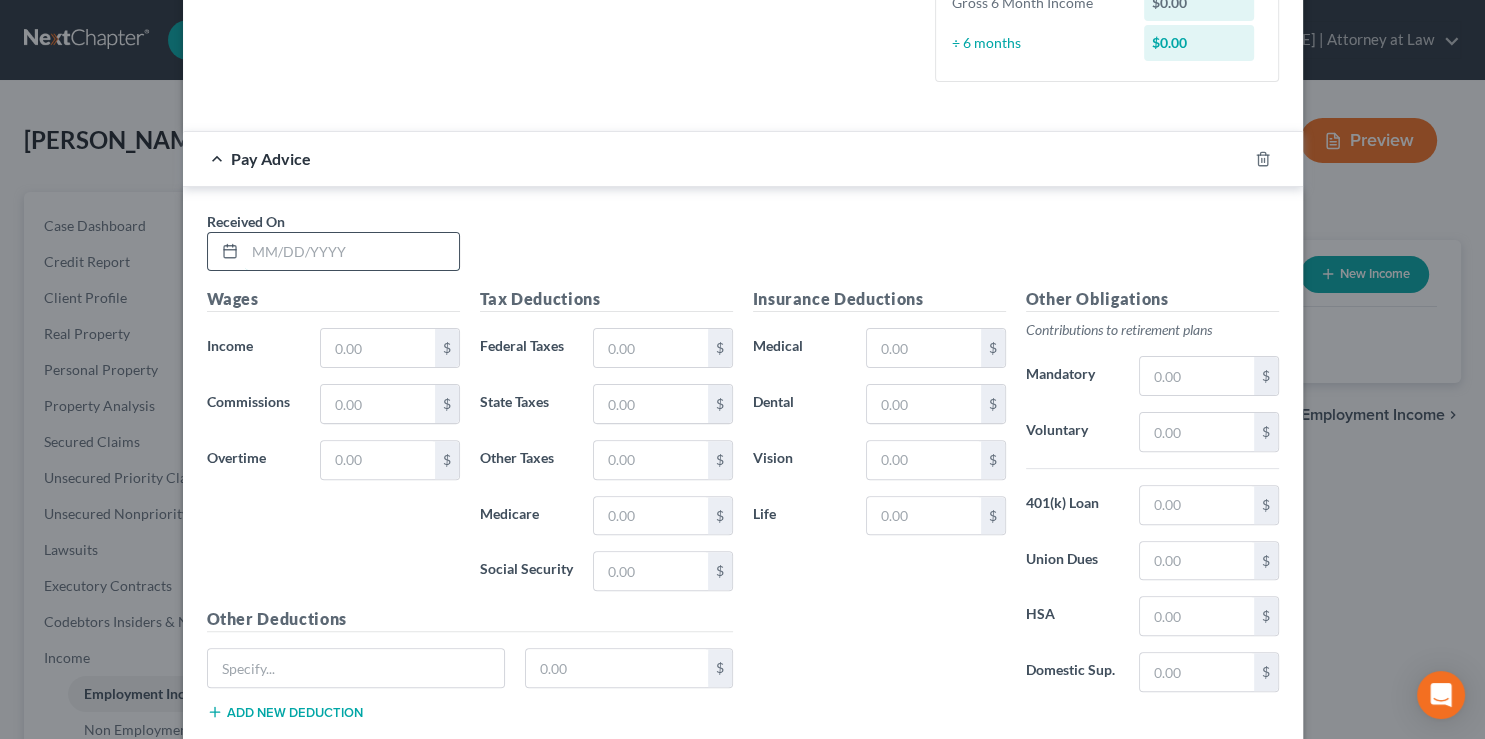click at bounding box center [352, 252] 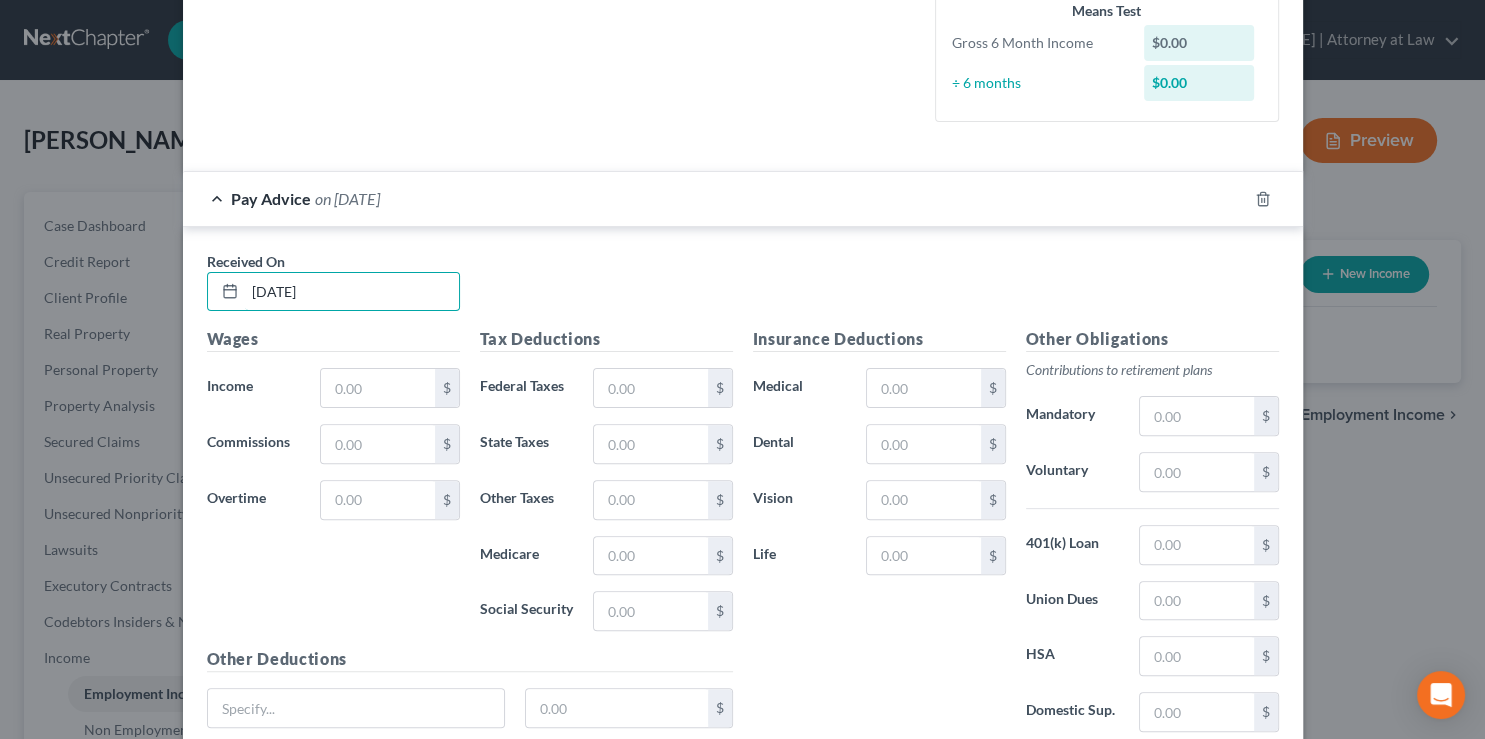 type on "1/9/25" 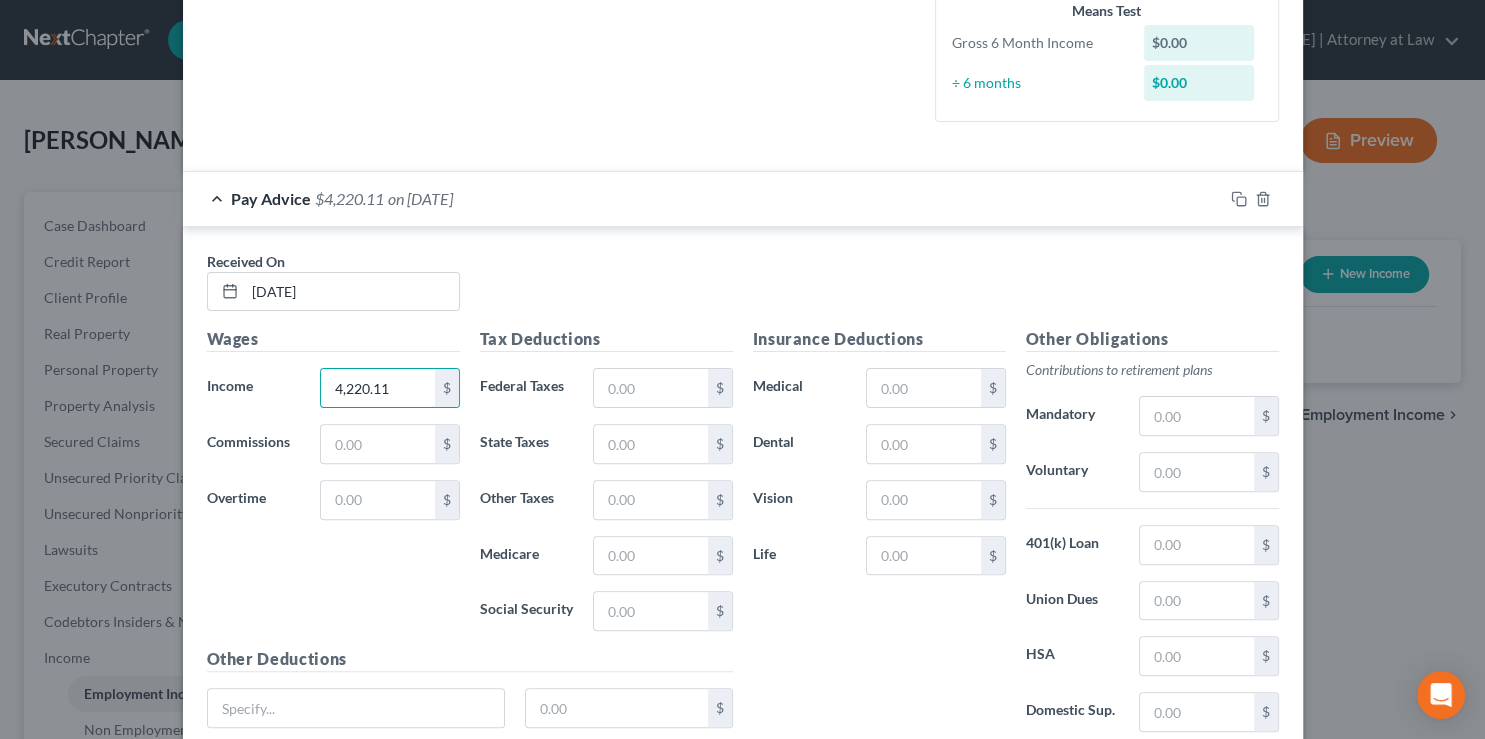 type on "4,220.11" 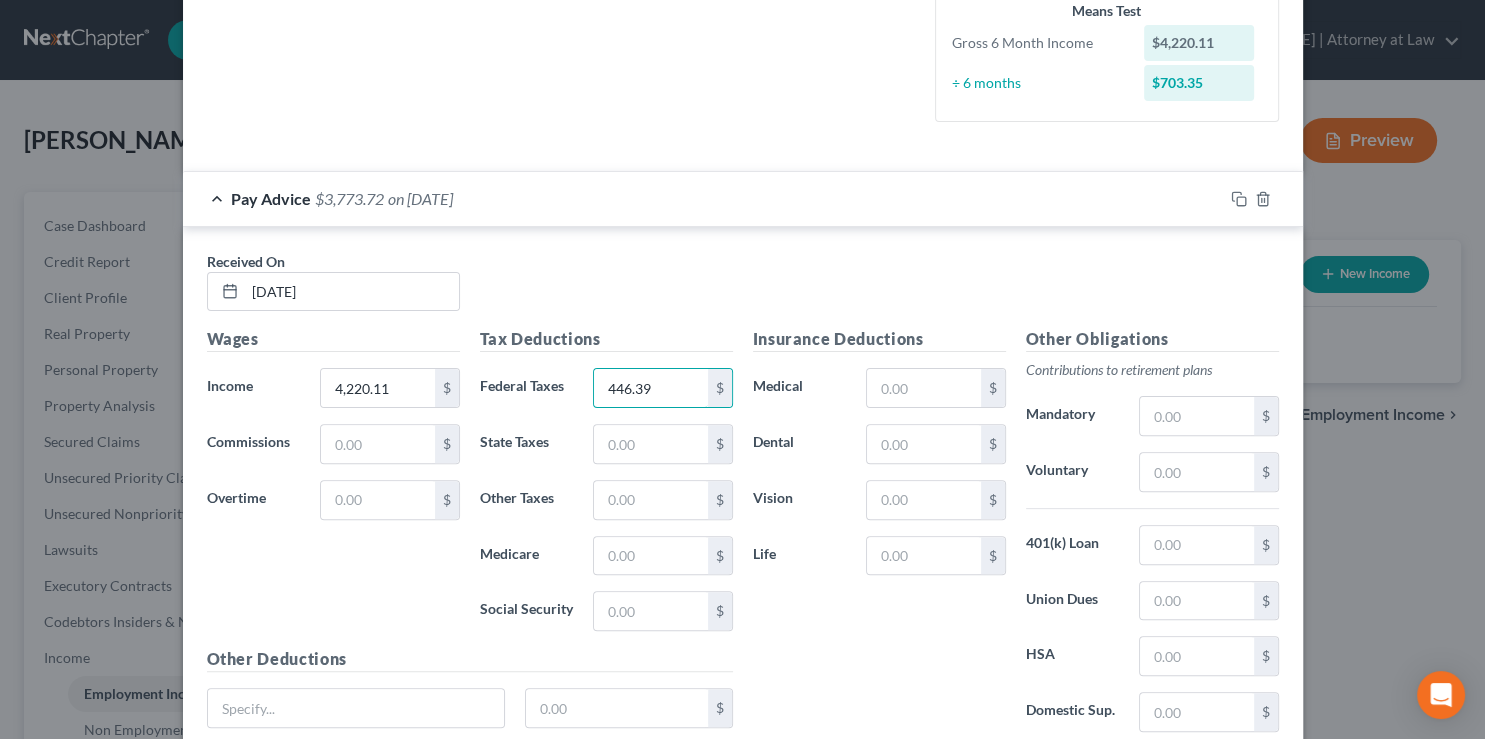 type on "446.39" 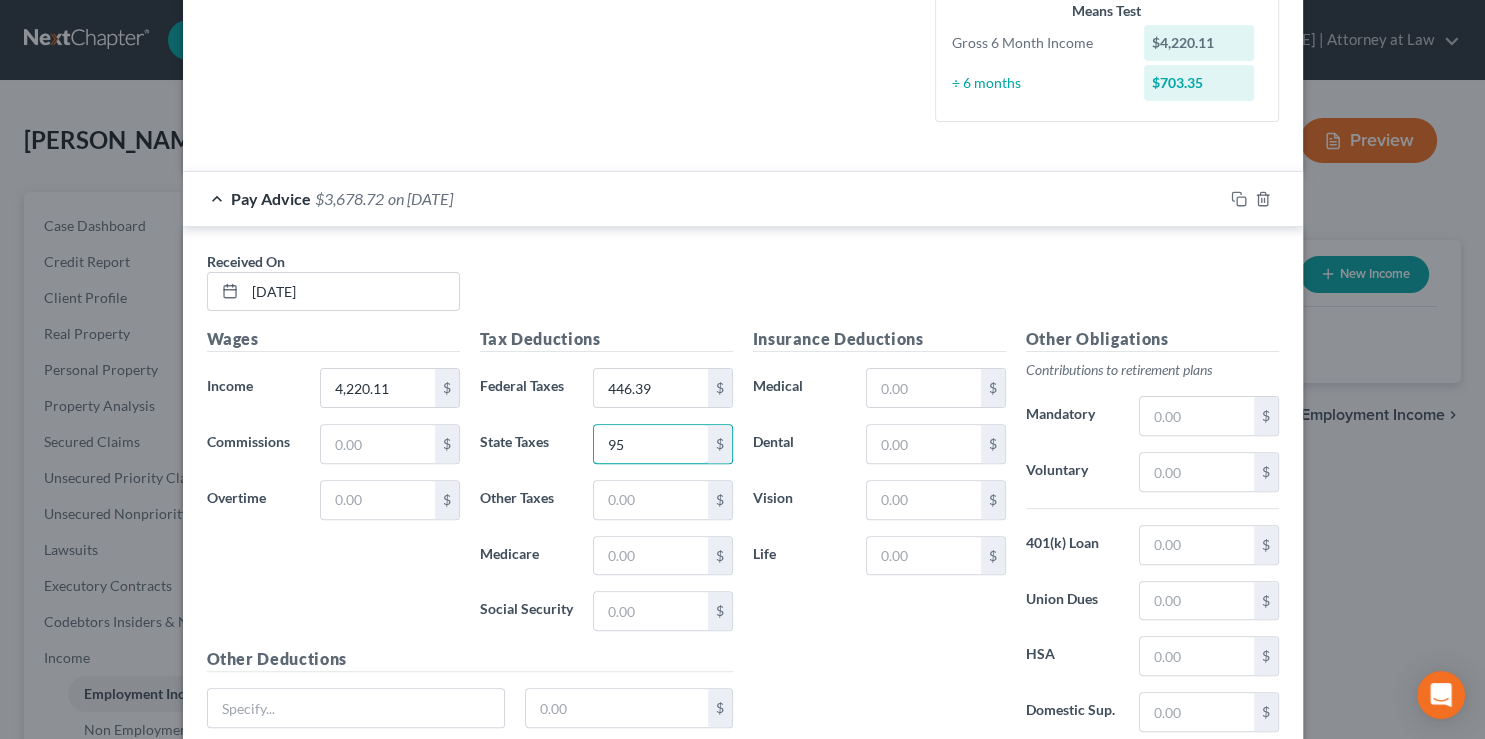 type on "9" 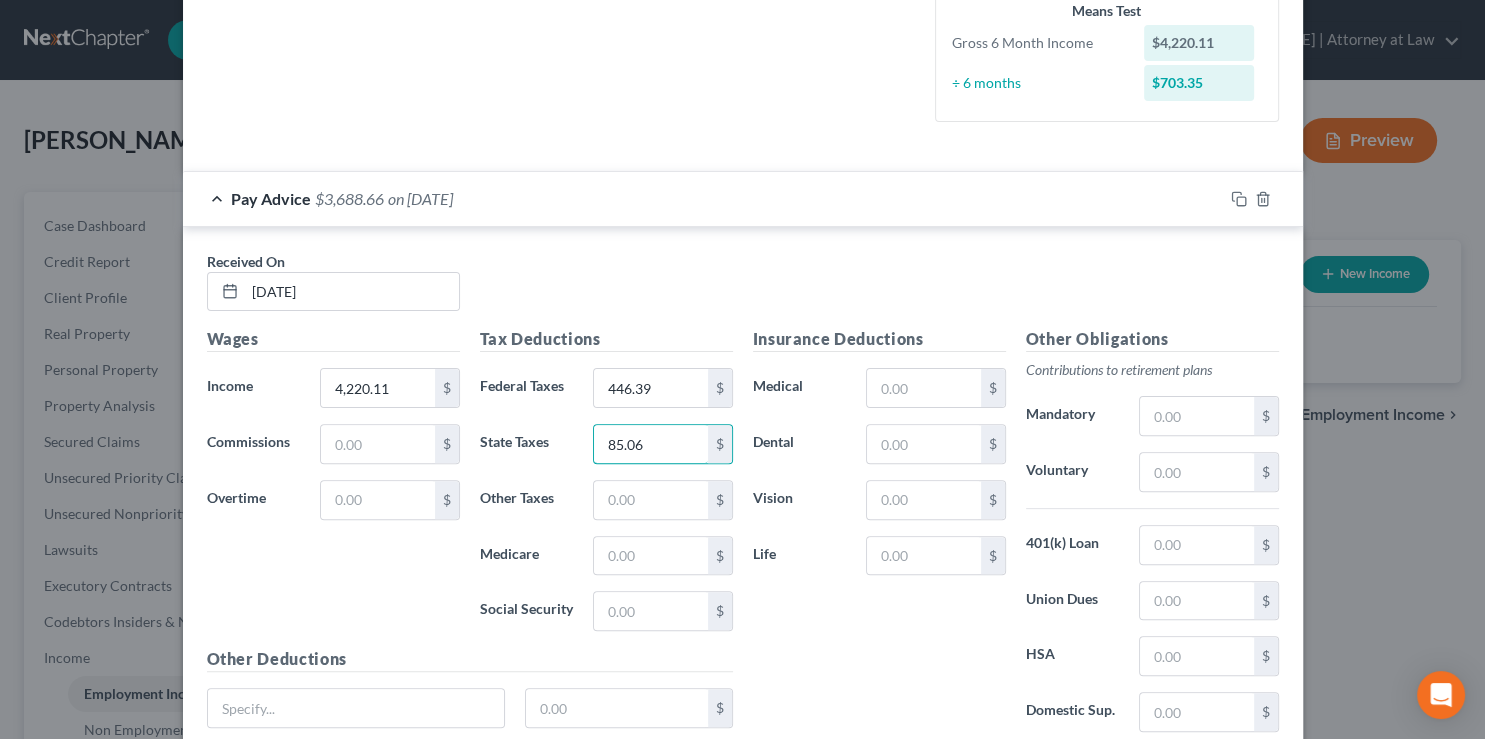 type on "85.06" 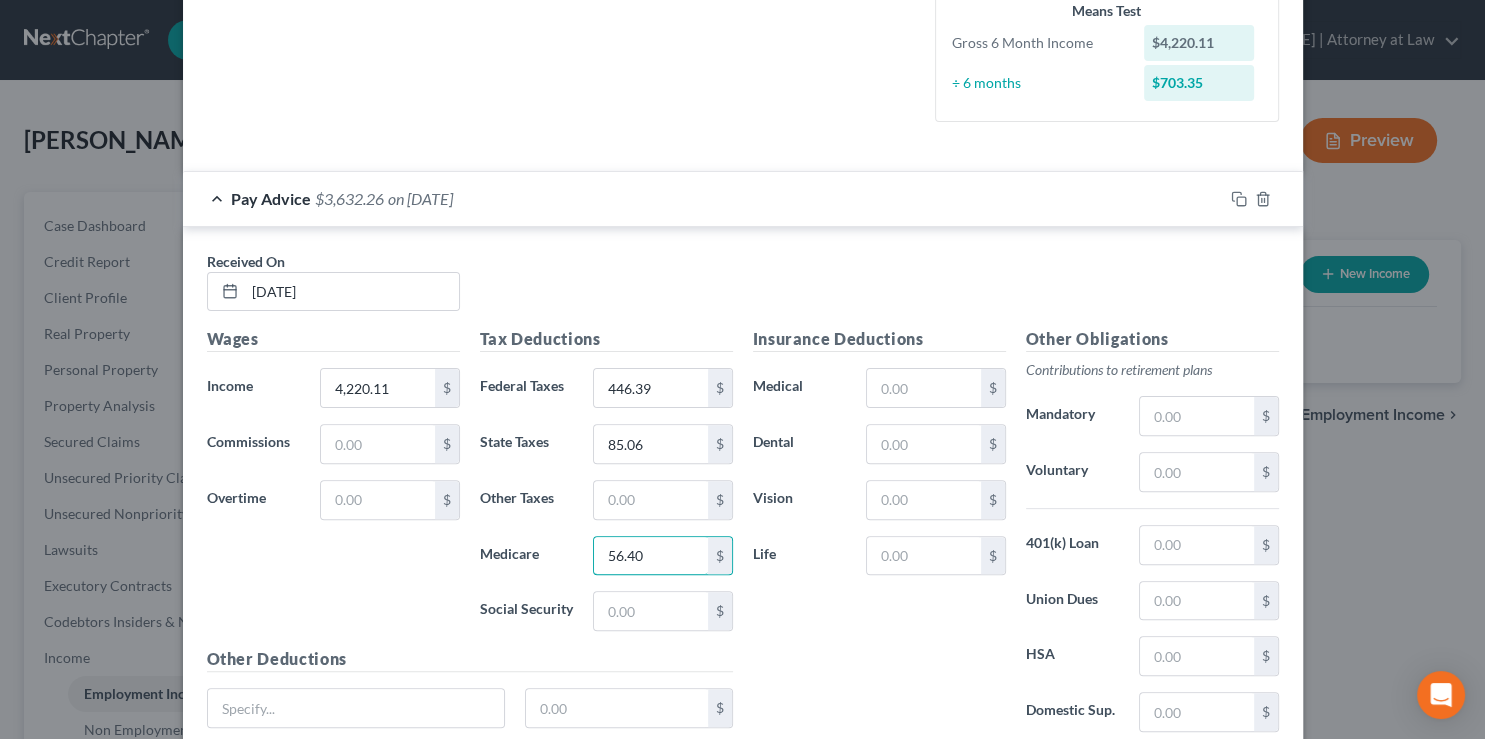 type on "56.40" 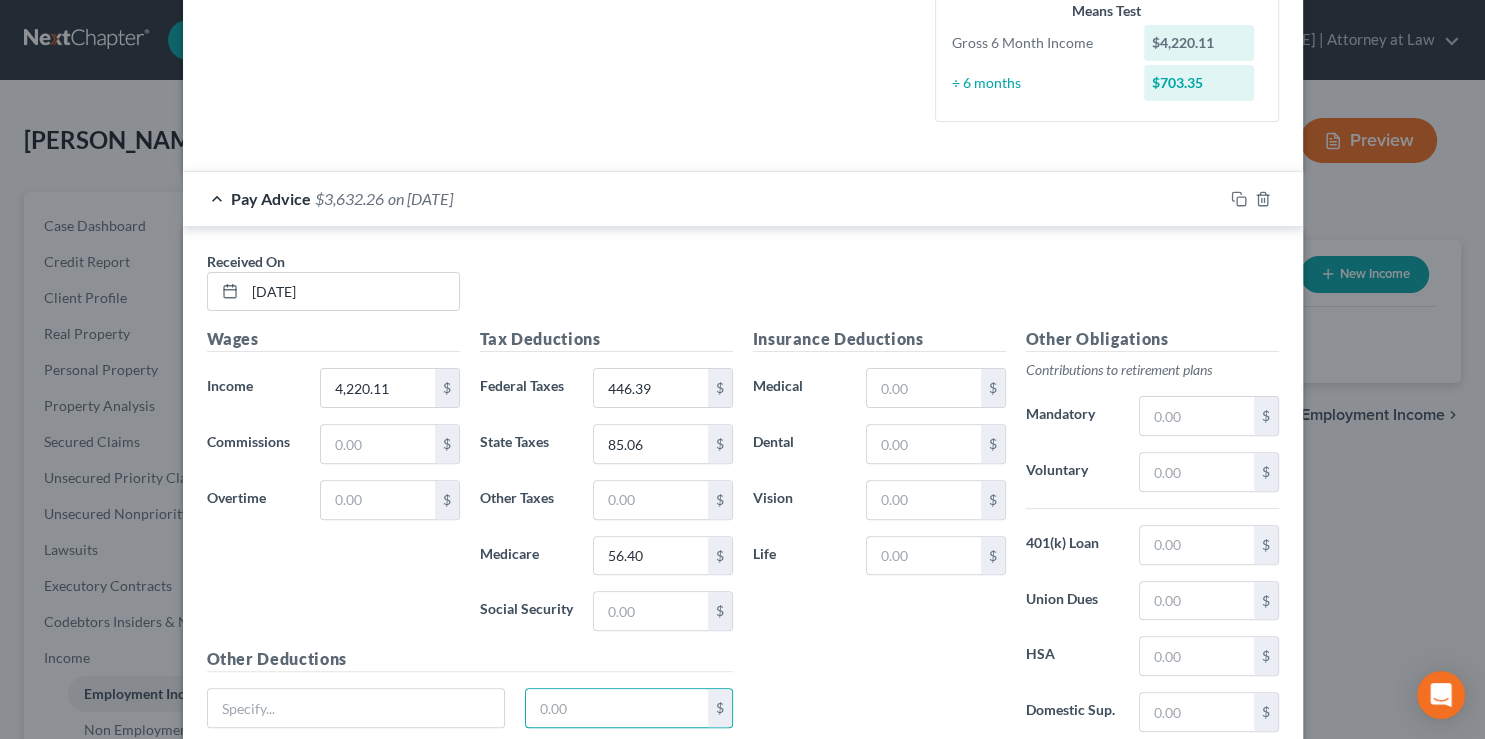 scroll, scrollTop: 662, scrollLeft: 0, axis: vertical 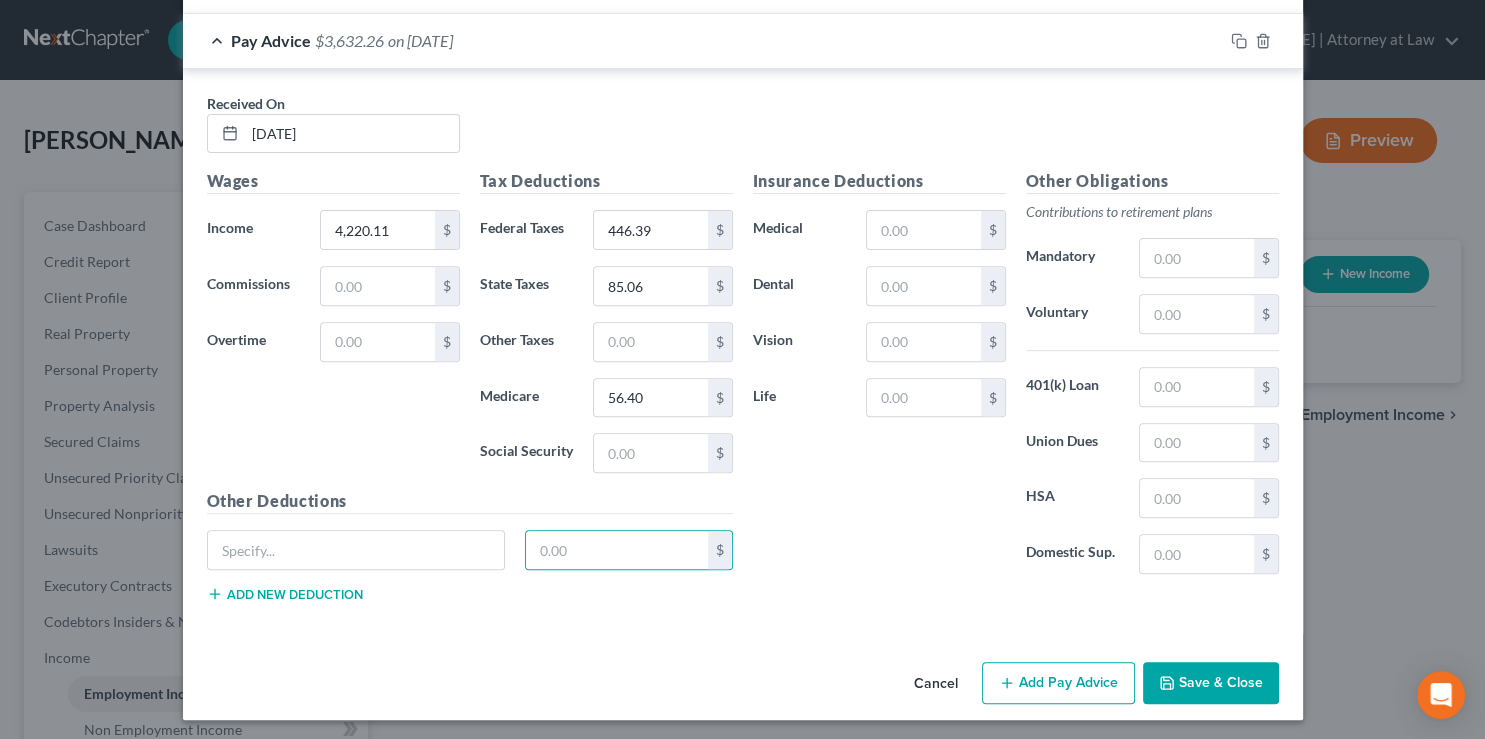 type 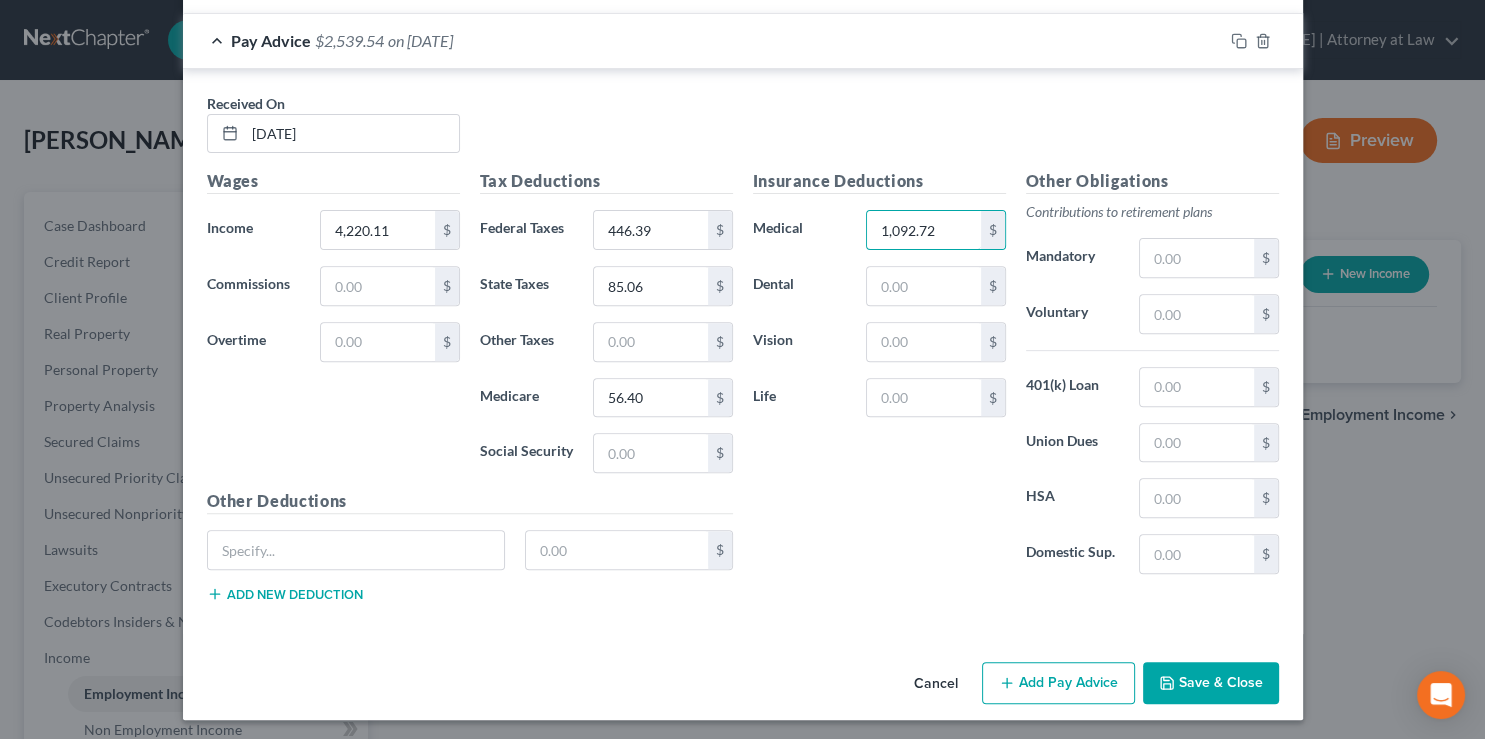 type on "1,092.72" 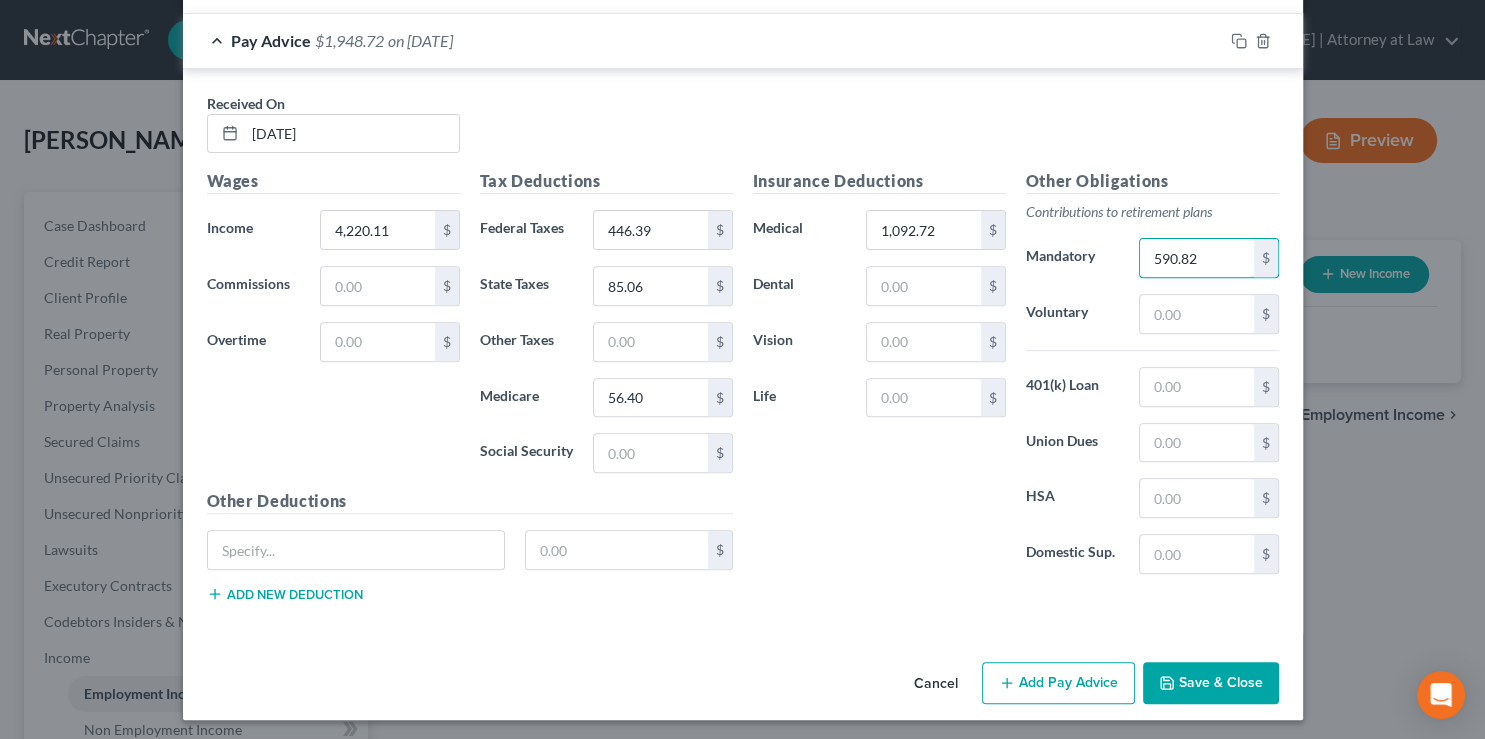 type on "590.82" 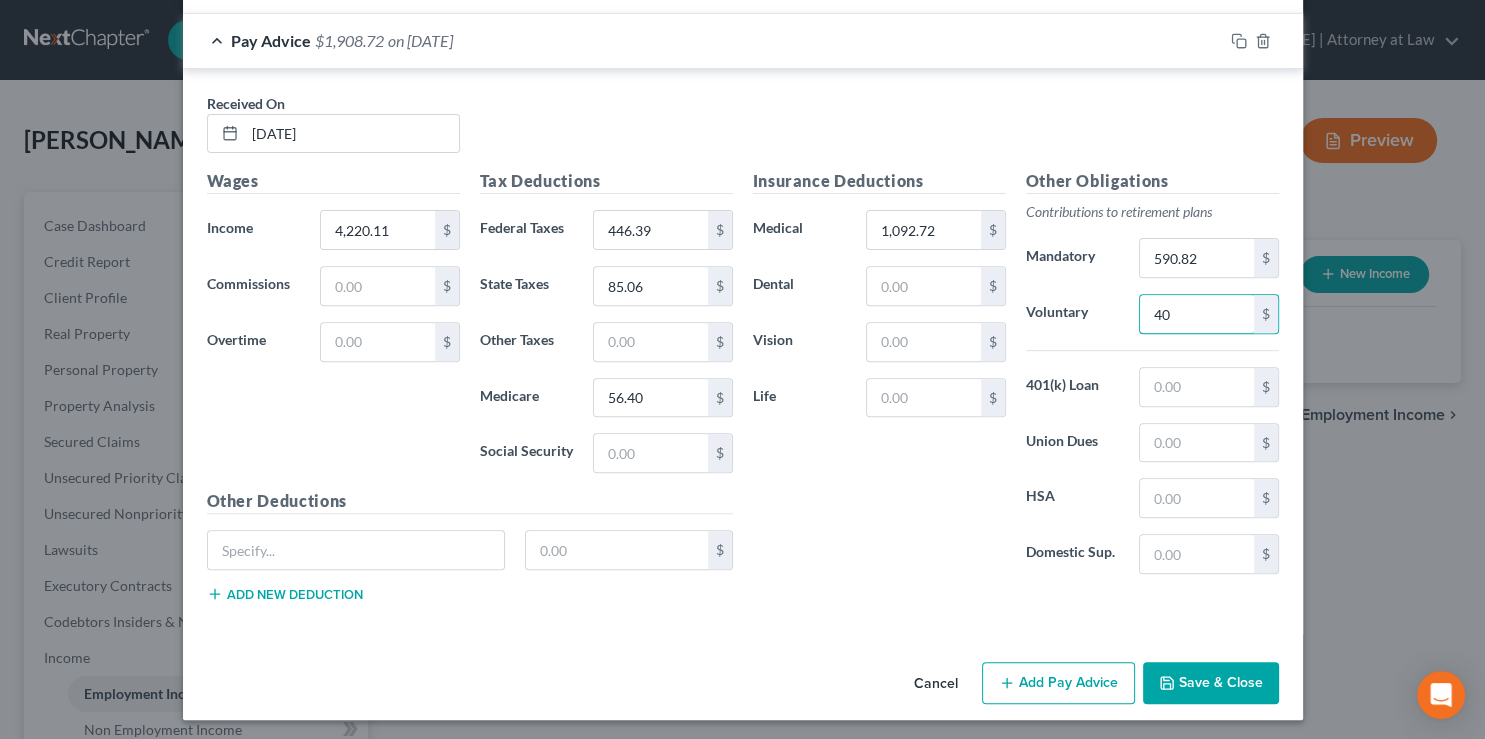 type on "40" 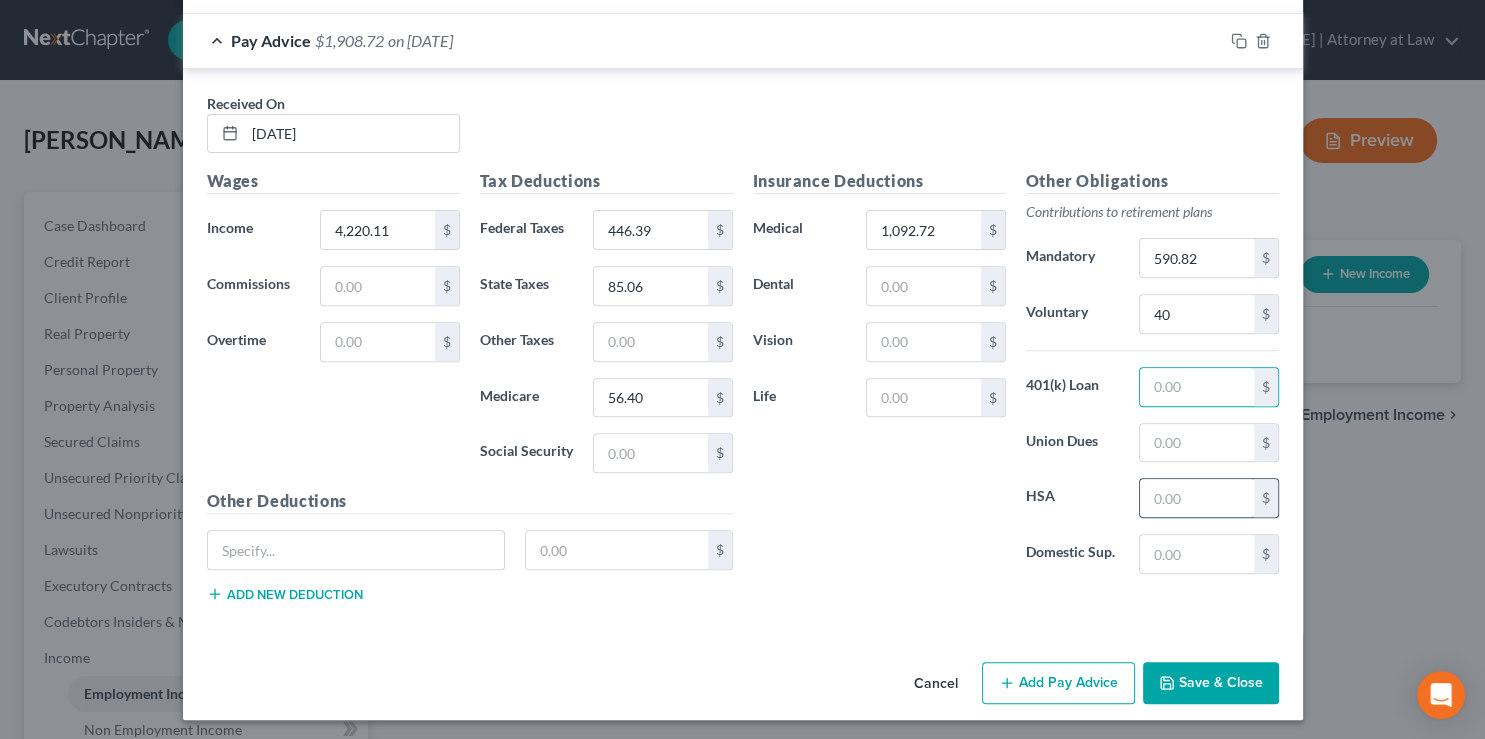 click at bounding box center [1196, 498] 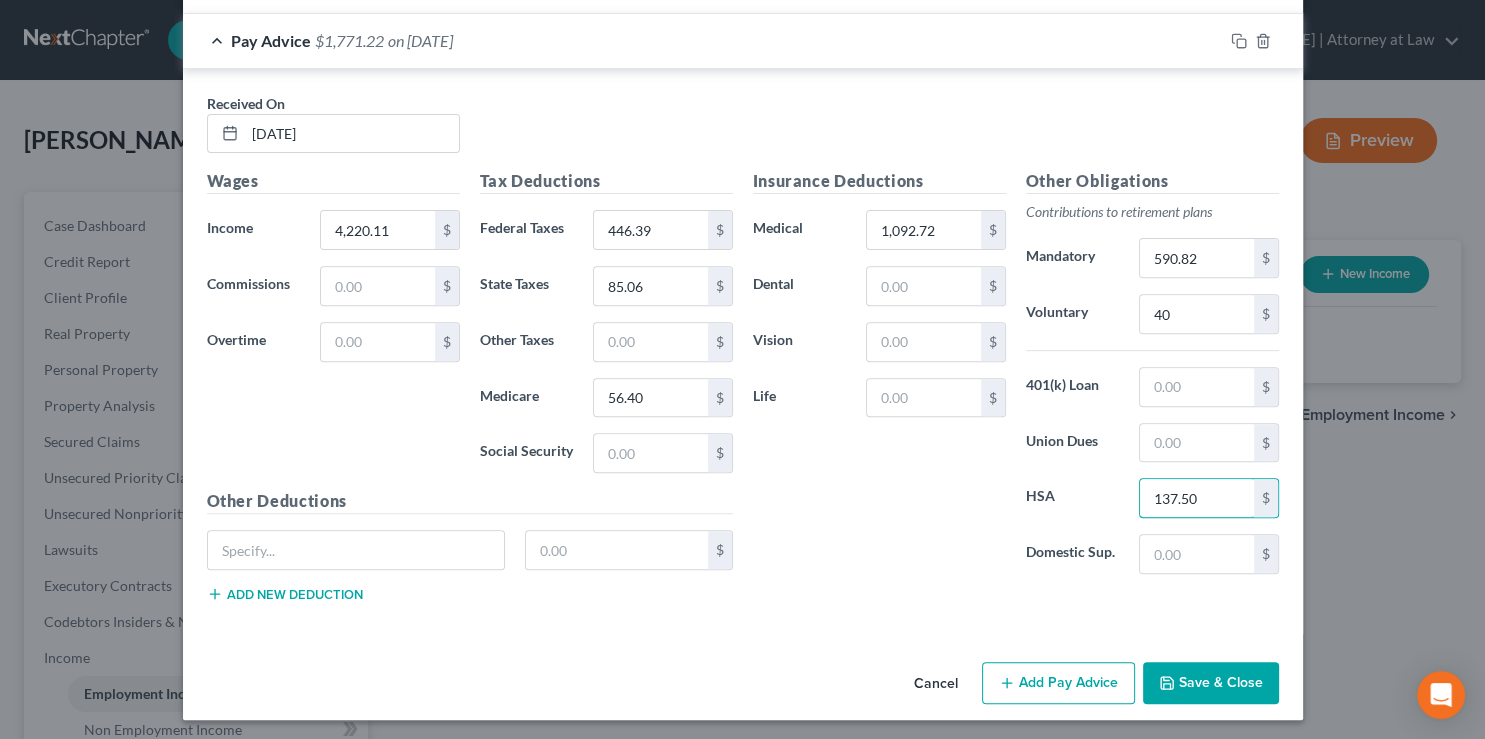 type on "137.50" 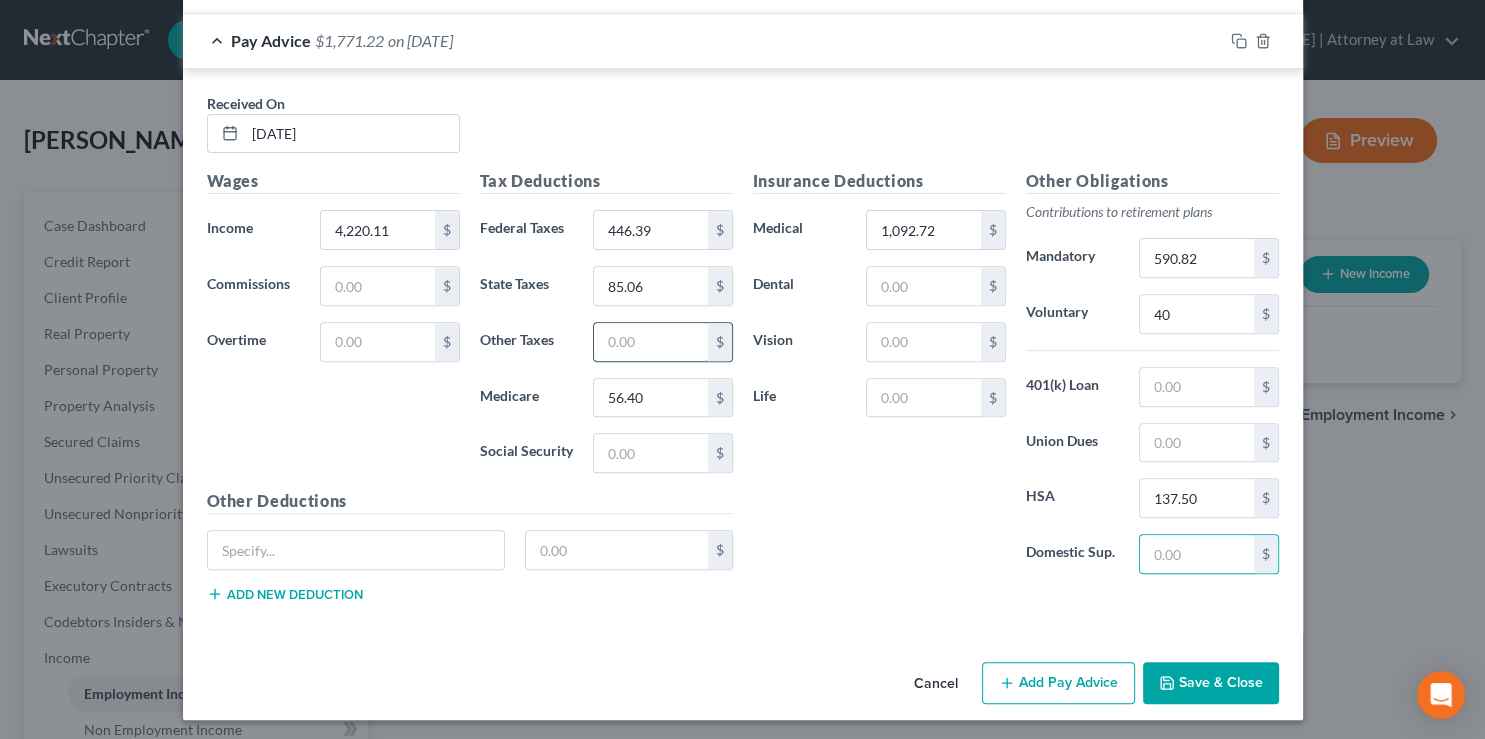 click at bounding box center [650, 342] 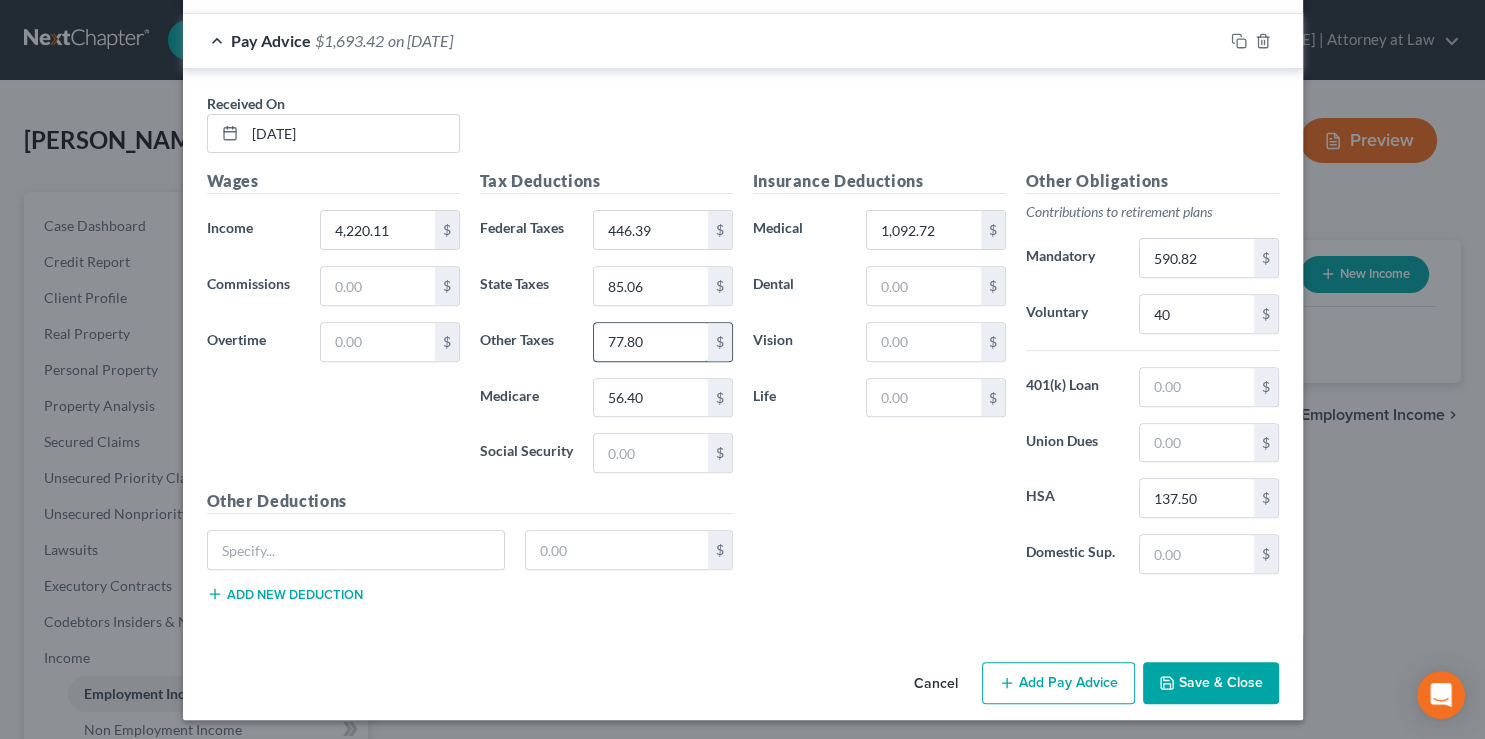 type on "77.80" 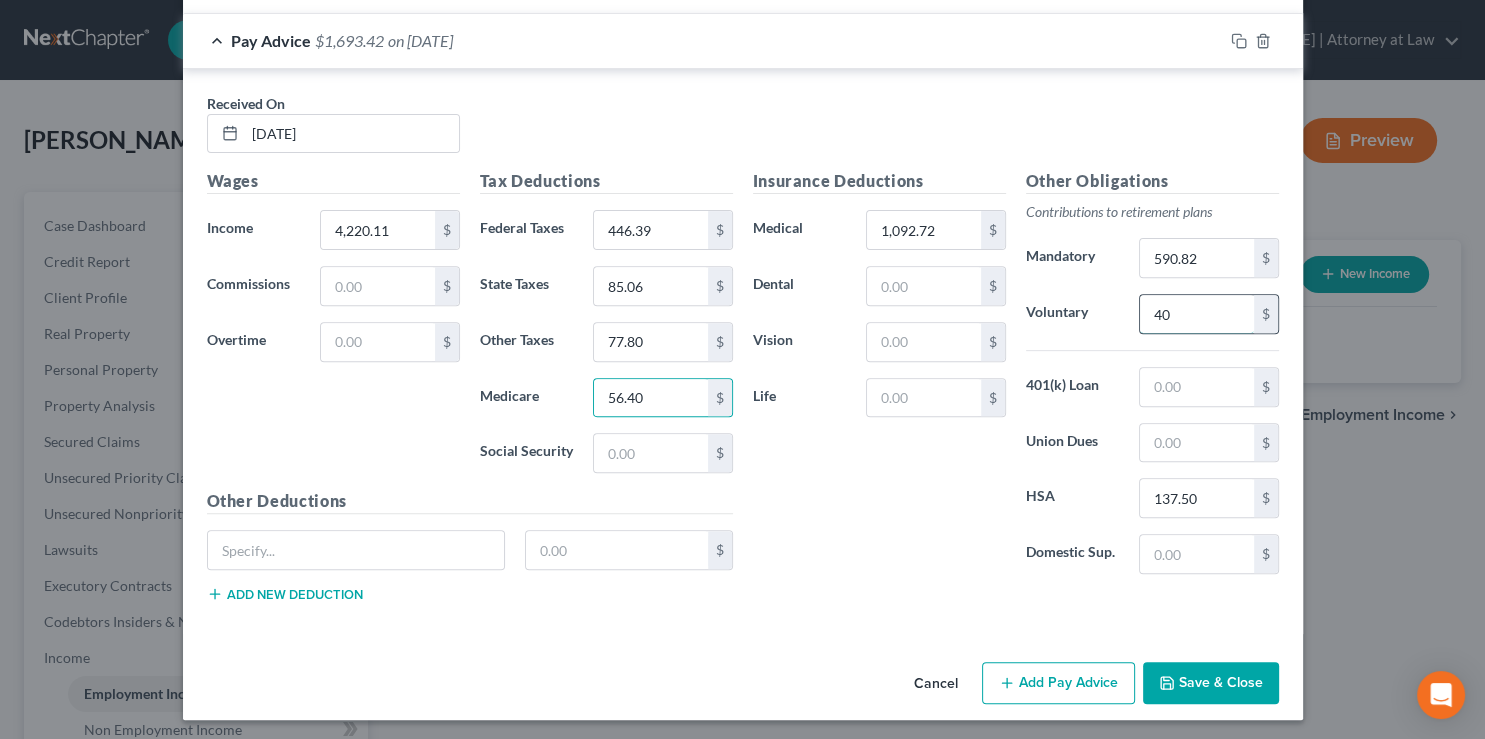 click on "40" at bounding box center [1196, 314] 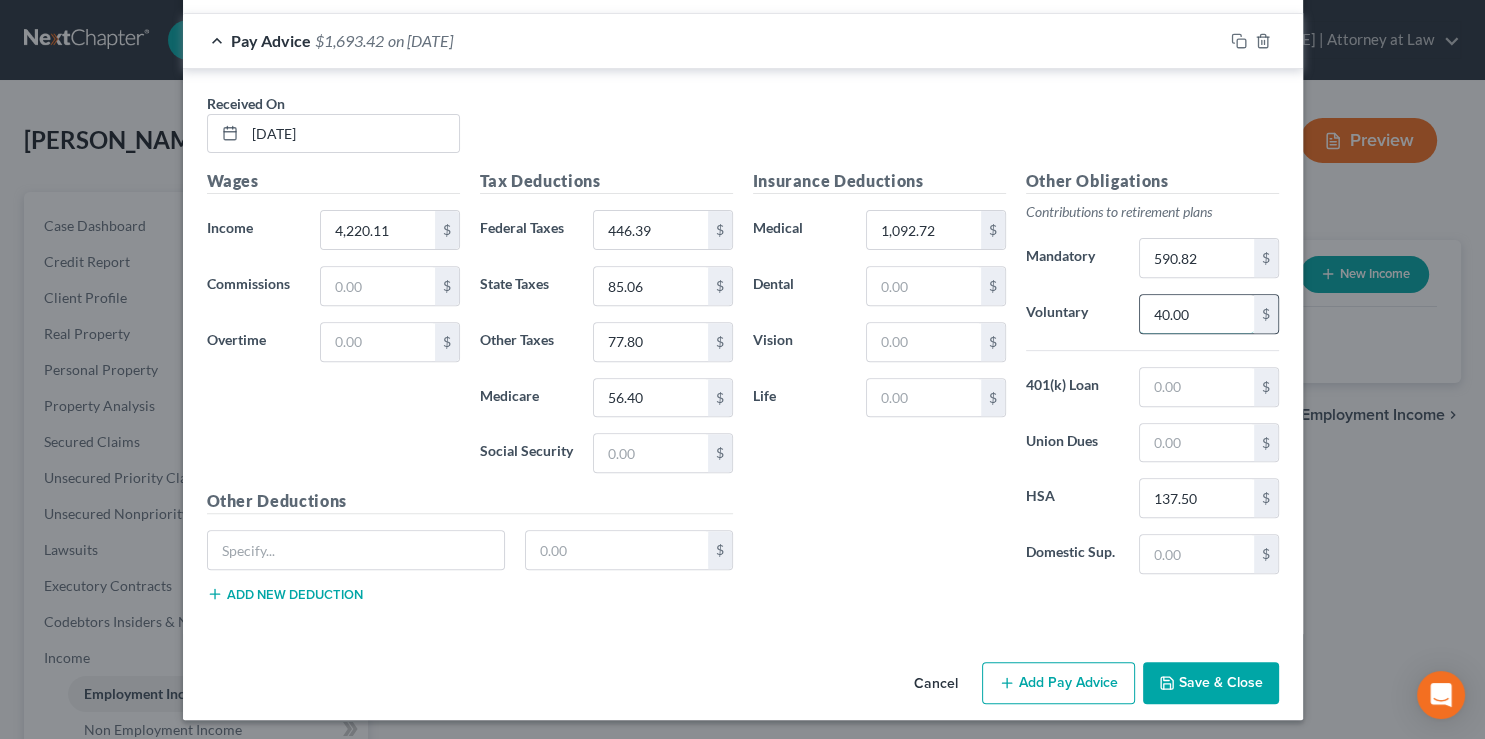 type on "40.00" 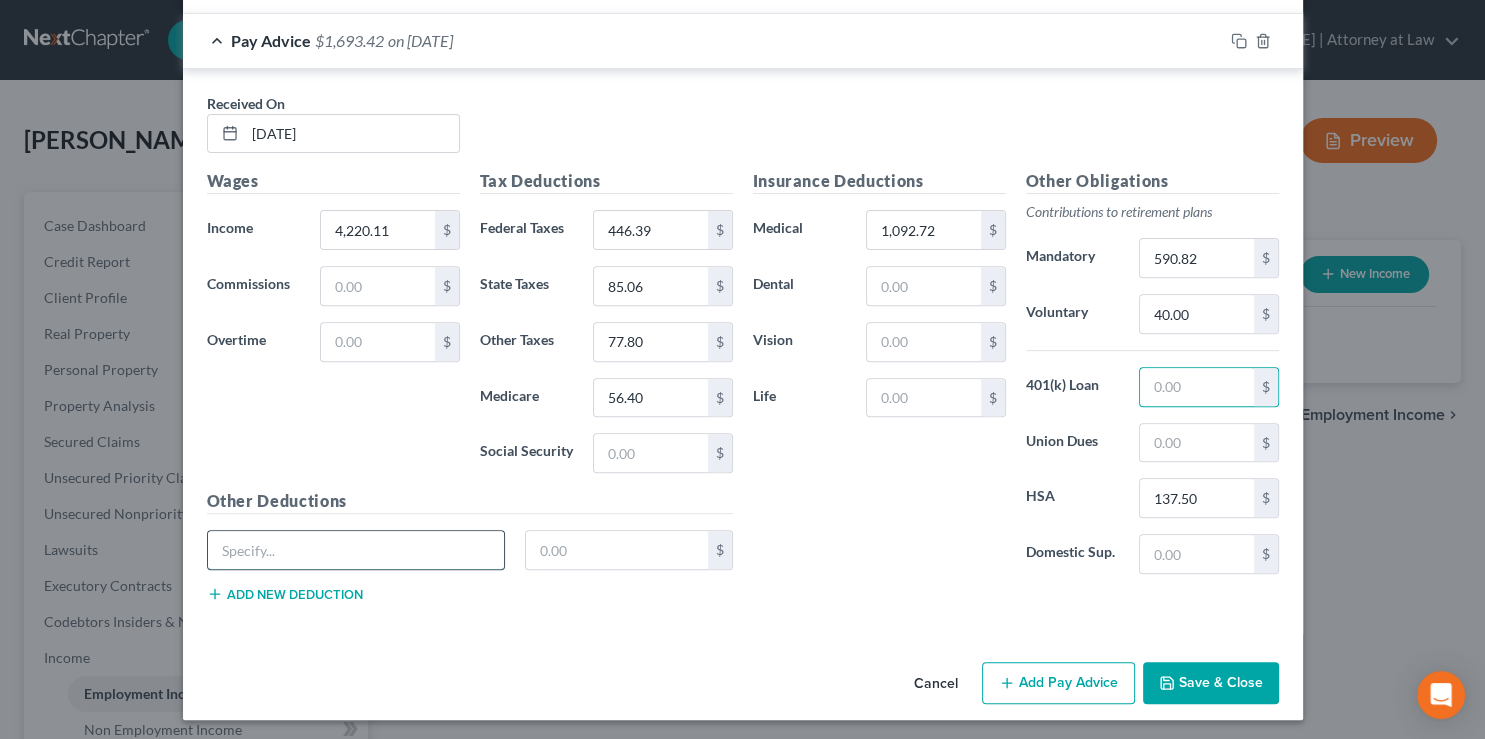 click at bounding box center (356, 550) 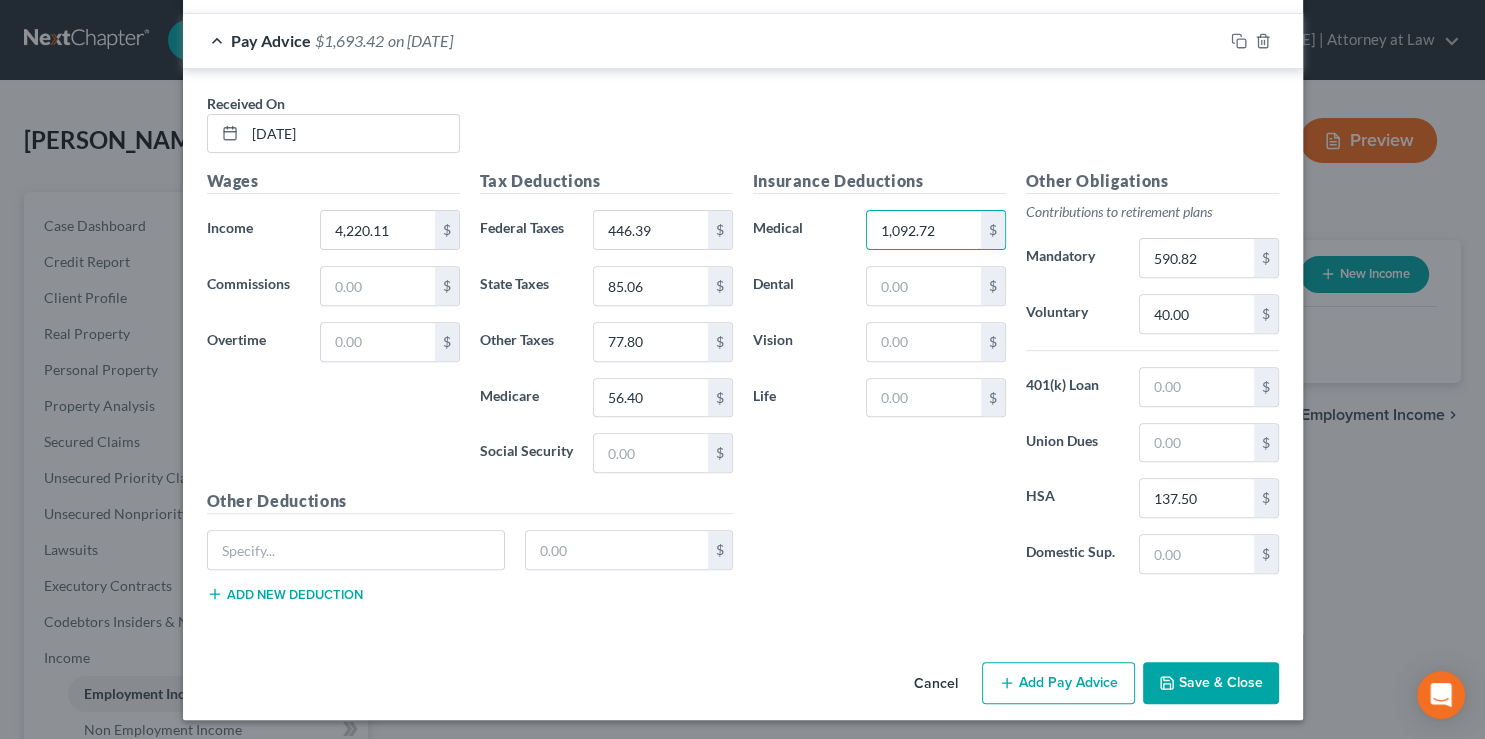 drag, startPoint x: 947, startPoint y: 230, endPoint x: 818, endPoint y: 203, distance: 131.7953 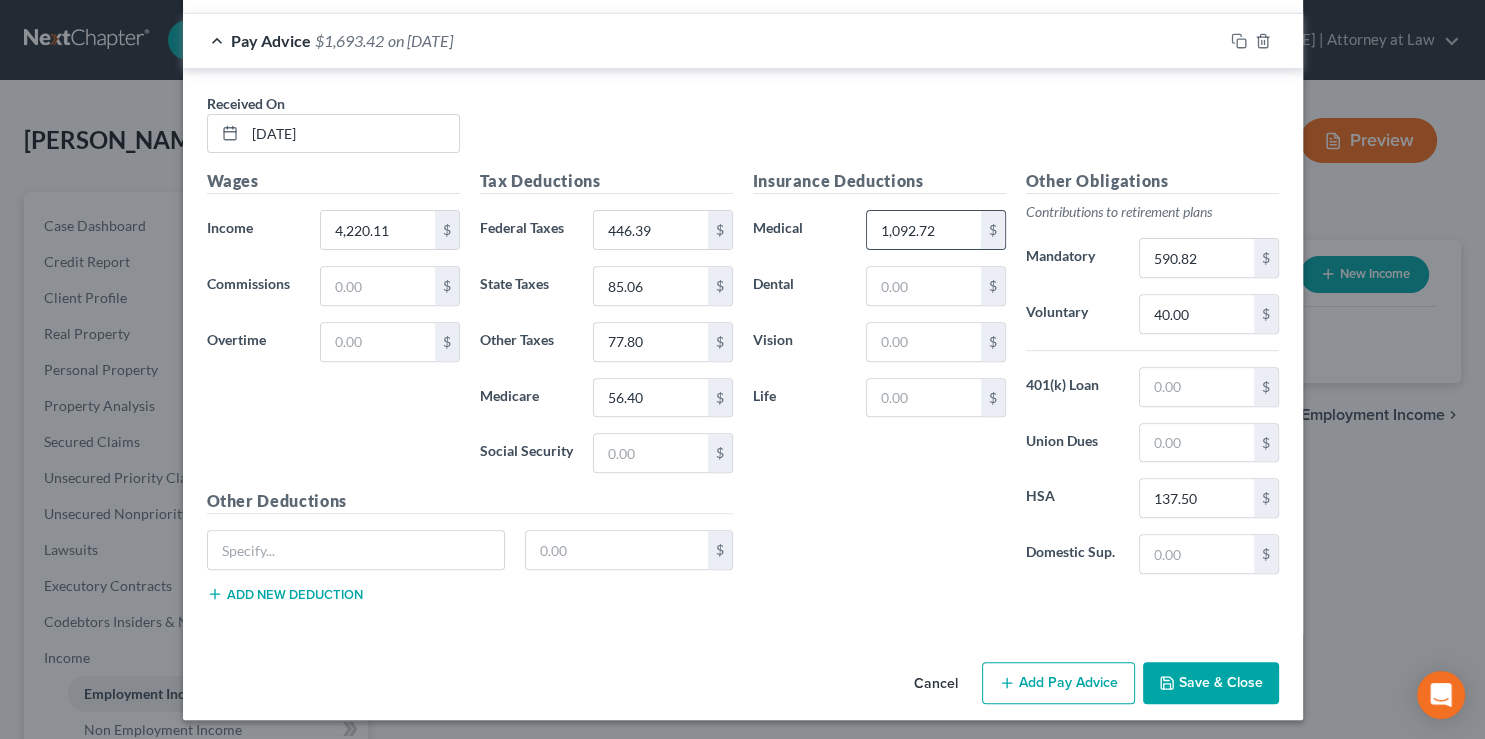 drag, startPoint x: 935, startPoint y: 233, endPoint x: 822, endPoint y: 233, distance: 113 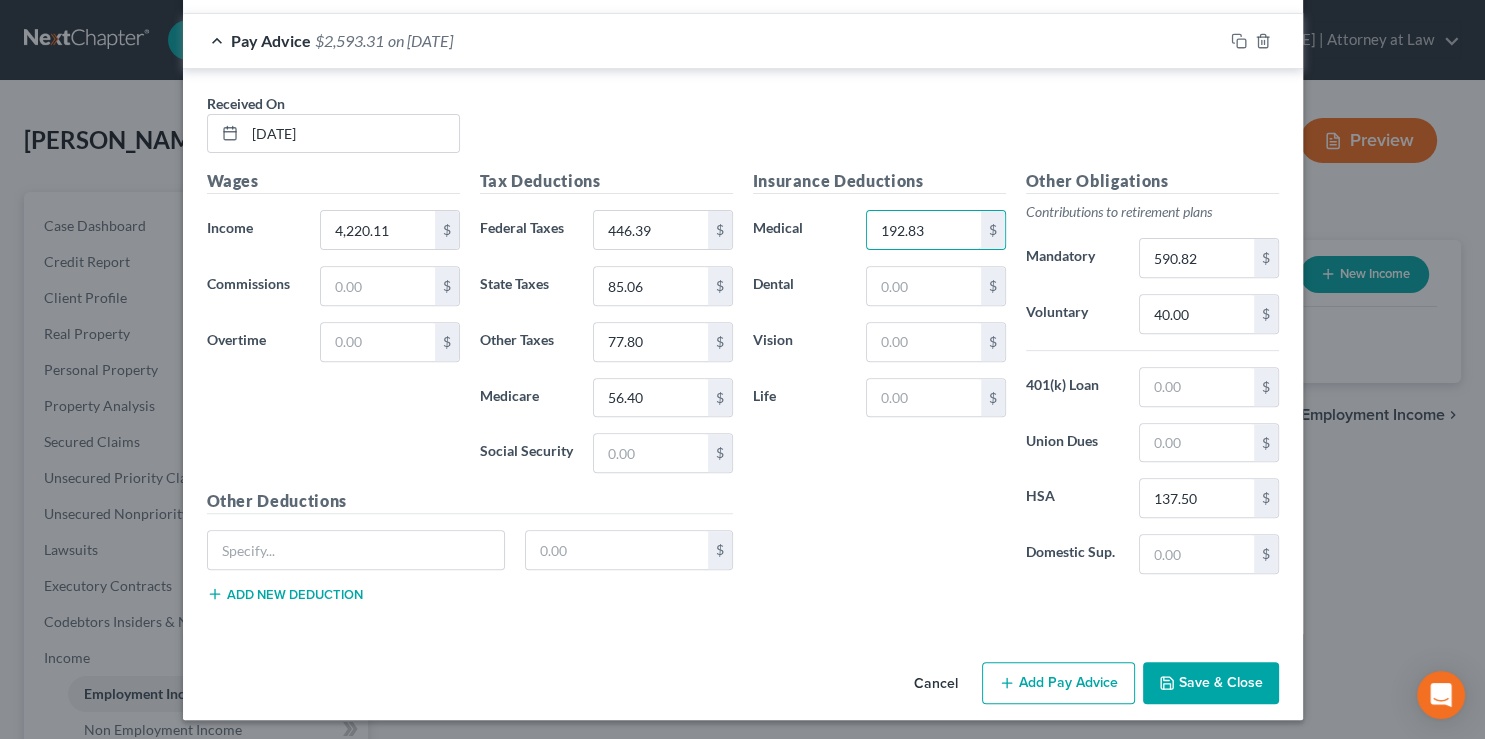 type on "192.83" 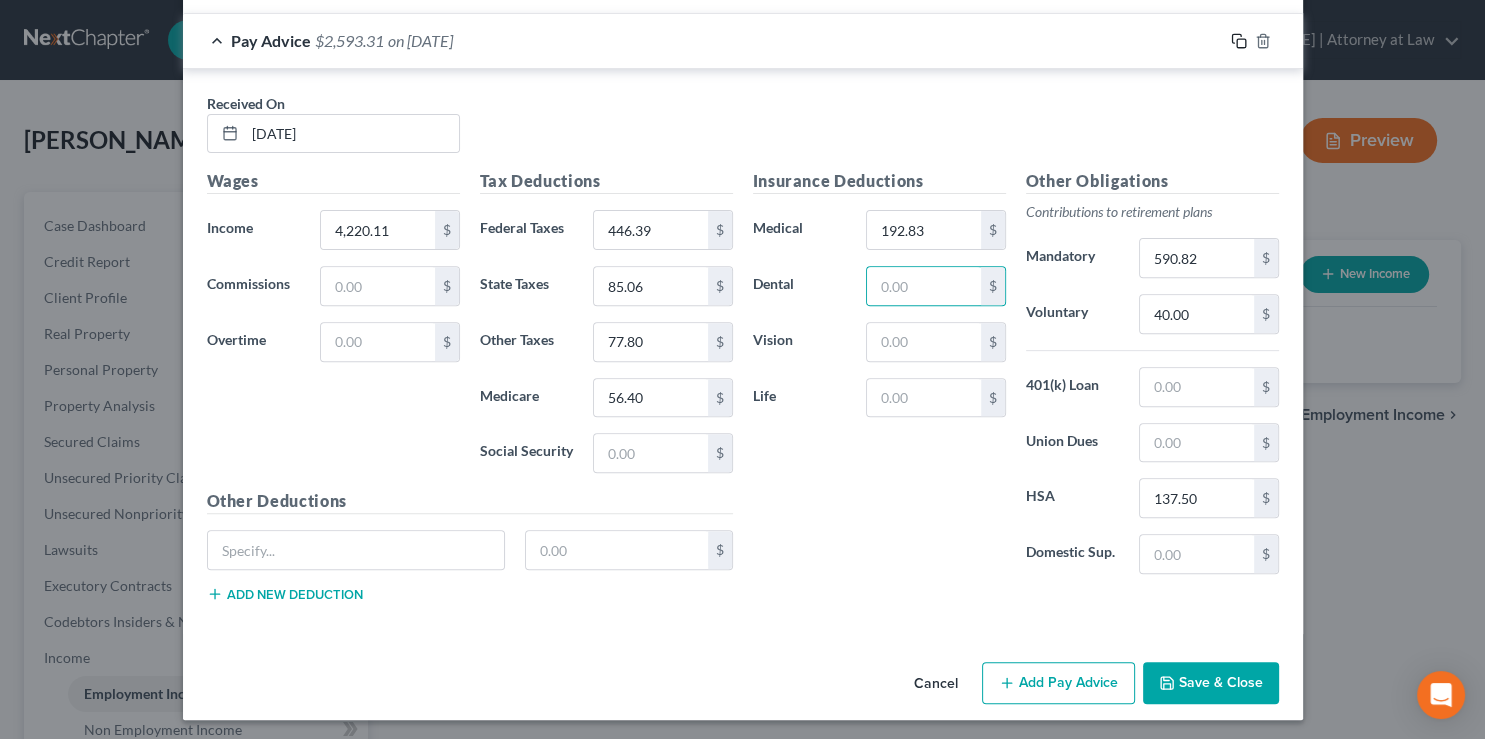click 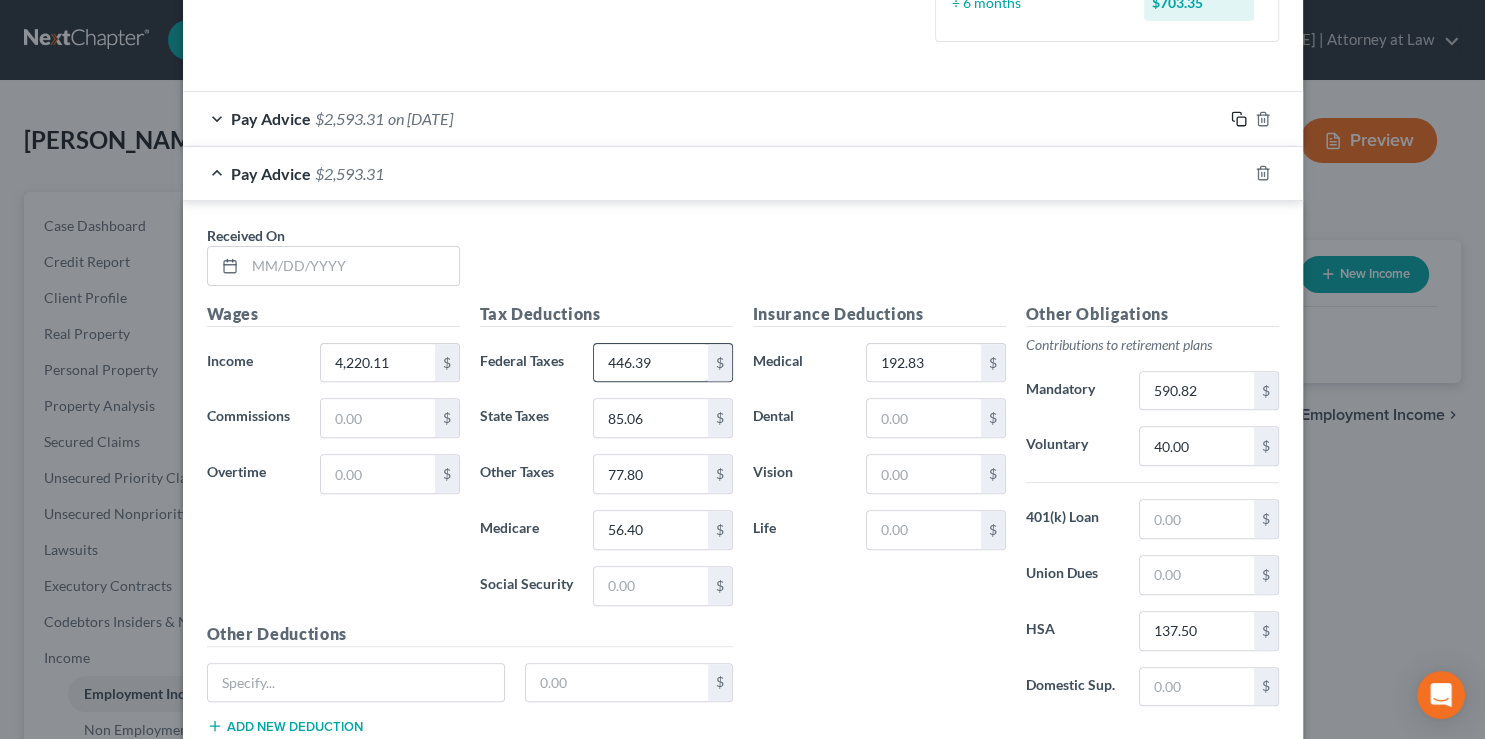 scroll, scrollTop: 592, scrollLeft: 0, axis: vertical 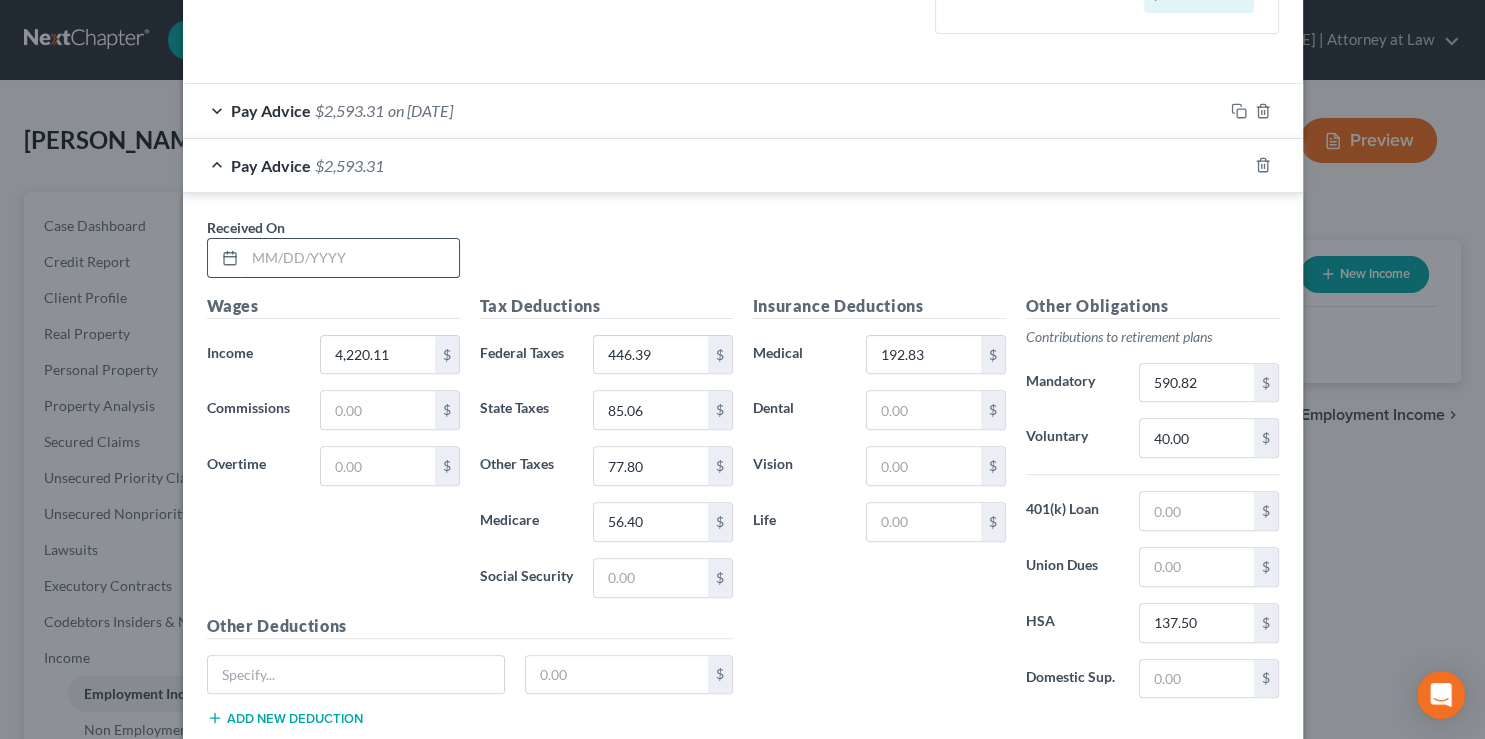 click at bounding box center (352, 258) 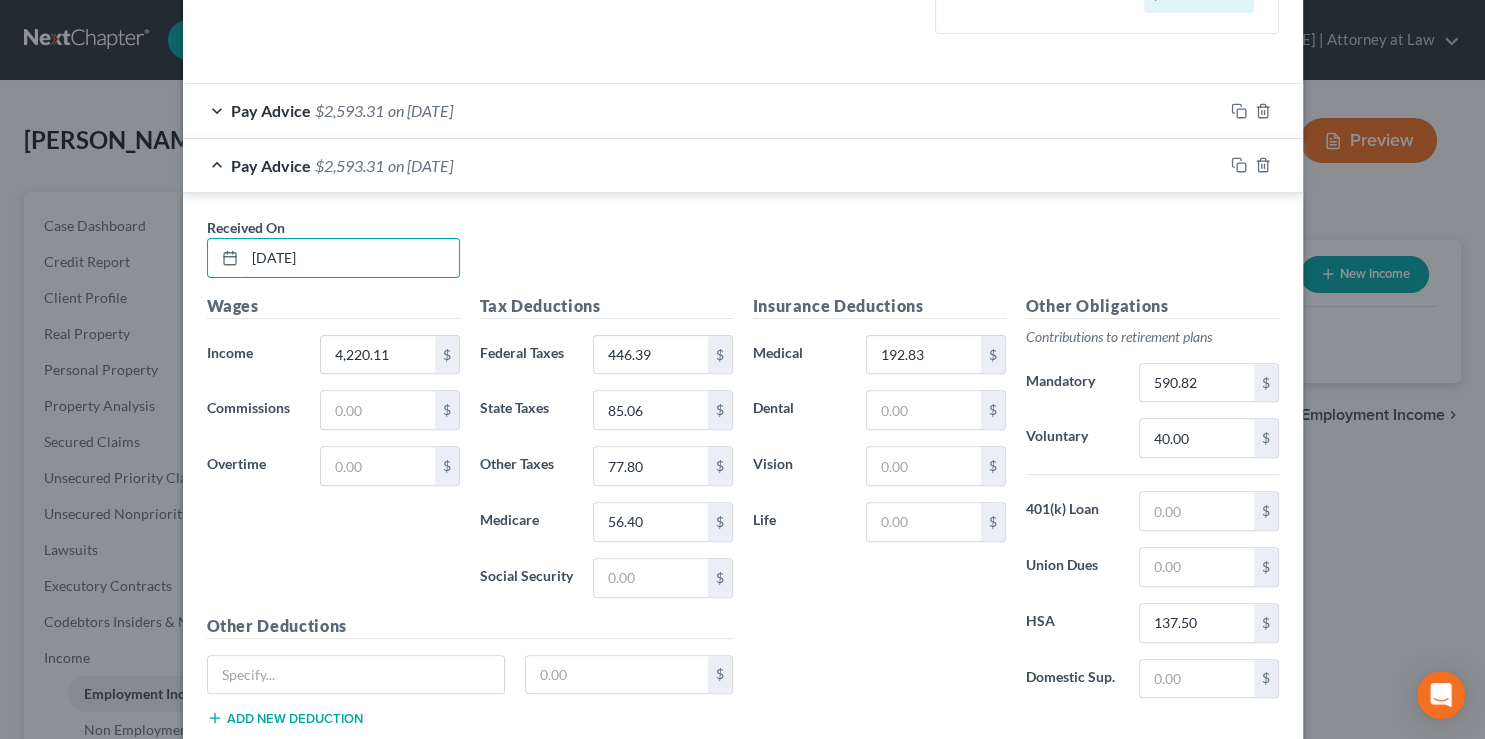type on "1/14/25" 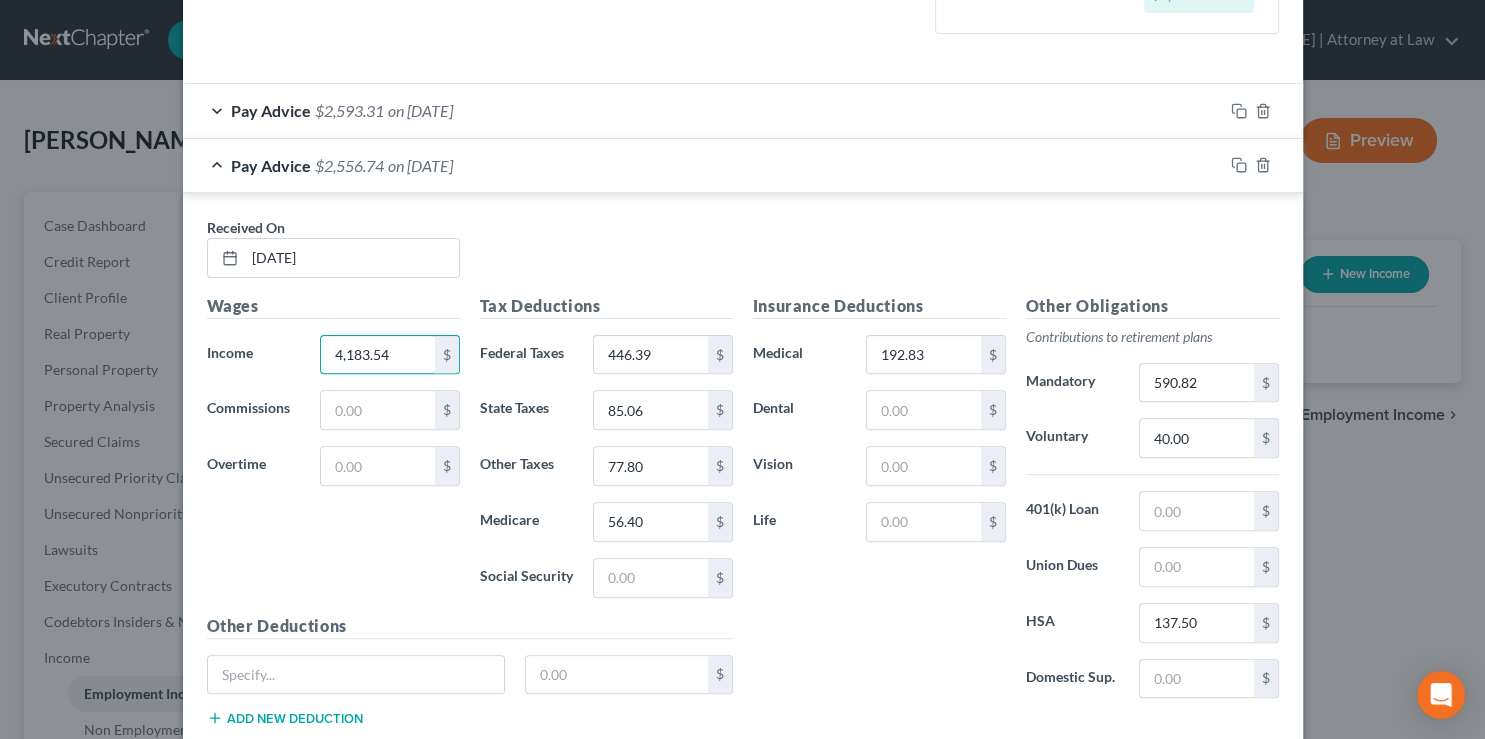type on "4,183.54" 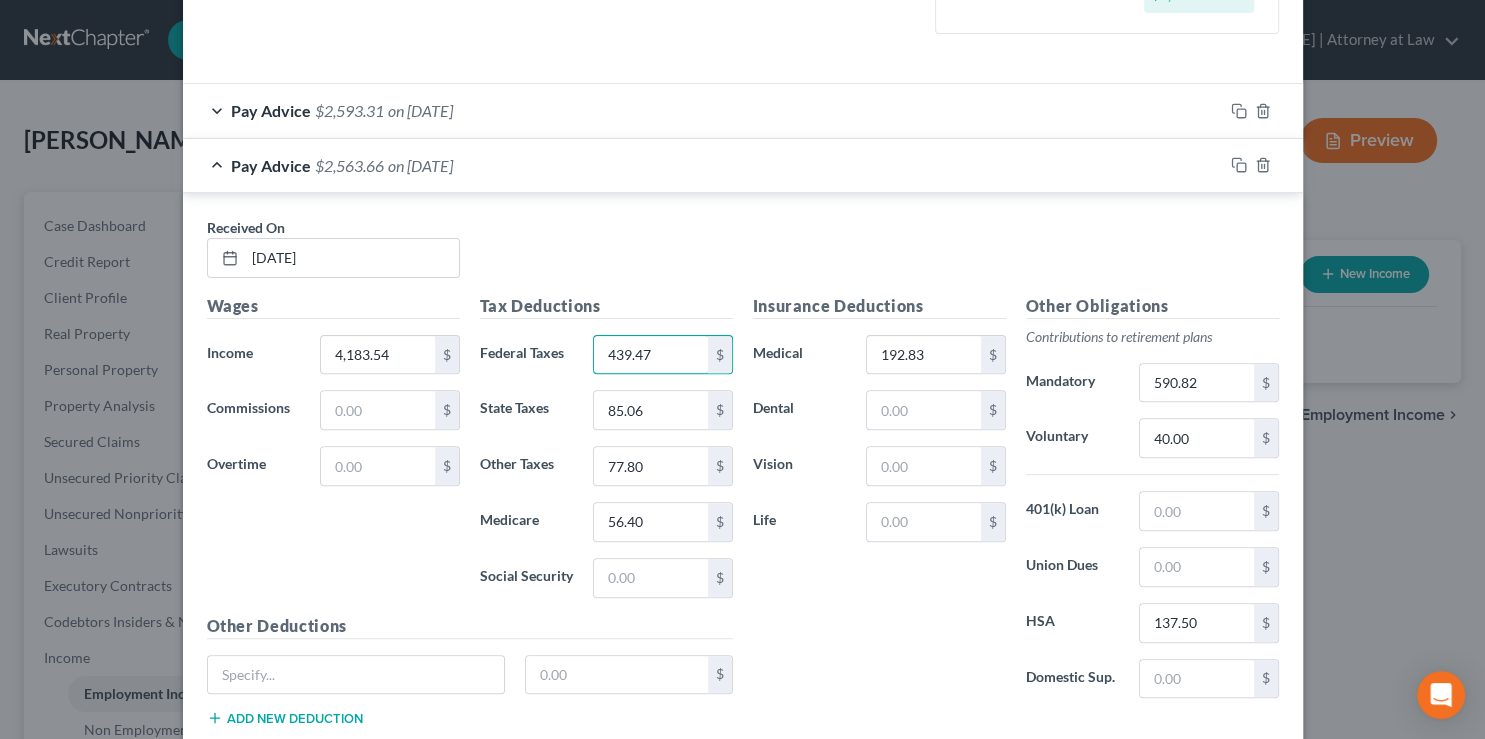 type on "439.47" 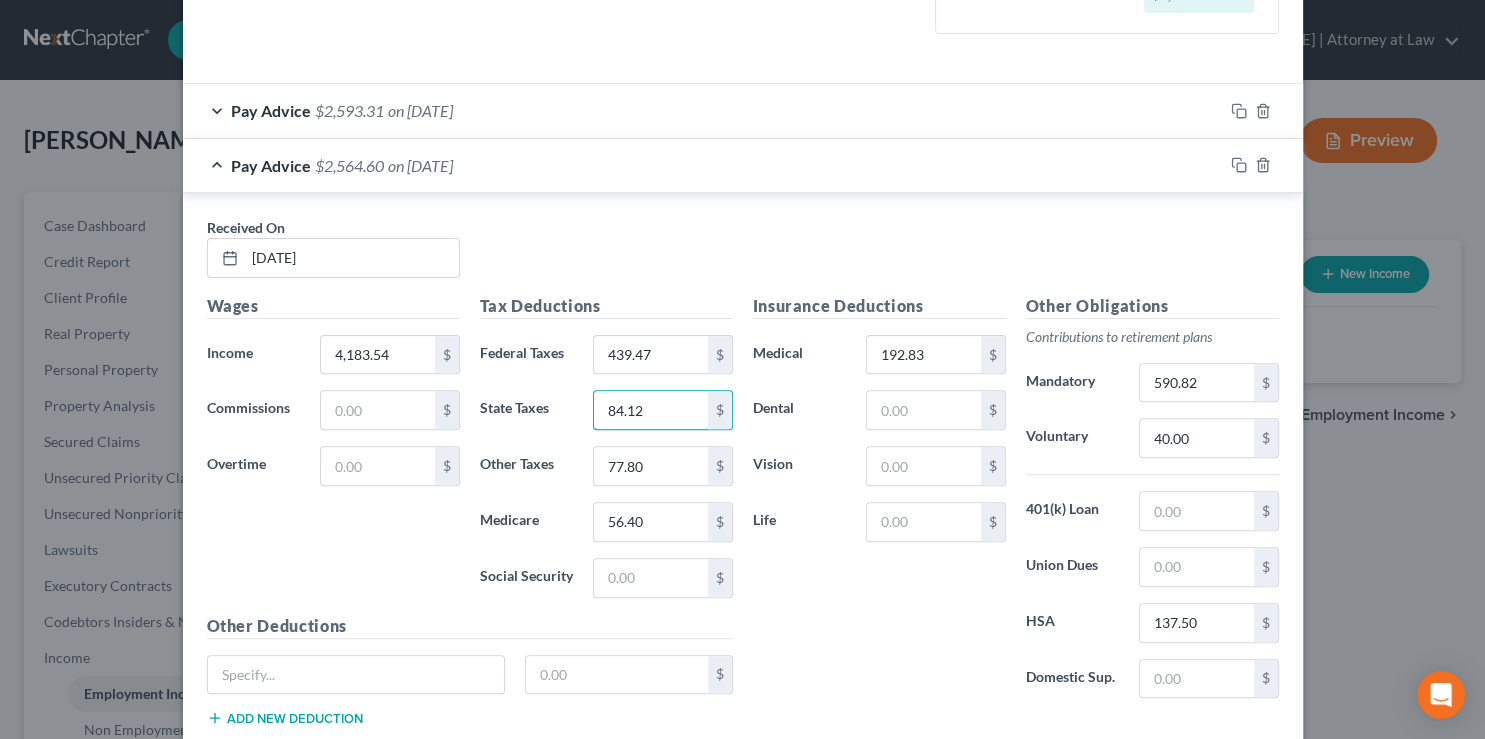 type on "84.12" 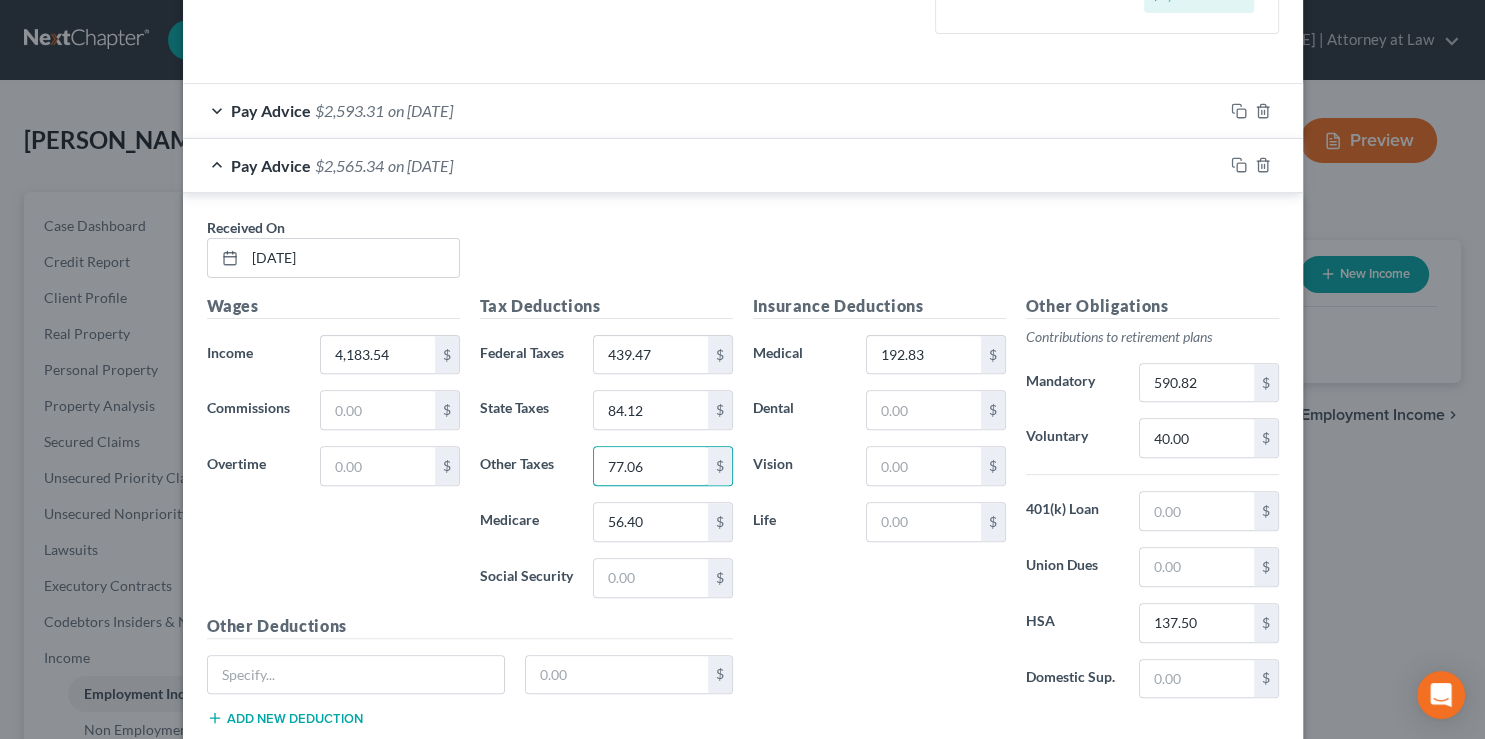 type on "77.06" 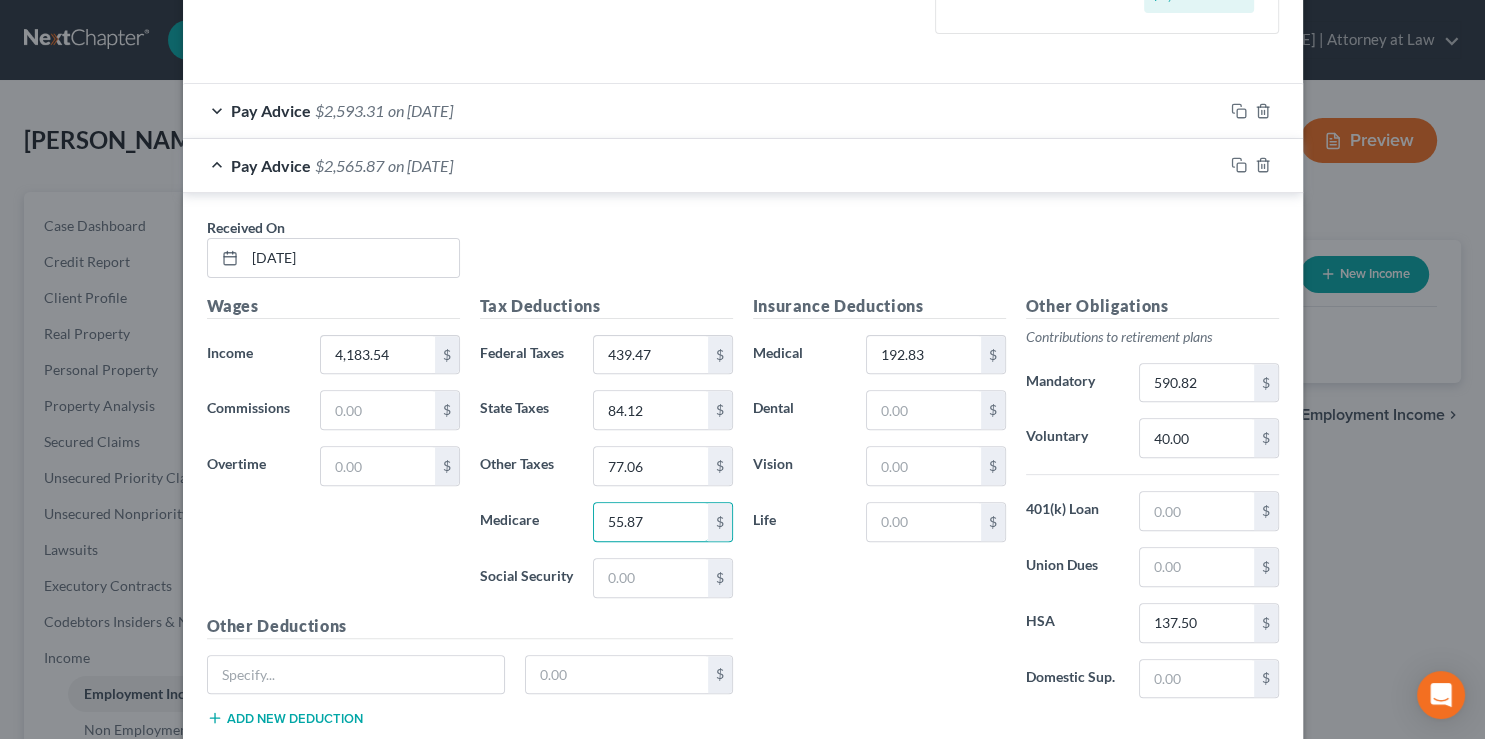 type on "55.87" 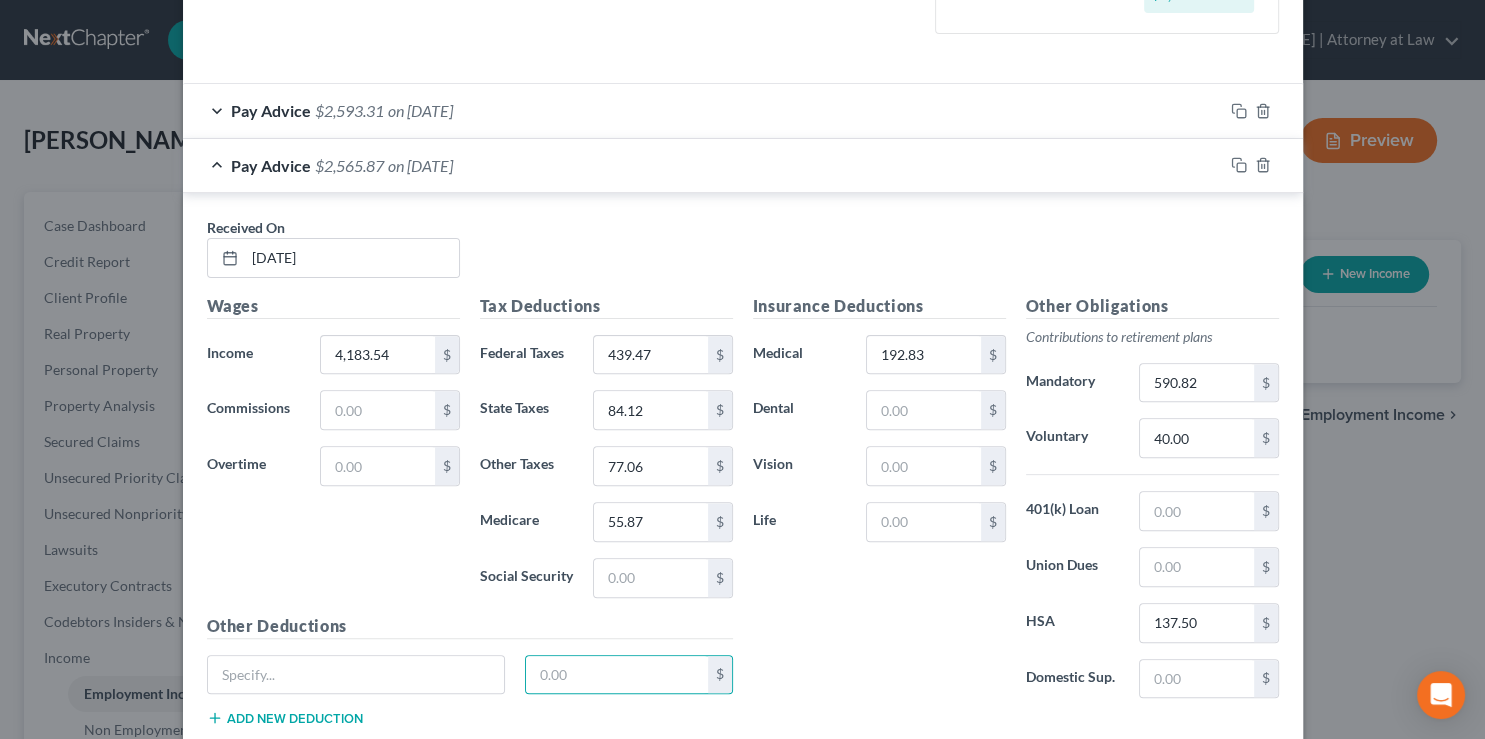type 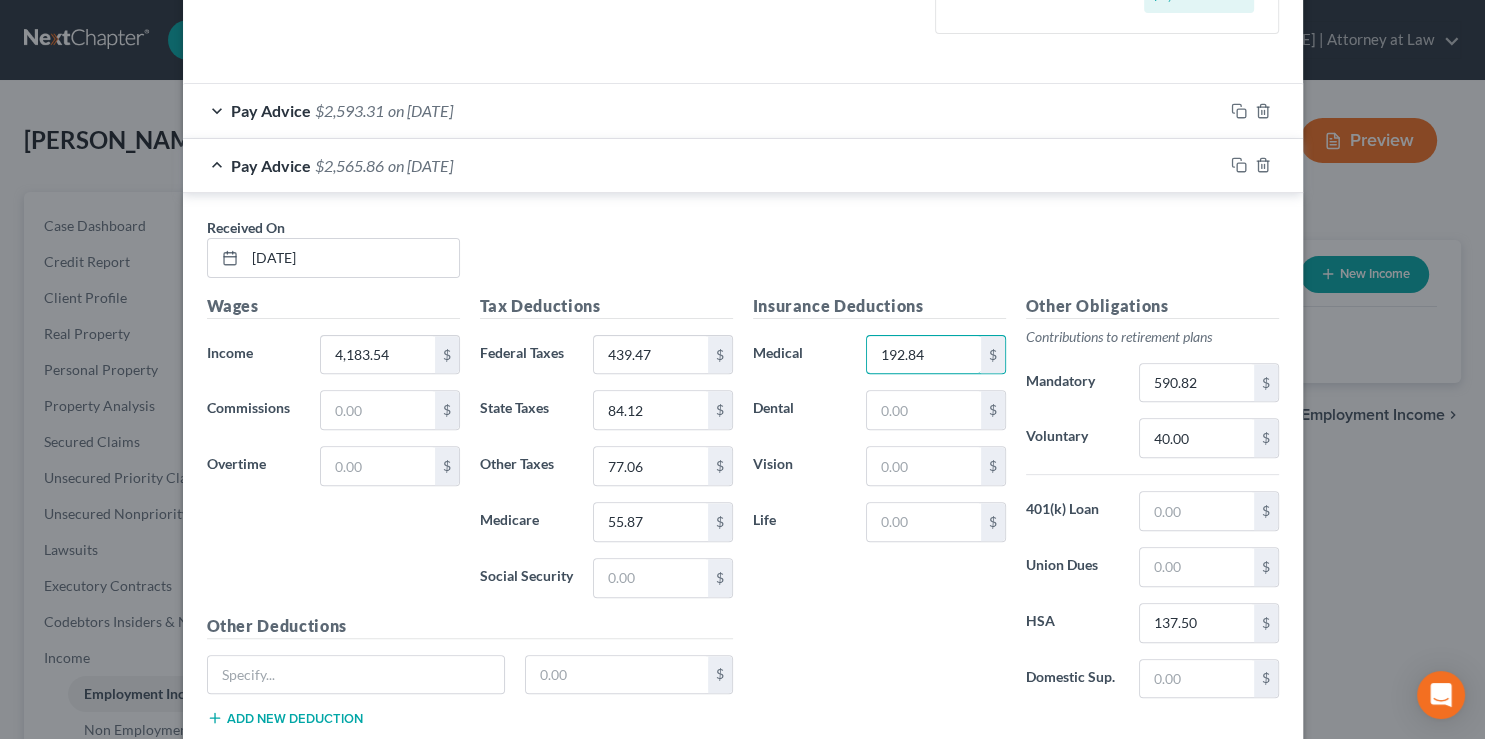 type on "192.84" 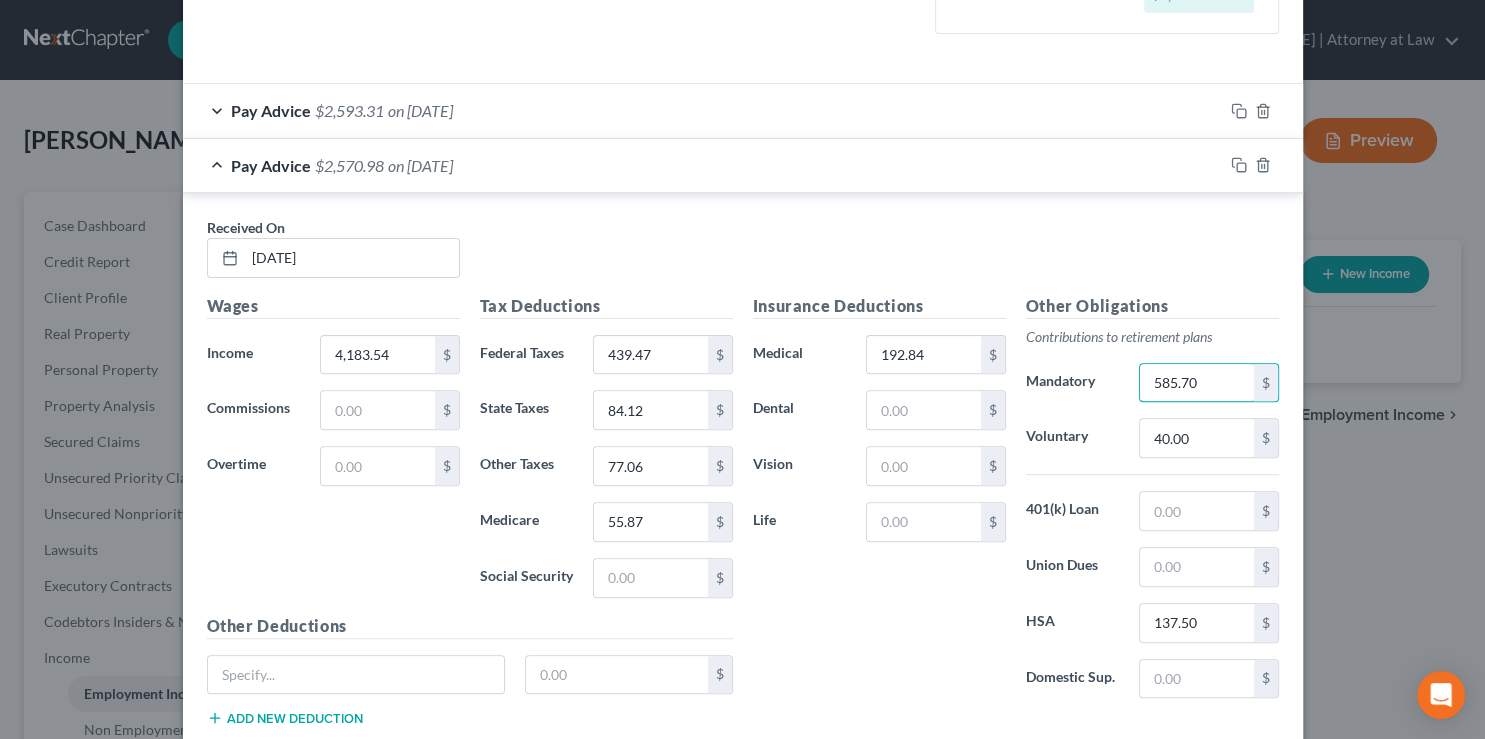 type on "585.70" 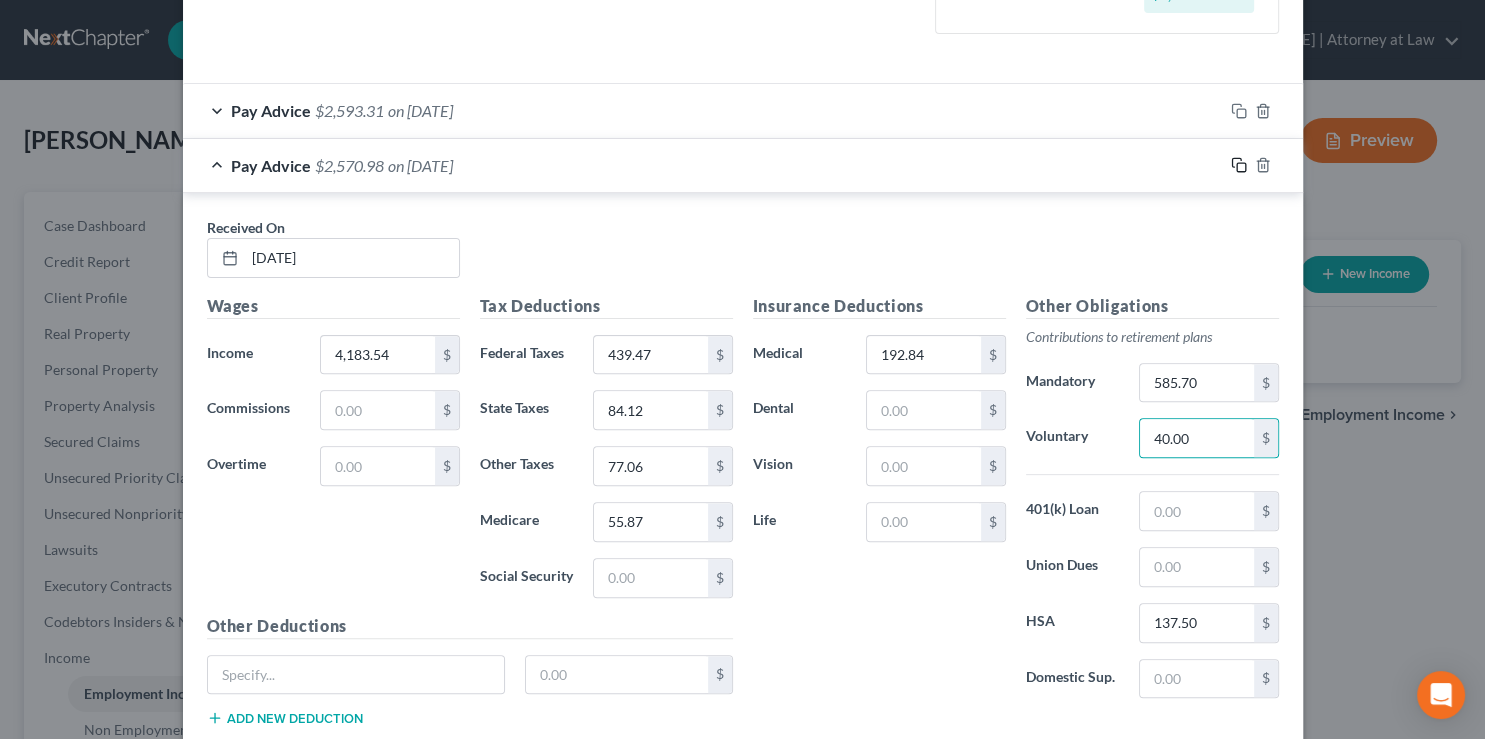 click 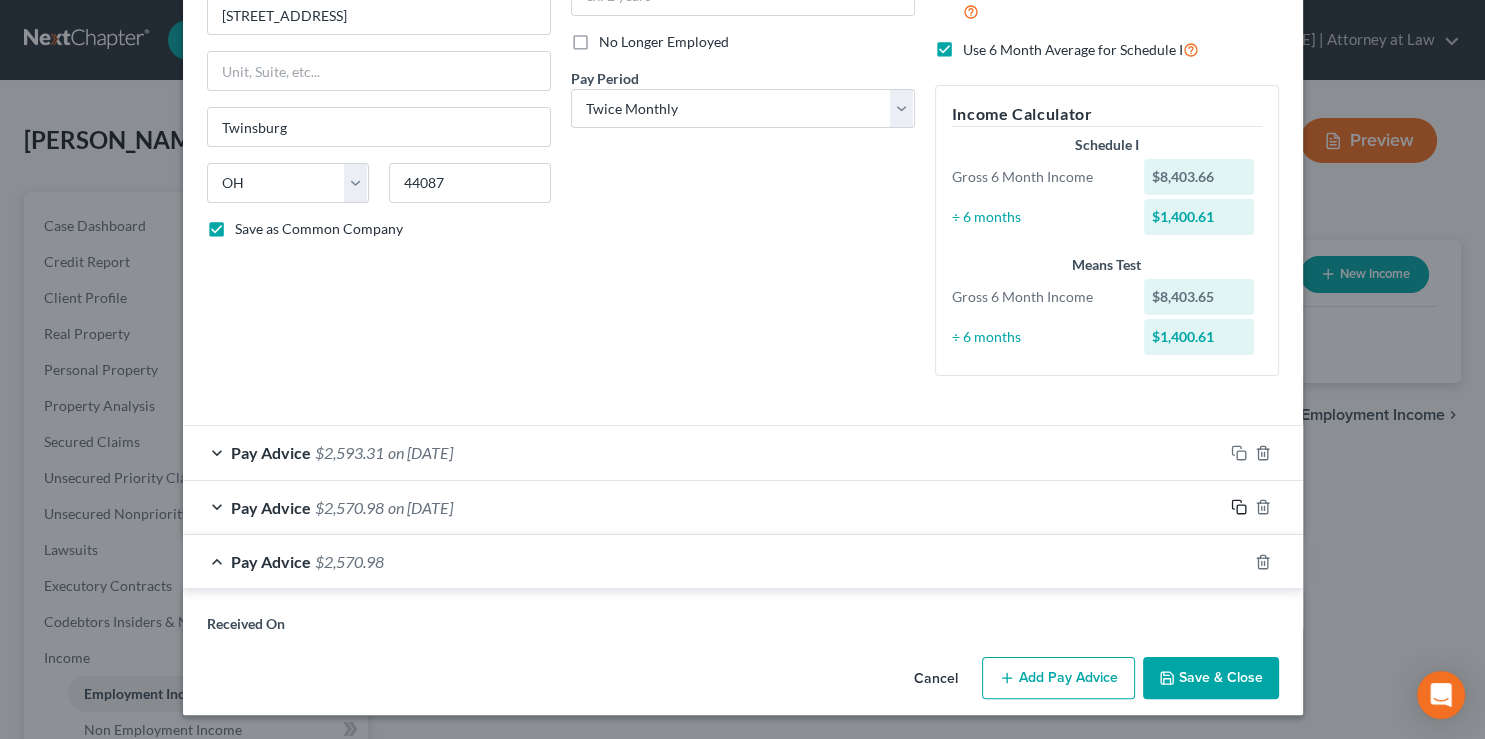 scroll, scrollTop: 366, scrollLeft: 0, axis: vertical 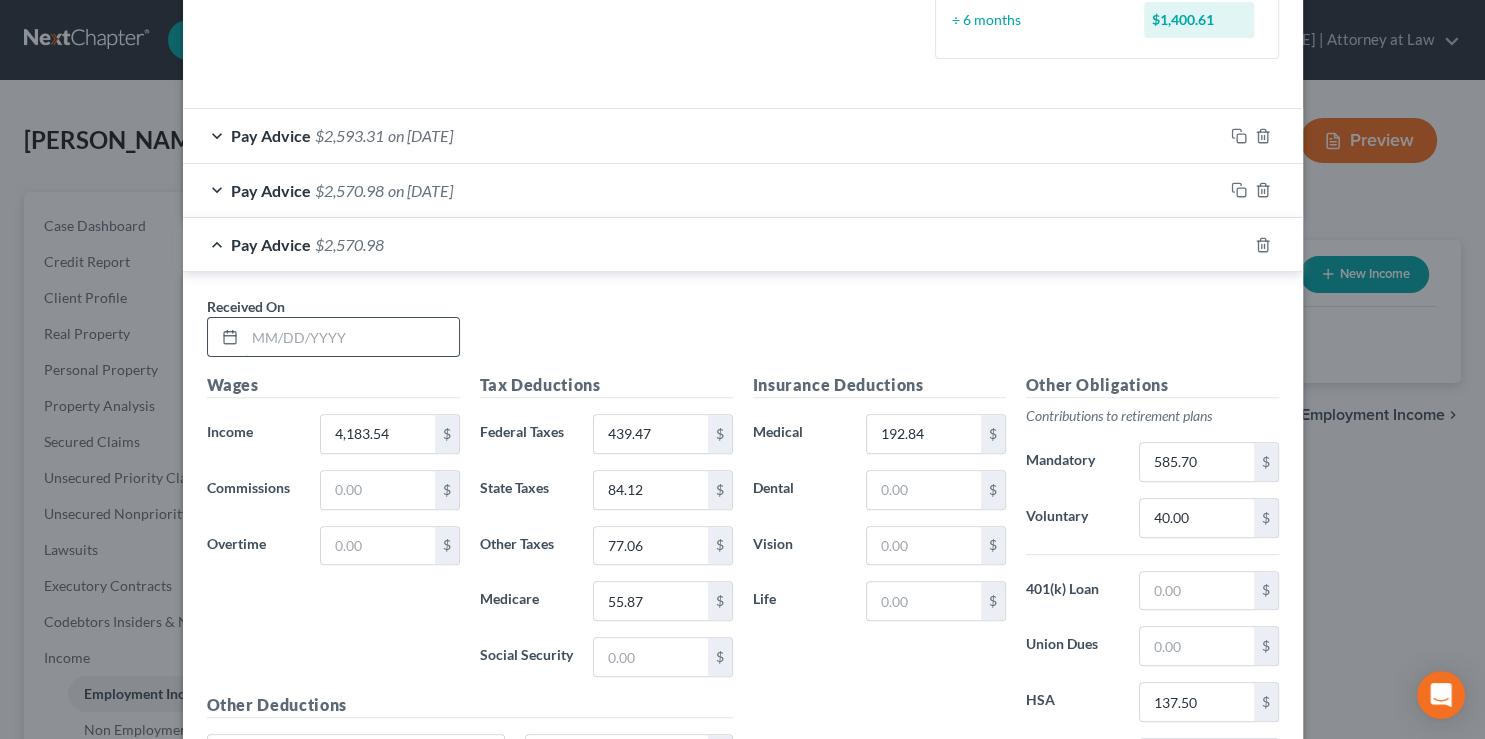 click at bounding box center [352, 337] 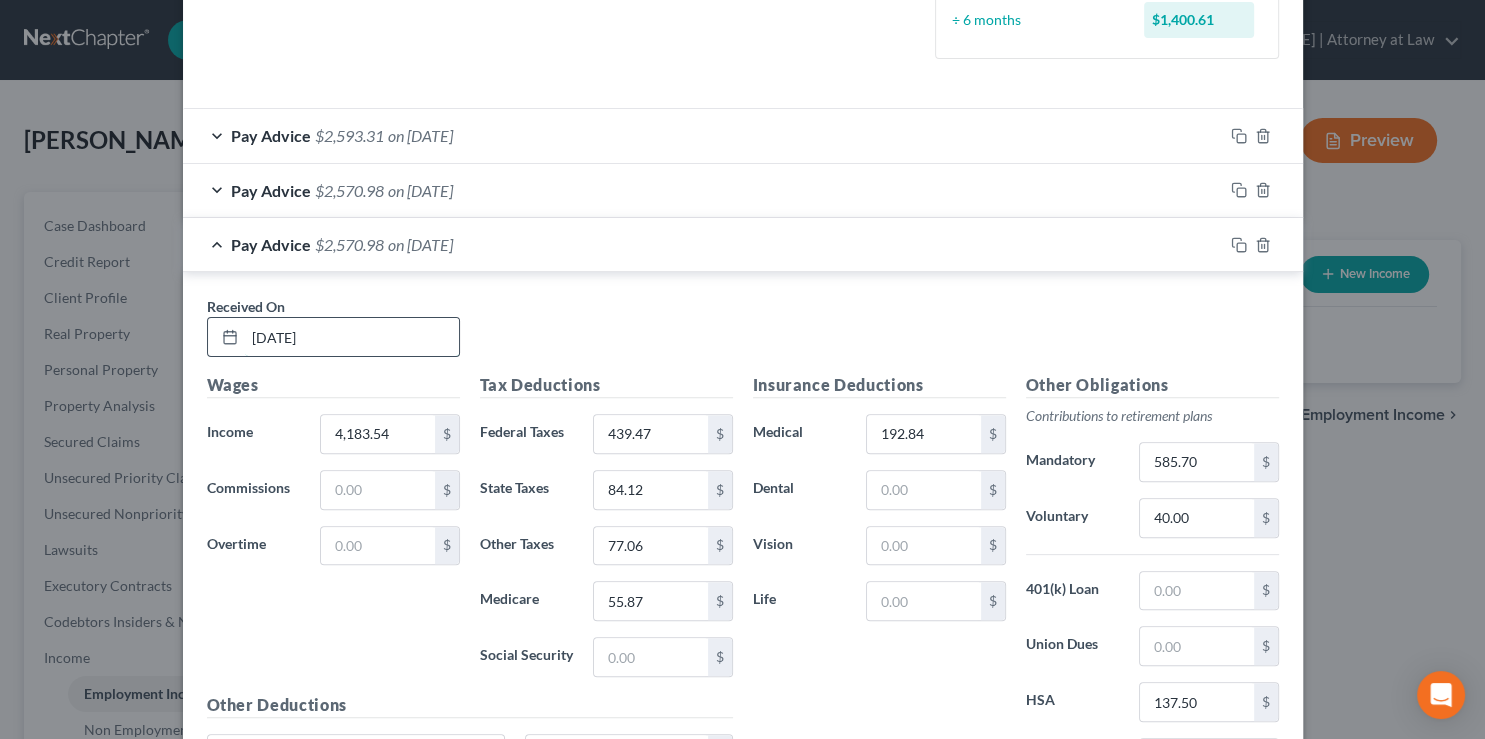 type on "2/7/25" 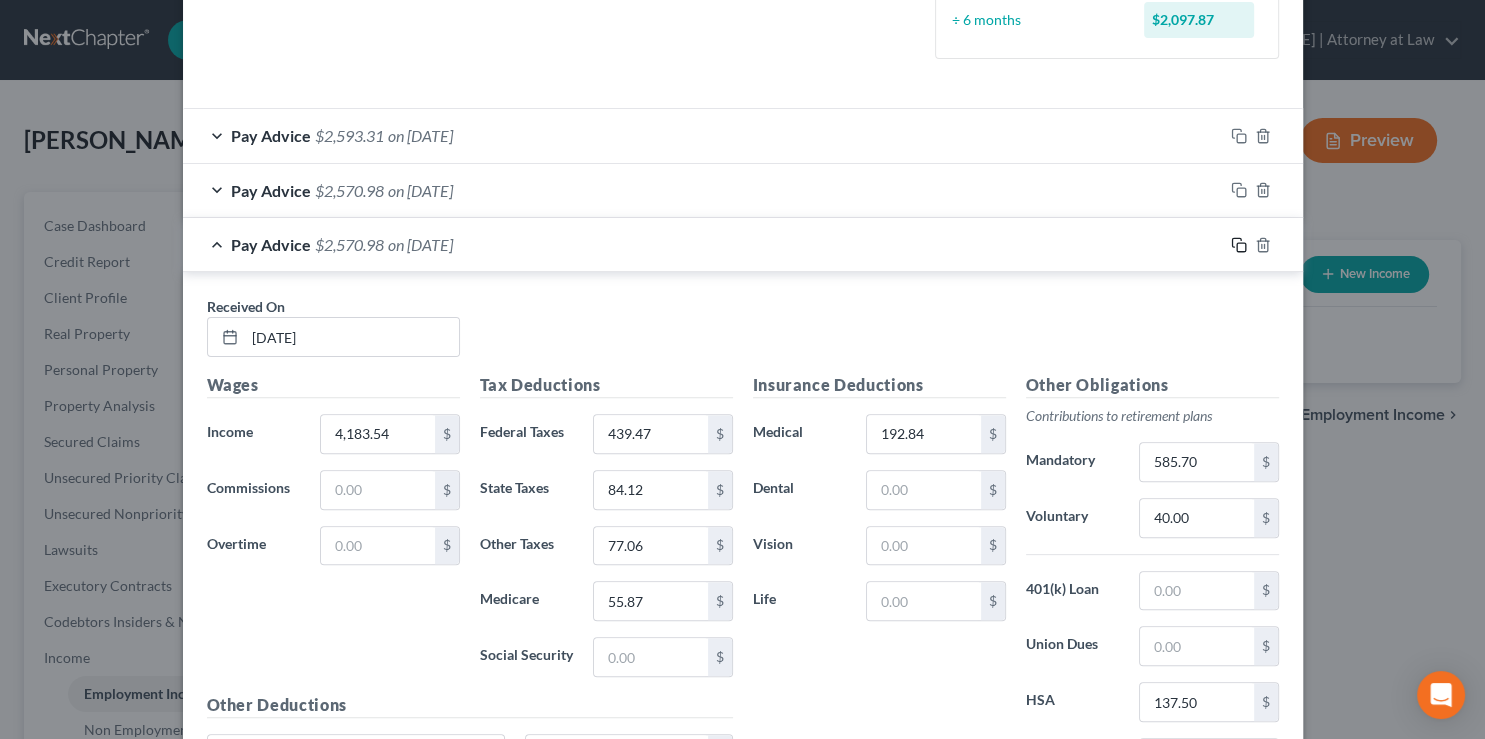 click 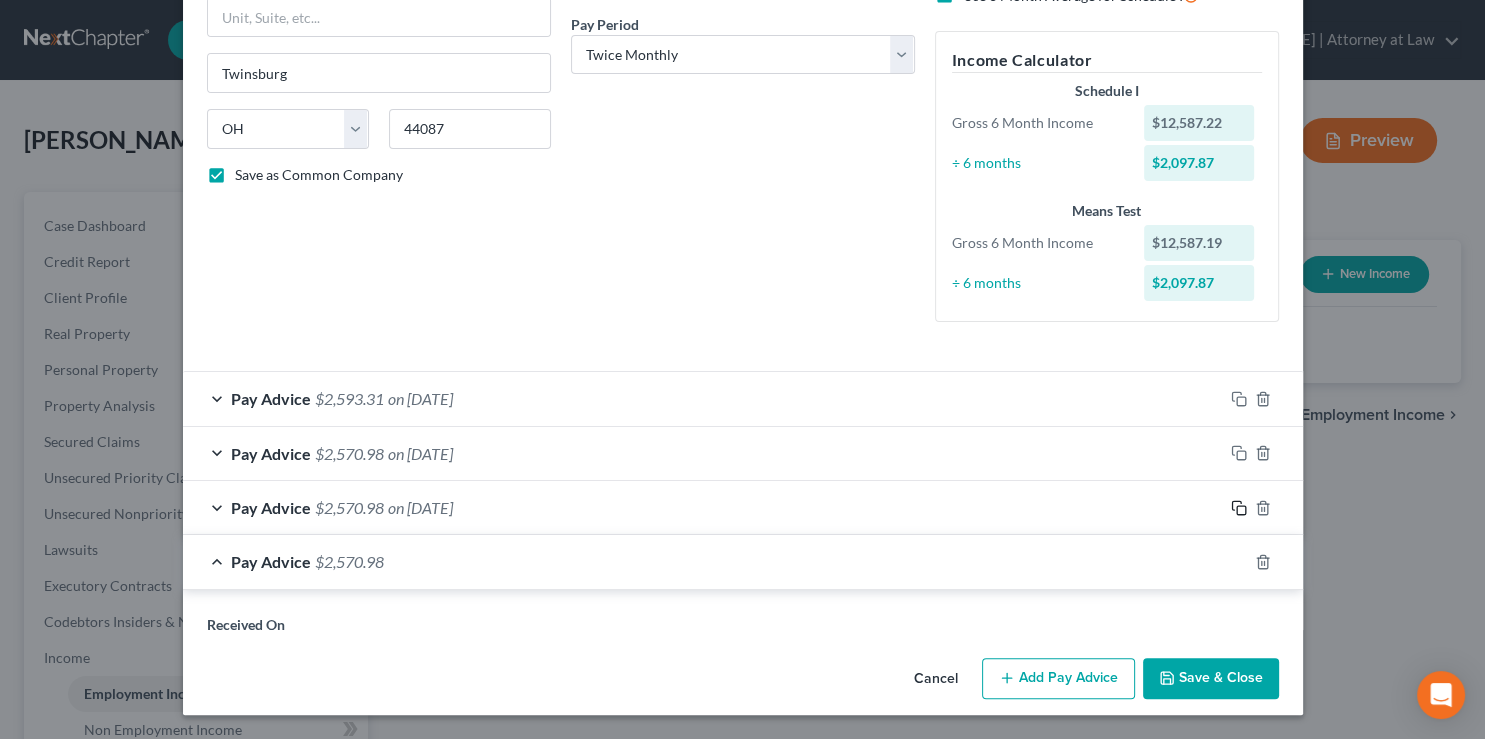 scroll, scrollTop: 288, scrollLeft: 0, axis: vertical 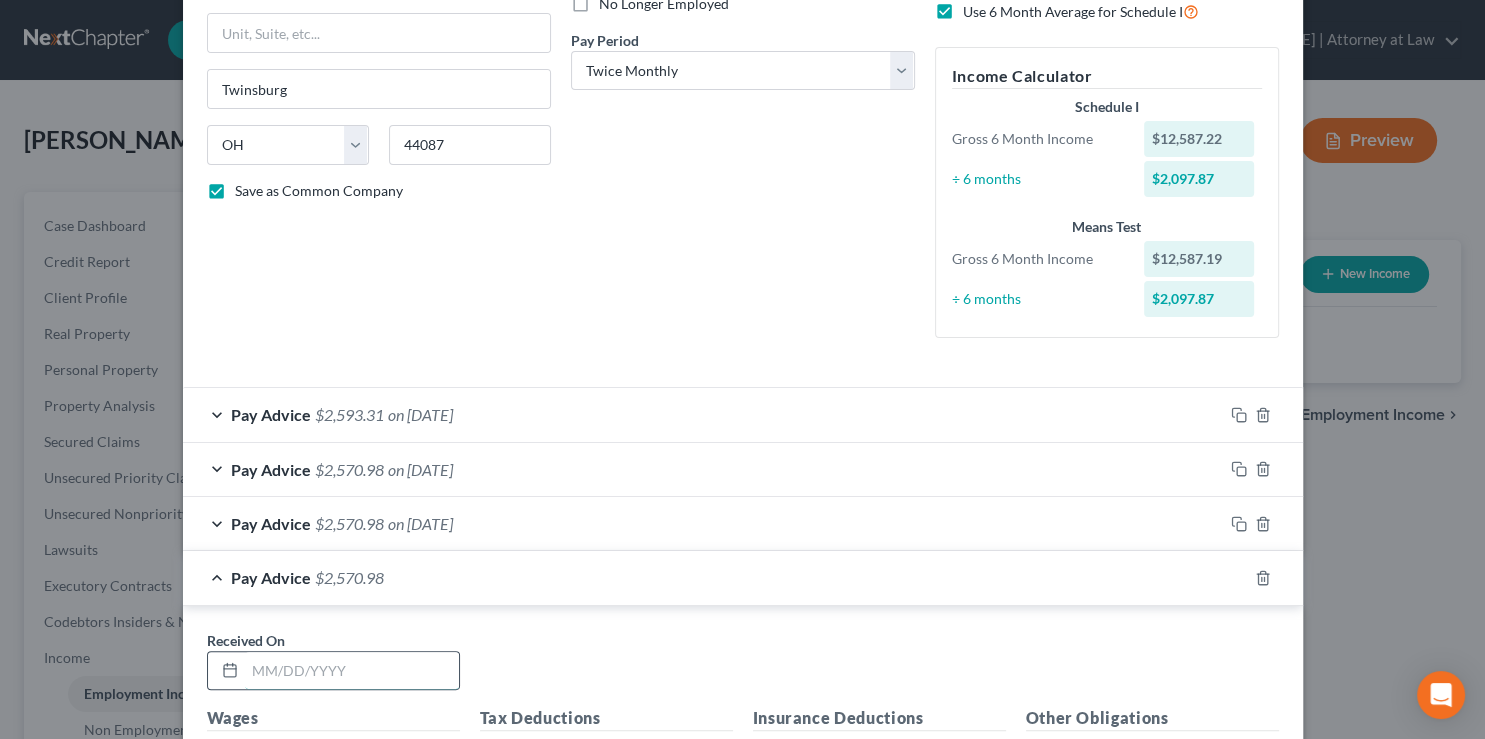 click at bounding box center (352, 671) 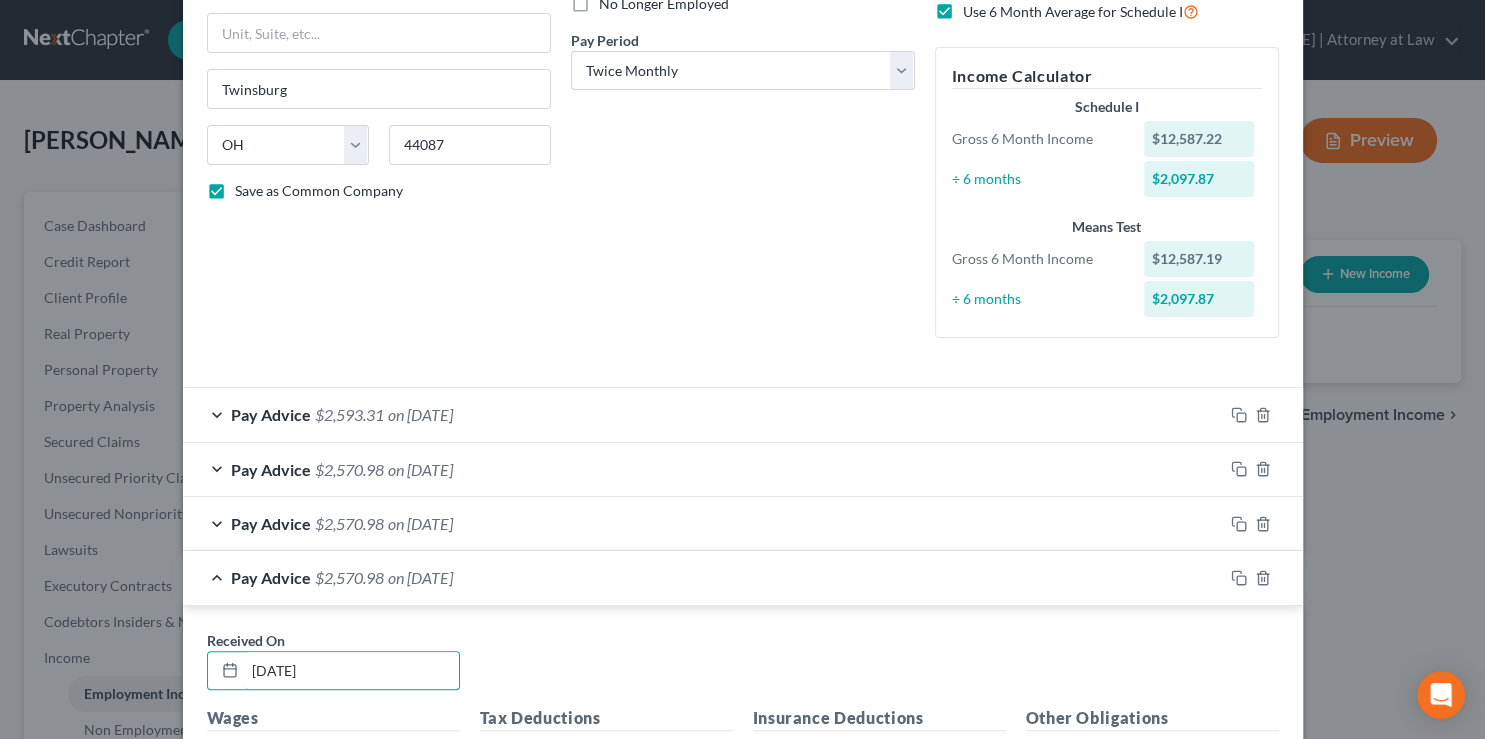 type on "2/24/25" 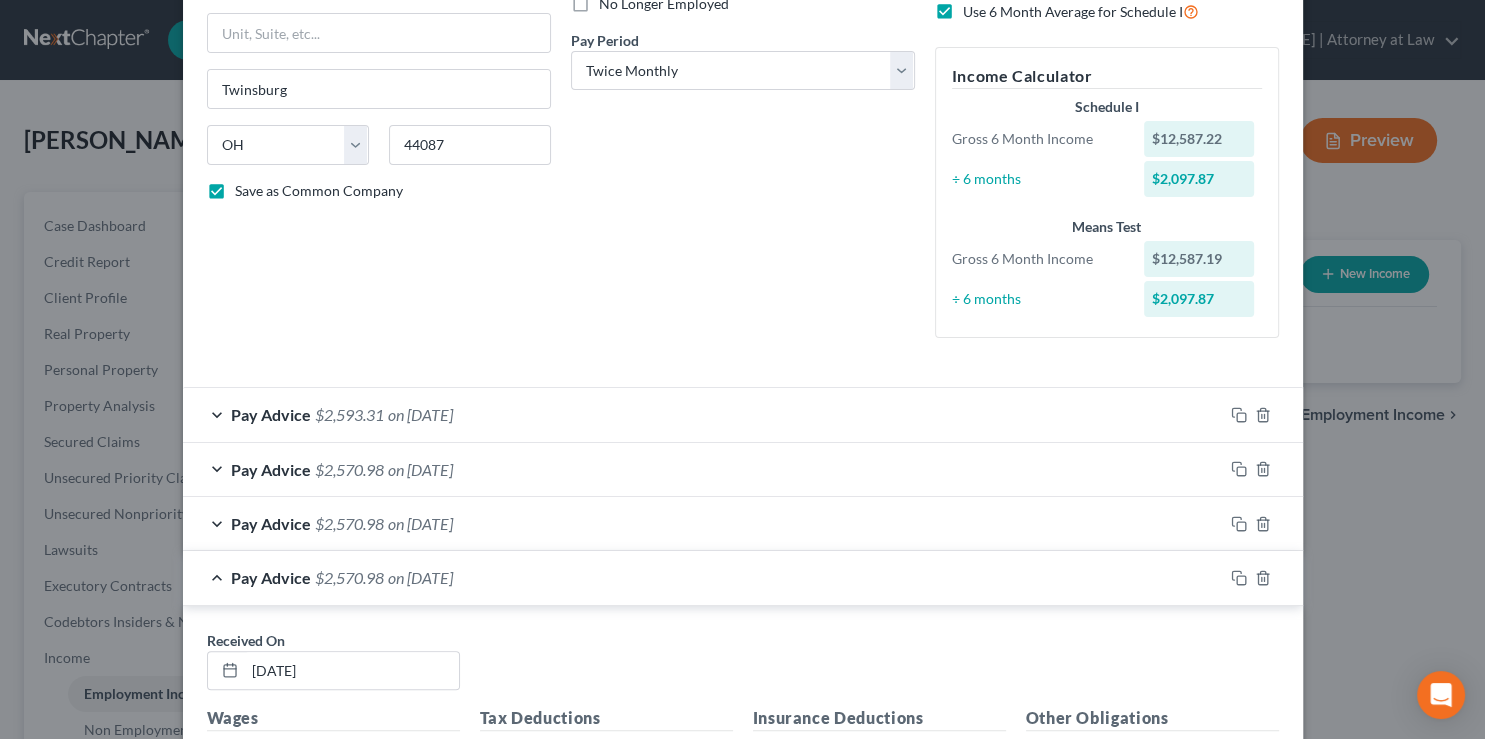 scroll, scrollTop: 683, scrollLeft: 0, axis: vertical 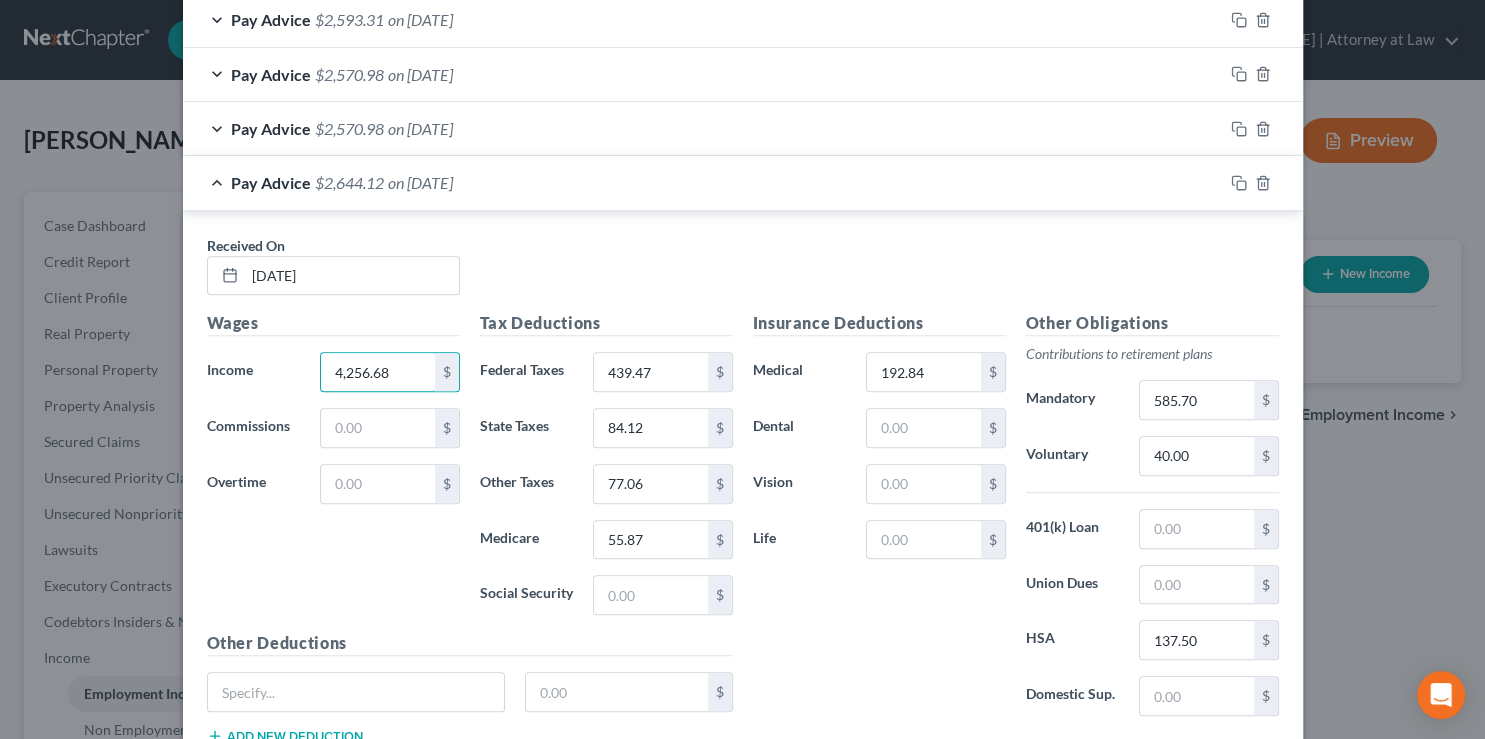 type on "4,256.68" 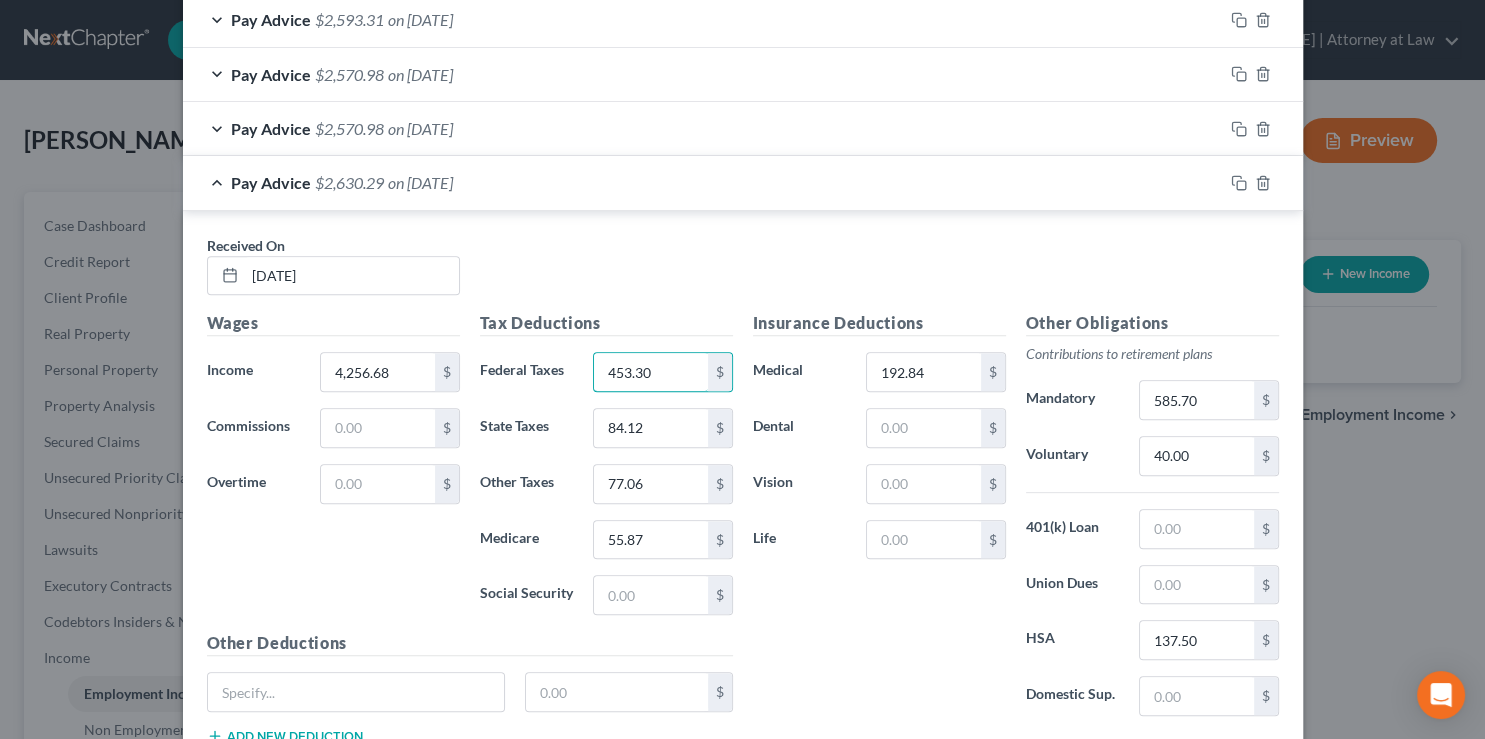 type on "453.30" 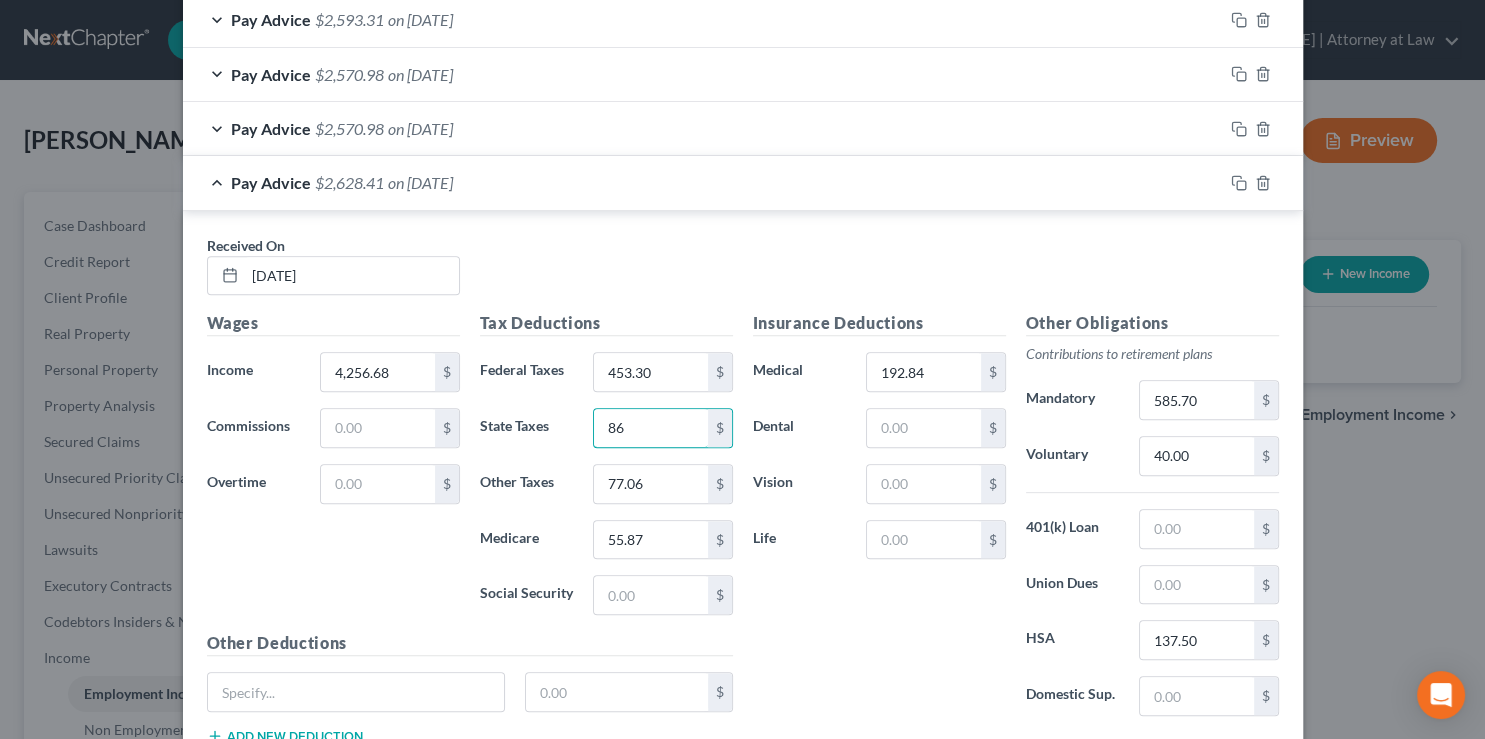 type on "86" 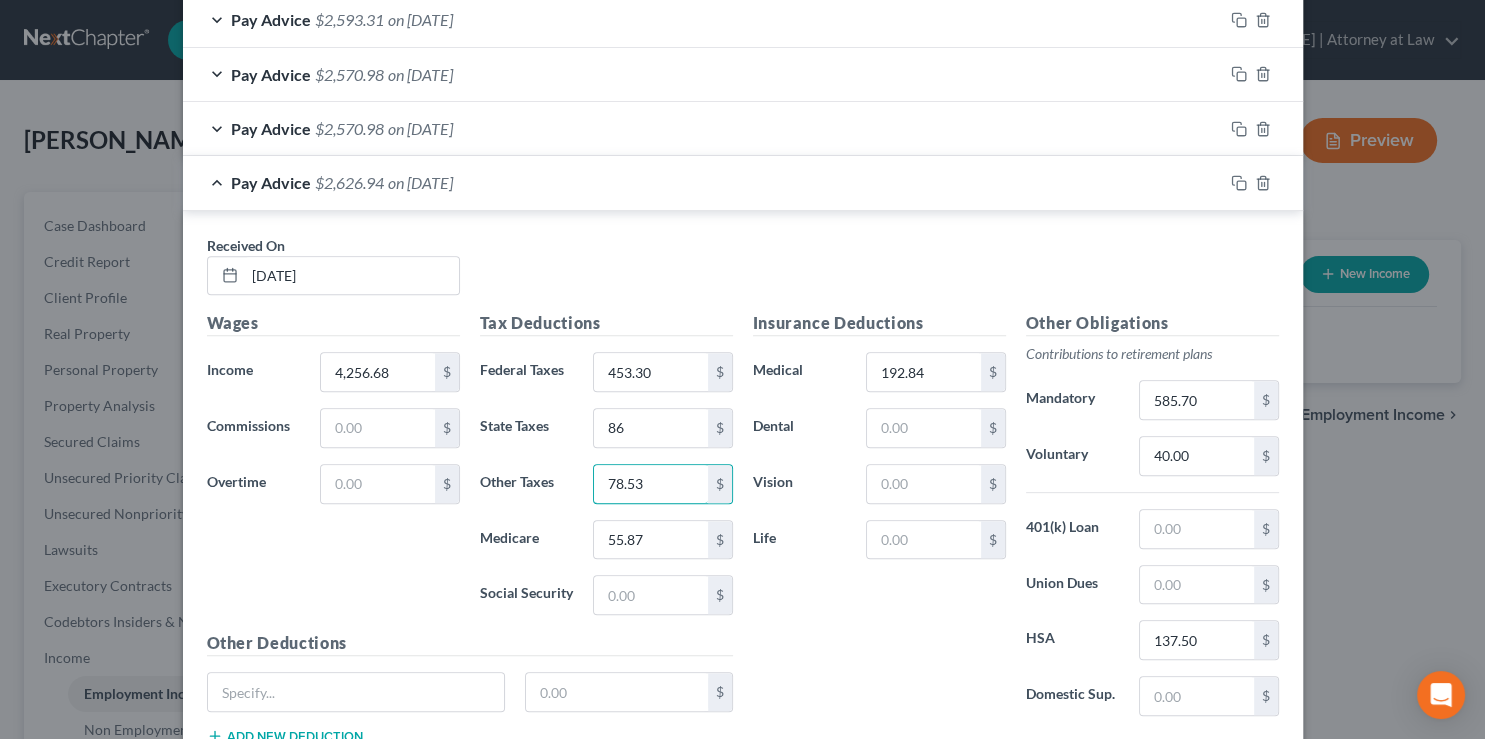 type on "78.53" 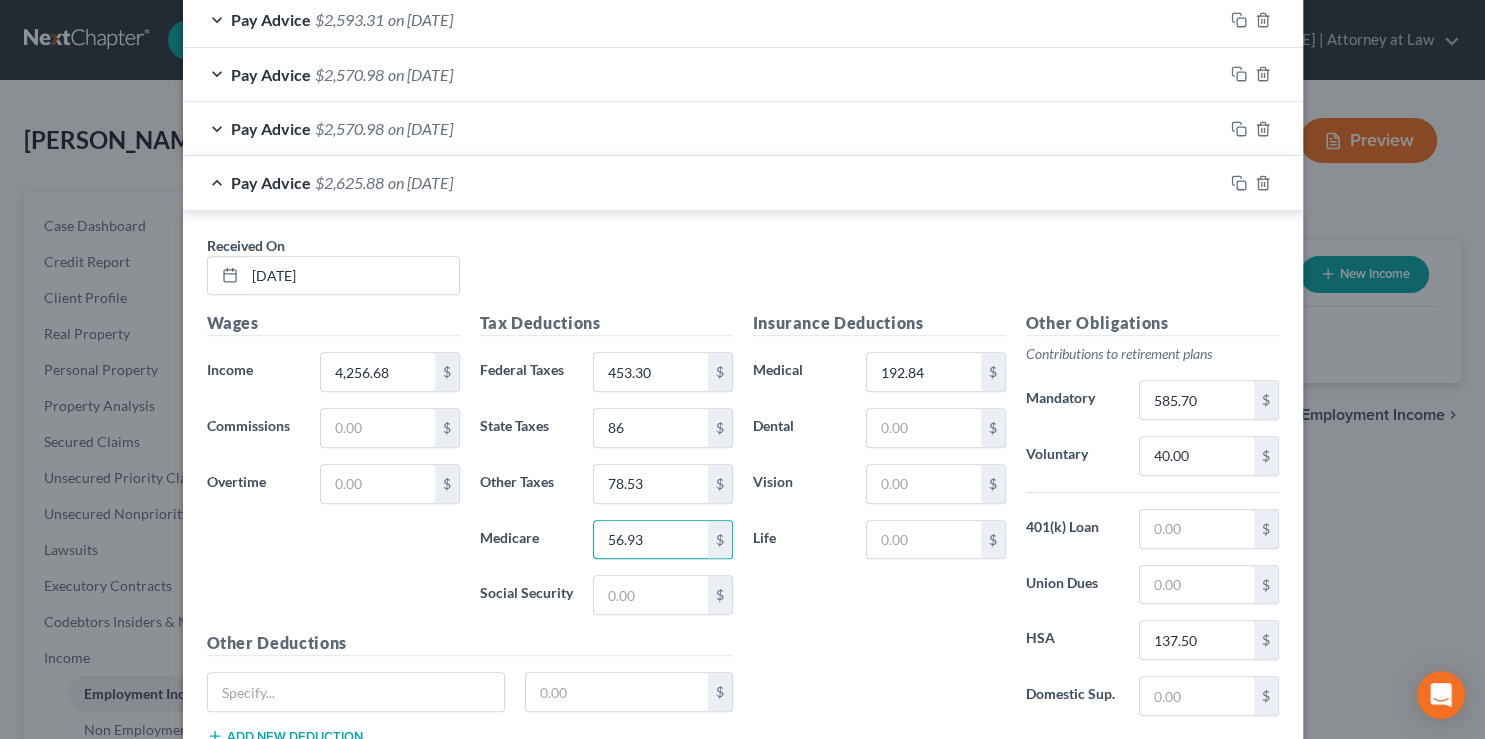 type on "56.93" 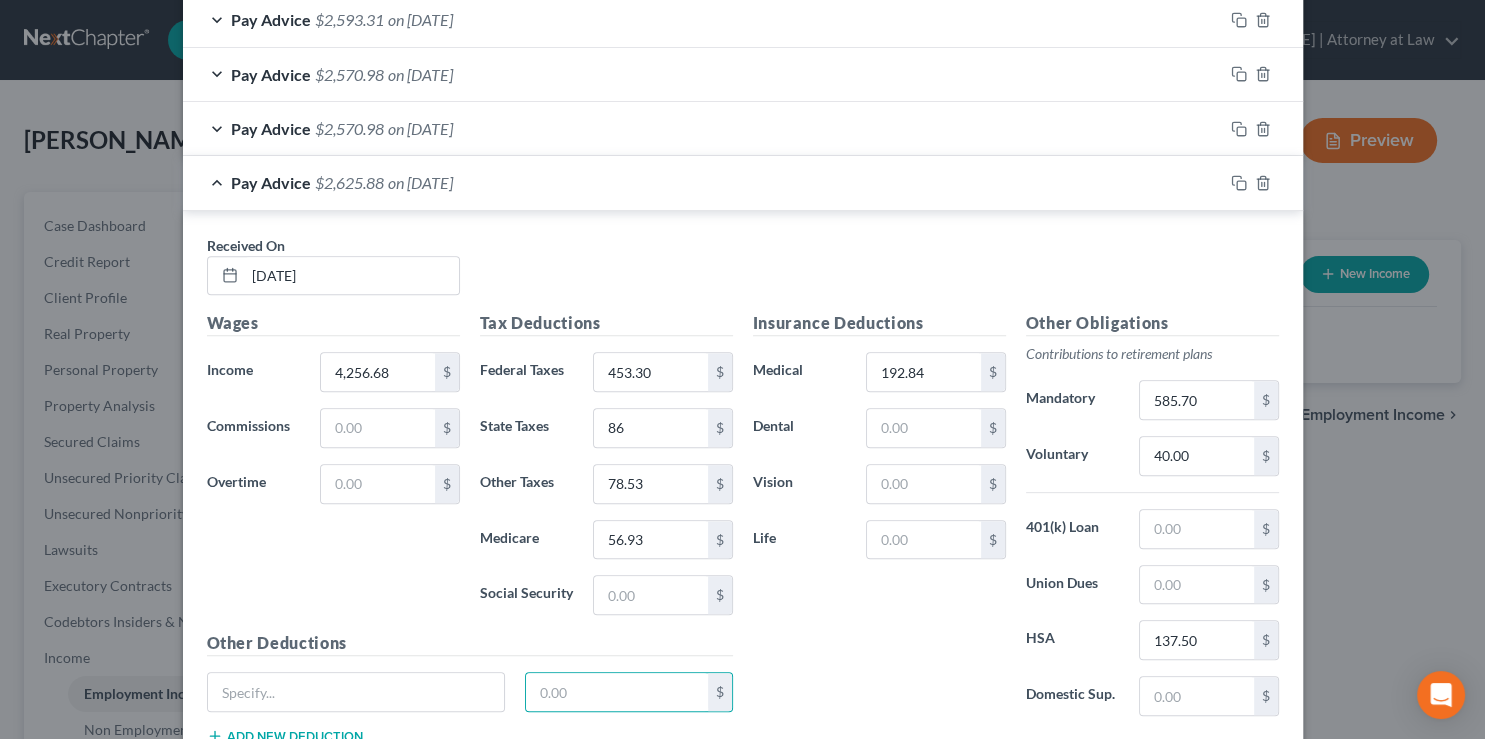type 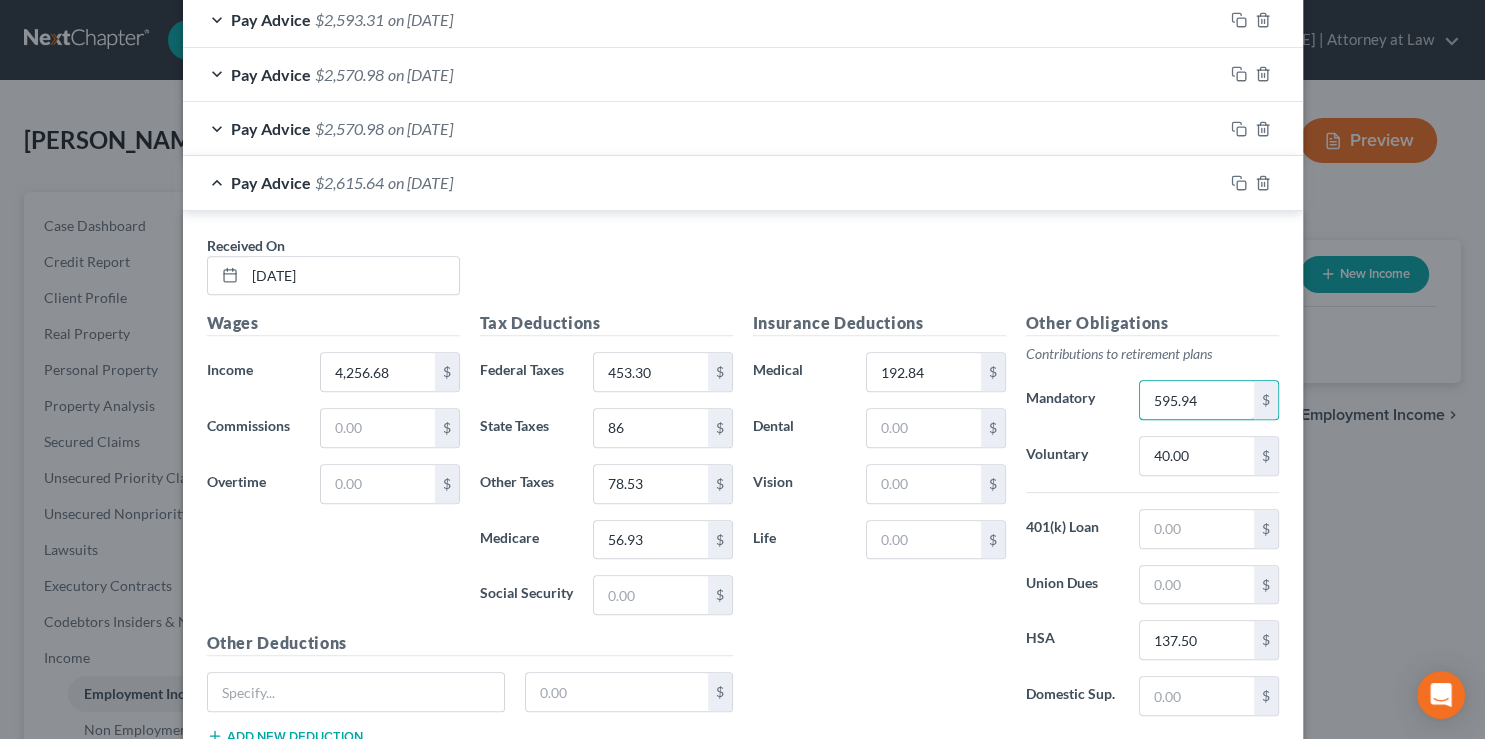 type on "595.94" 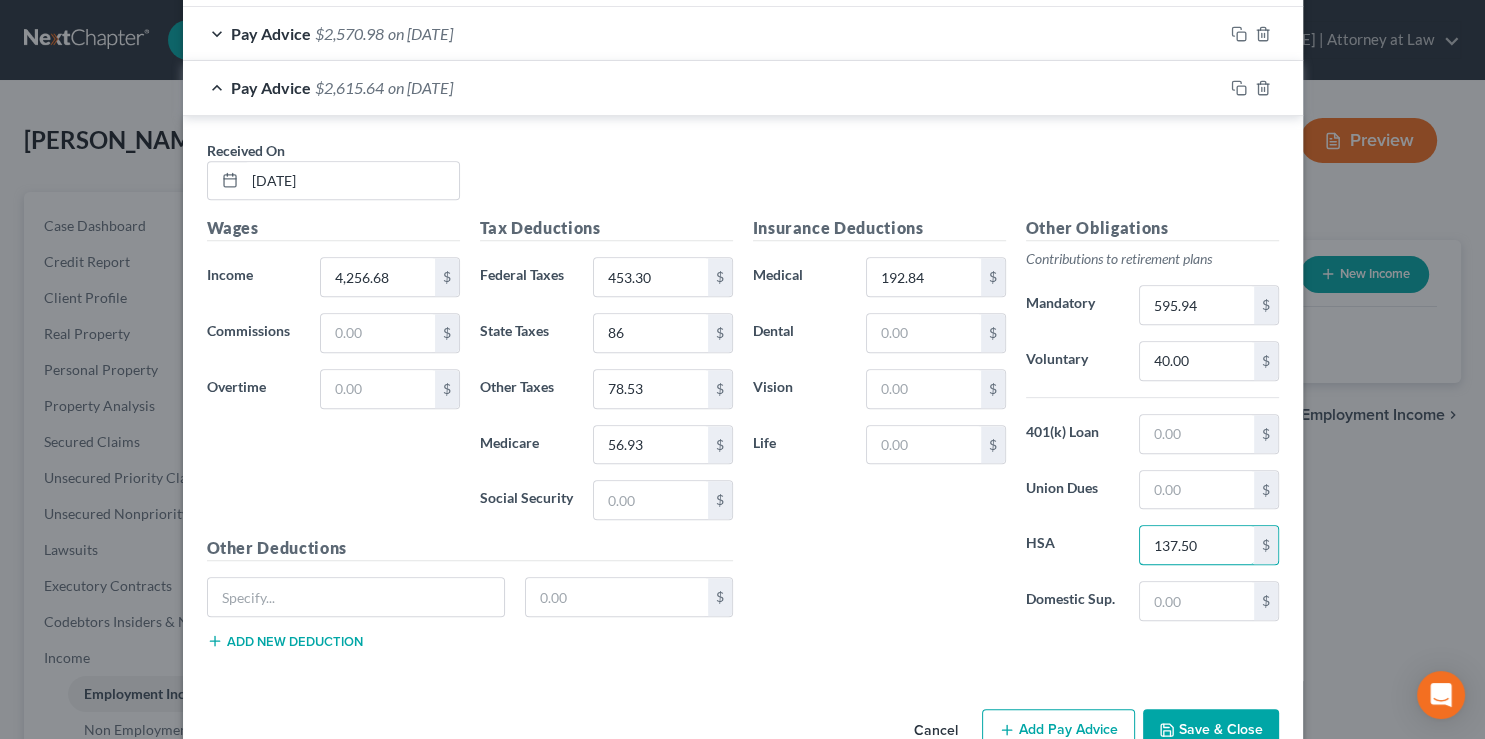 scroll, scrollTop: 825, scrollLeft: 0, axis: vertical 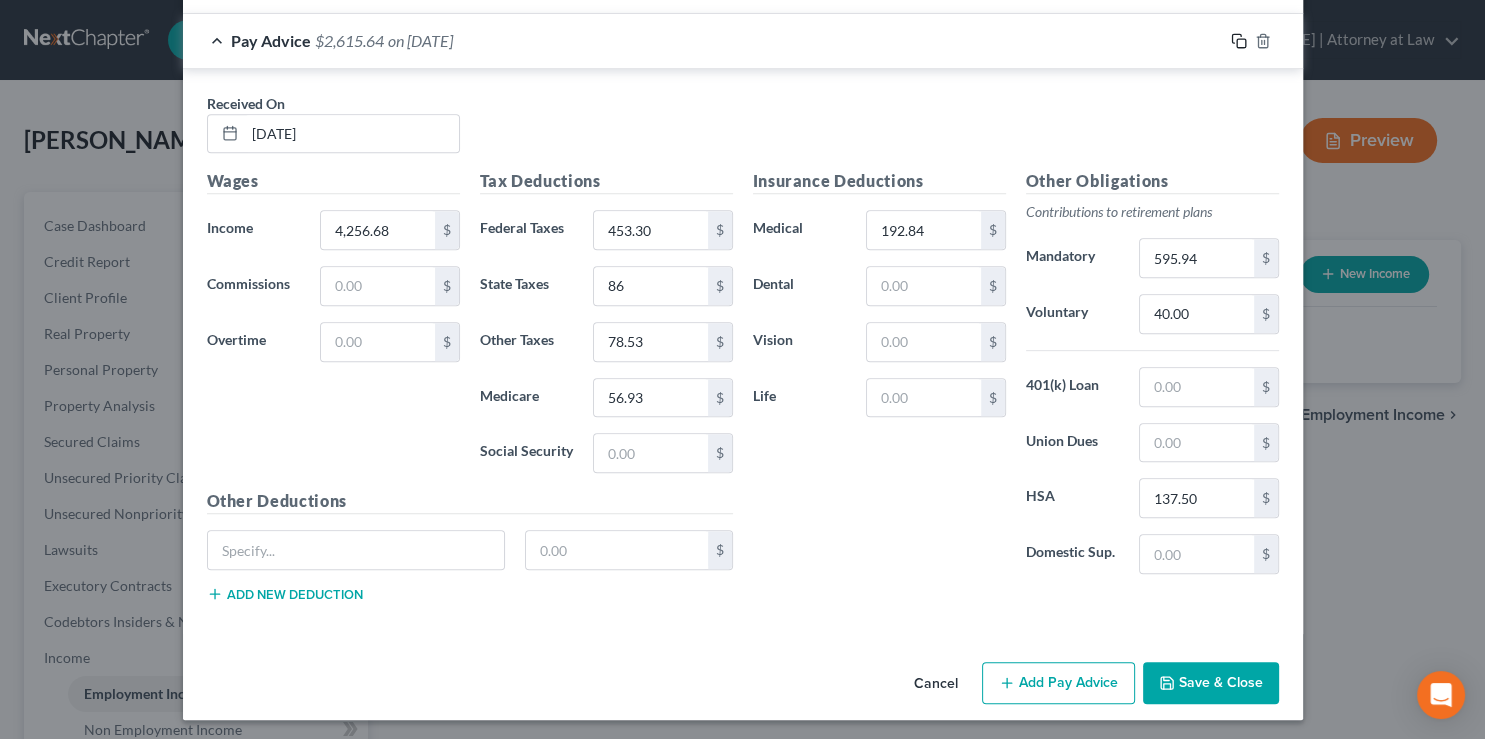 click 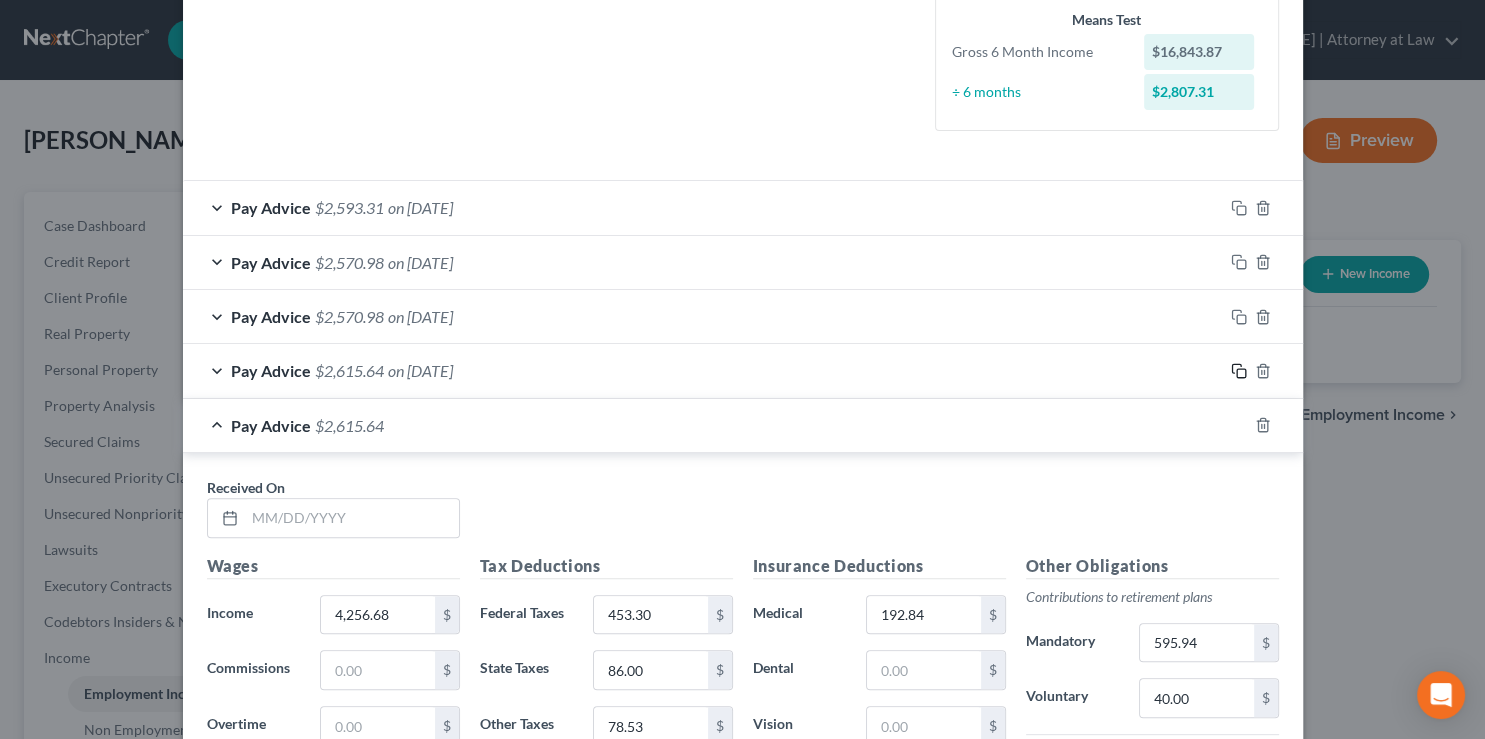 scroll, scrollTop: 645, scrollLeft: 0, axis: vertical 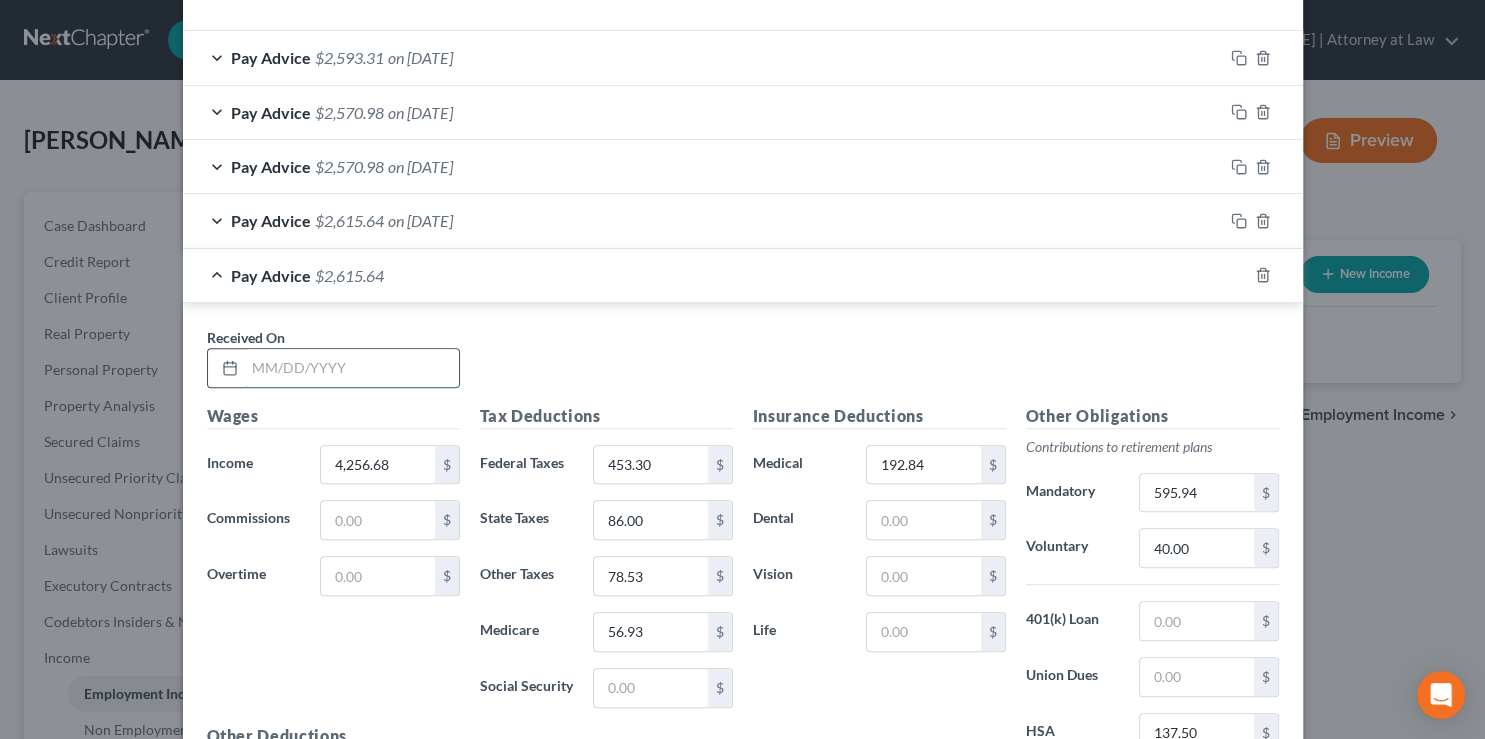 click at bounding box center (352, 368) 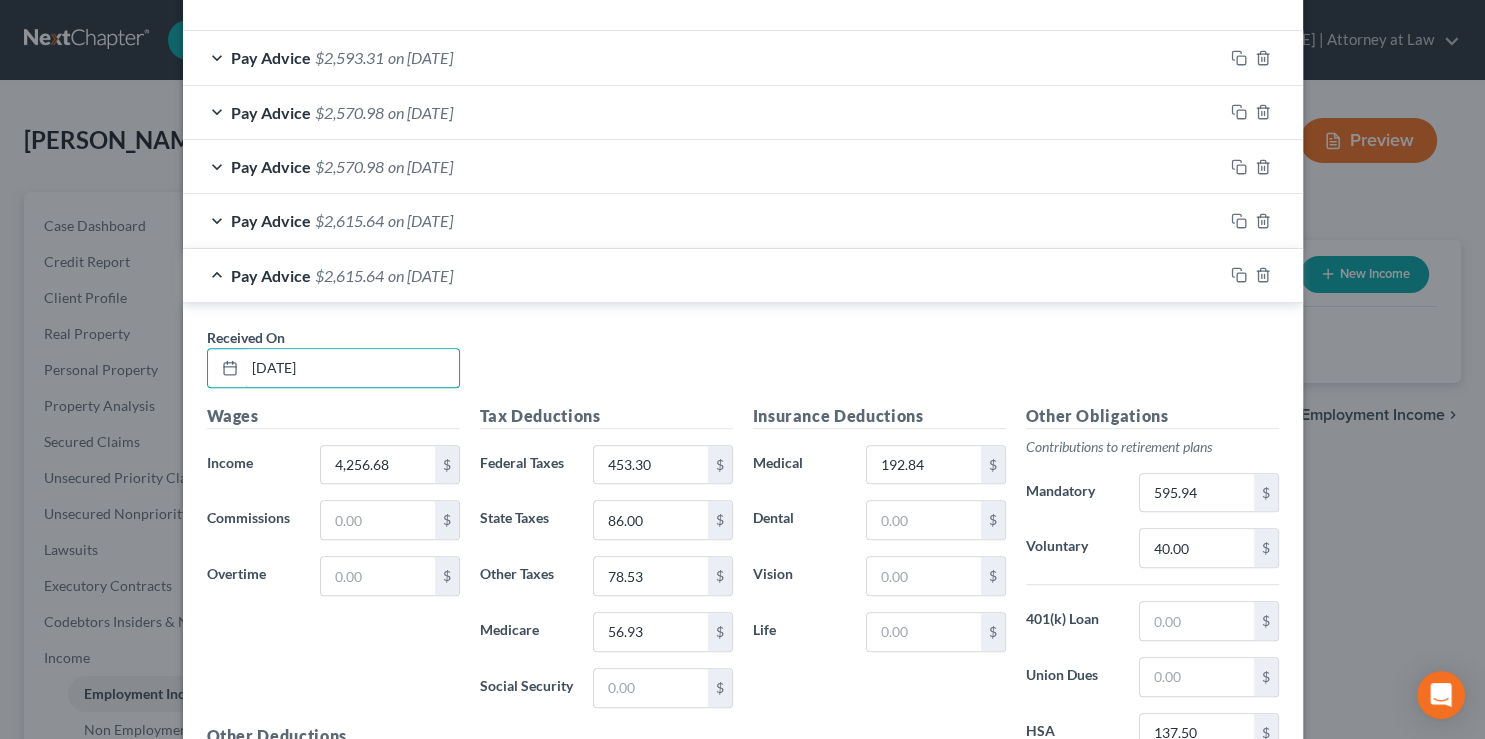 type on "2/24/25" 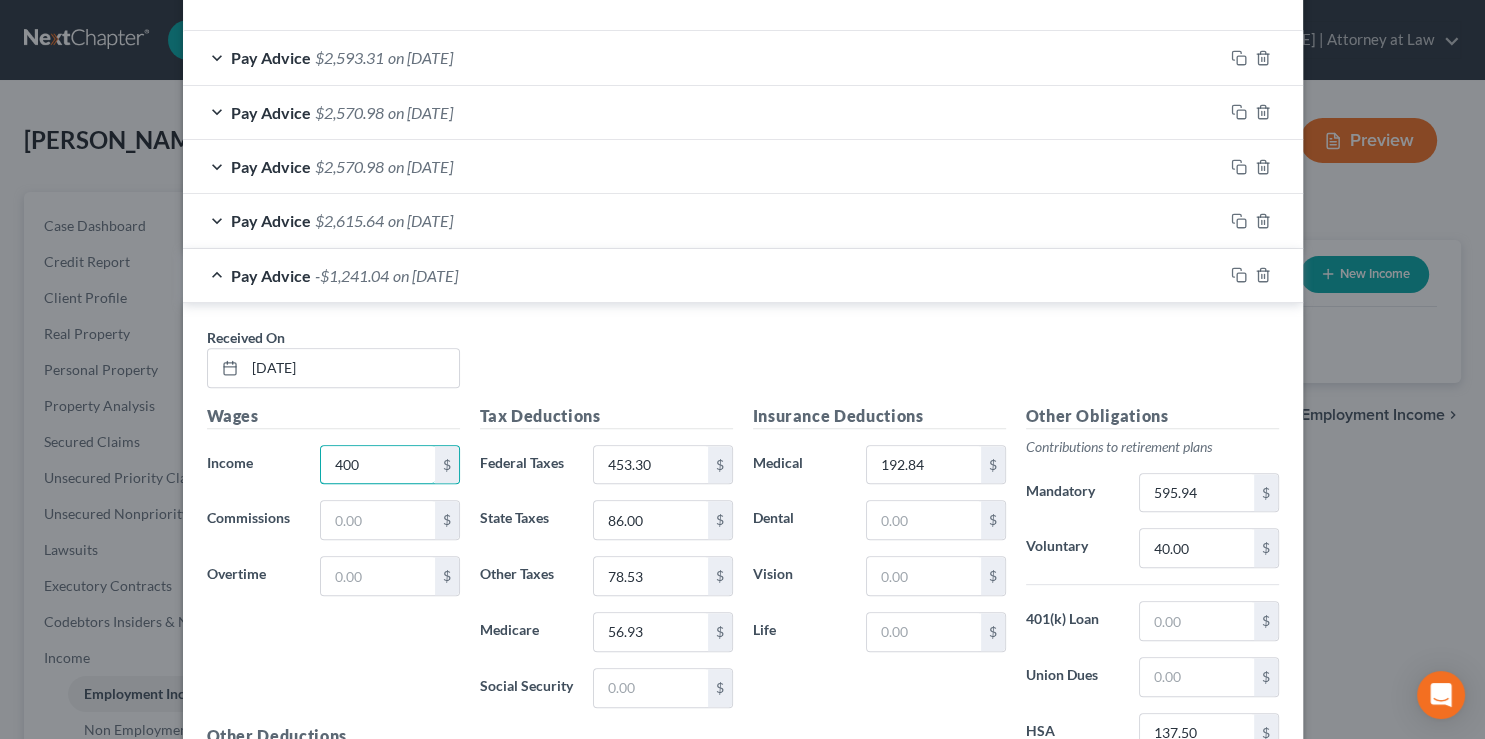 type on "400" 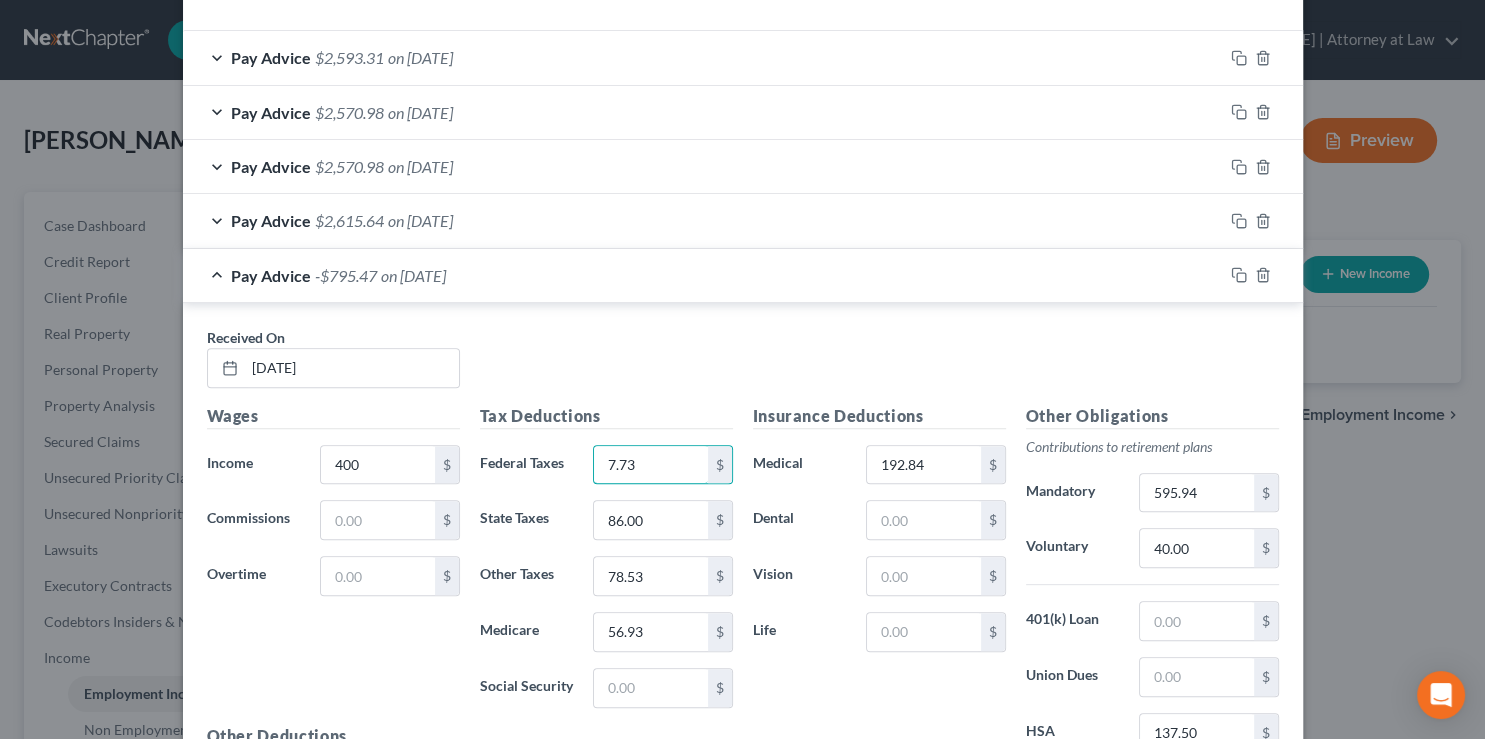 type on "7.73" 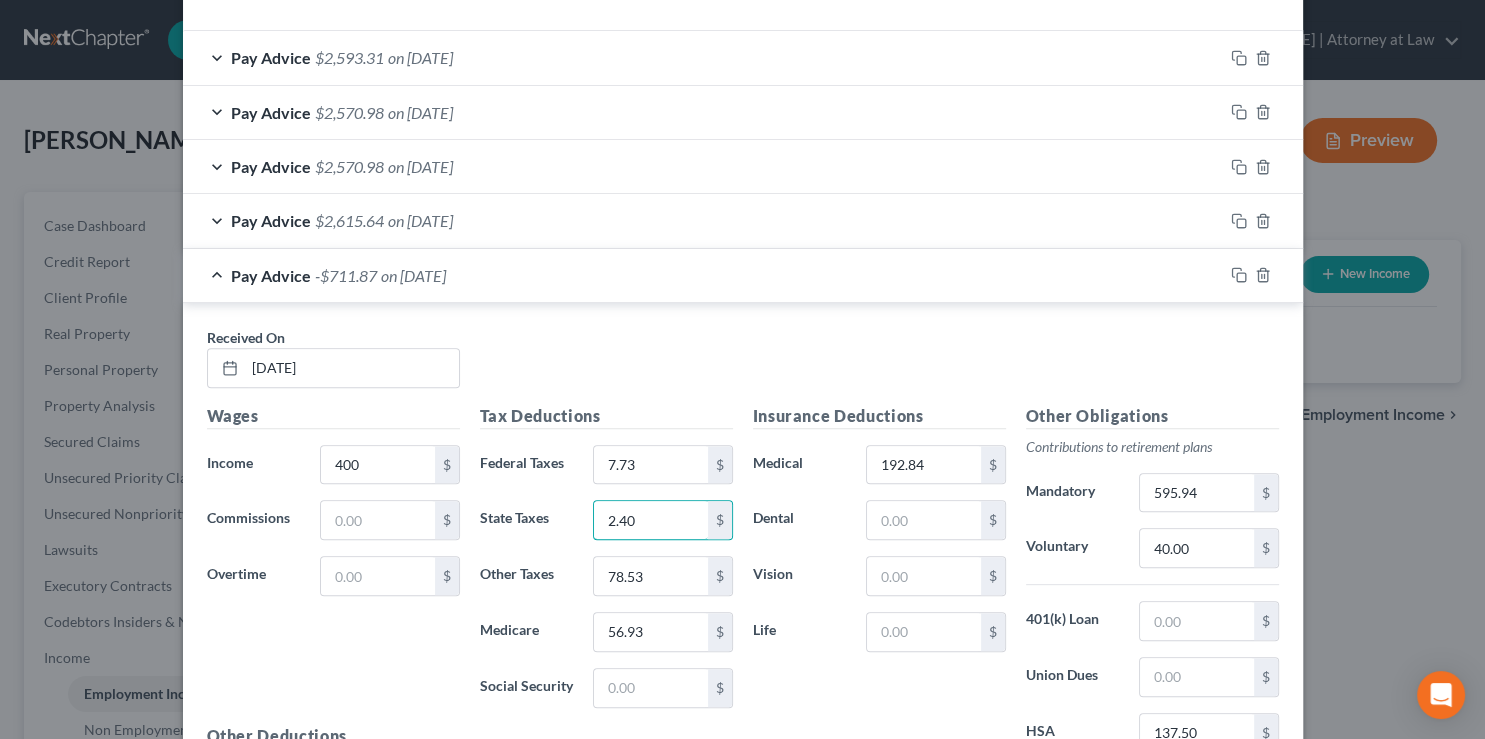 type on "2.40" 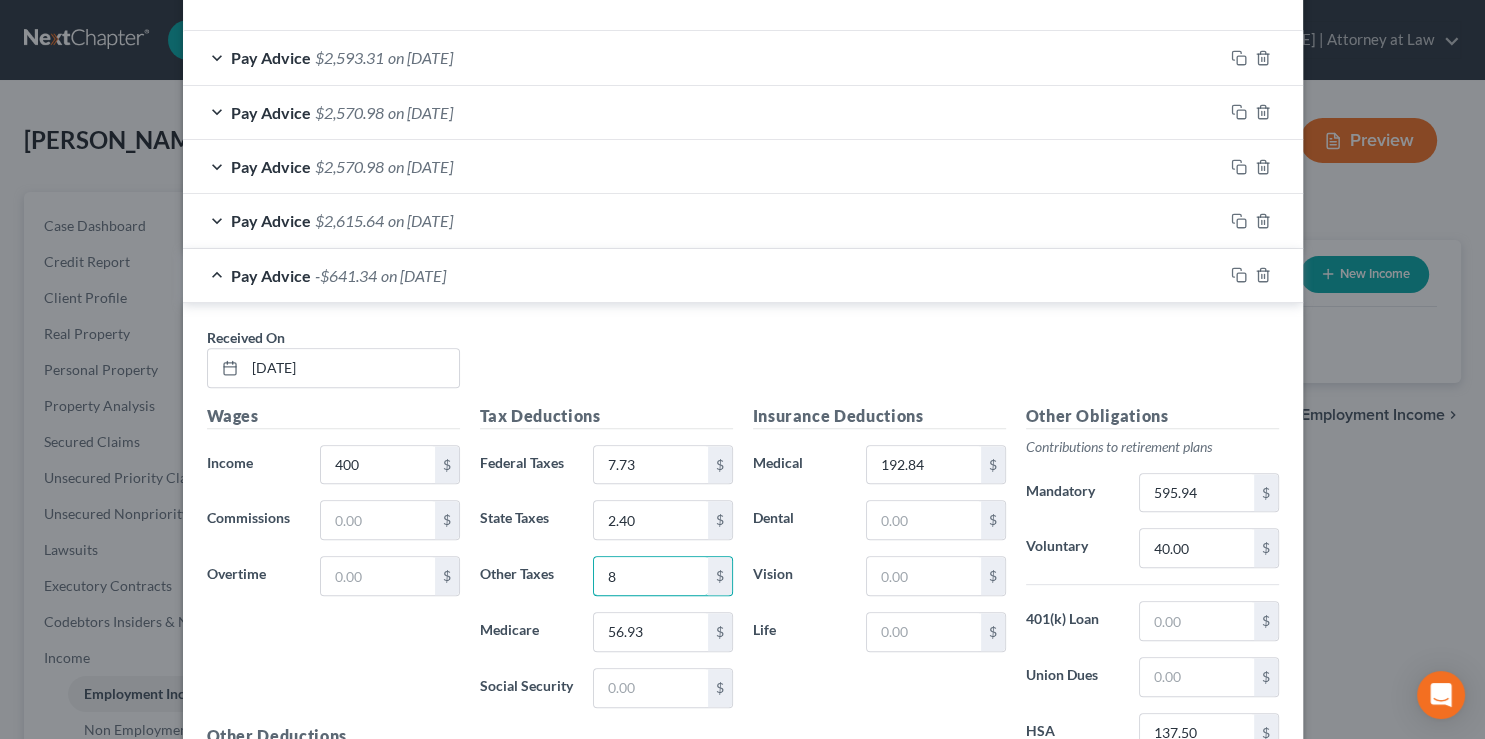 type on "8" 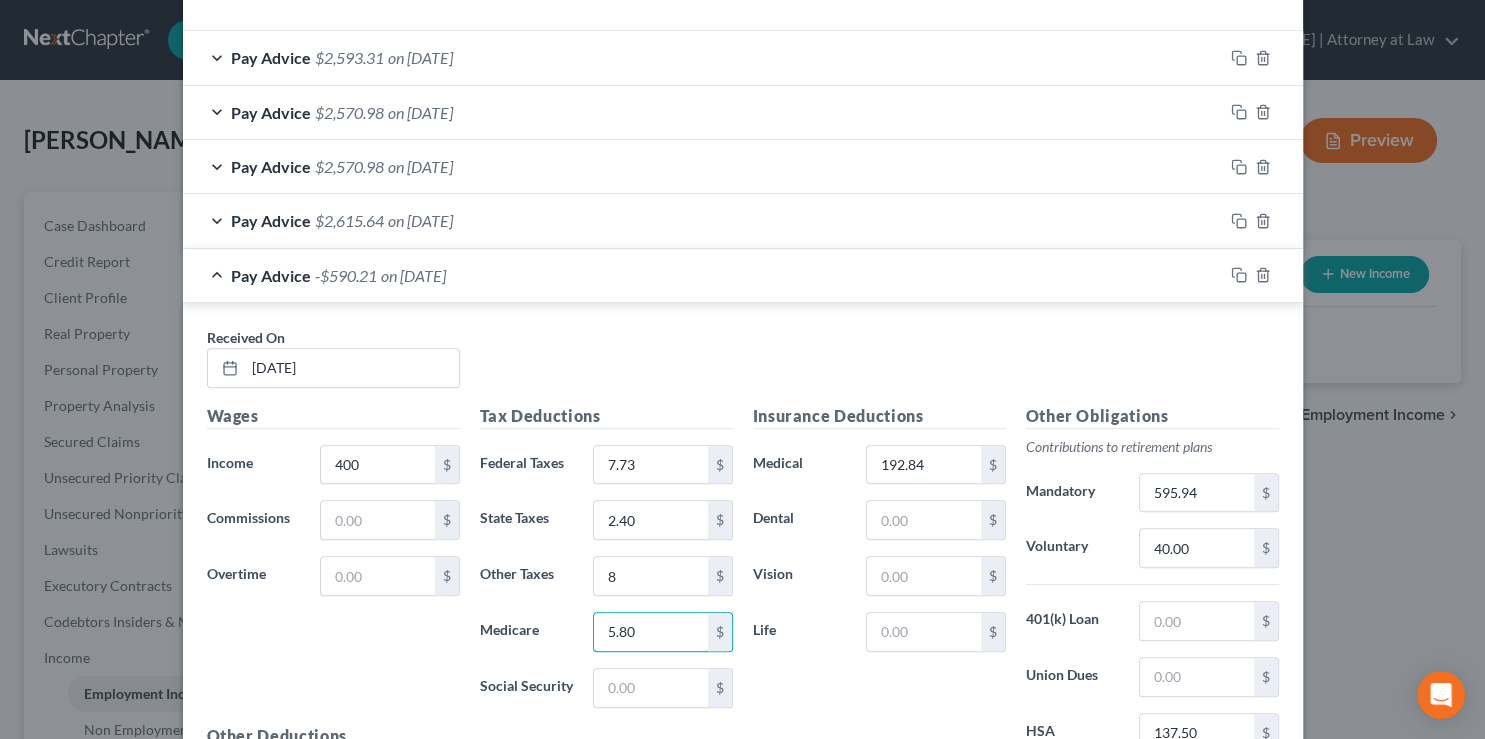 type on "5.80" 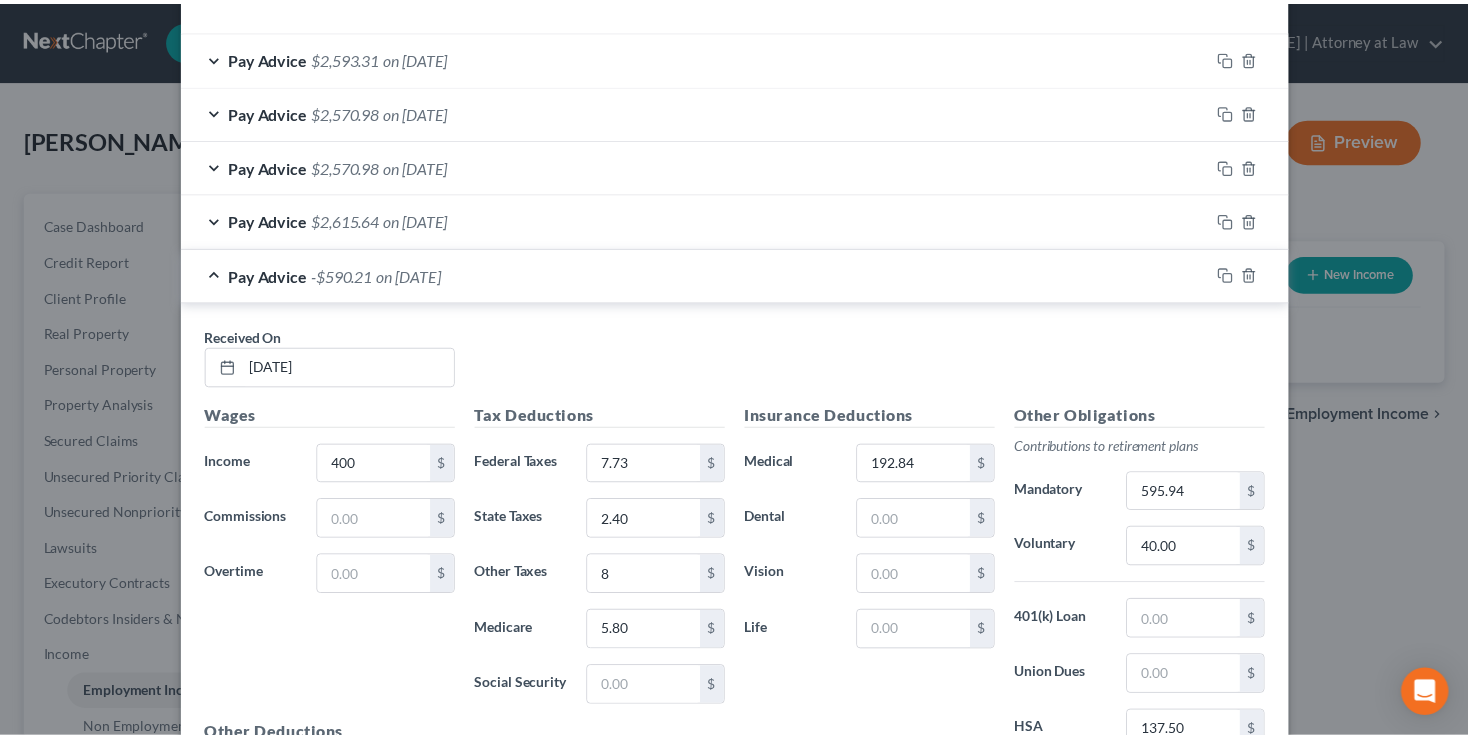 scroll, scrollTop: 879, scrollLeft: 0, axis: vertical 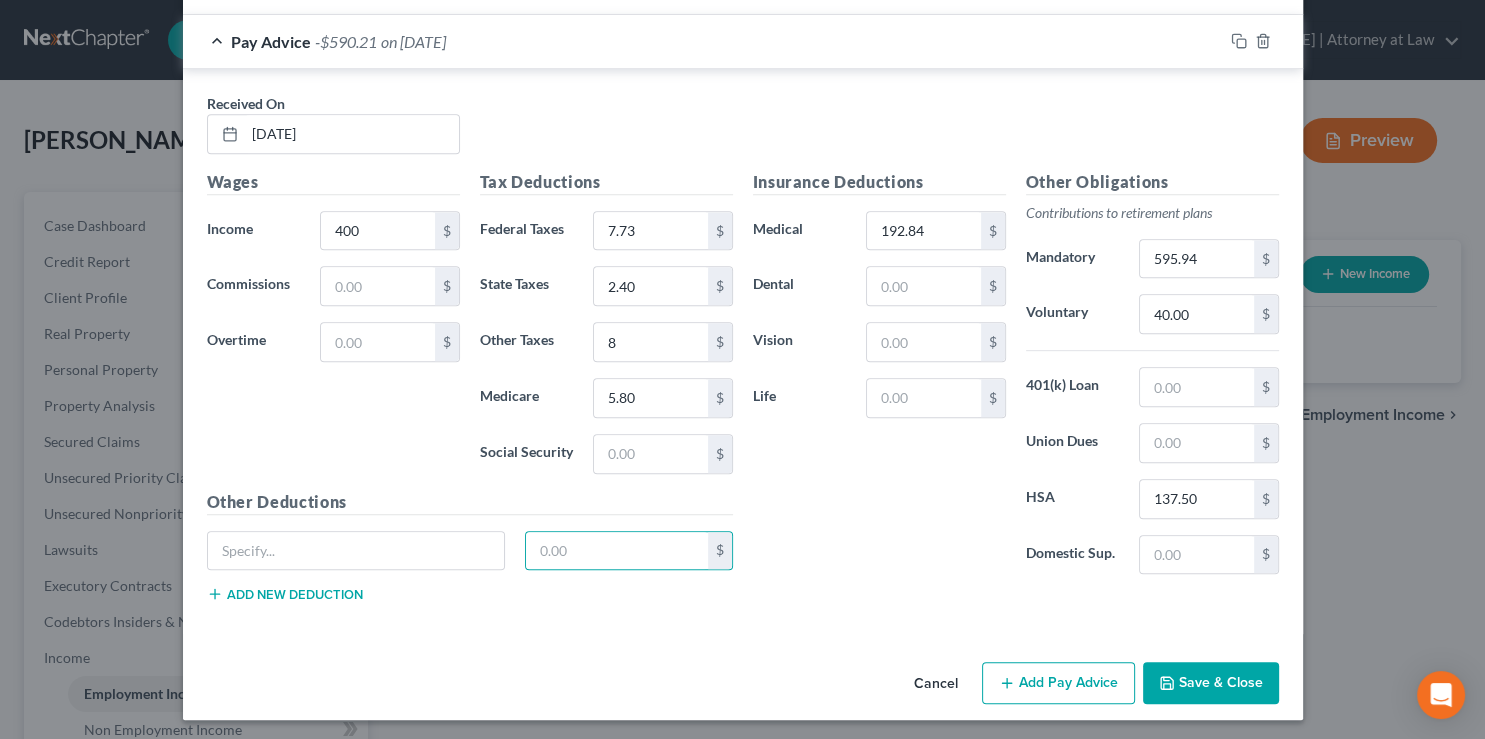 type 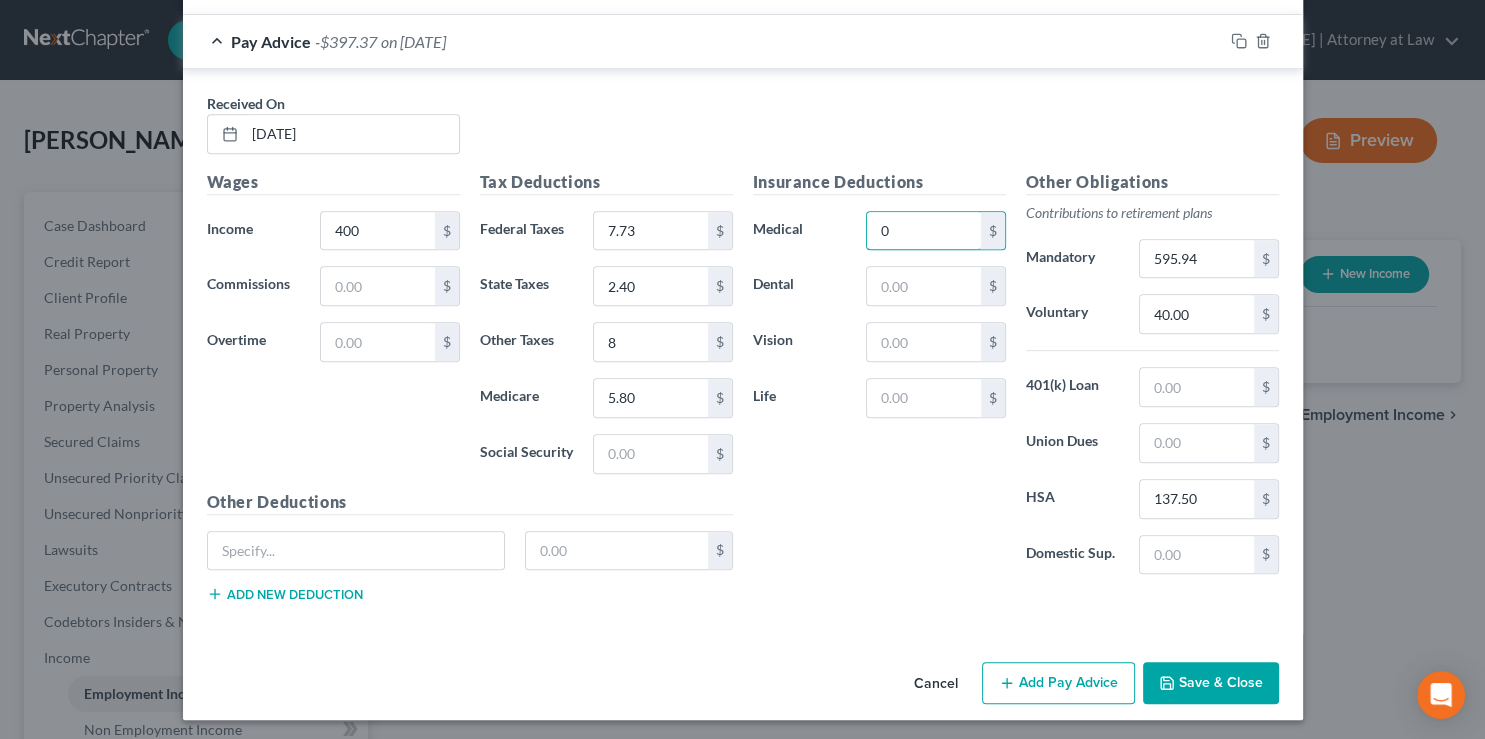 type on "0" 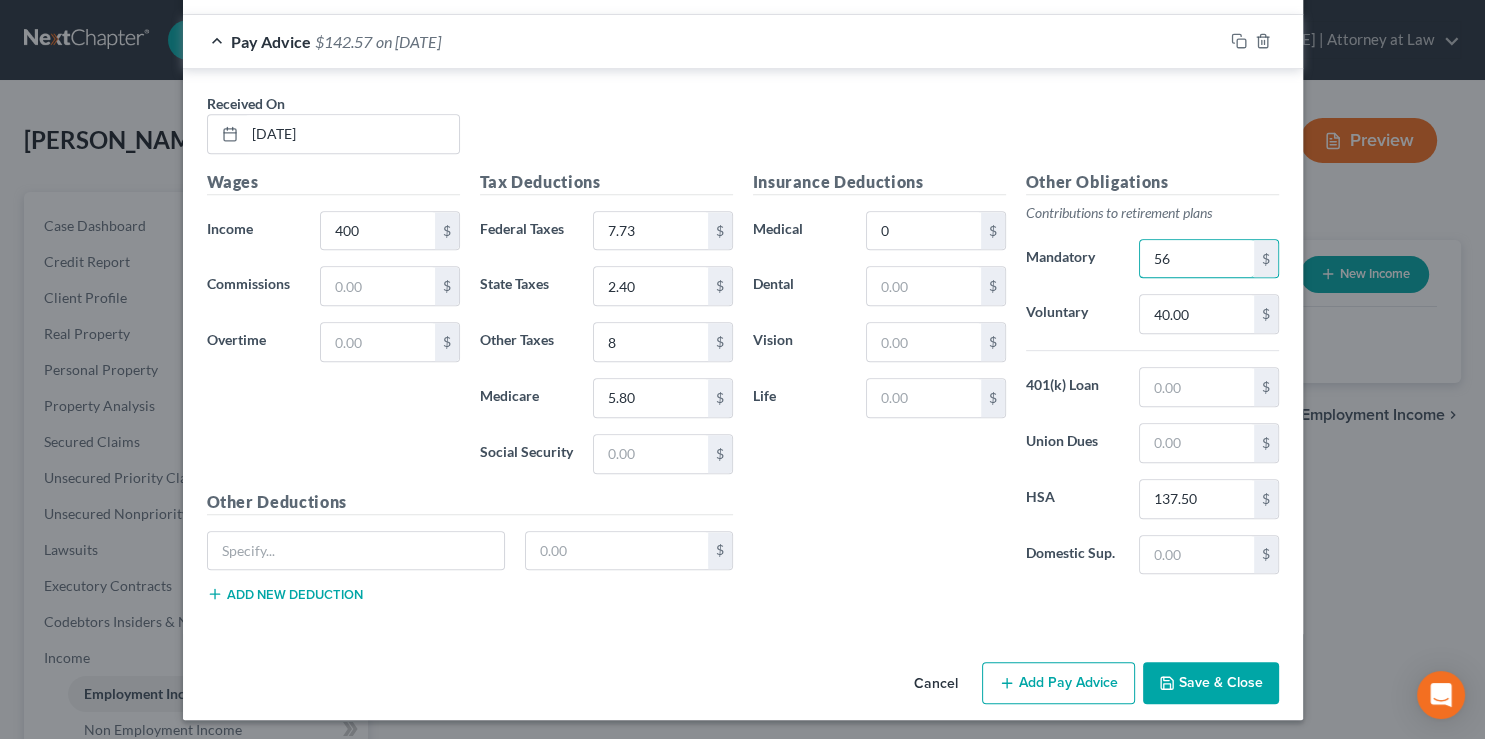 type on "56" 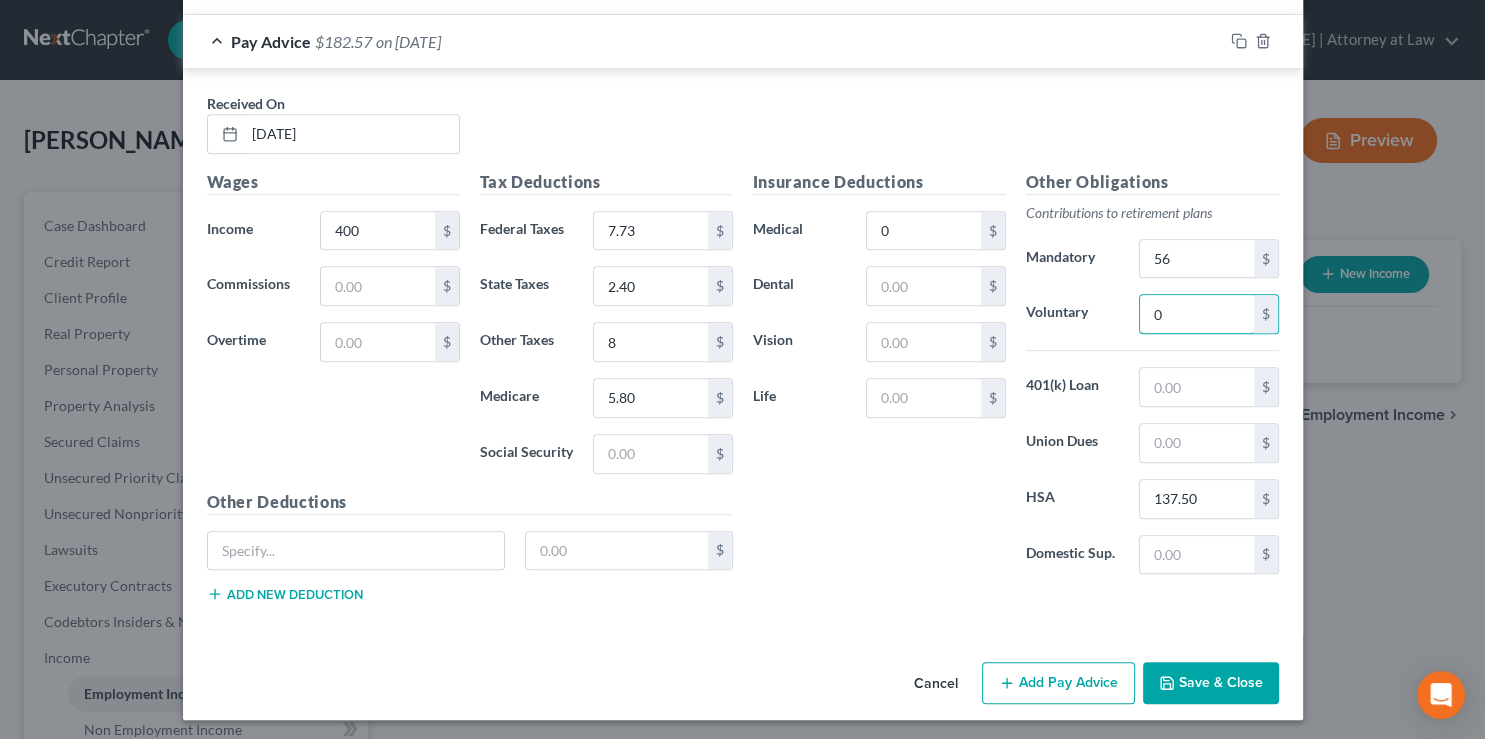 type on "0" 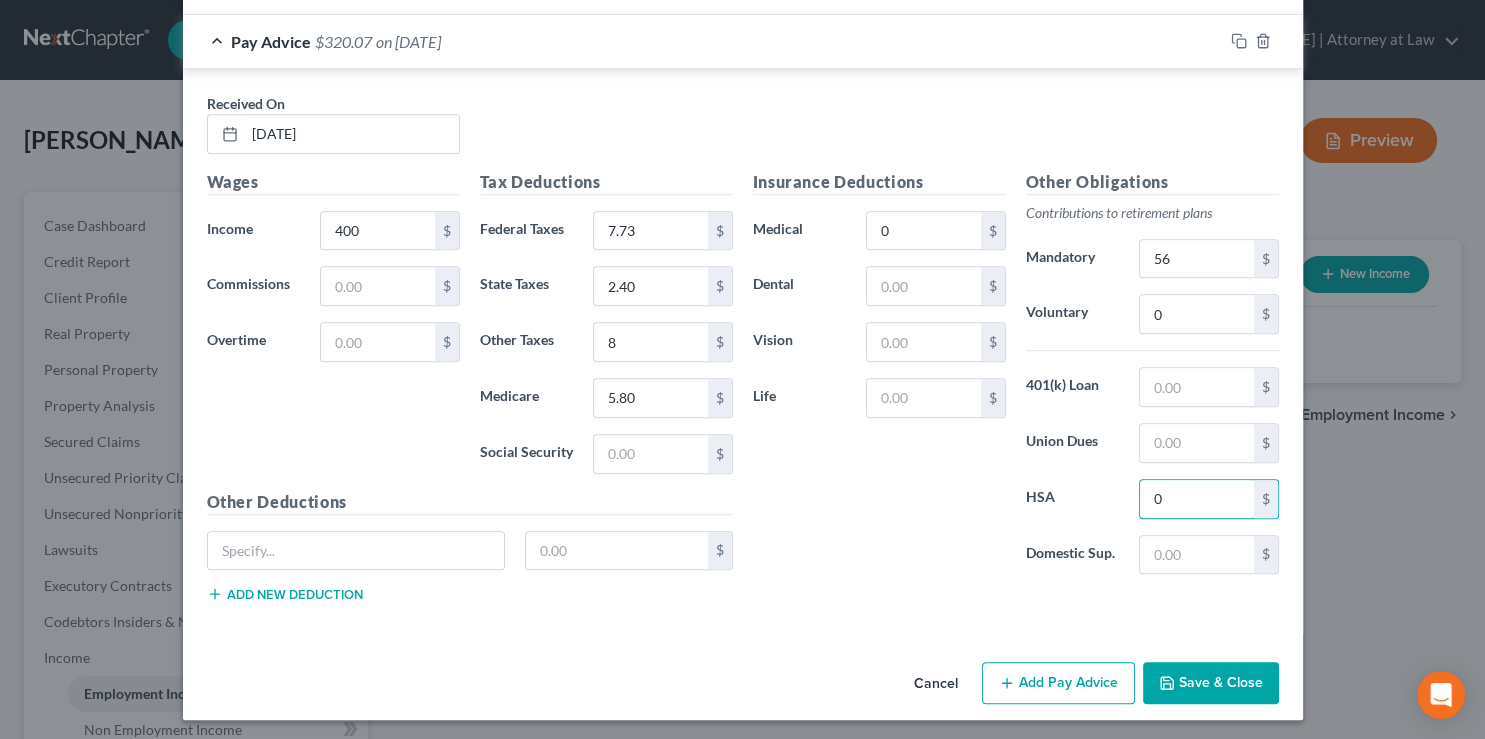 type on "0" 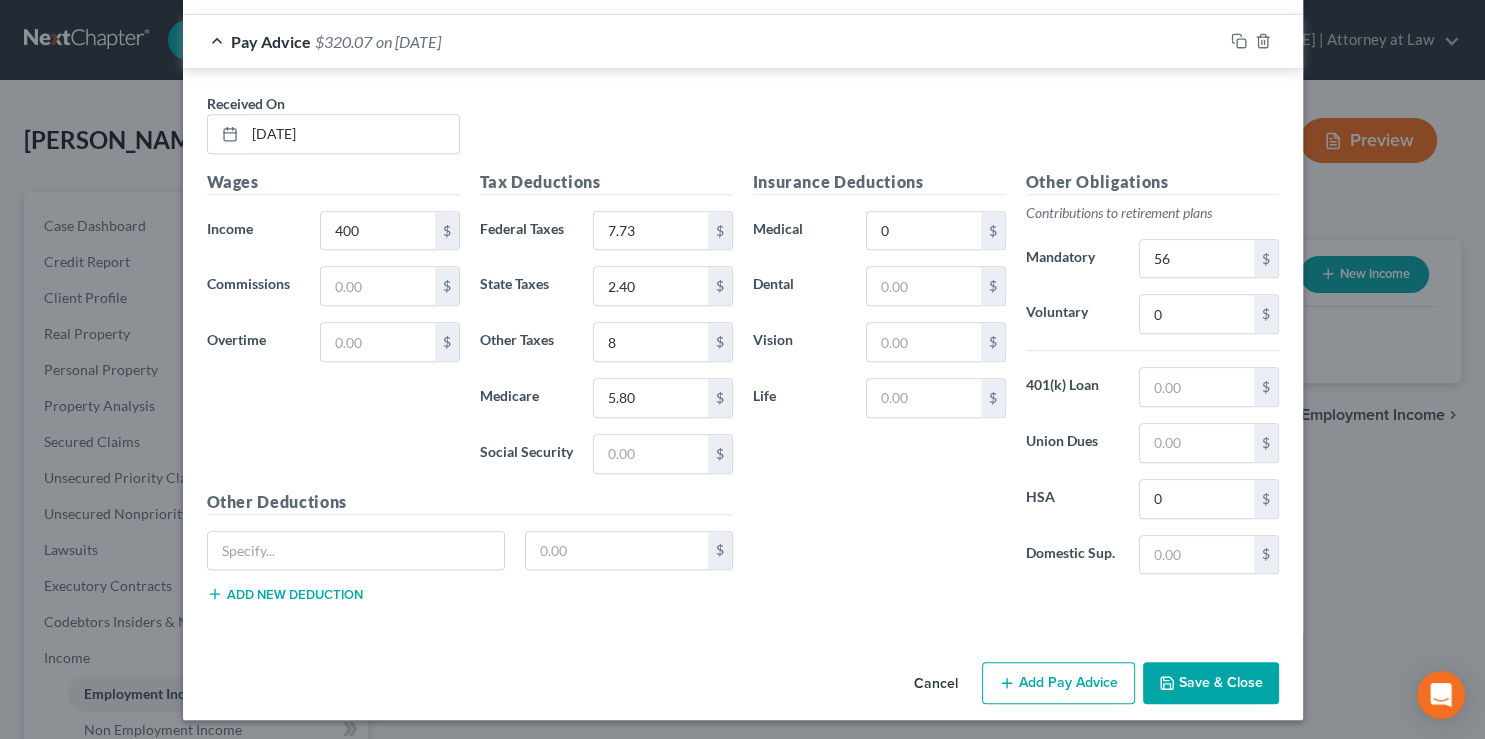 click on "Save & Close" at bounding box center (1211, 683) 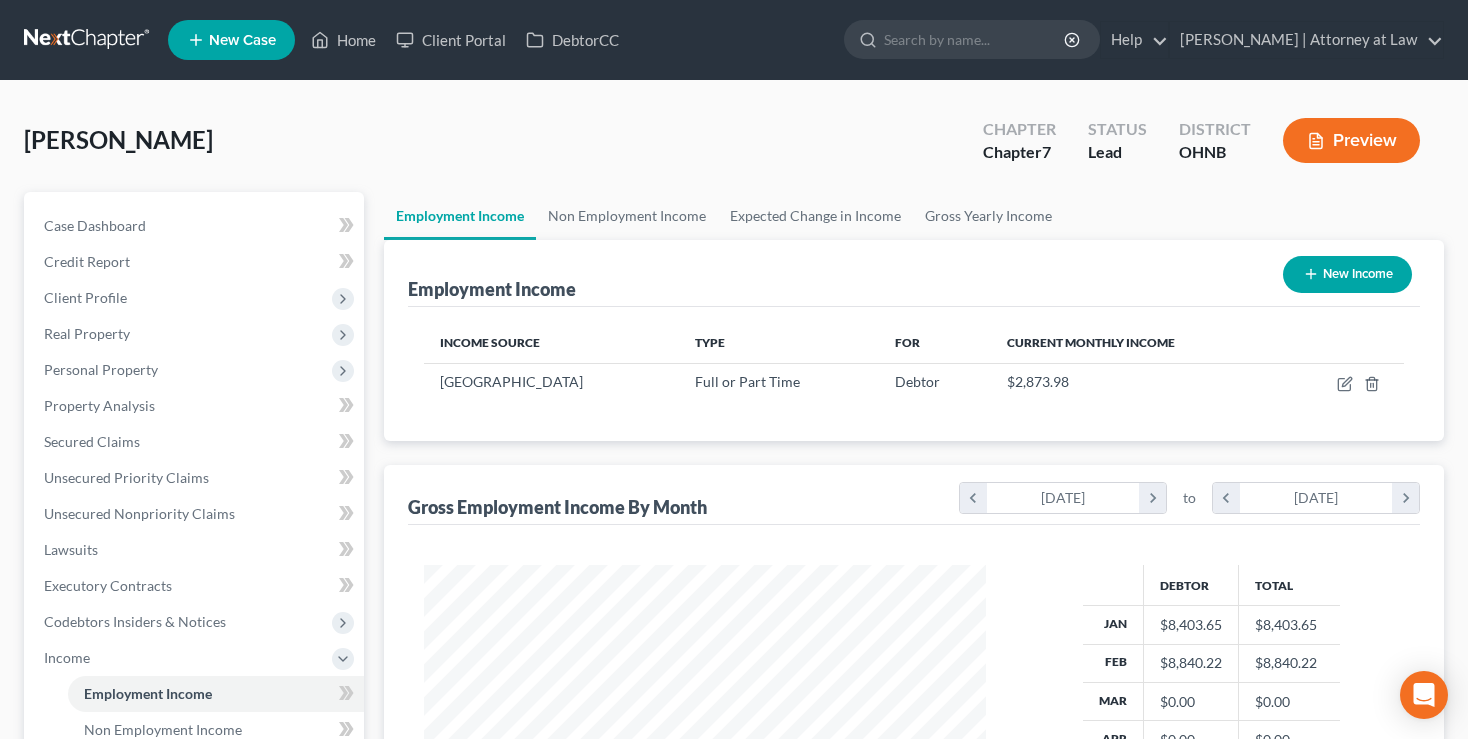 scroll, scrollTop: 999643, scrollLeft: 999405, axis: both 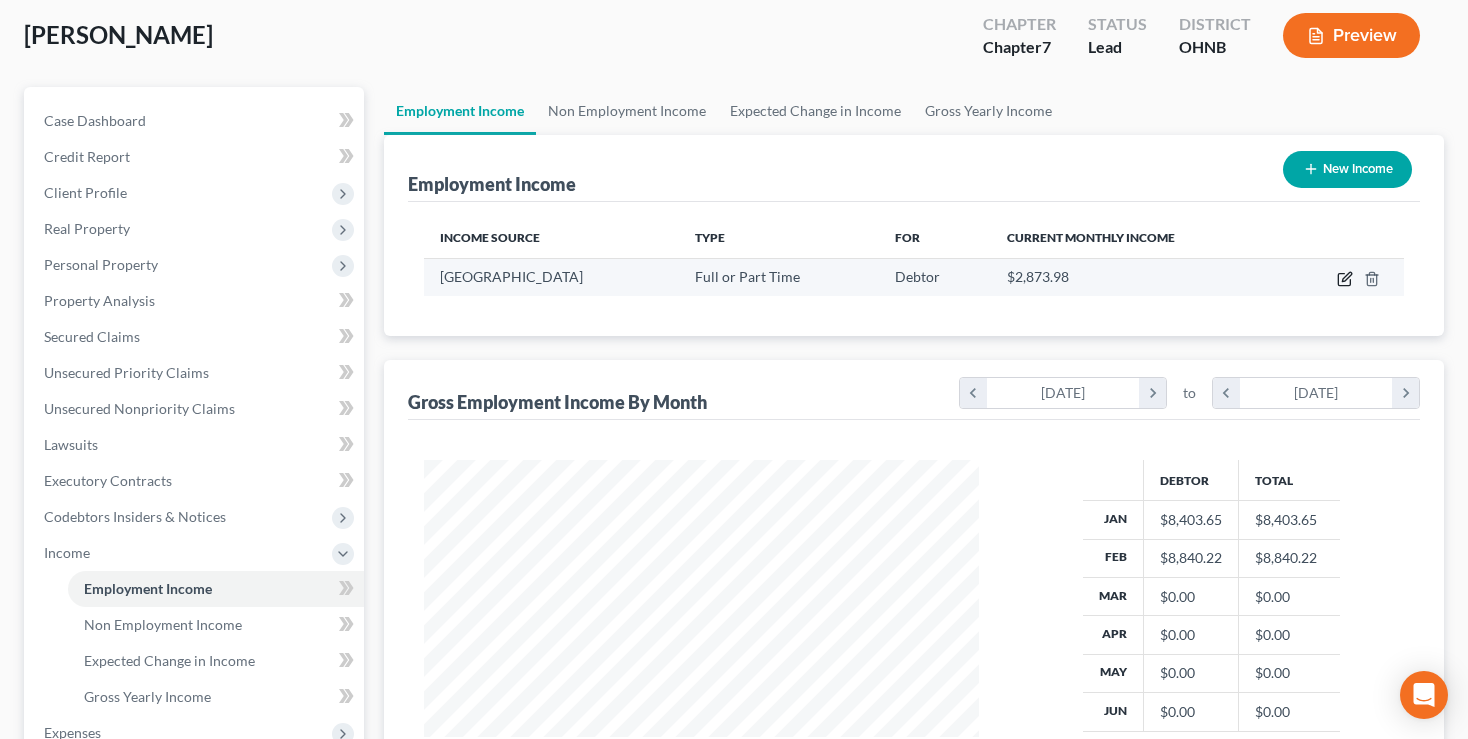 click 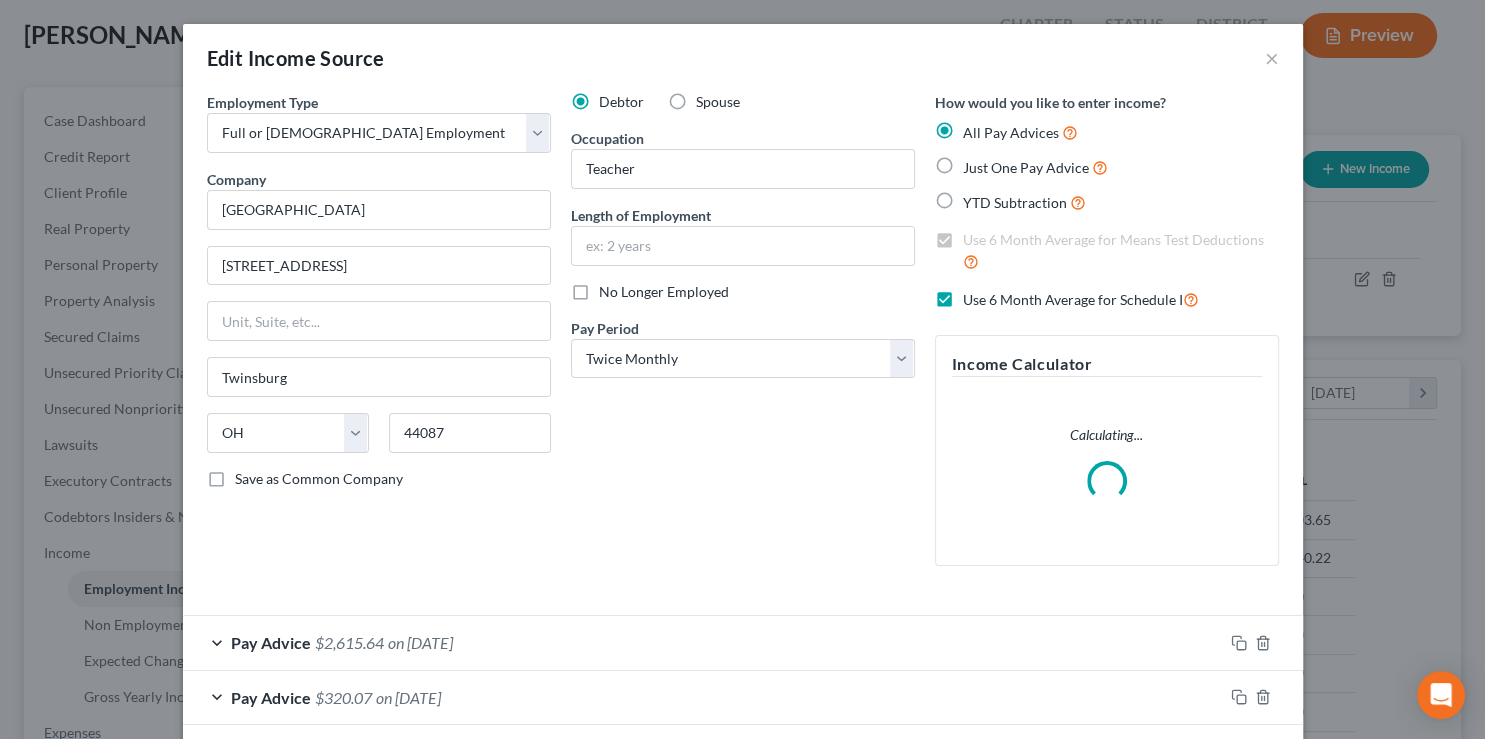 scroll, scrollTop: 999643, scrollLeft: 999398, axis: both 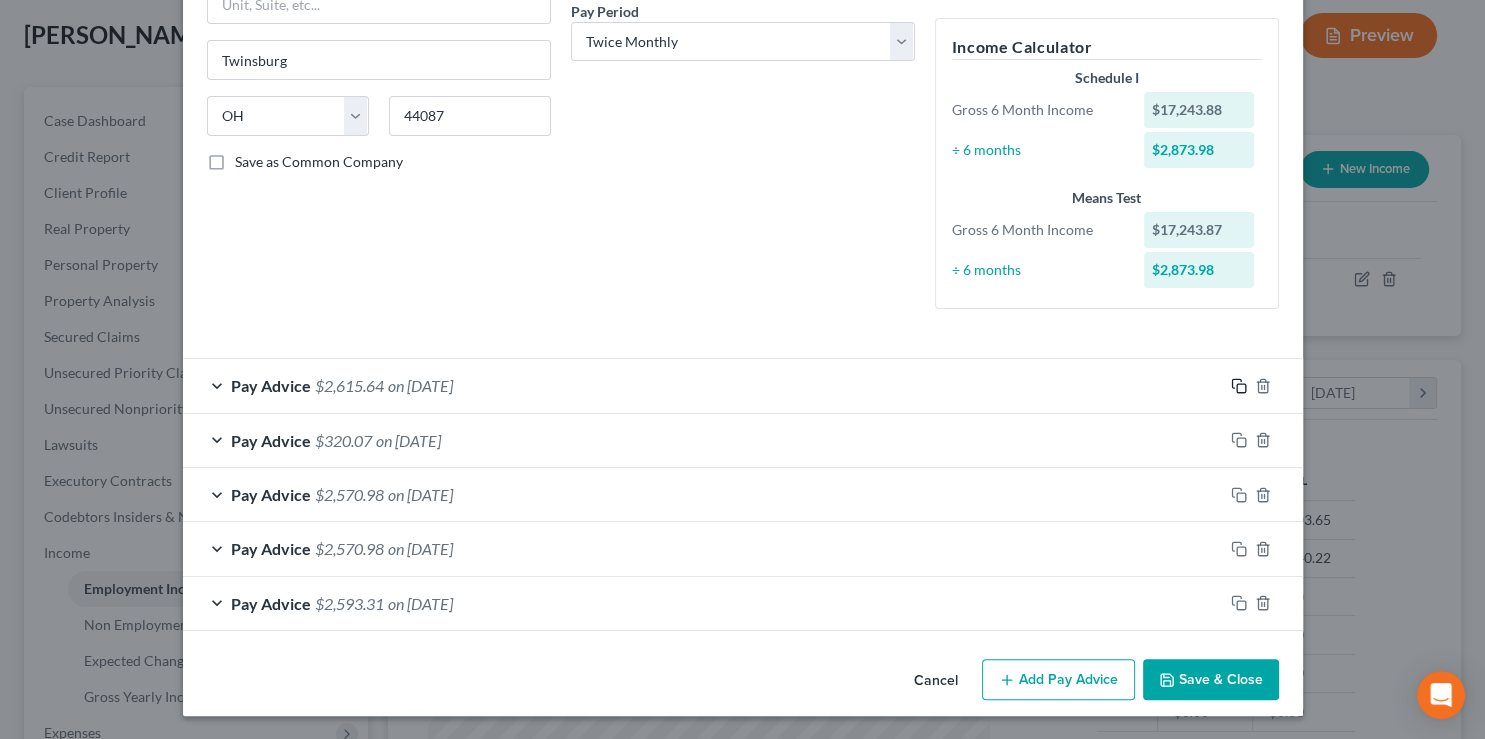 click 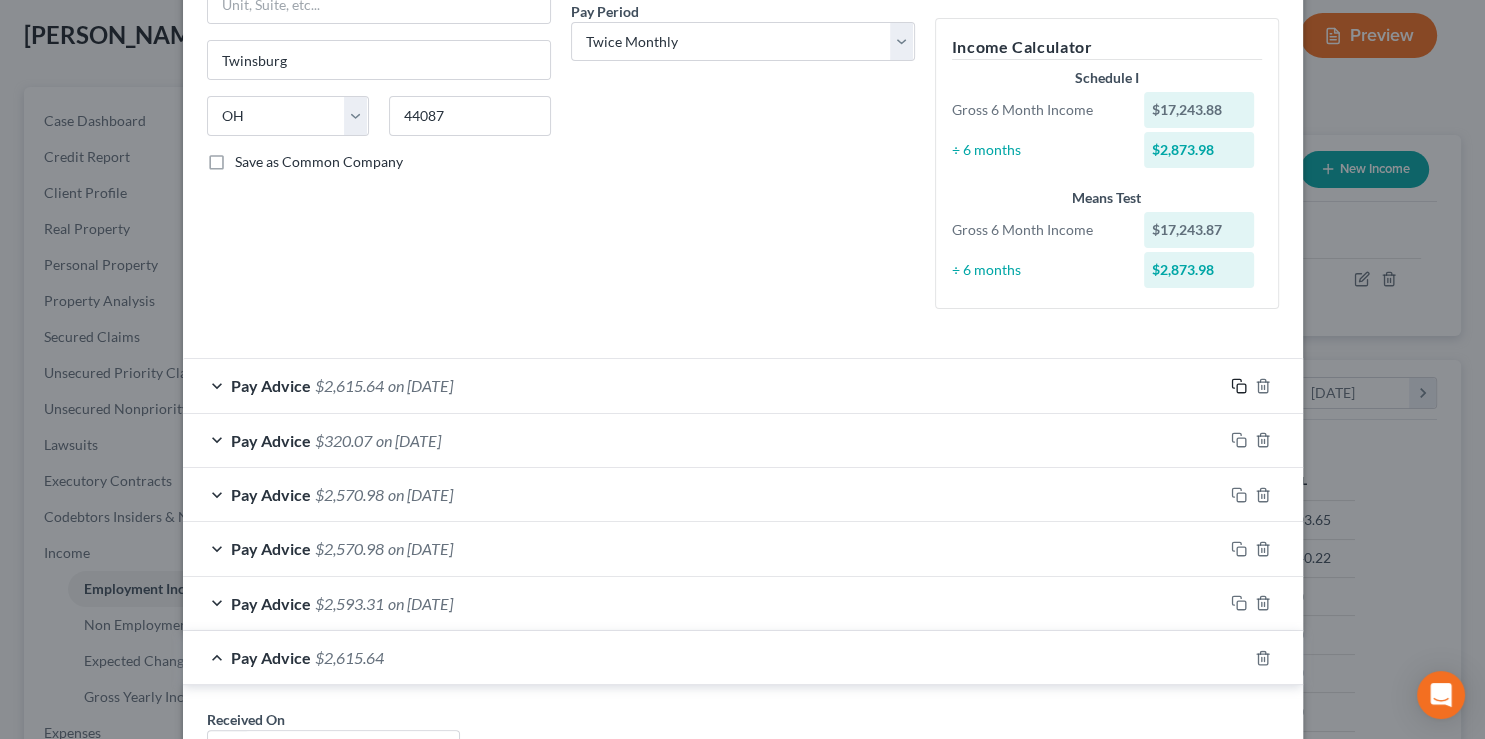 scroll, scrollTop: 720, scrollLeft: 0, axis: vertical 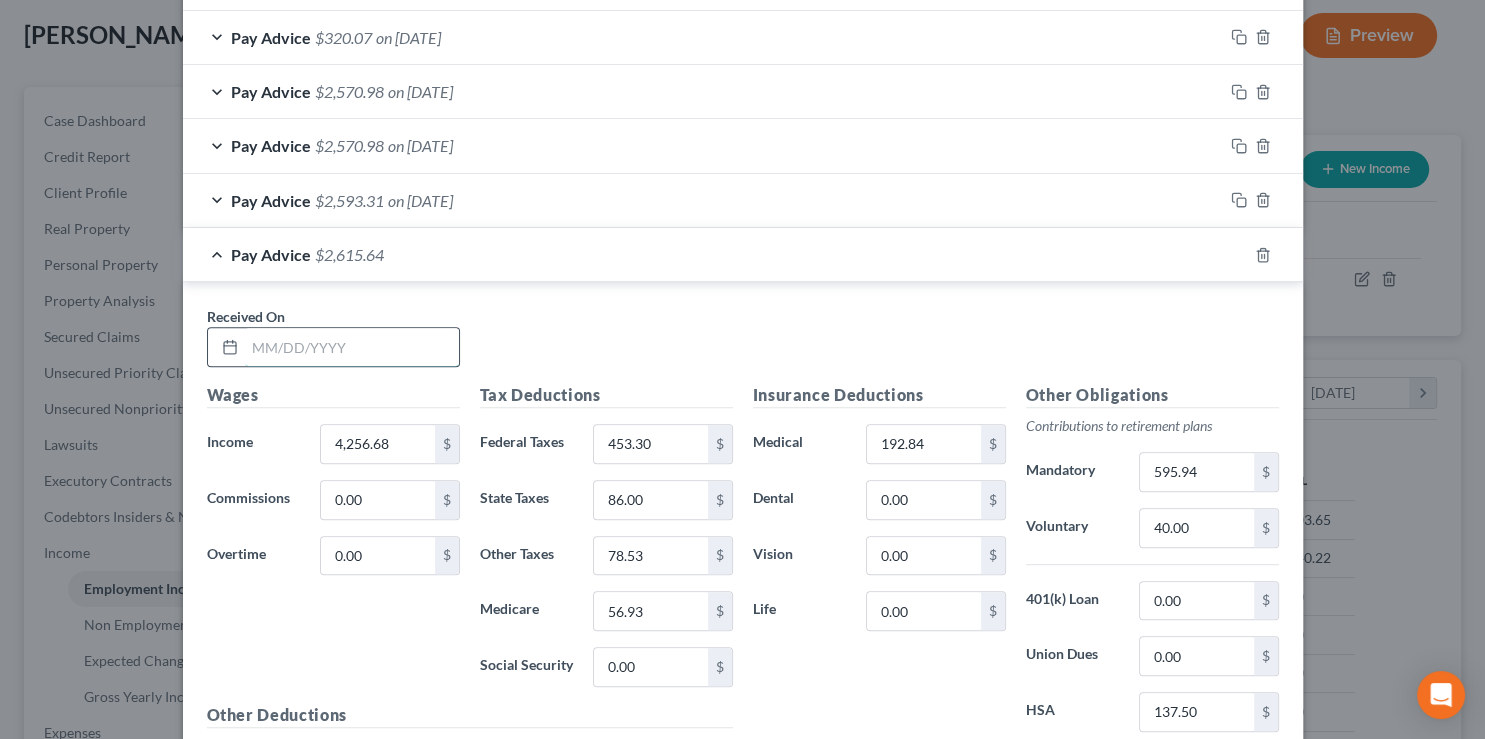 click at bounding box center [352, 347] 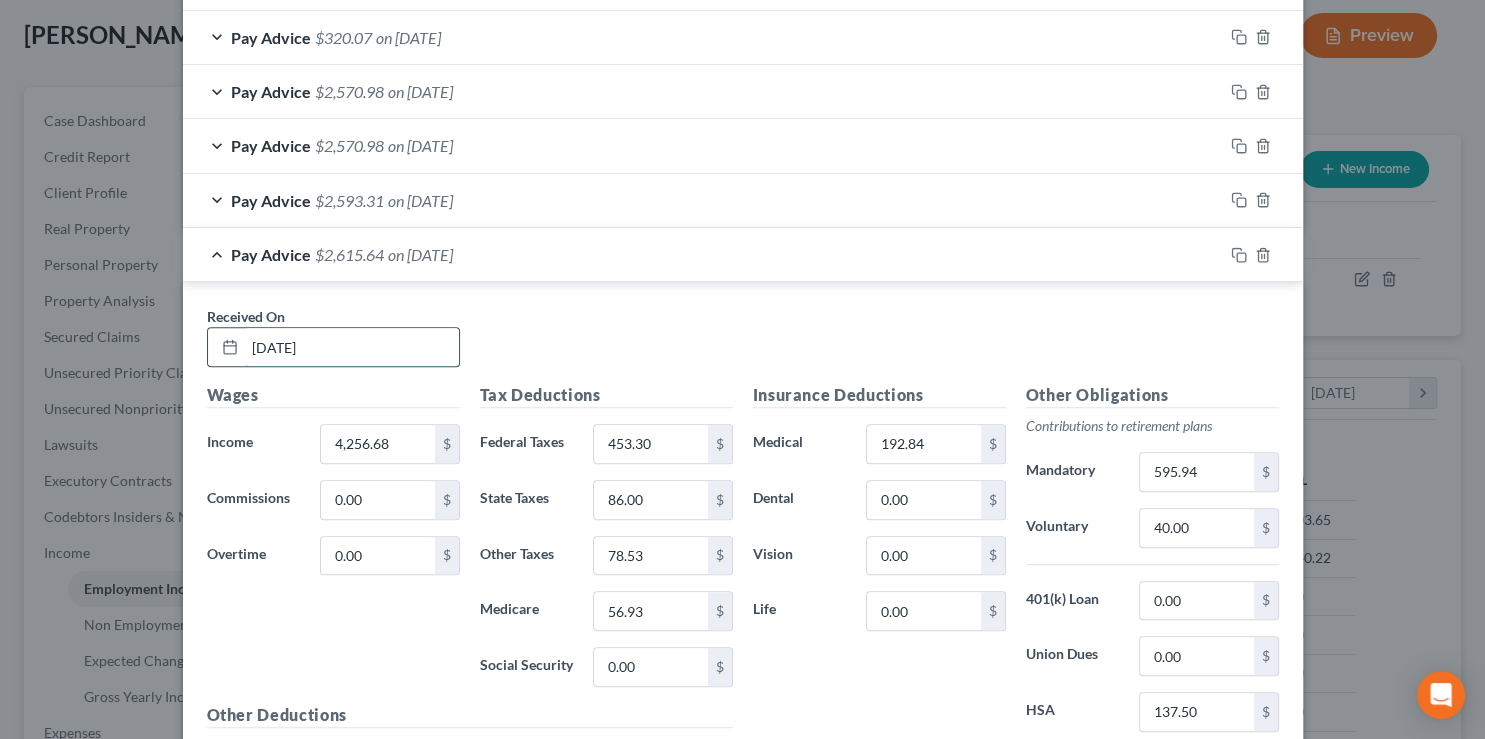 type on "3/7/25" 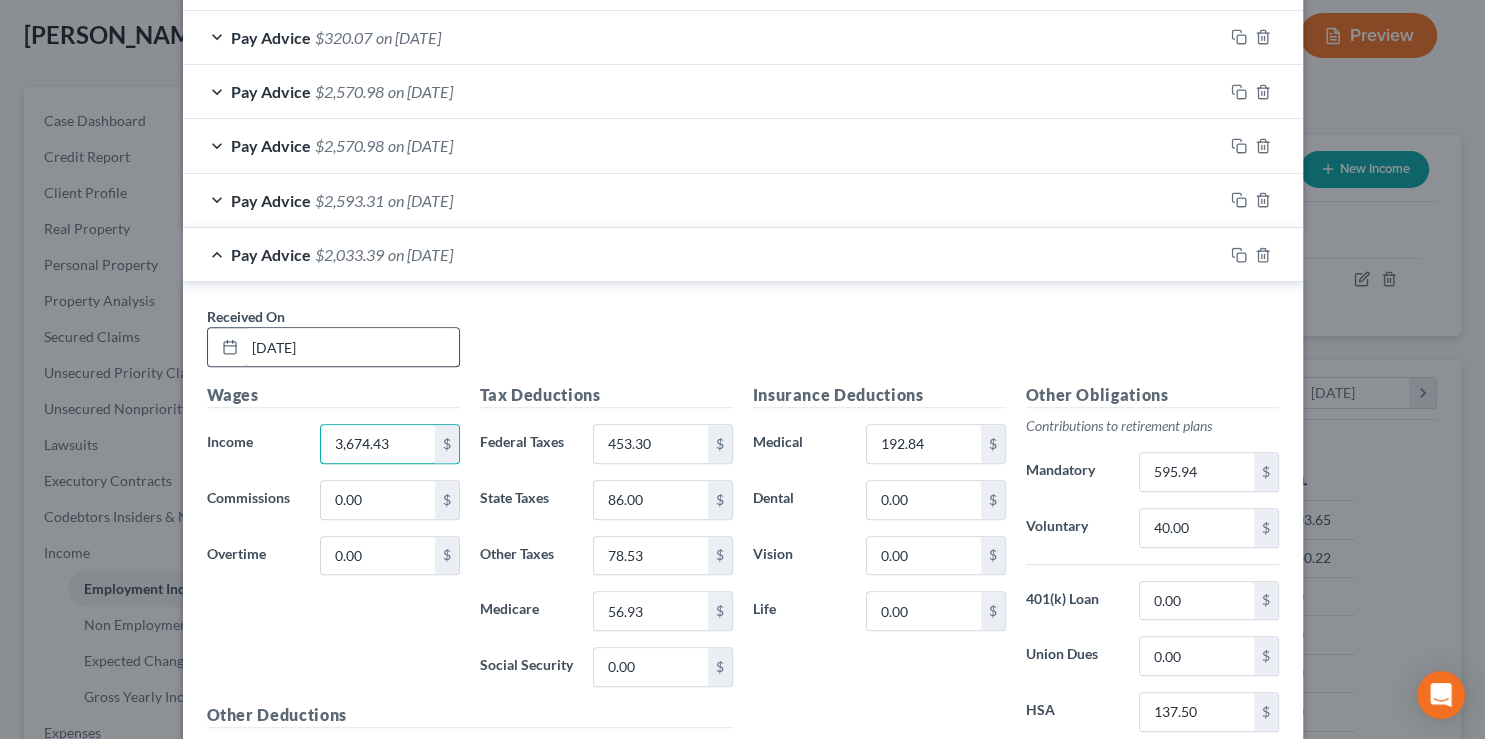 type on "3,674.43" 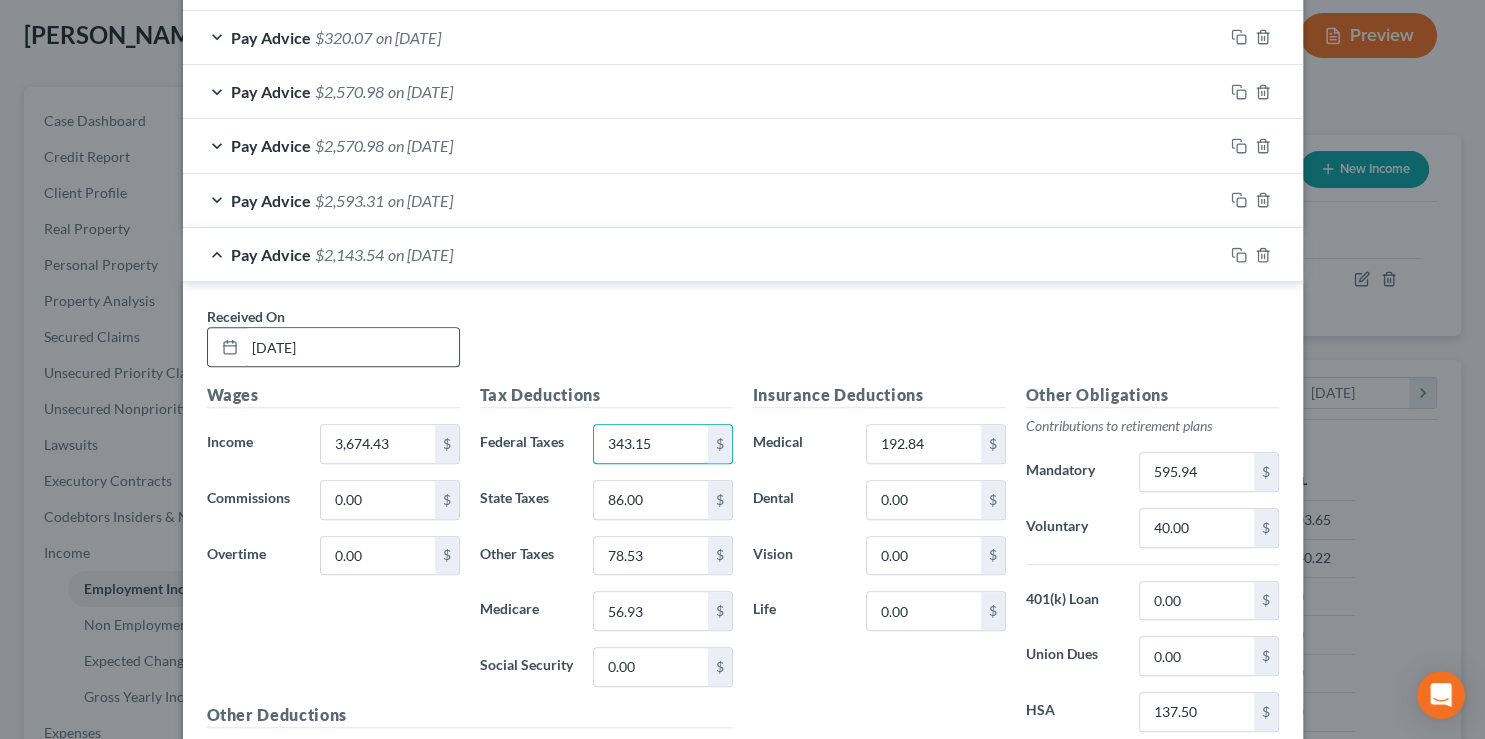 type on "343.15" 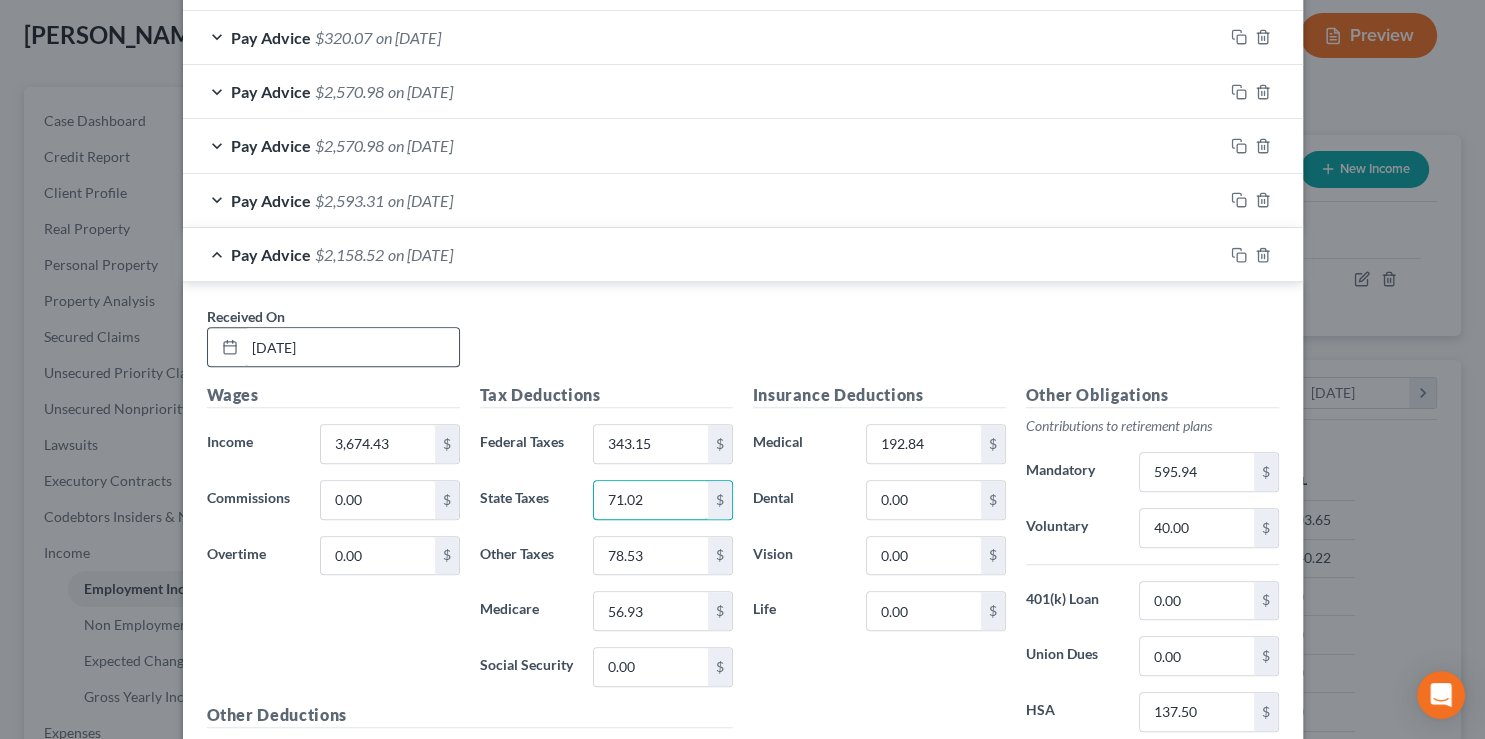 type on "71.02" 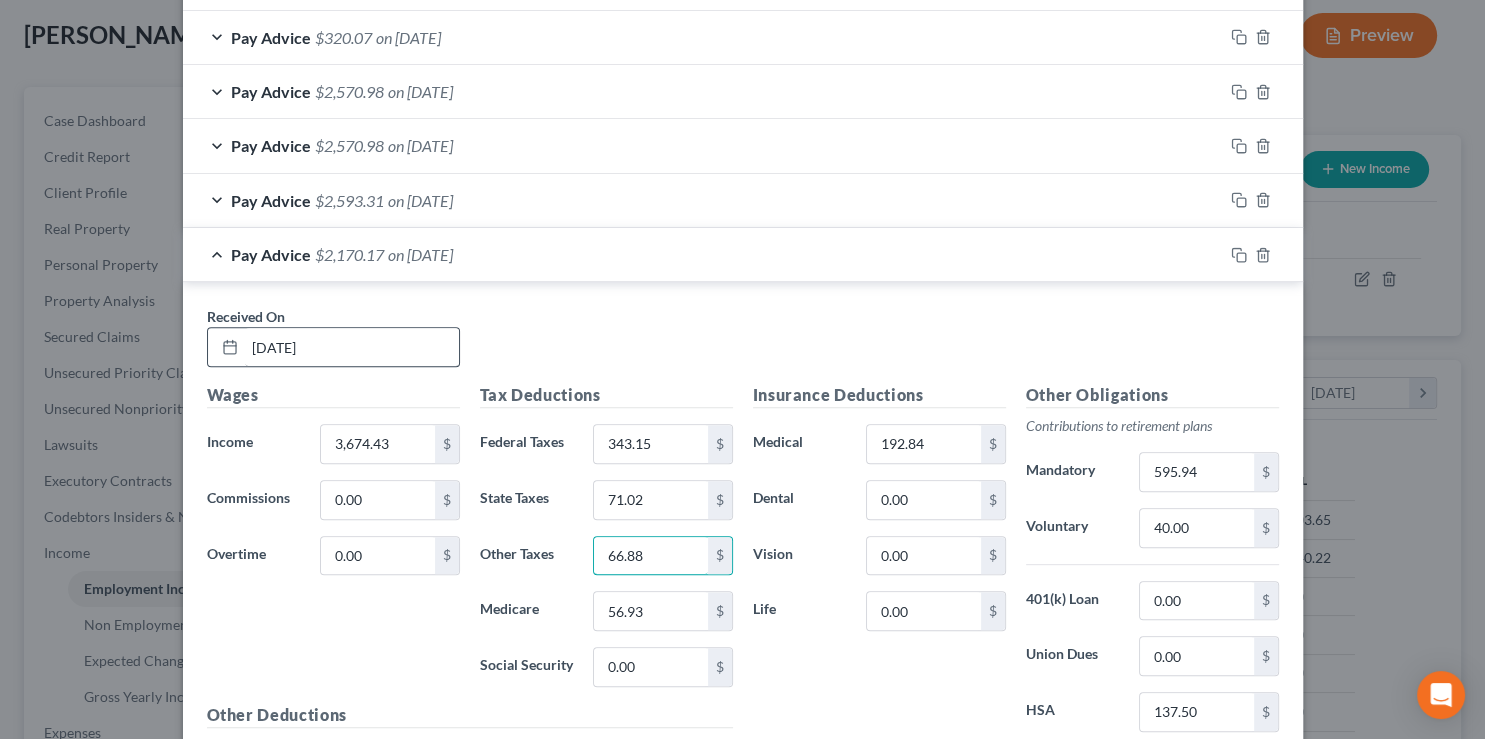 type on "66.88" 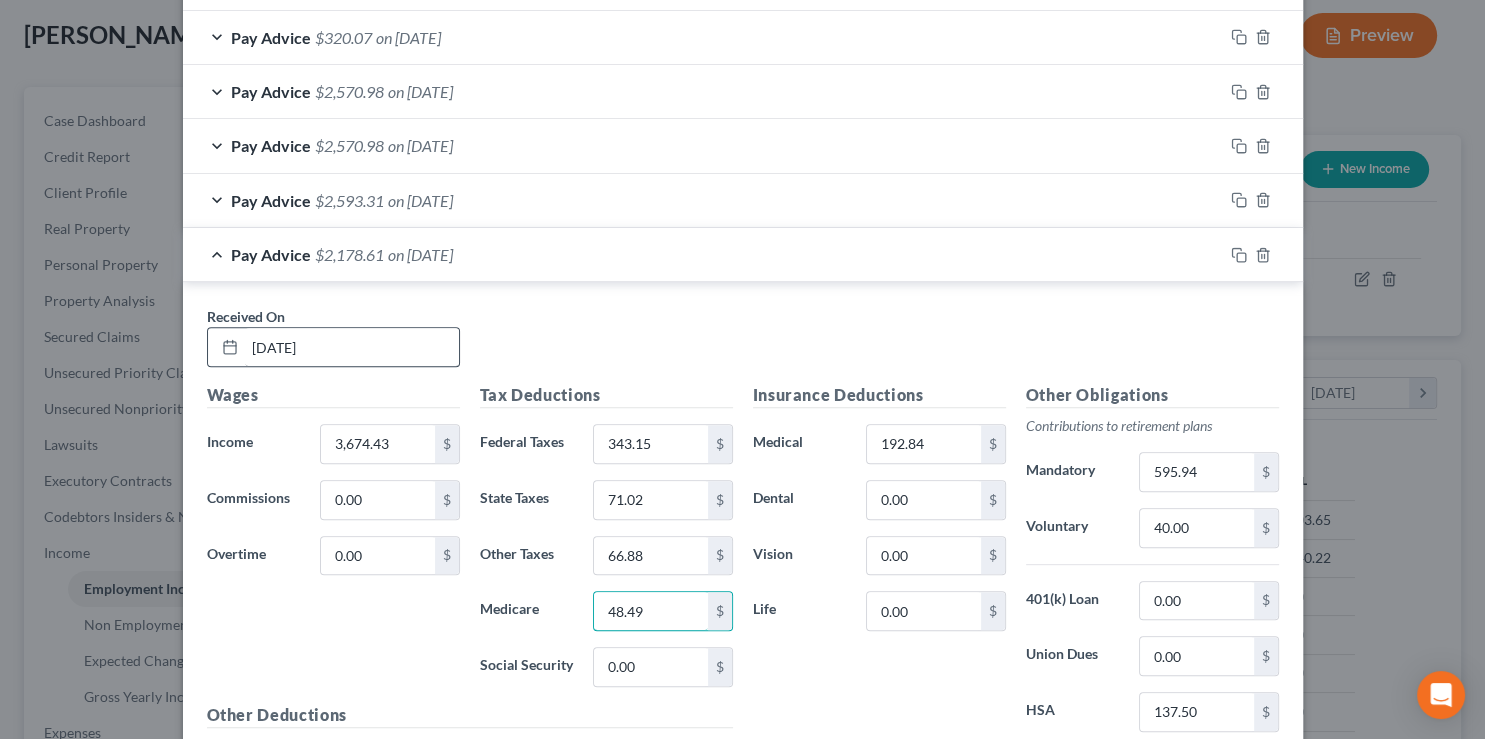 type on "48.49" 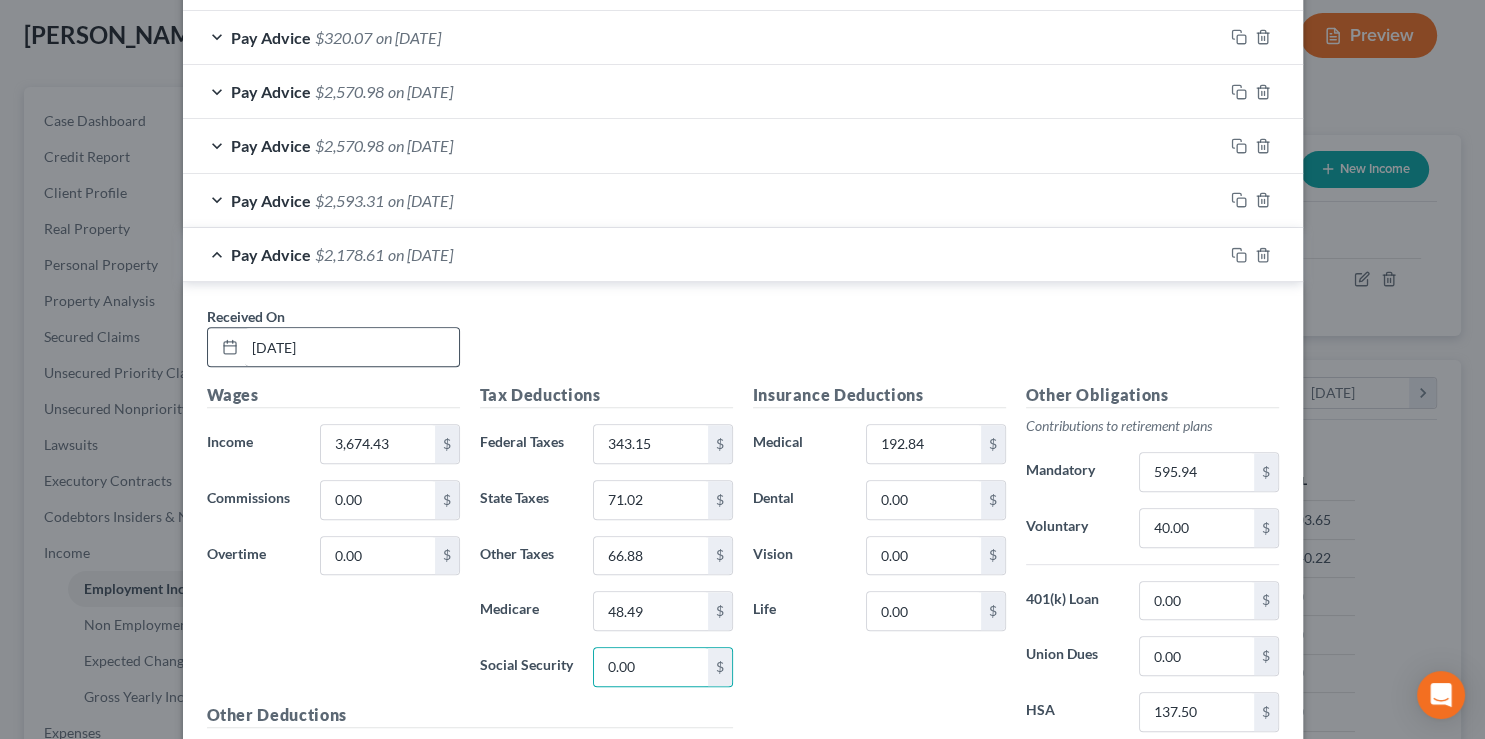 scroll, scrollTop: 933, scrollLeft: 0, axis: vertical 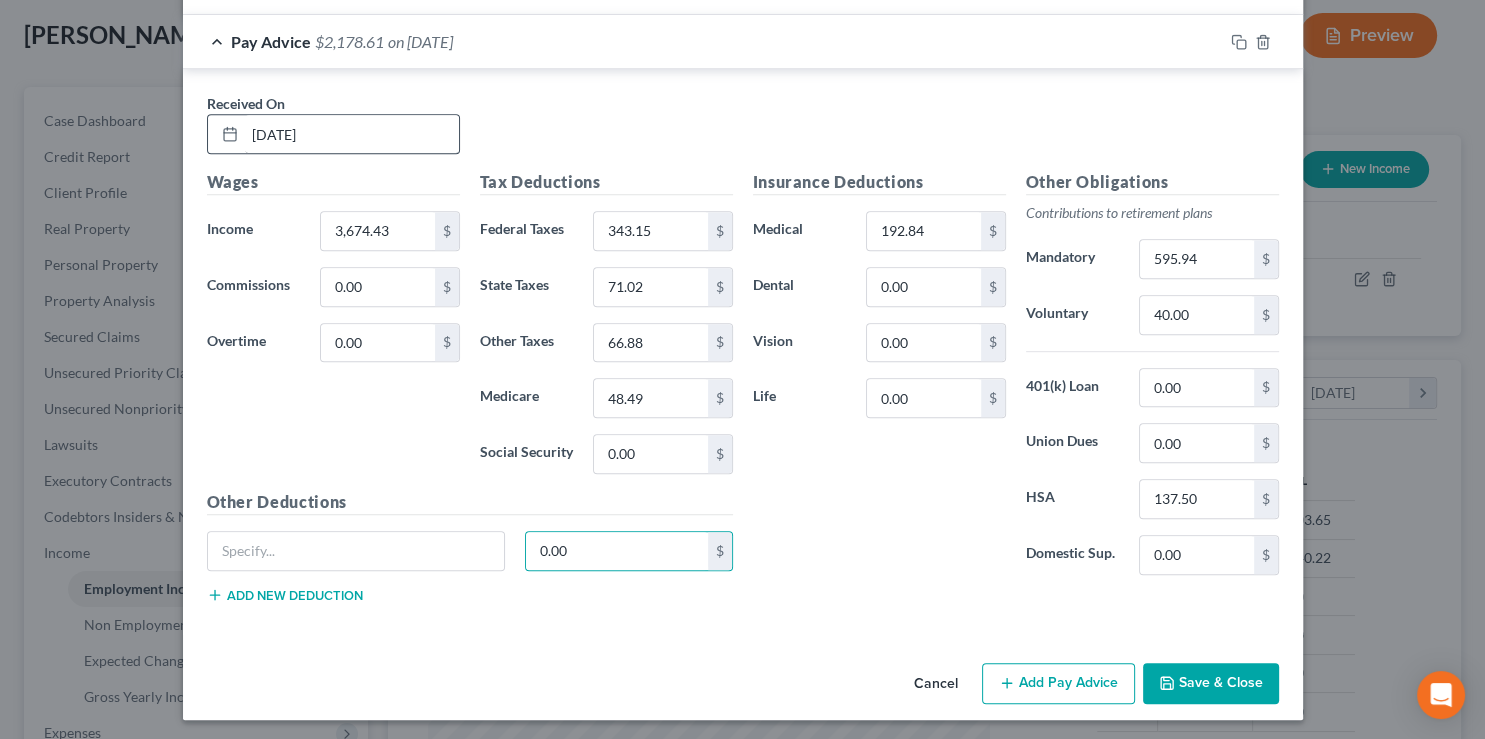 type 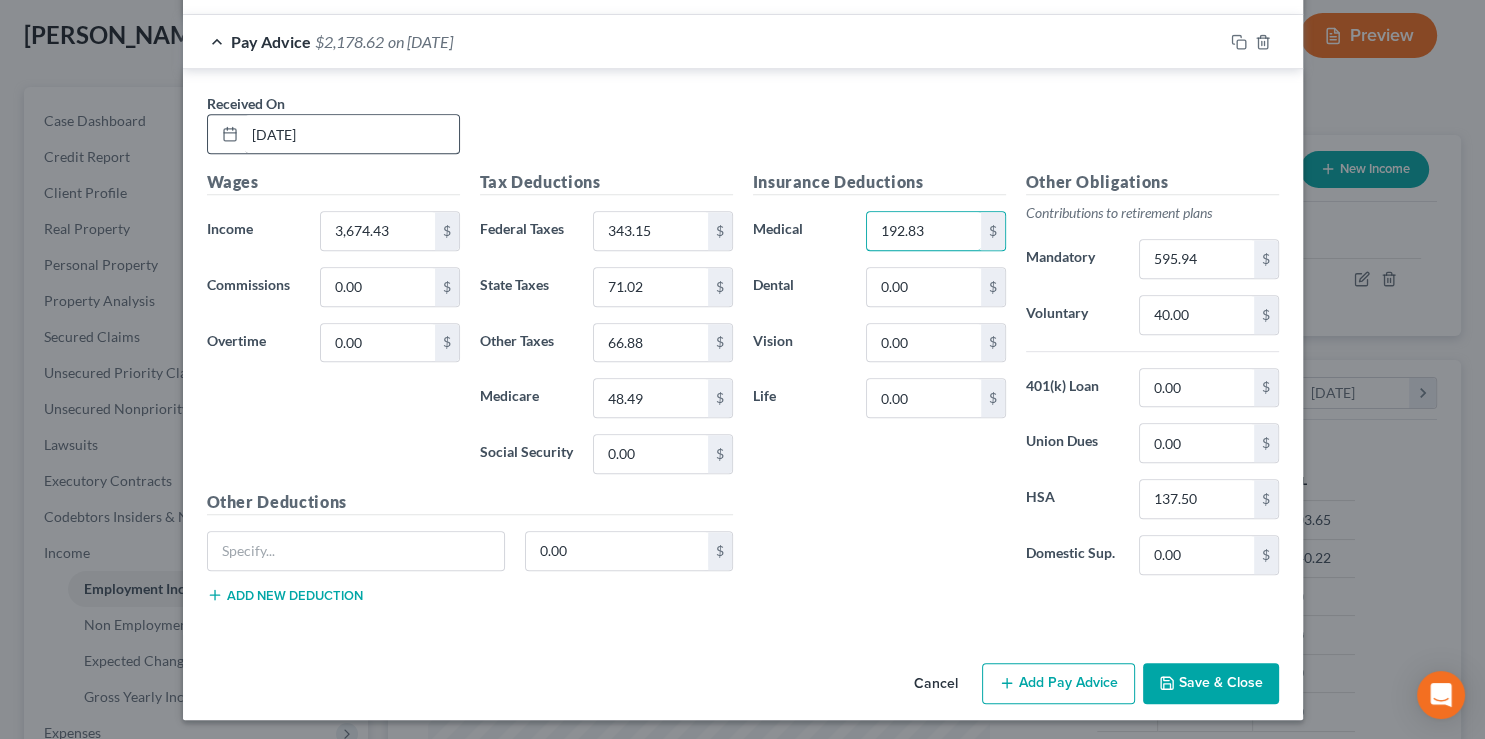 type on "192.83" 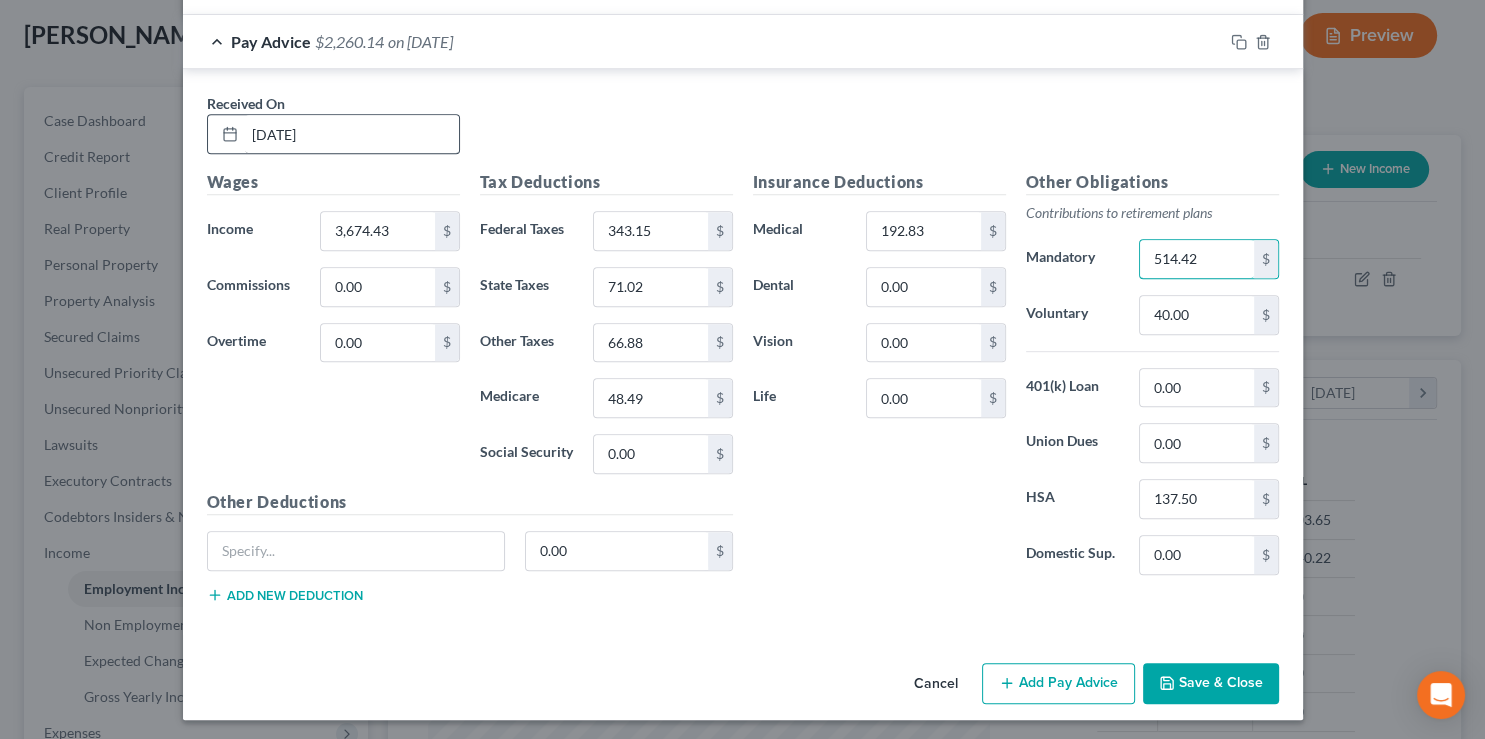 type on "514.42" 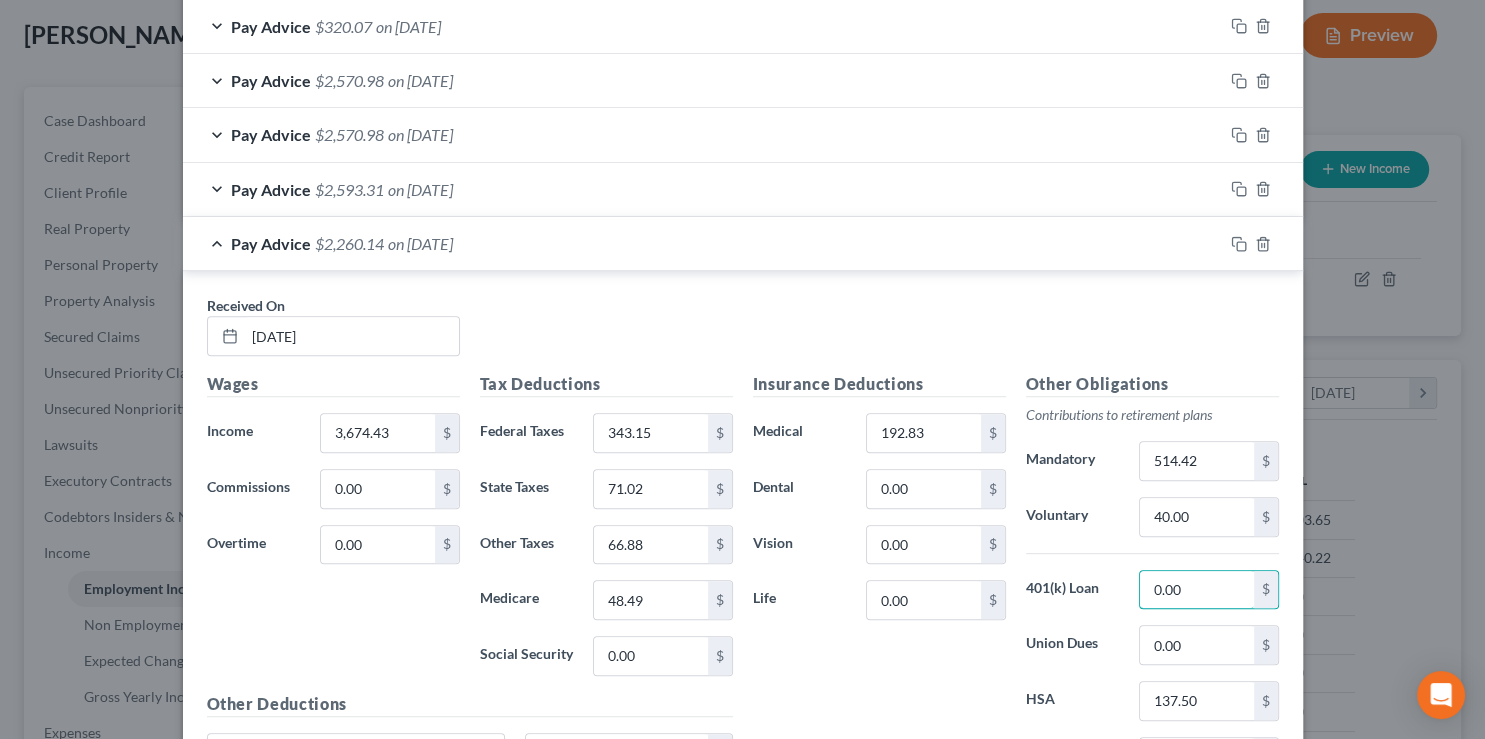 scroll, scrollTop: 630, scrollLeft: 0, axis: vertical 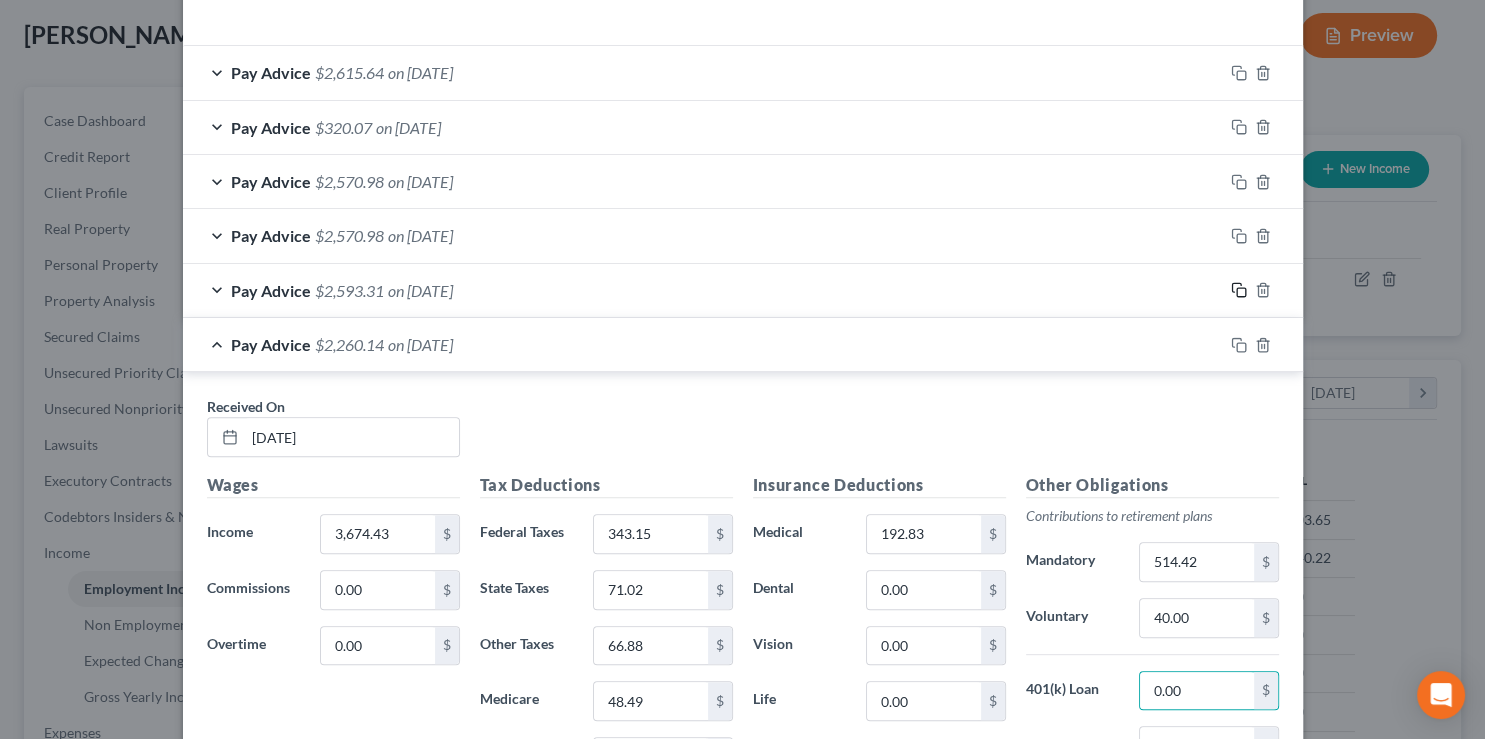 click 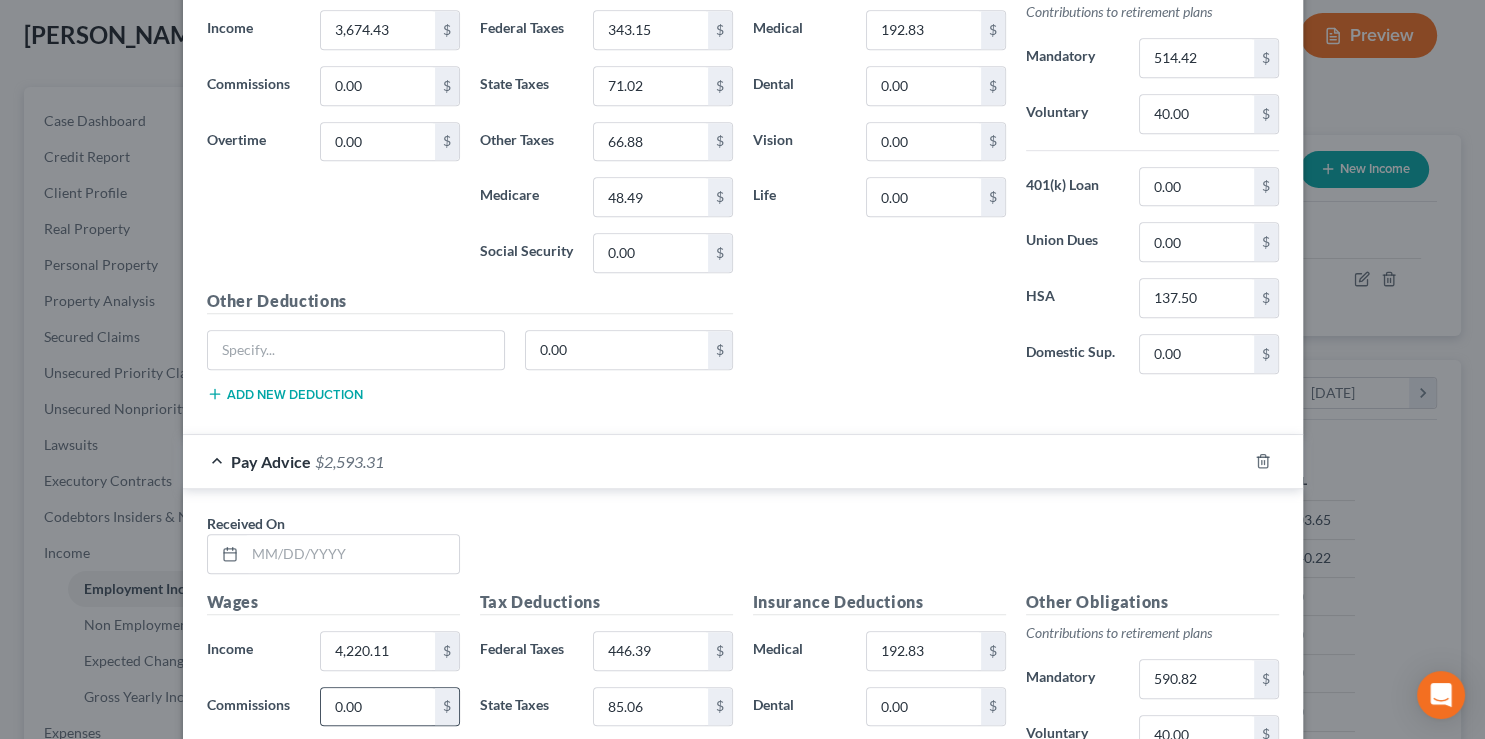 scroll, scrollTop: 1538, scrollLeft: 0, axis: vertical 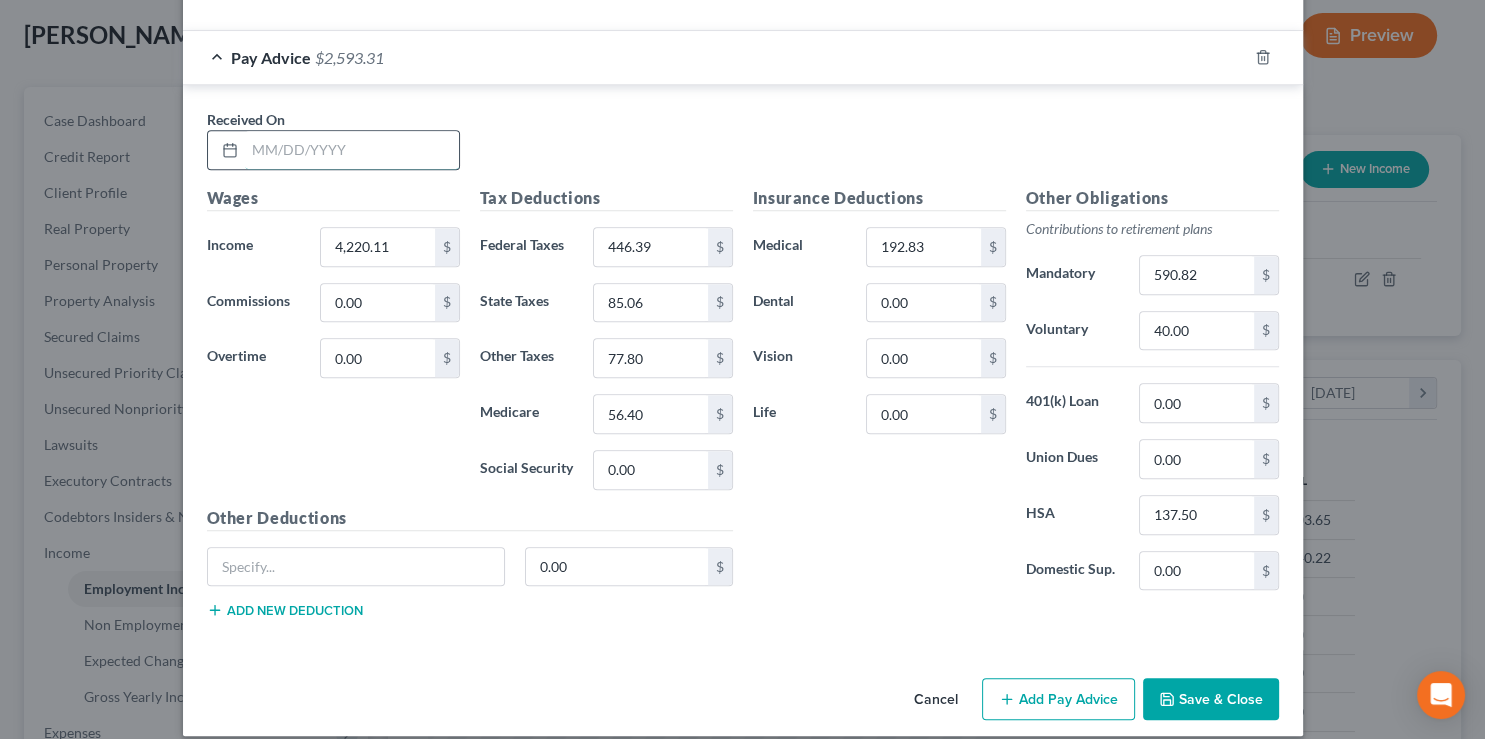 click at bounding box center (352, 150) 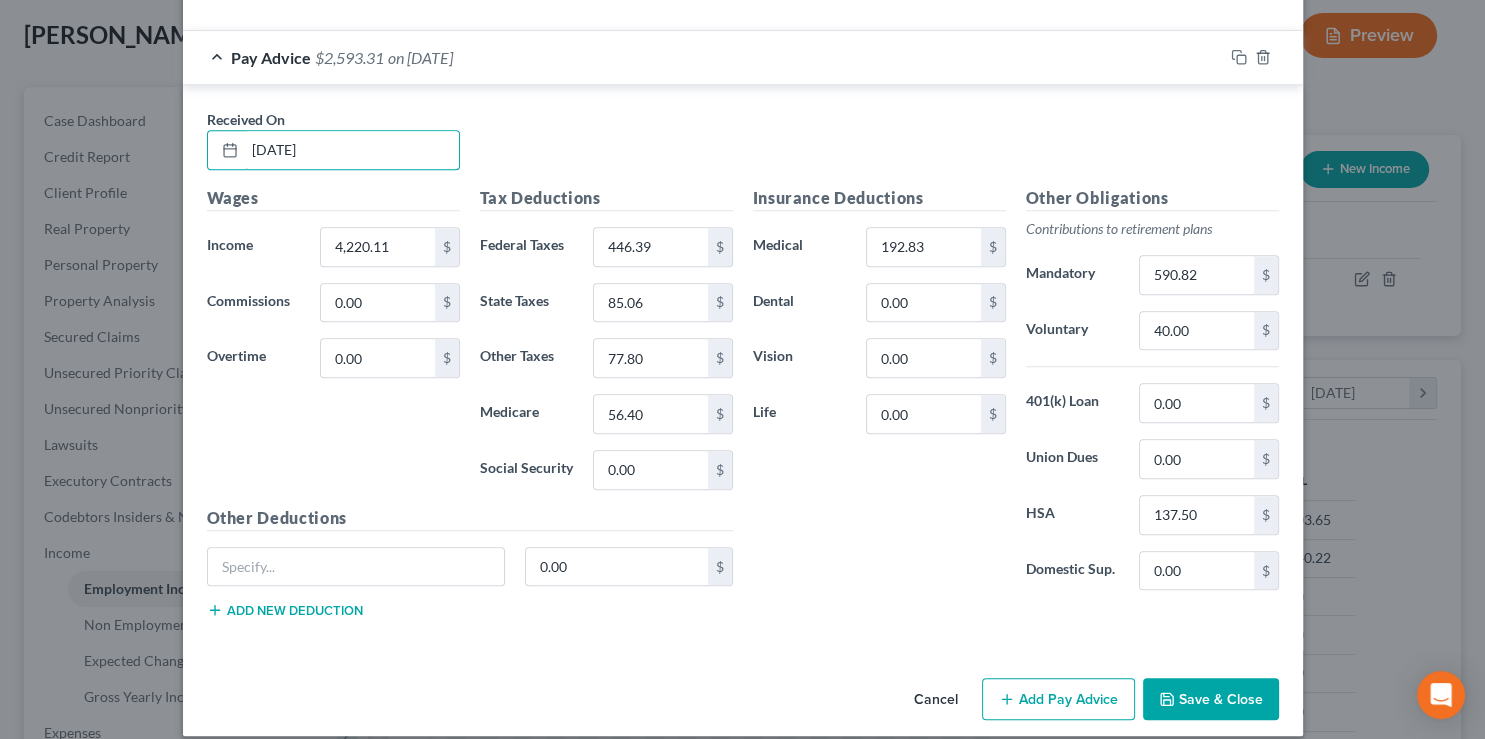type on "3/24/25" 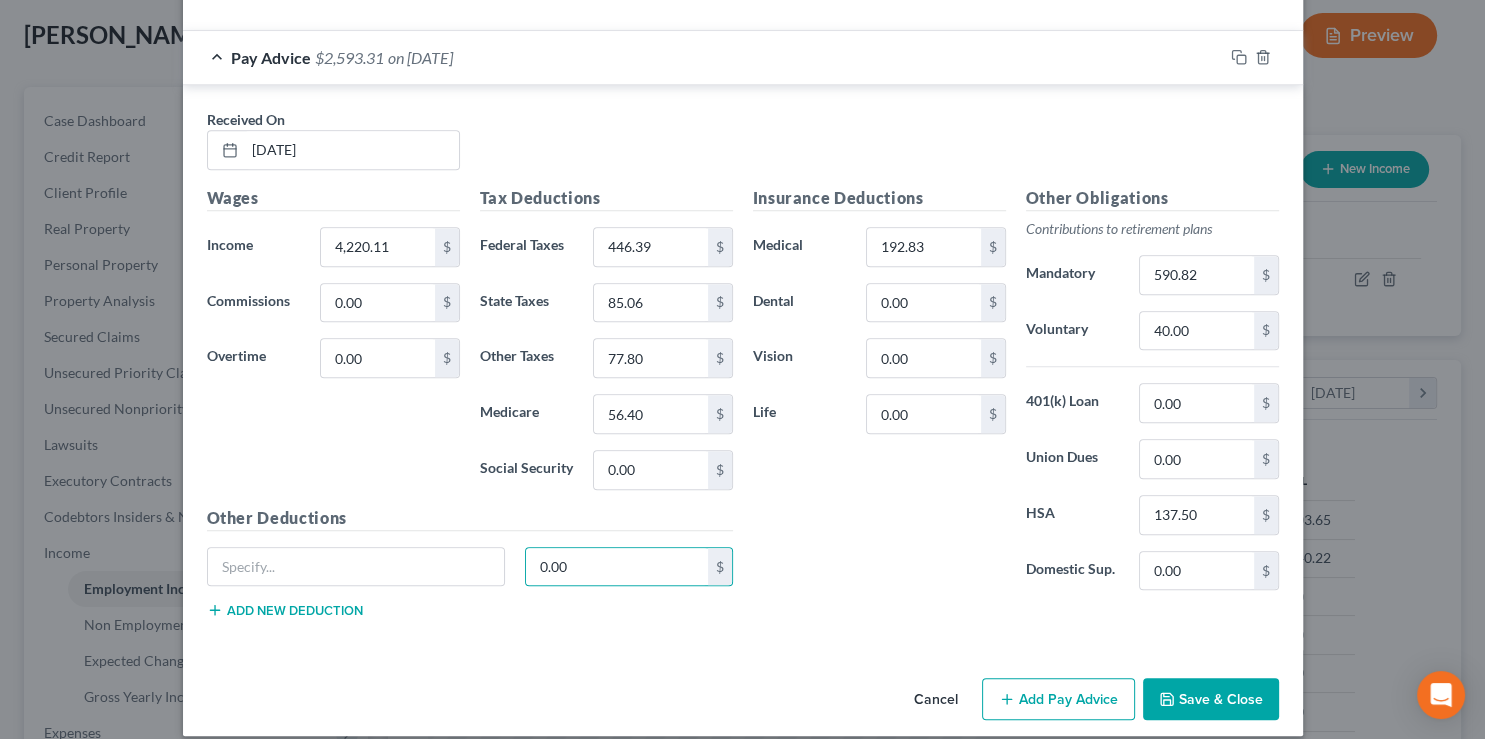 type 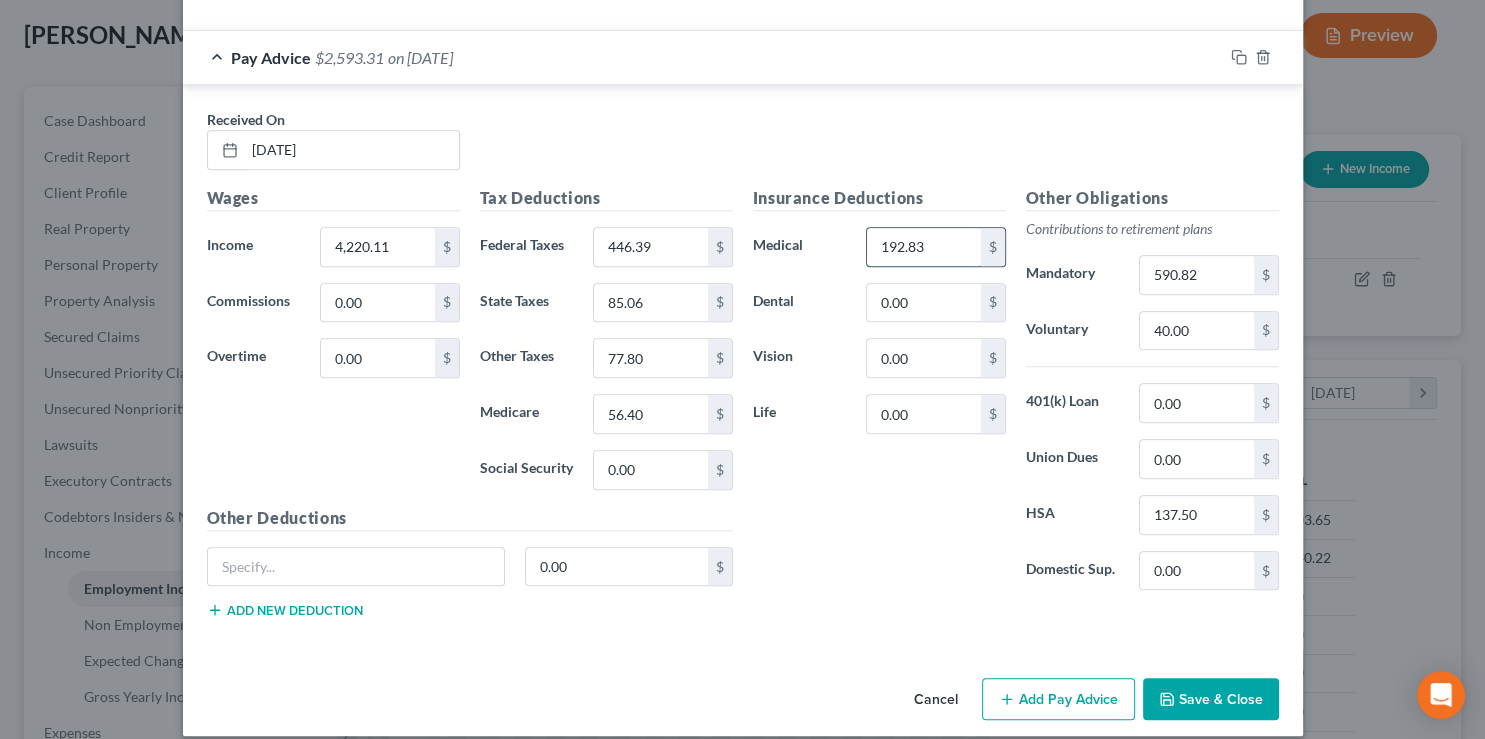 click on "192.83" at bounding box center (923, 247) 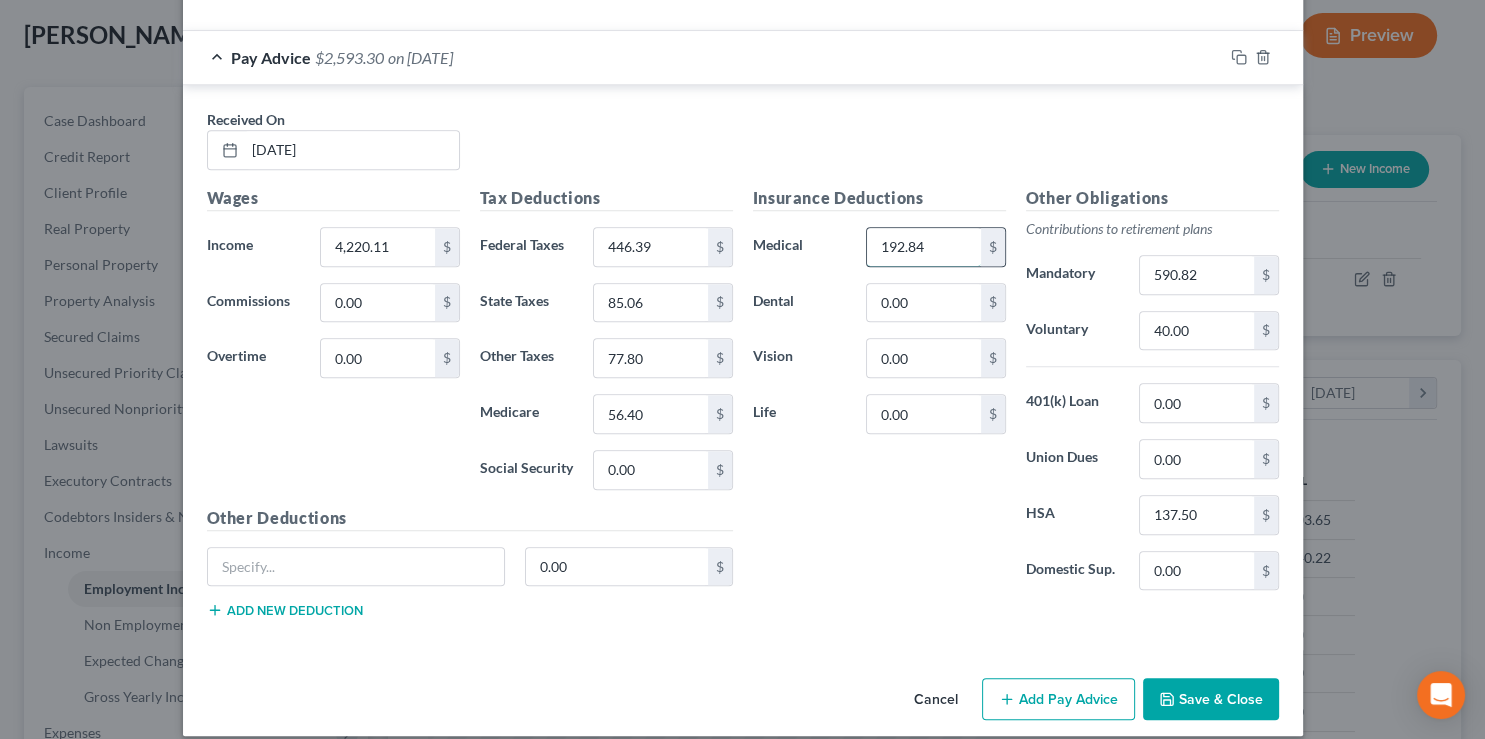 type on "192.84" 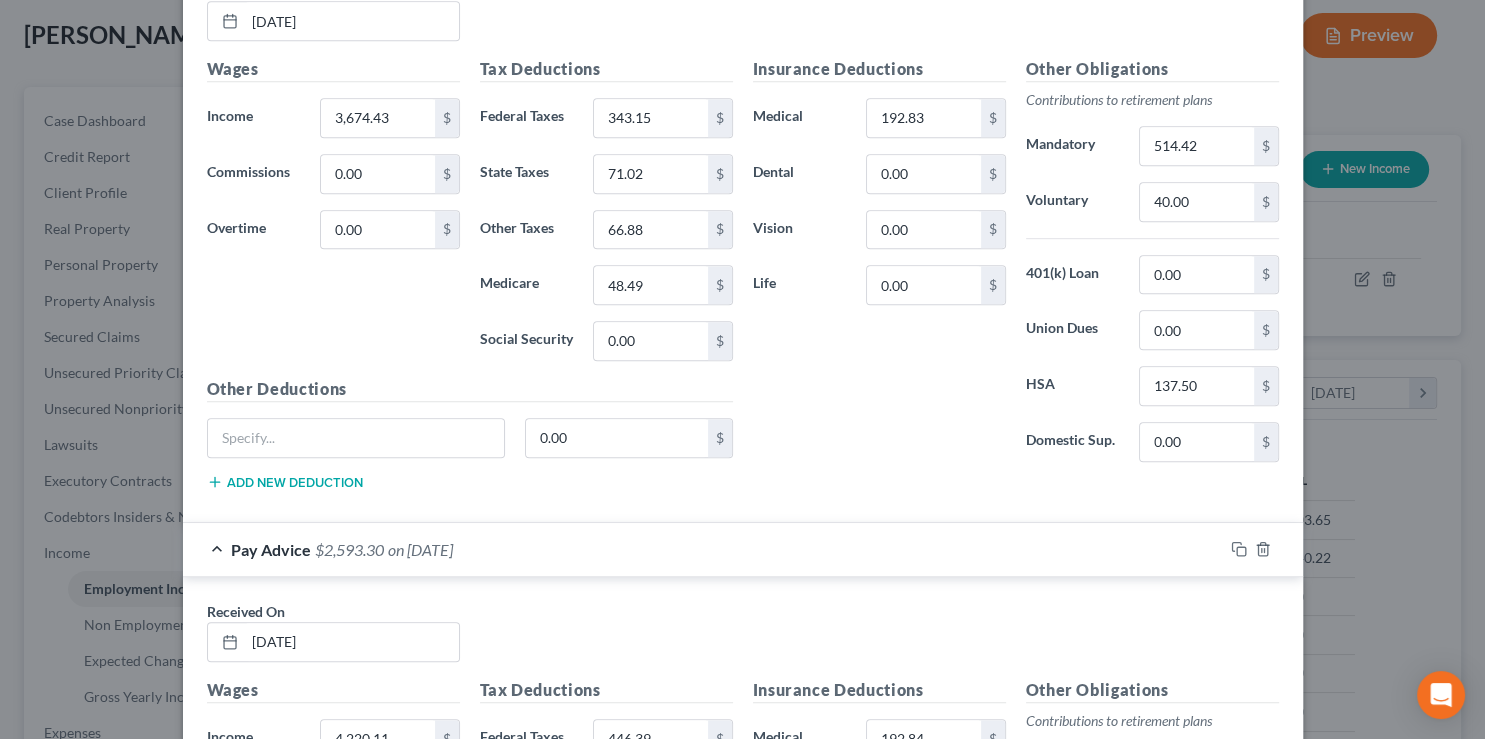 scroll, scrollTop: 946, scrollLeft: 0, axis: vertical 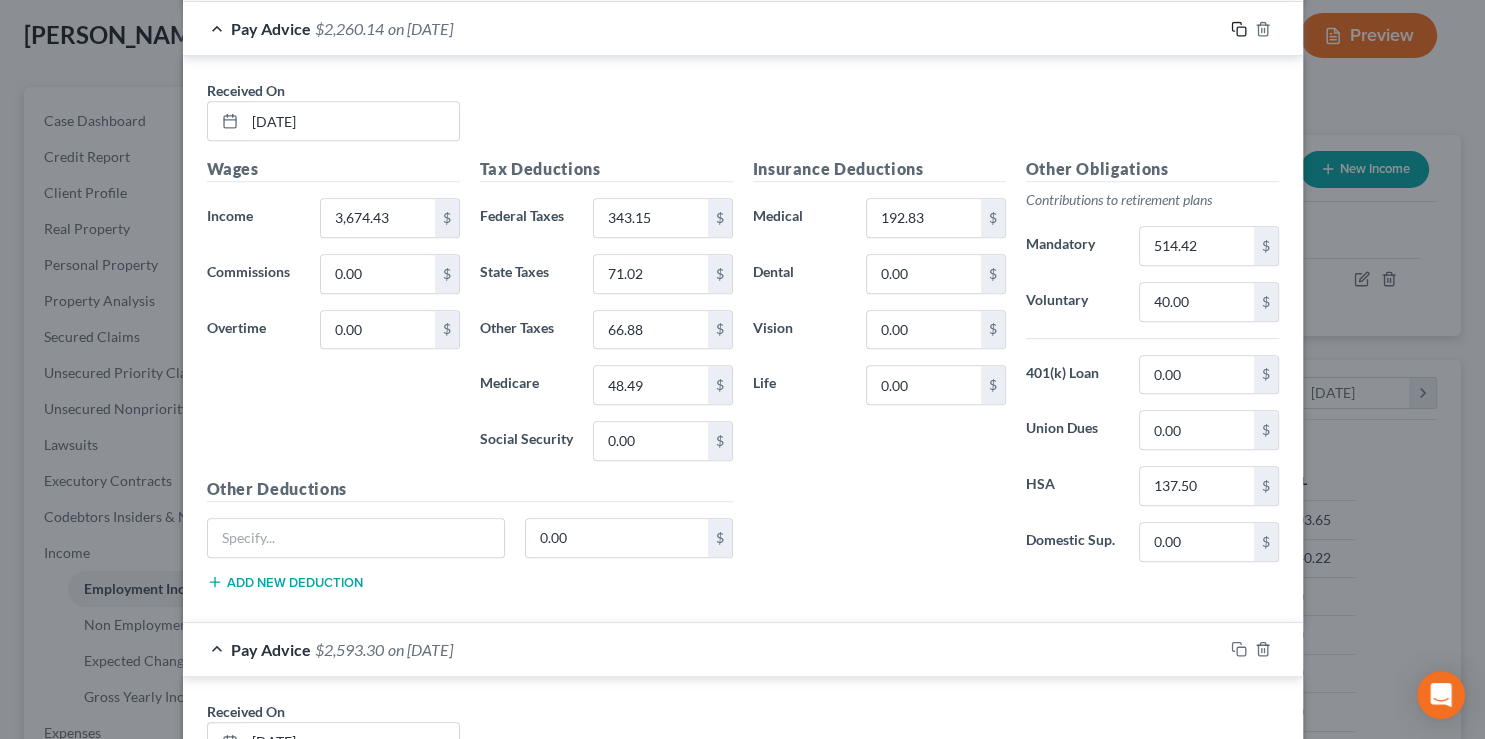 click 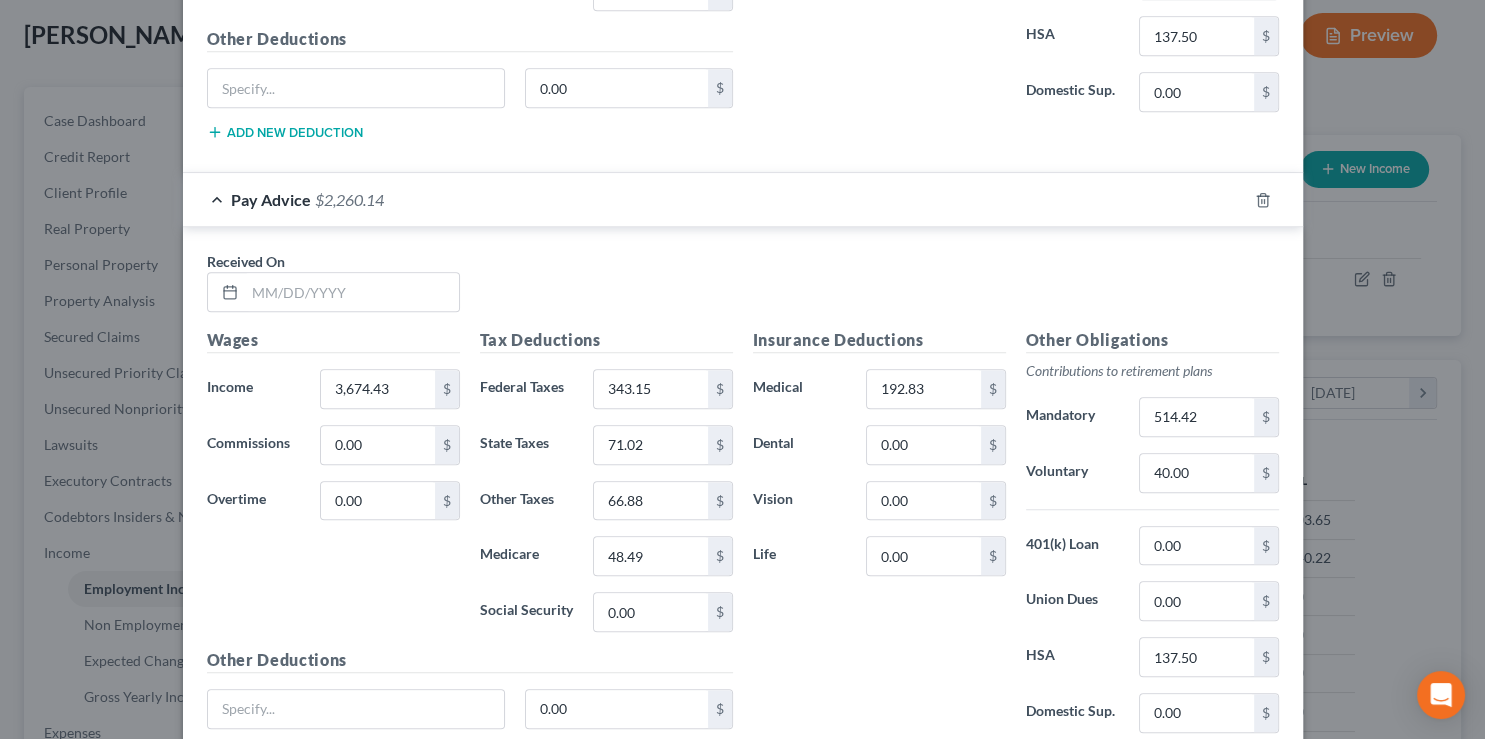 scroll, scrollTop: 1605, scrollLeft: 0, axis: vertical 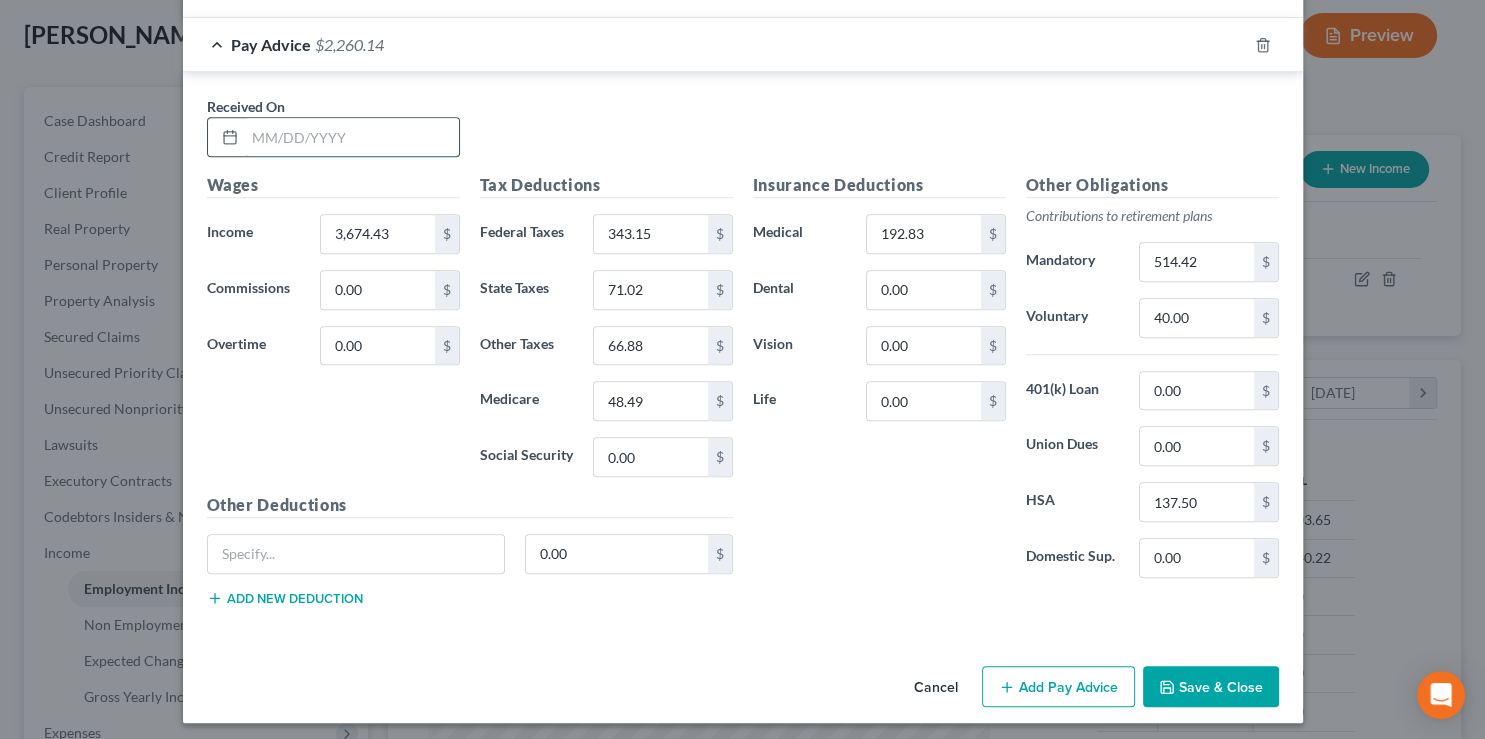 click at bounding box center (352, 137) 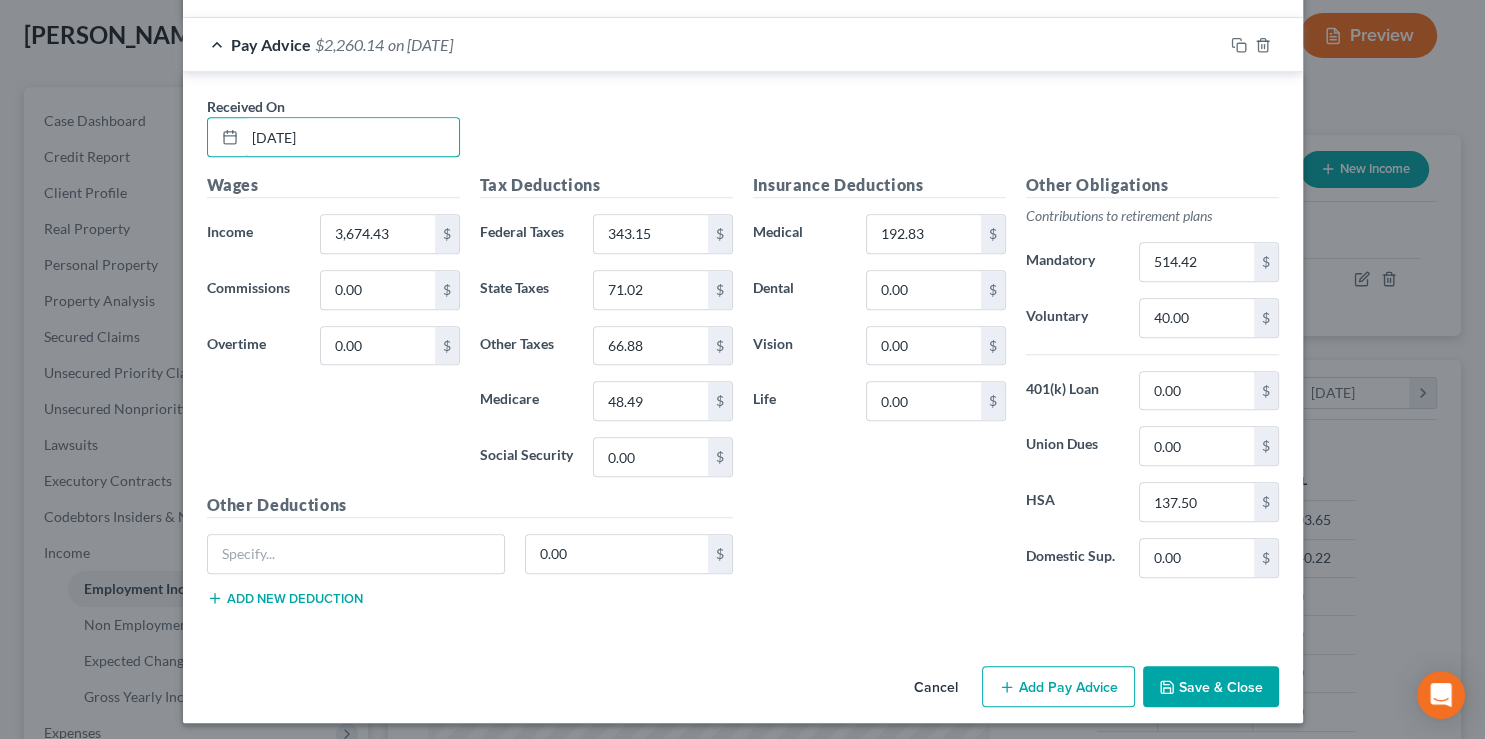 type on "4/9/25" 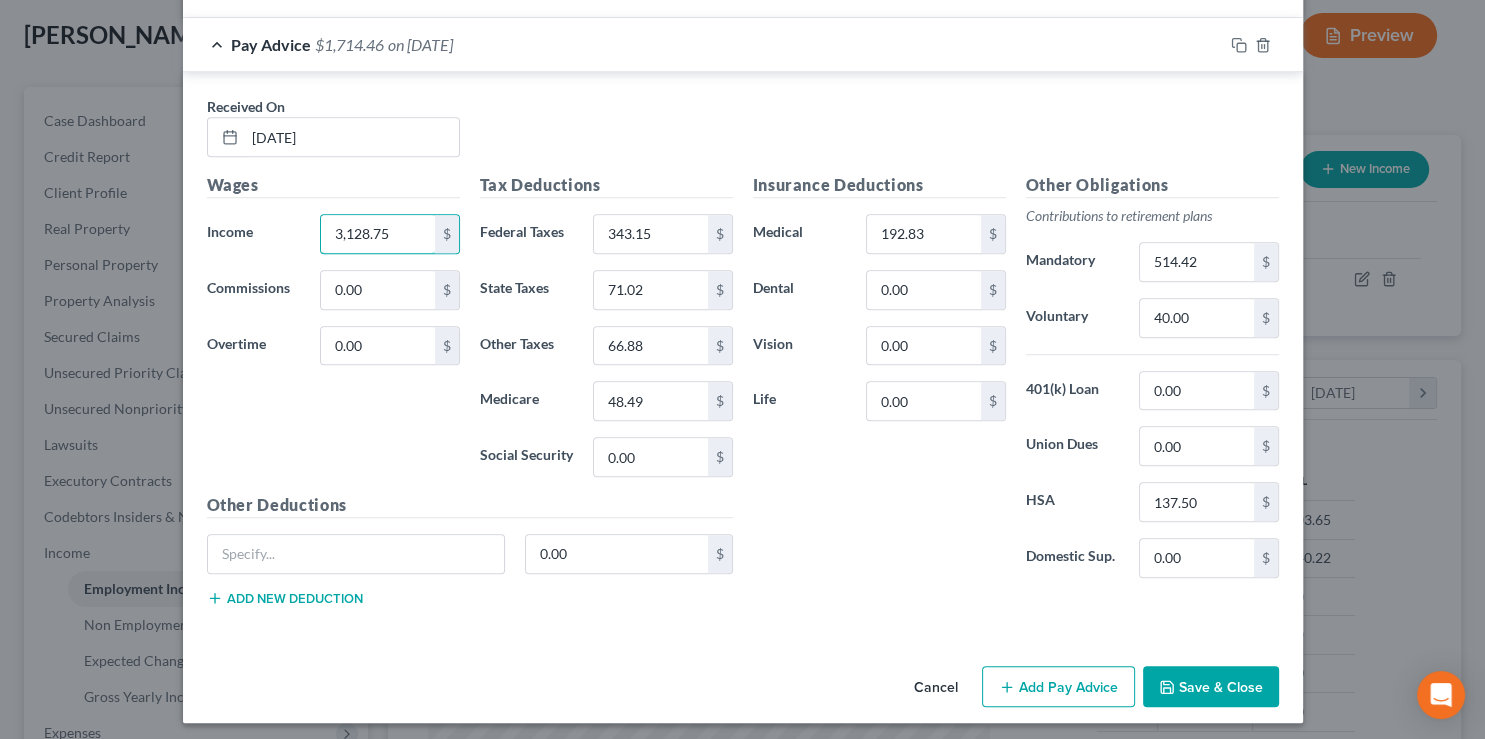 type on "3,128.75" 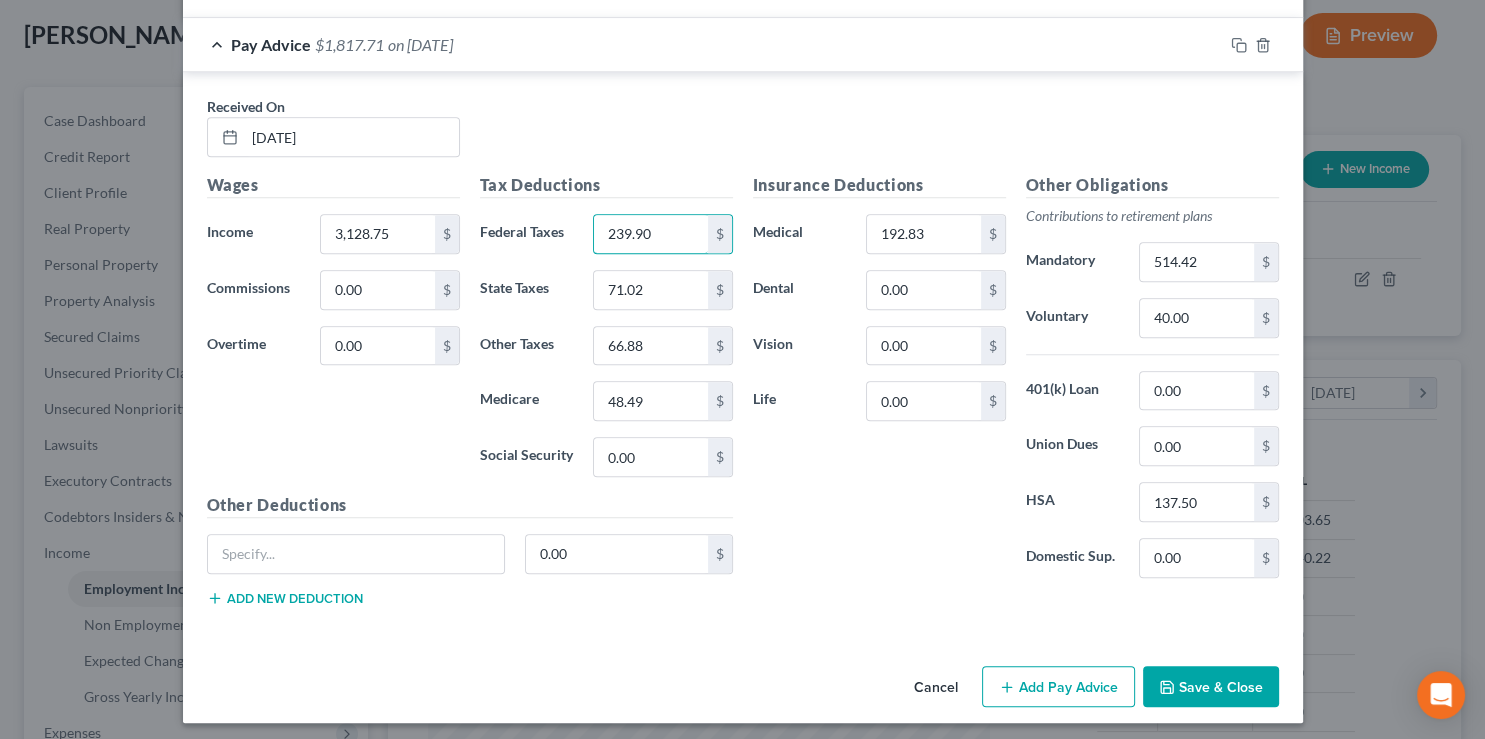 type on "239.90" 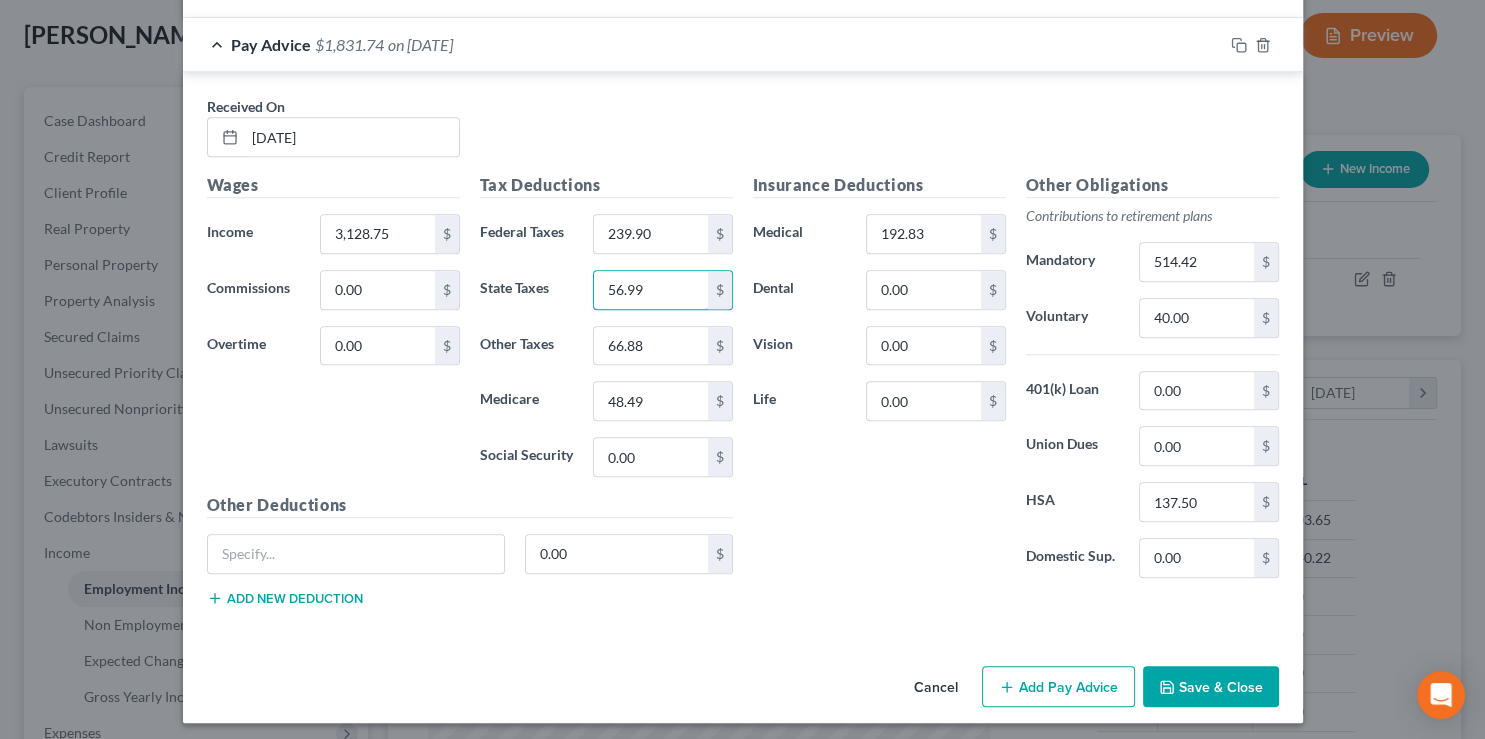 type on "56.99" 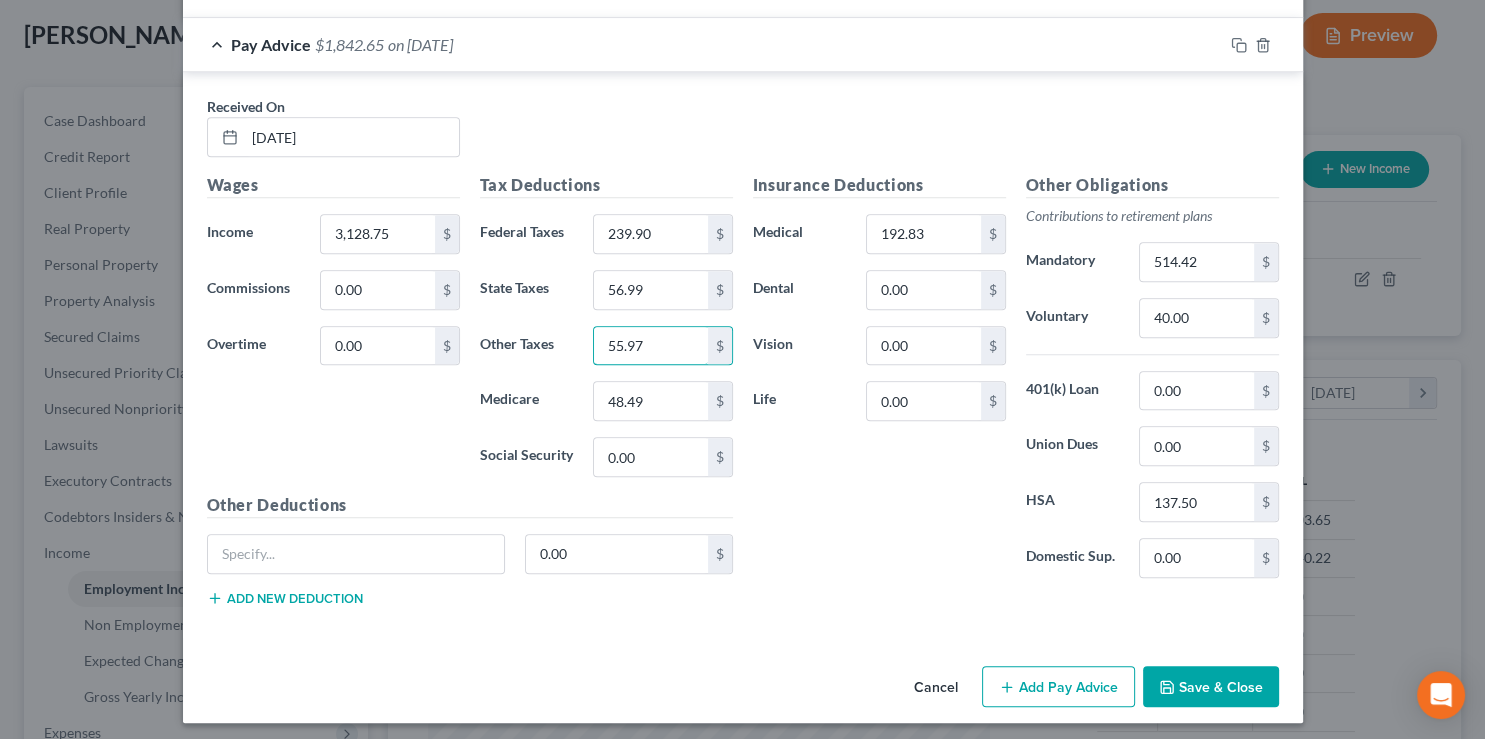 type on "55.97" 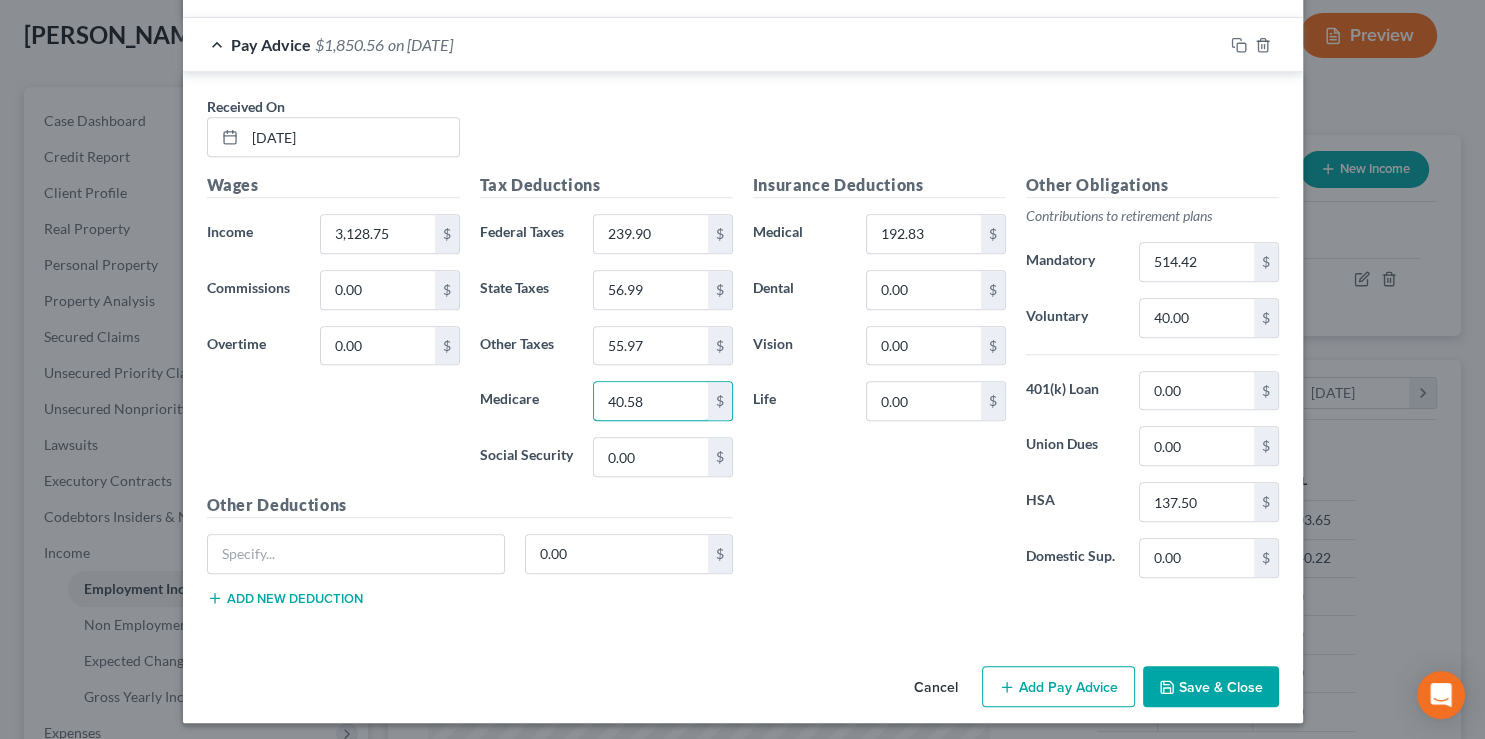 type on "40.58" 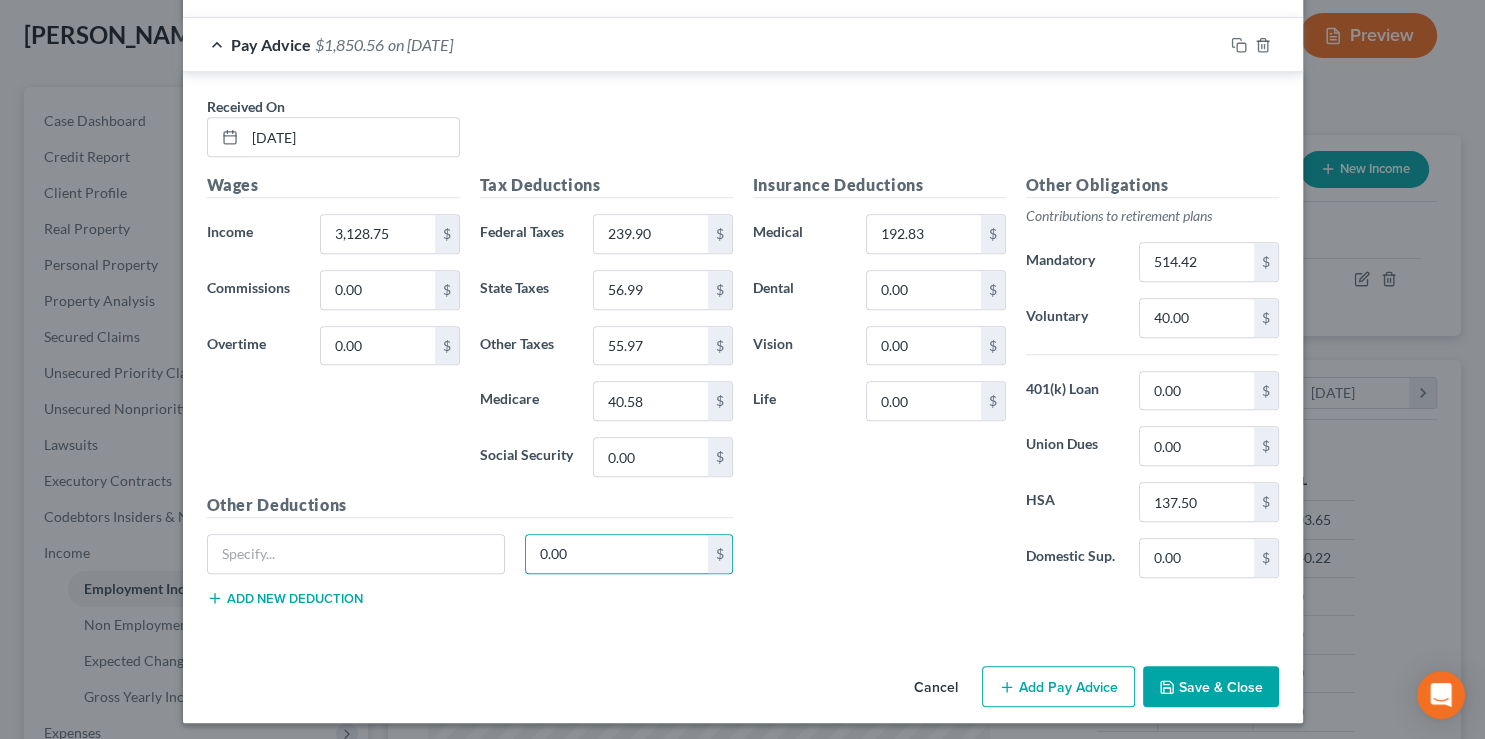 type 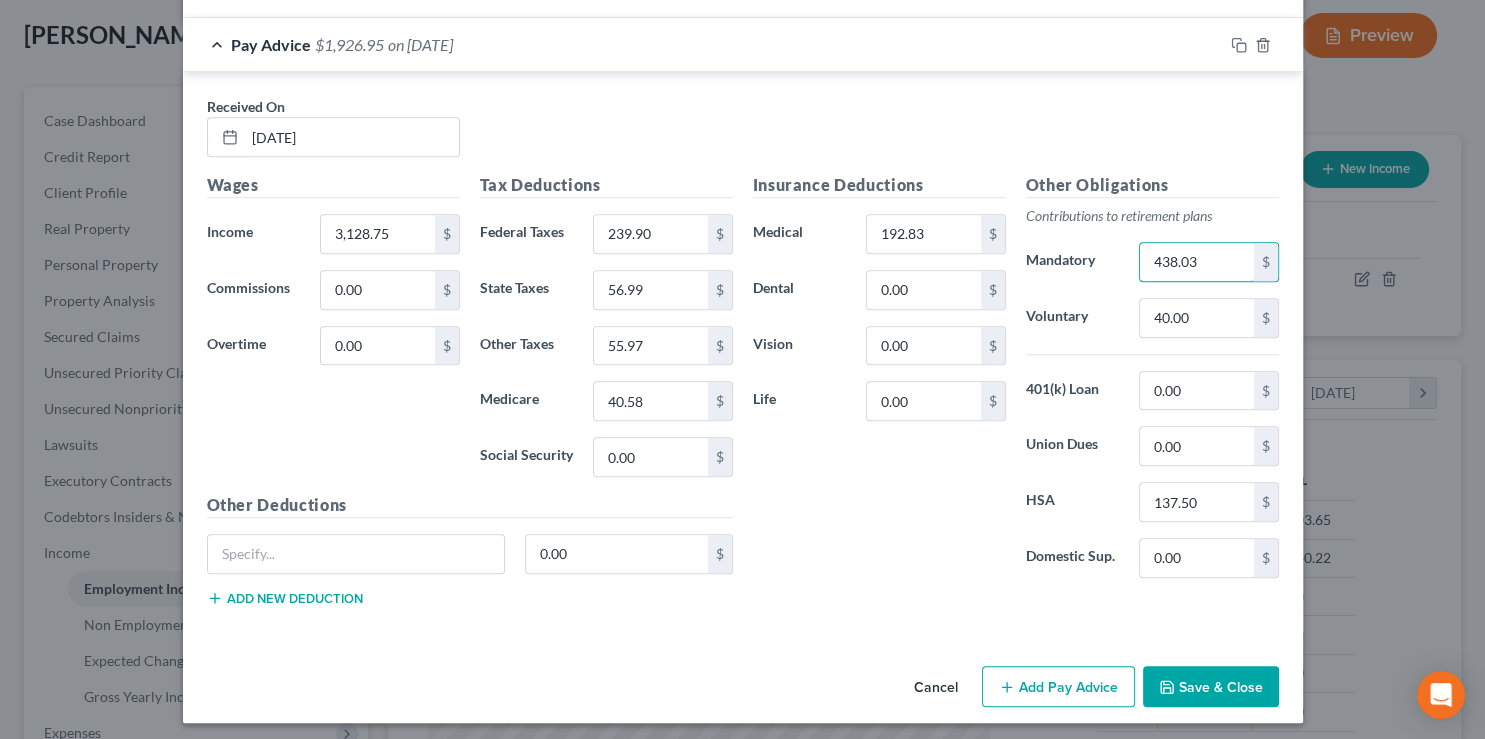 type on "438.03" 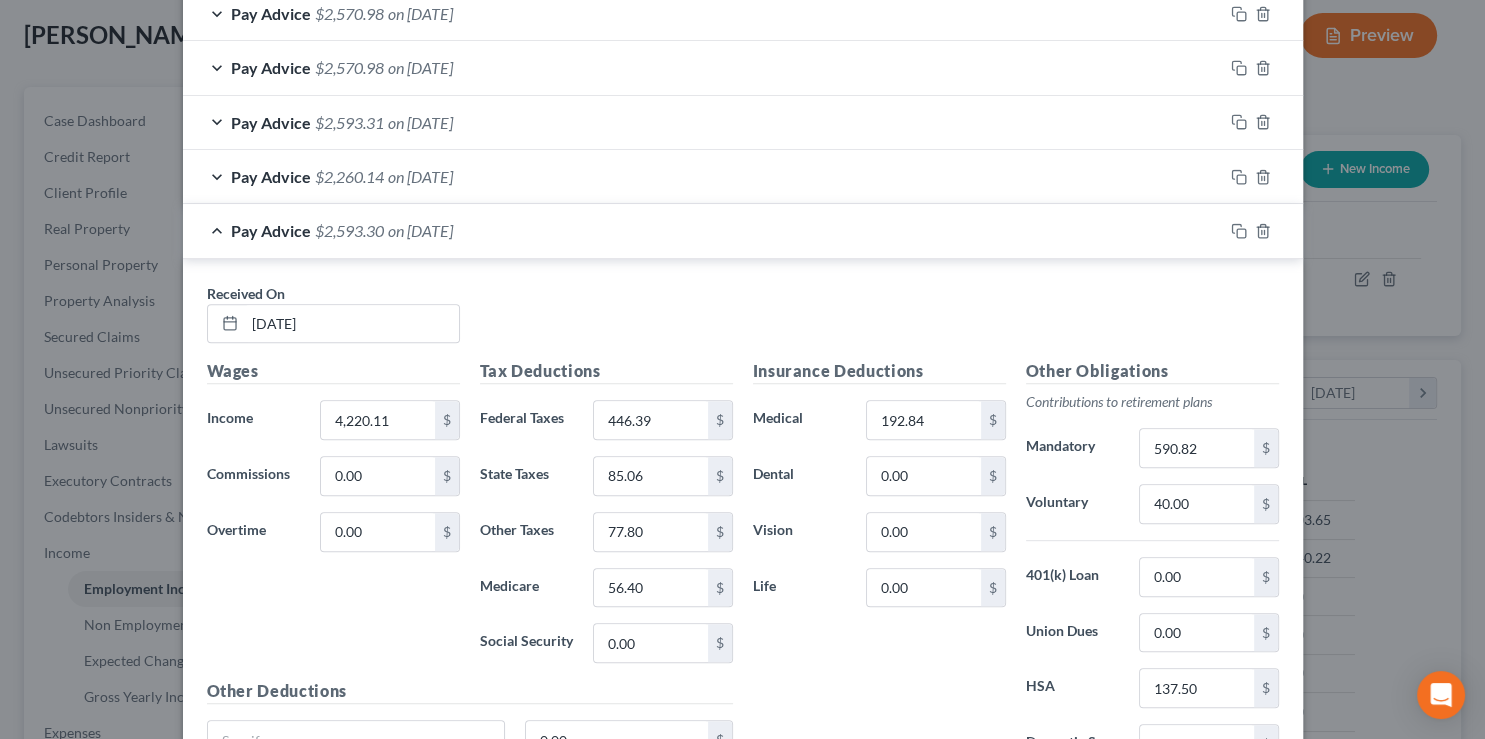 scroll, scrollTop: 698, scrollLeft: 0, axis: vertical 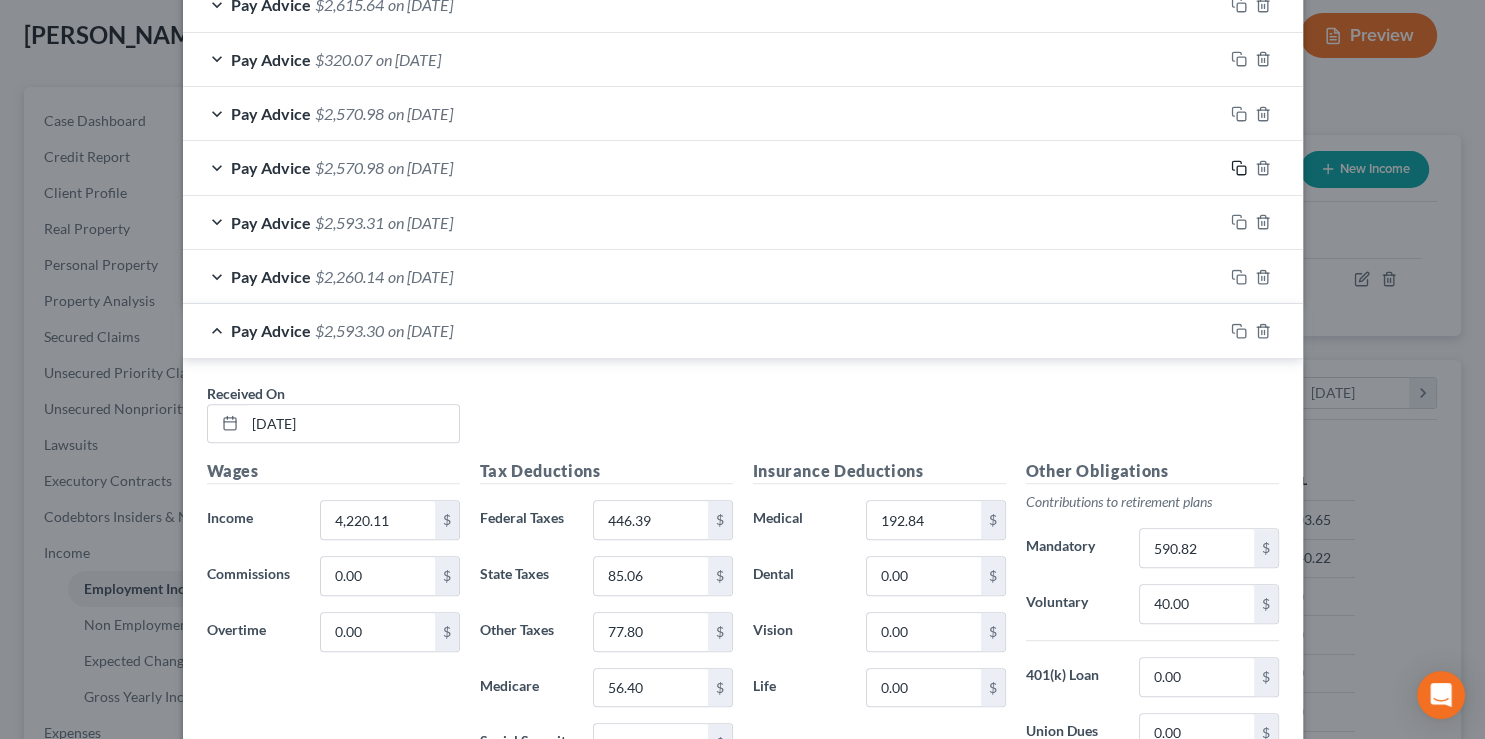 click 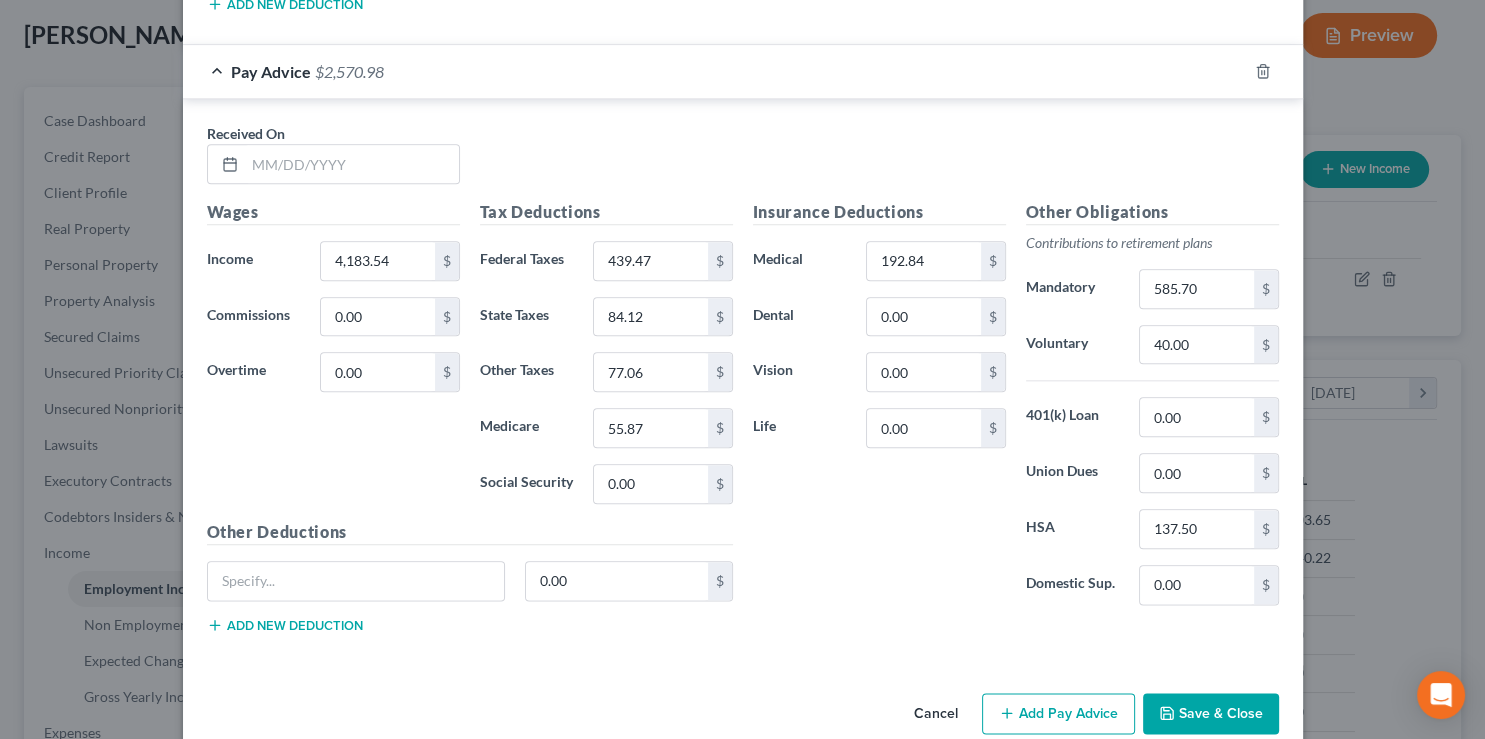 scroll, scrollTop: 2222, scrollLeft: 0, axis: vertical 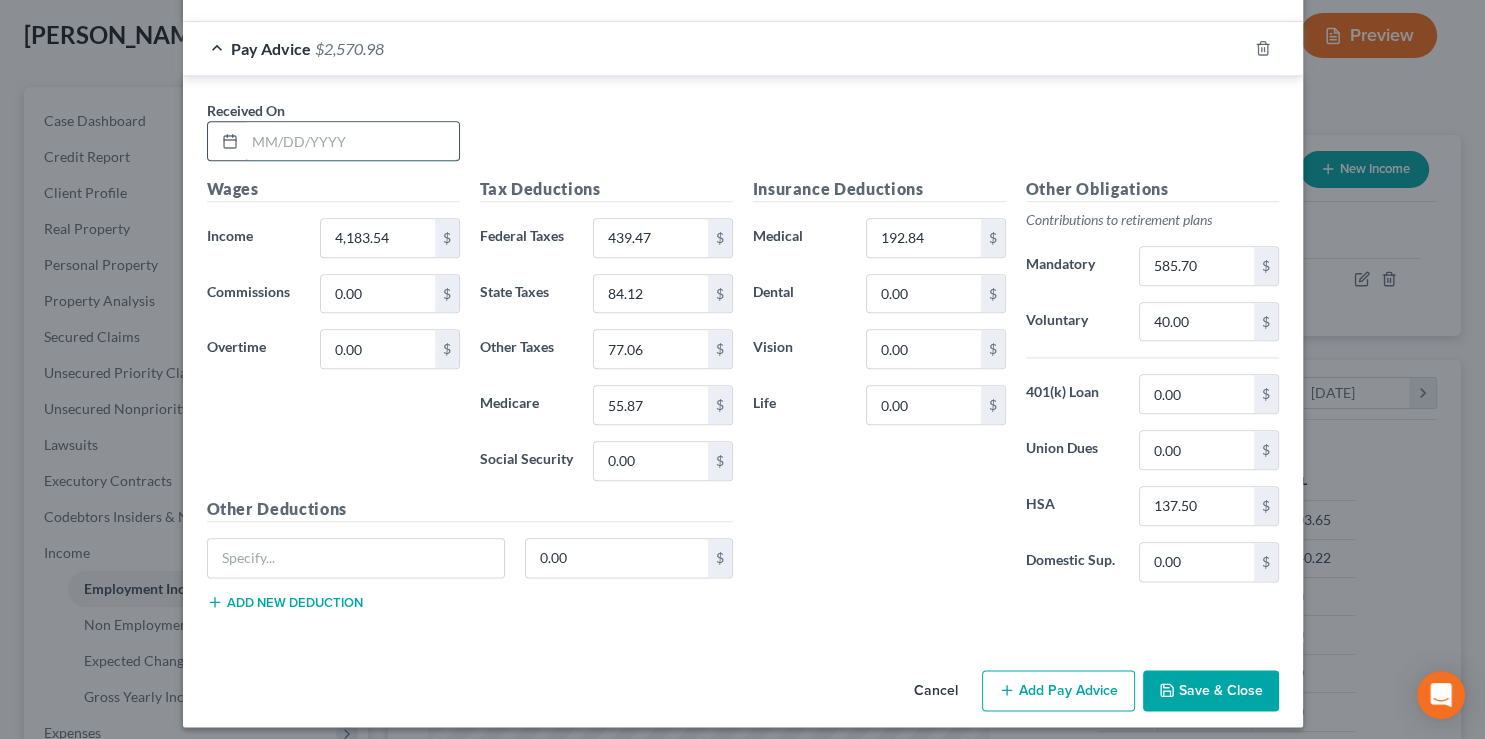 click at bounding box center [352, 141] 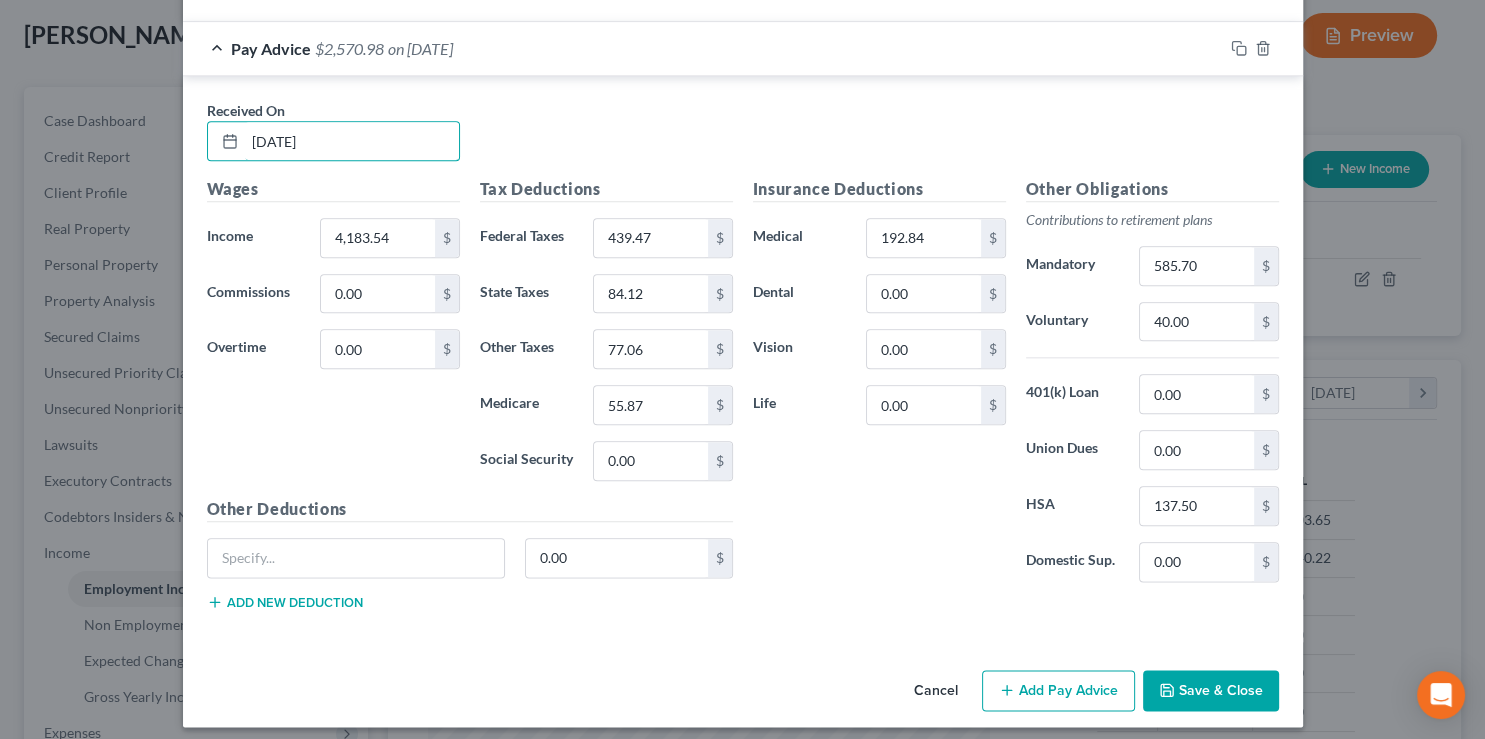type on "4/24/25" 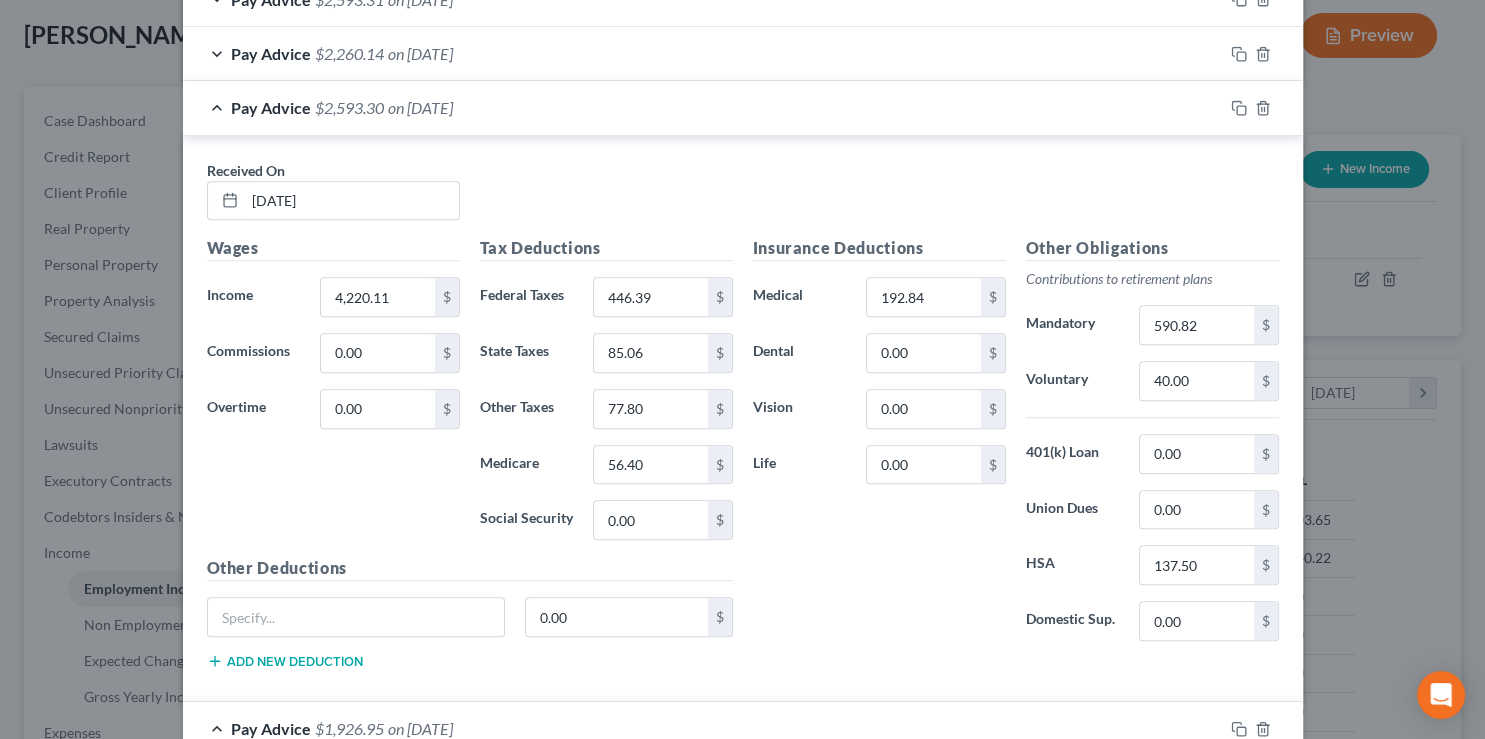 scroll, scrollTop: 911, scrollLeft: 0, axis: vertical 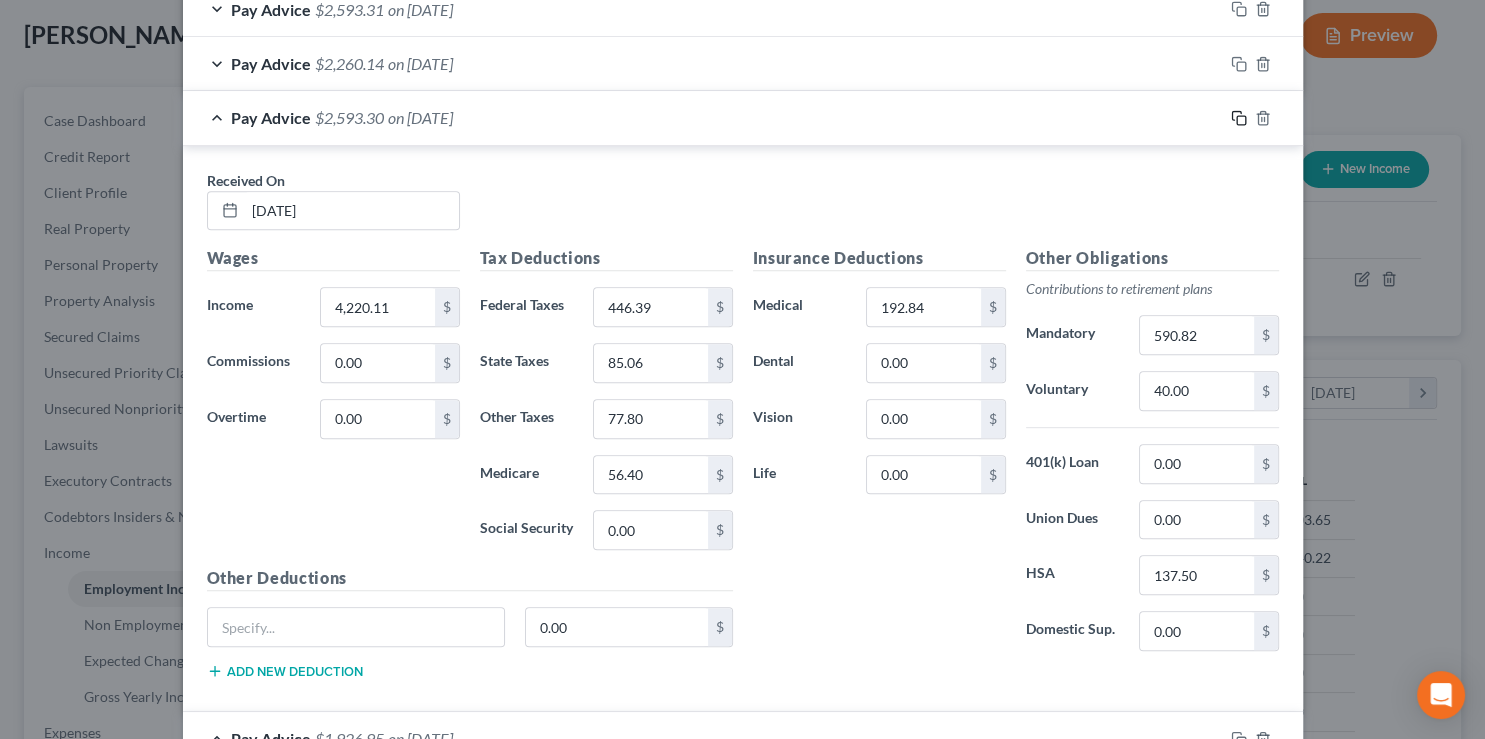click 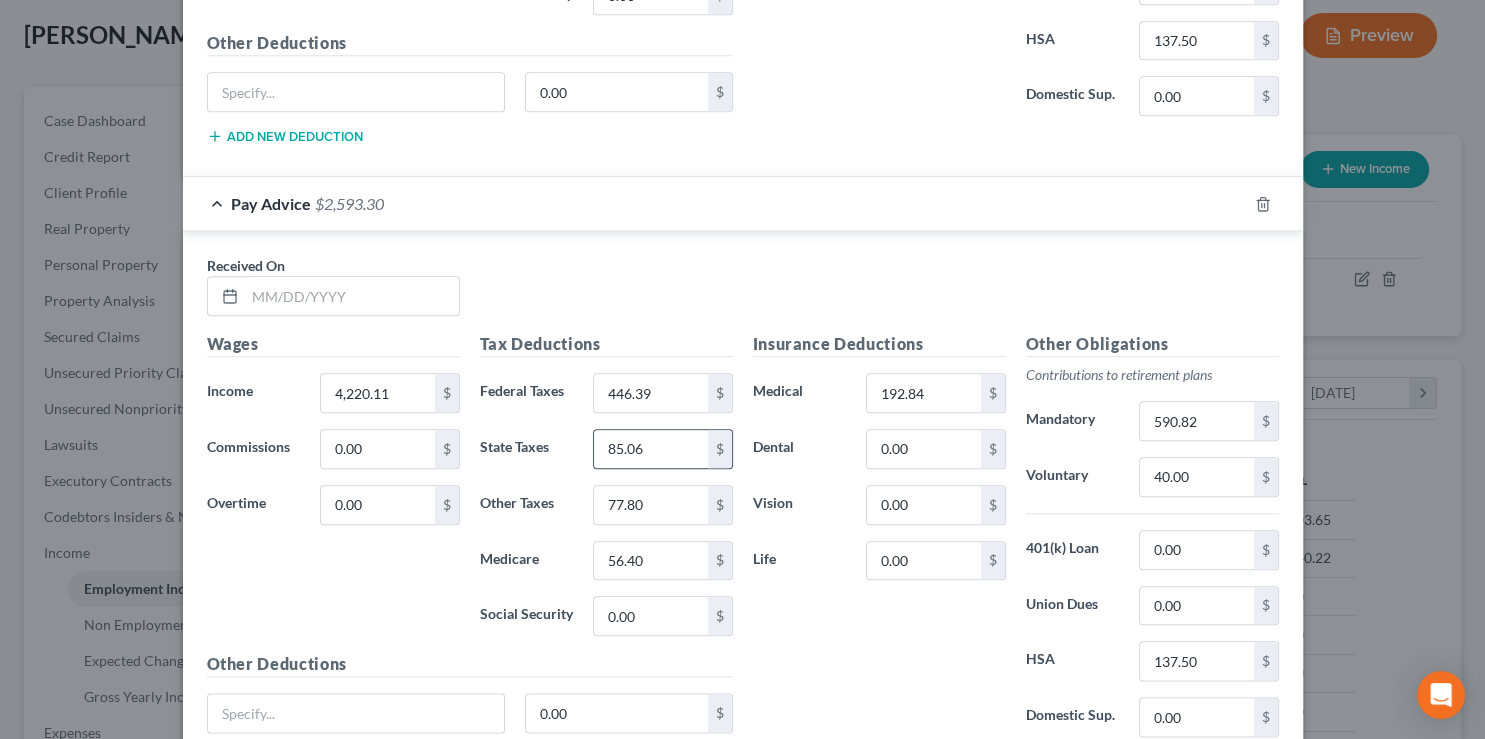 scroll, scrollTop: 2276, scrollLeft: 0, axis: vertical 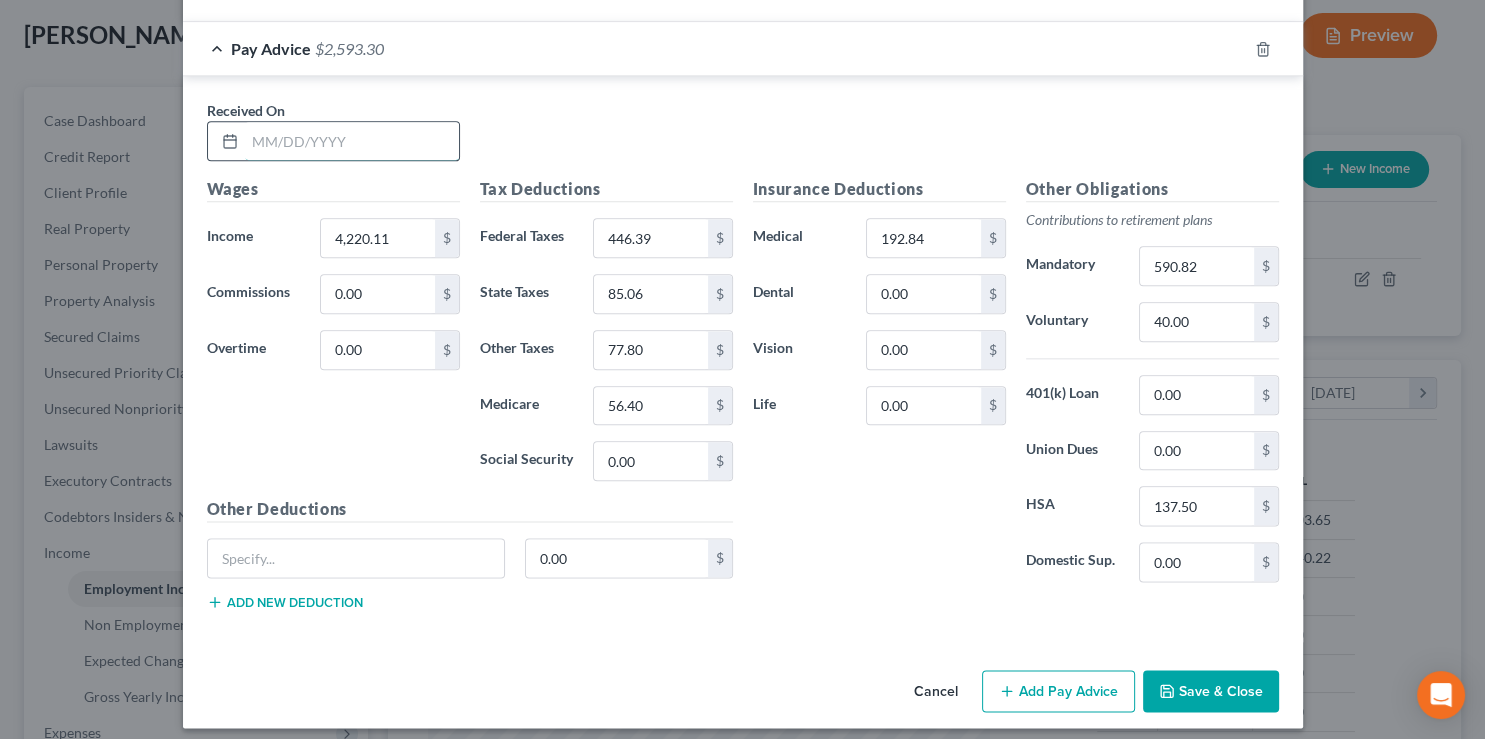 click at bounding box center (352, 141) 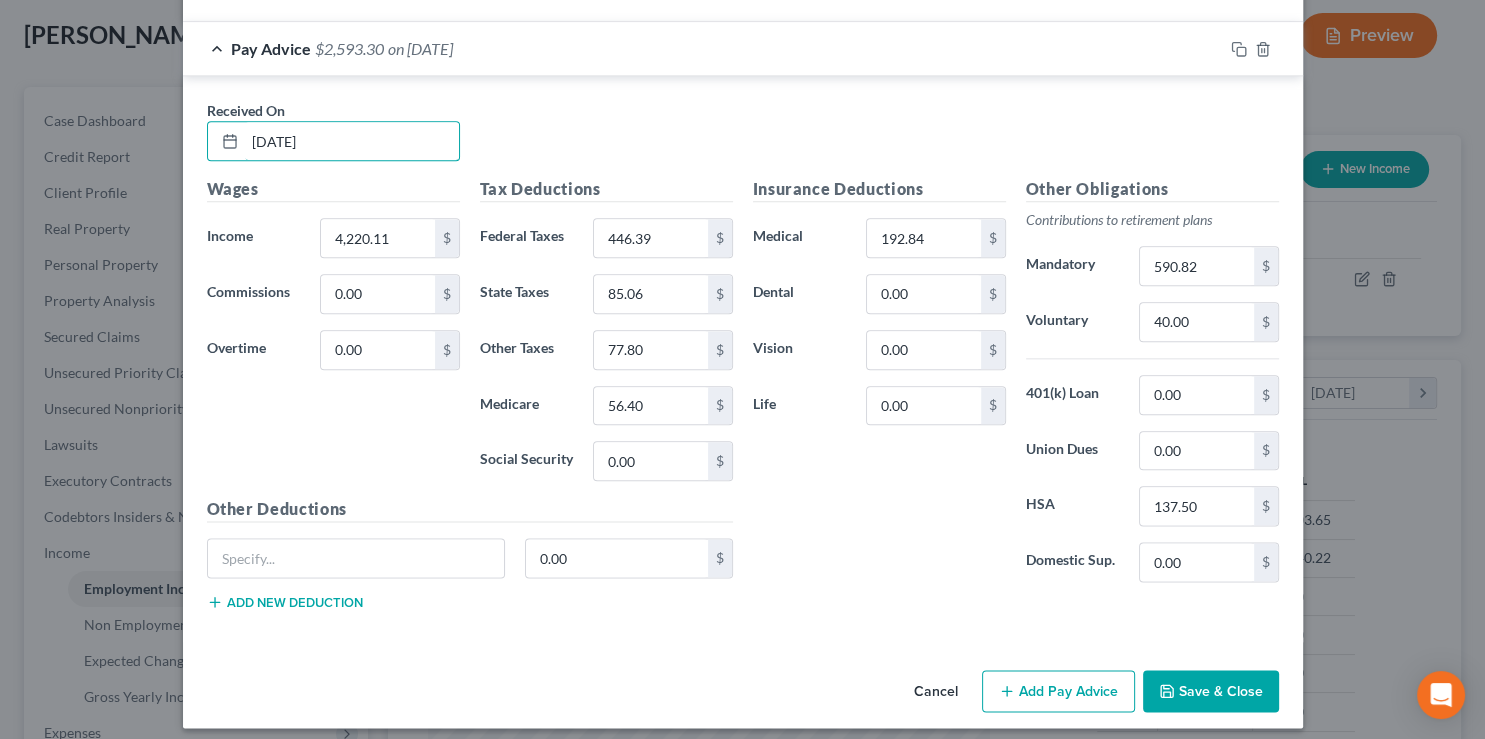 type on "5/9/25" 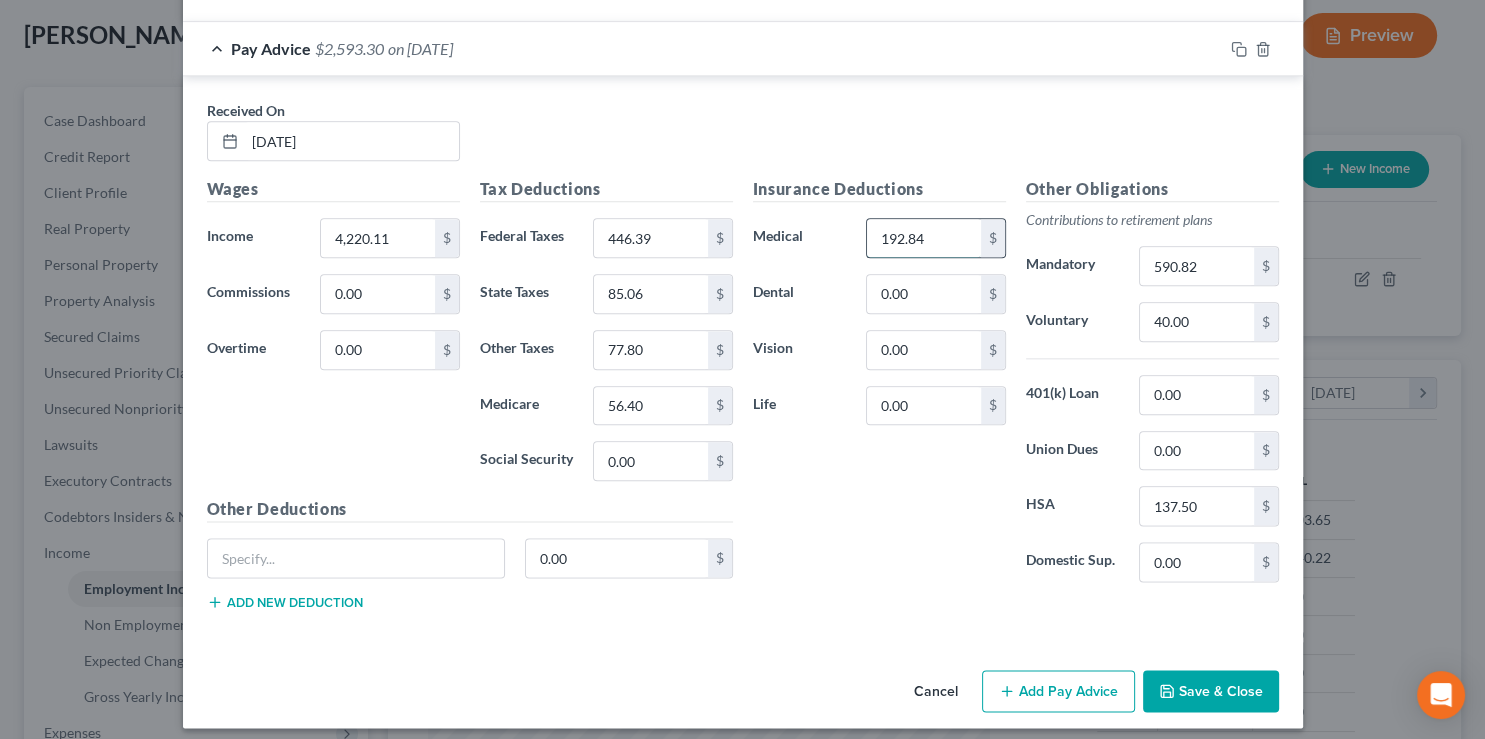 click on "192.84" at bounding box center [923, 238] 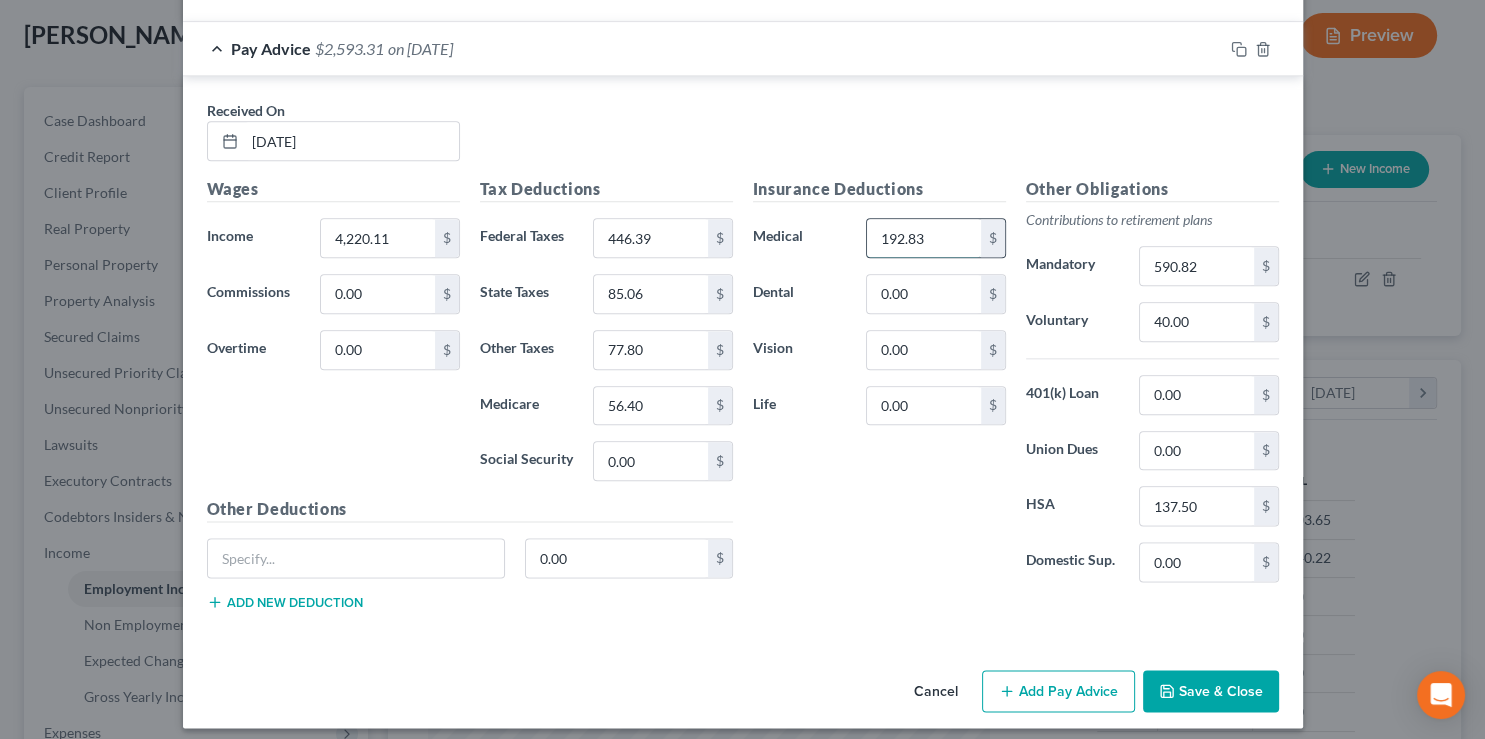 type on "192.83" 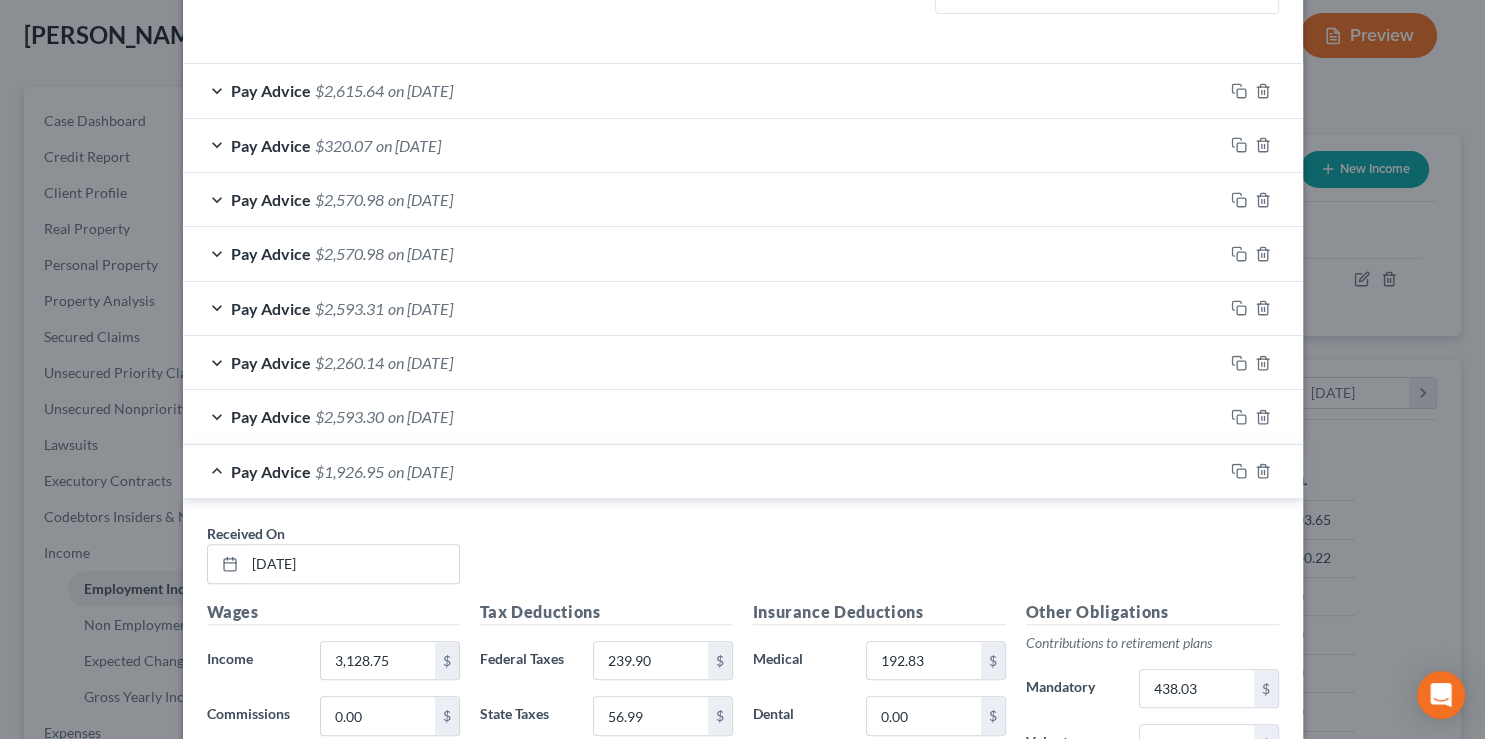 scroll, scrollTop: 562, scrollLeft: 0, axis: vertical 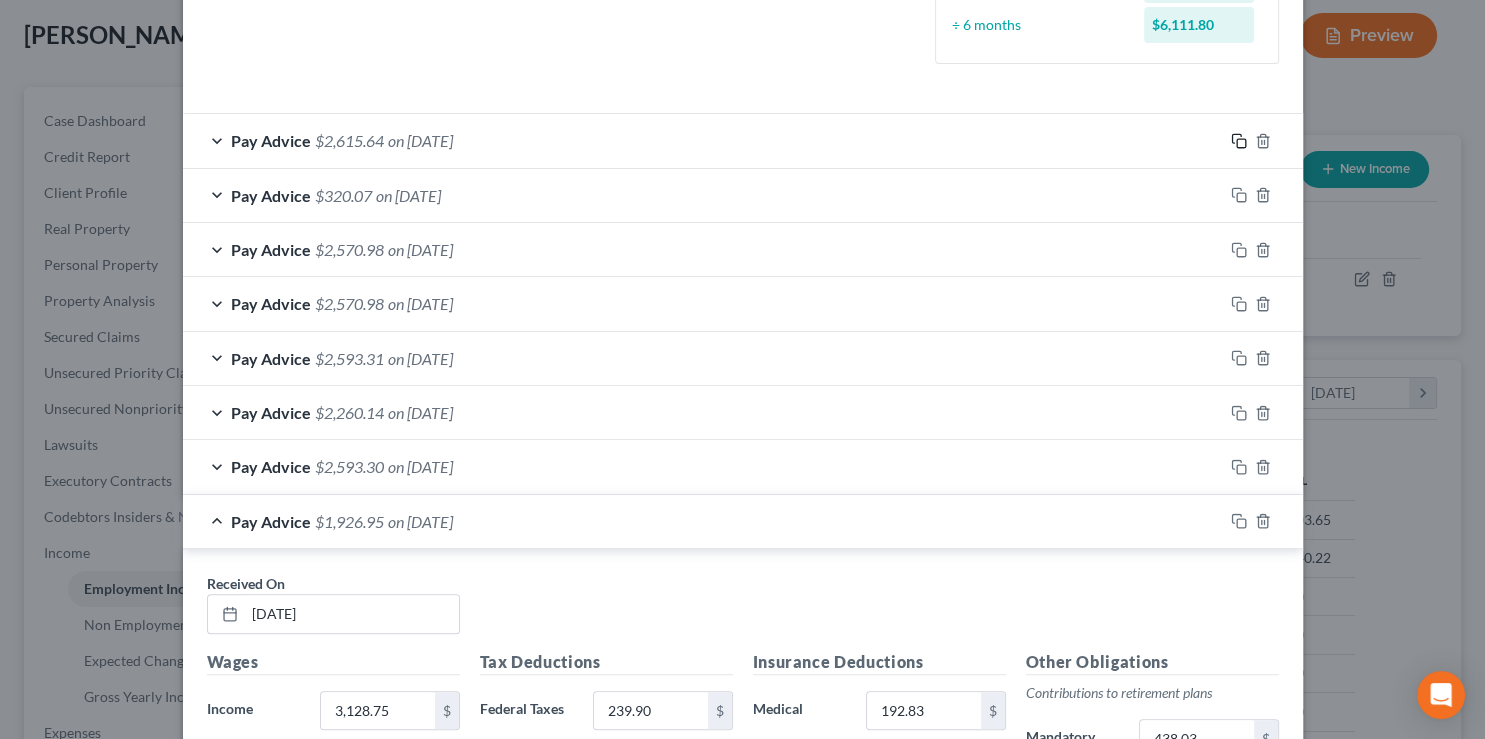 click 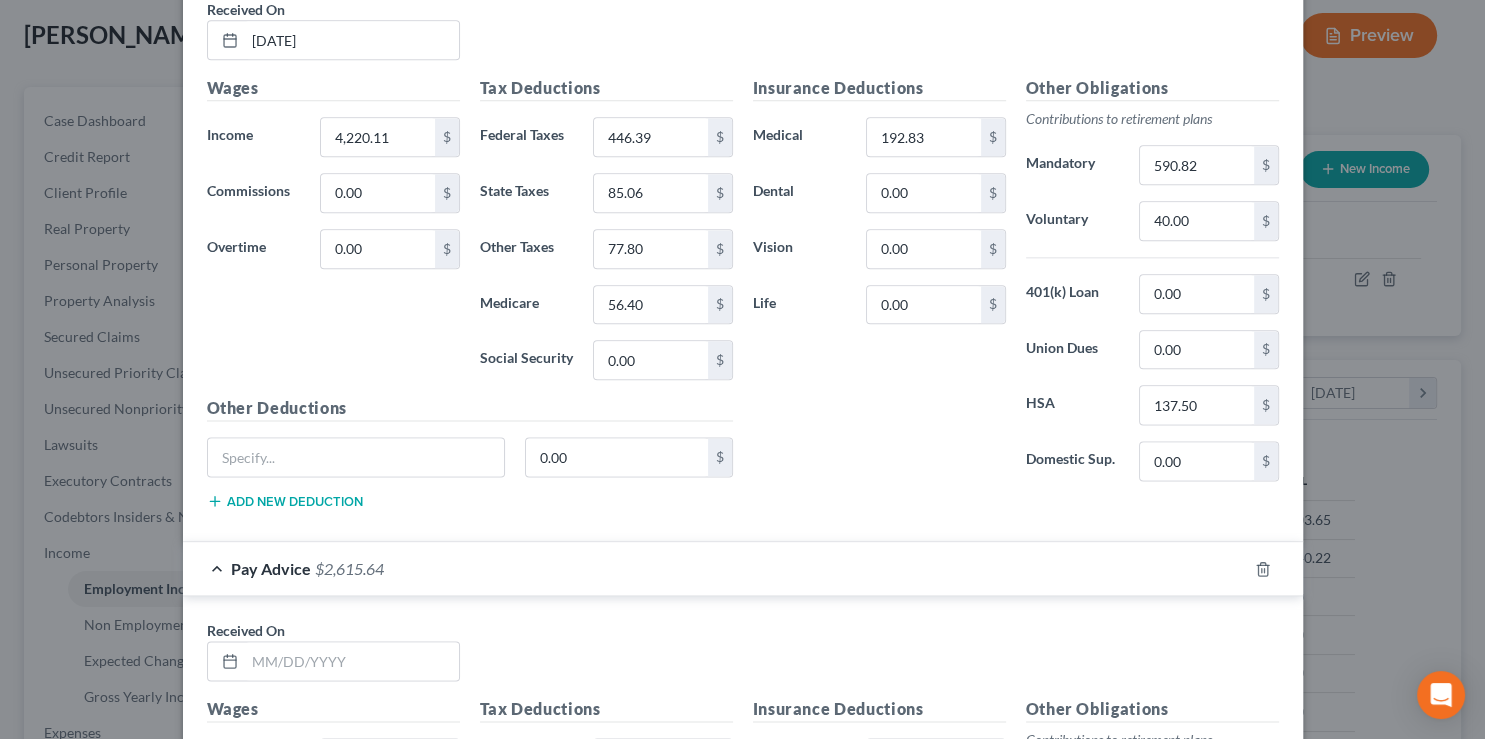 scroll, scrollTop: 2894, scrollLeft: 0, axis: vertical 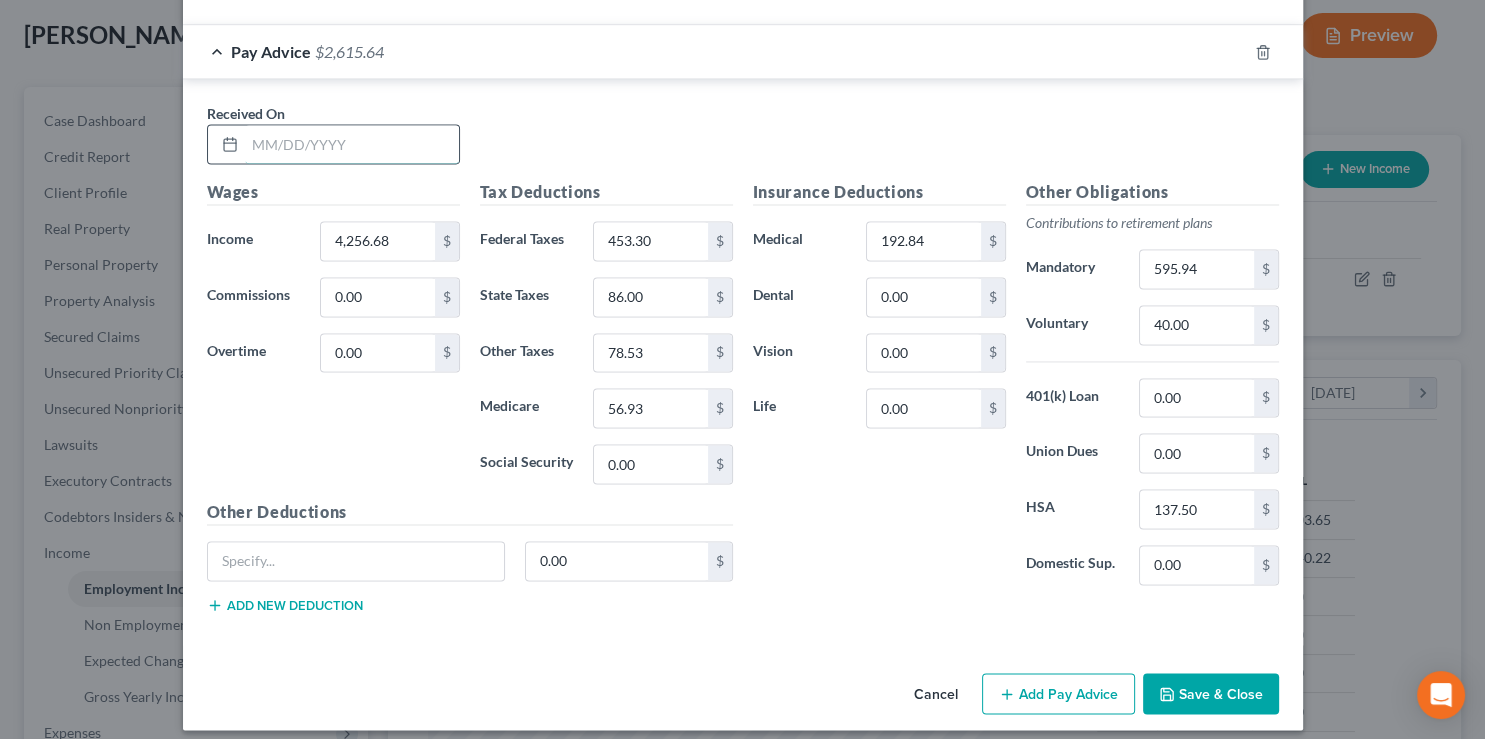 click at bounding box center [352, 144] 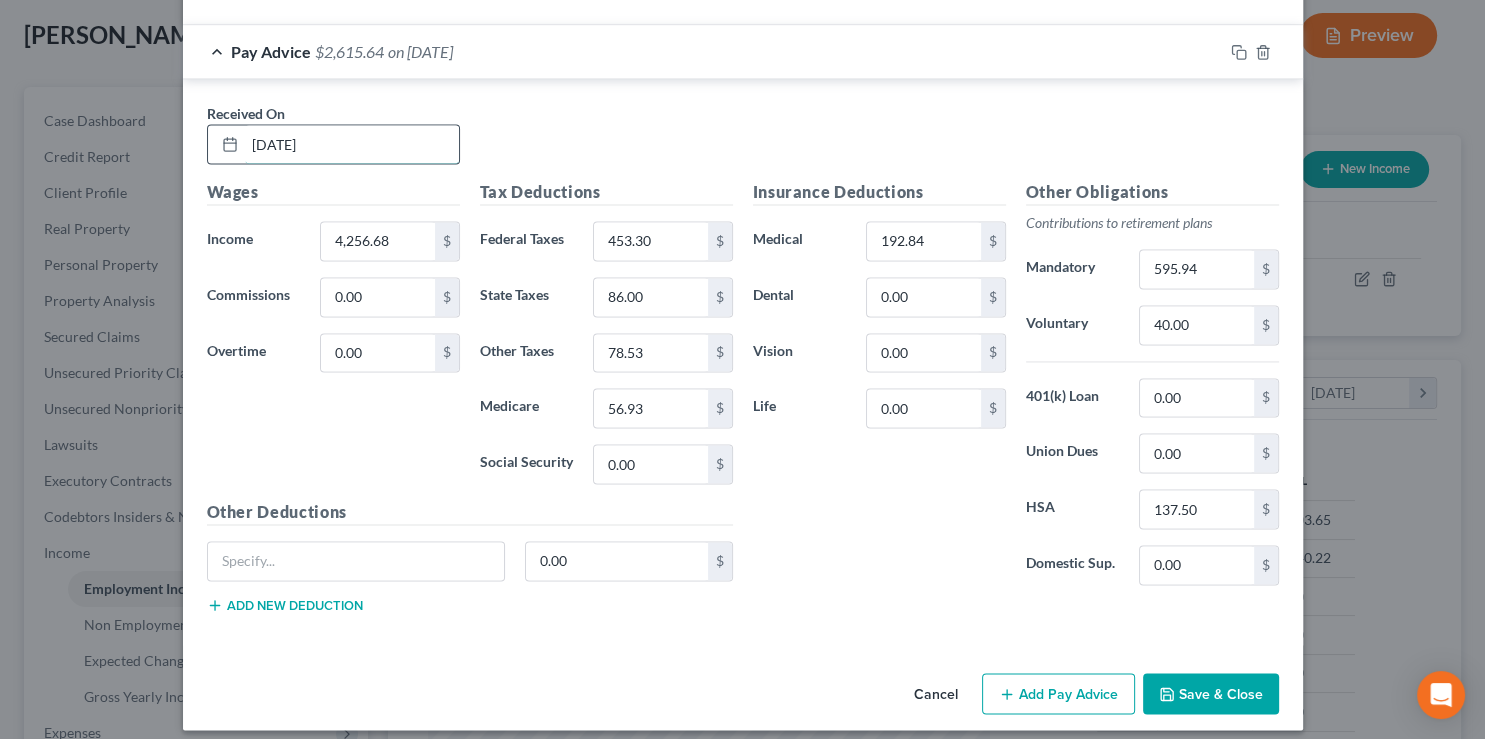 type on "5/23/25" 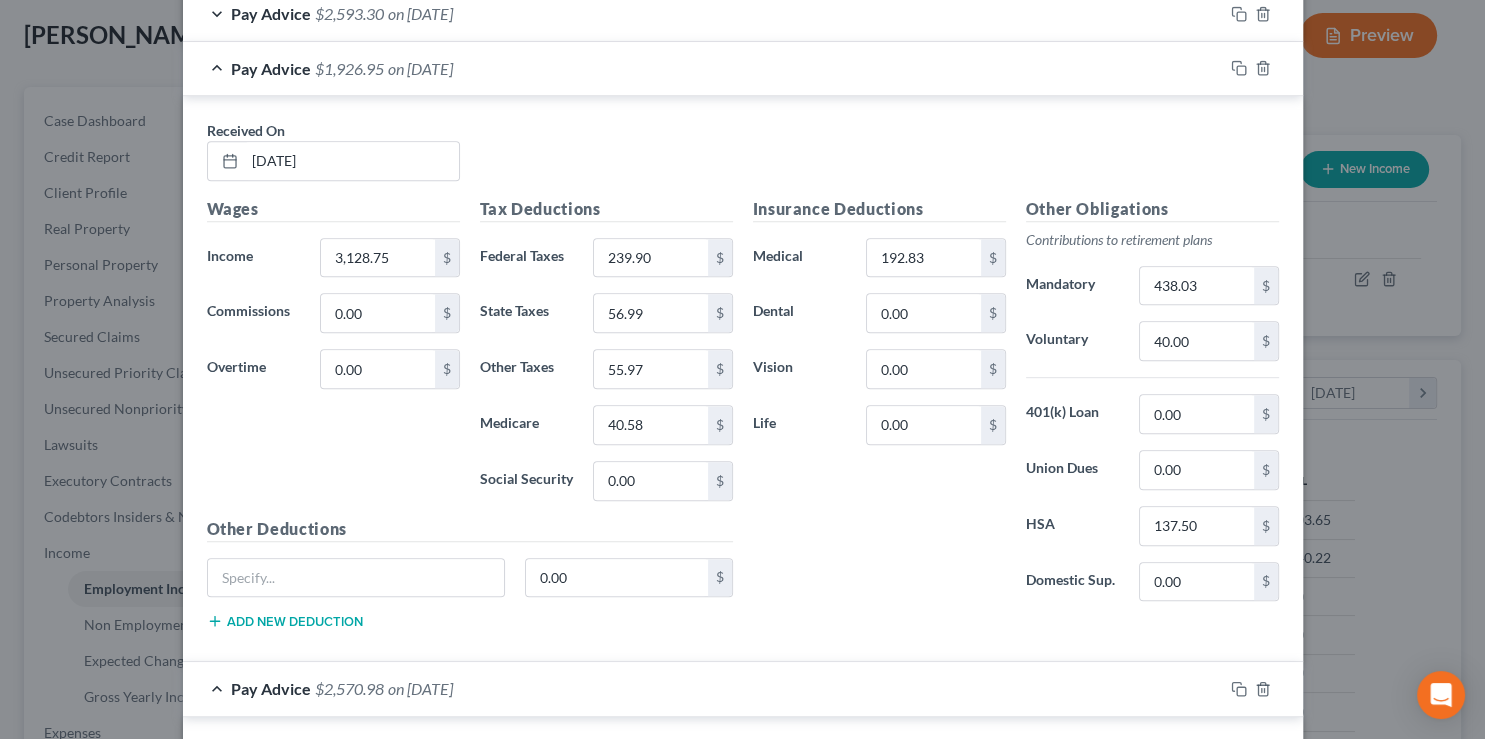 scroll, scrollTop: 978, scrollLeft: 0, axis: vertical 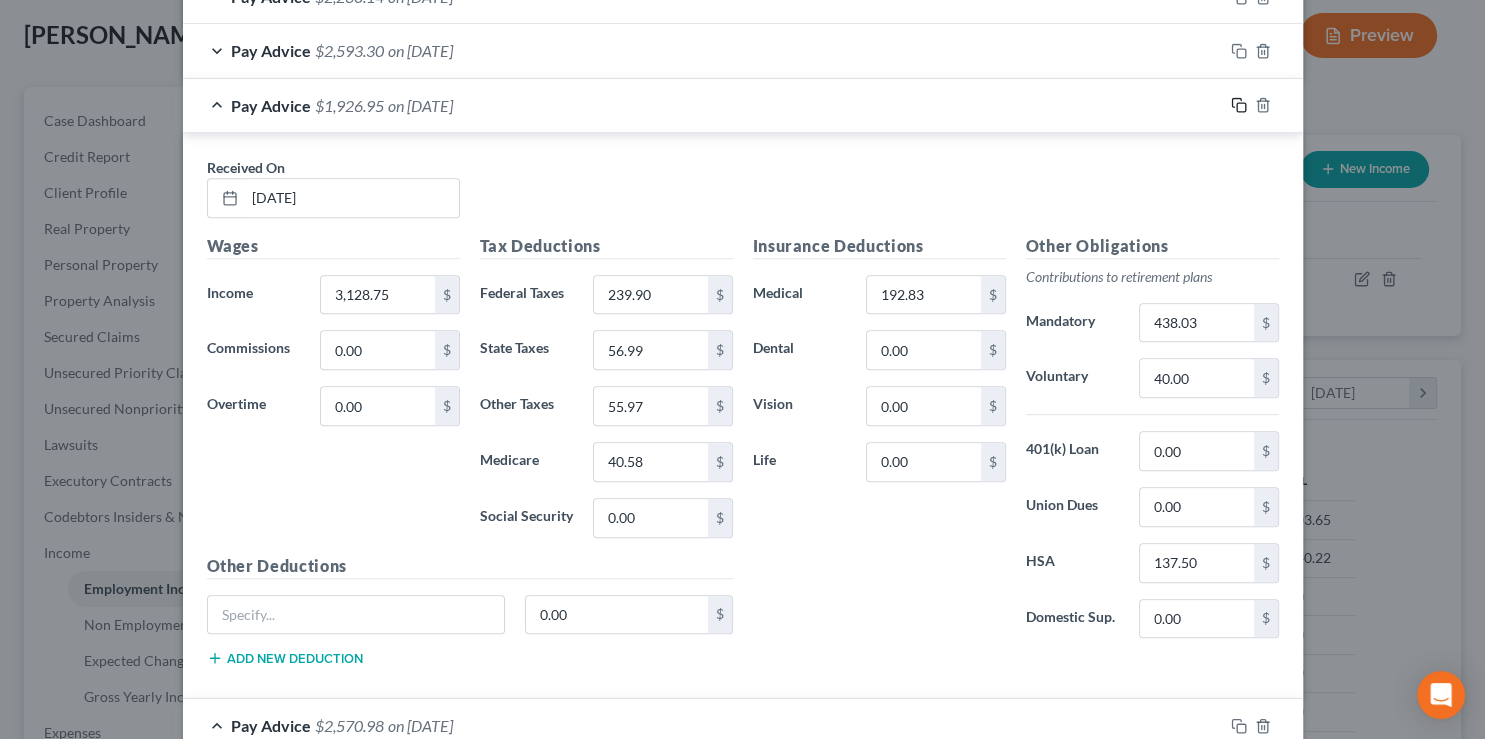 click 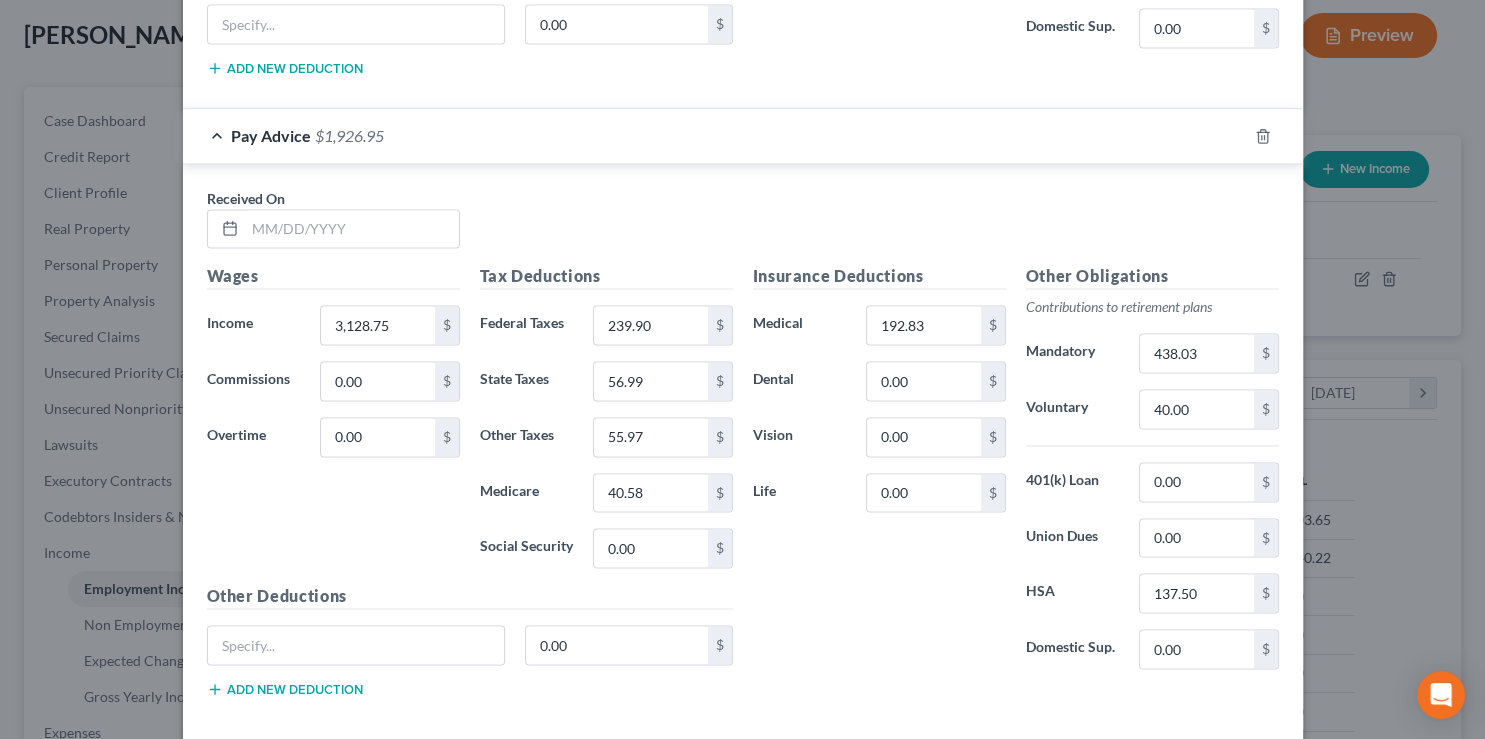 scroll, scrollTop: 2947, scrollLeft: 0, axis: vertical 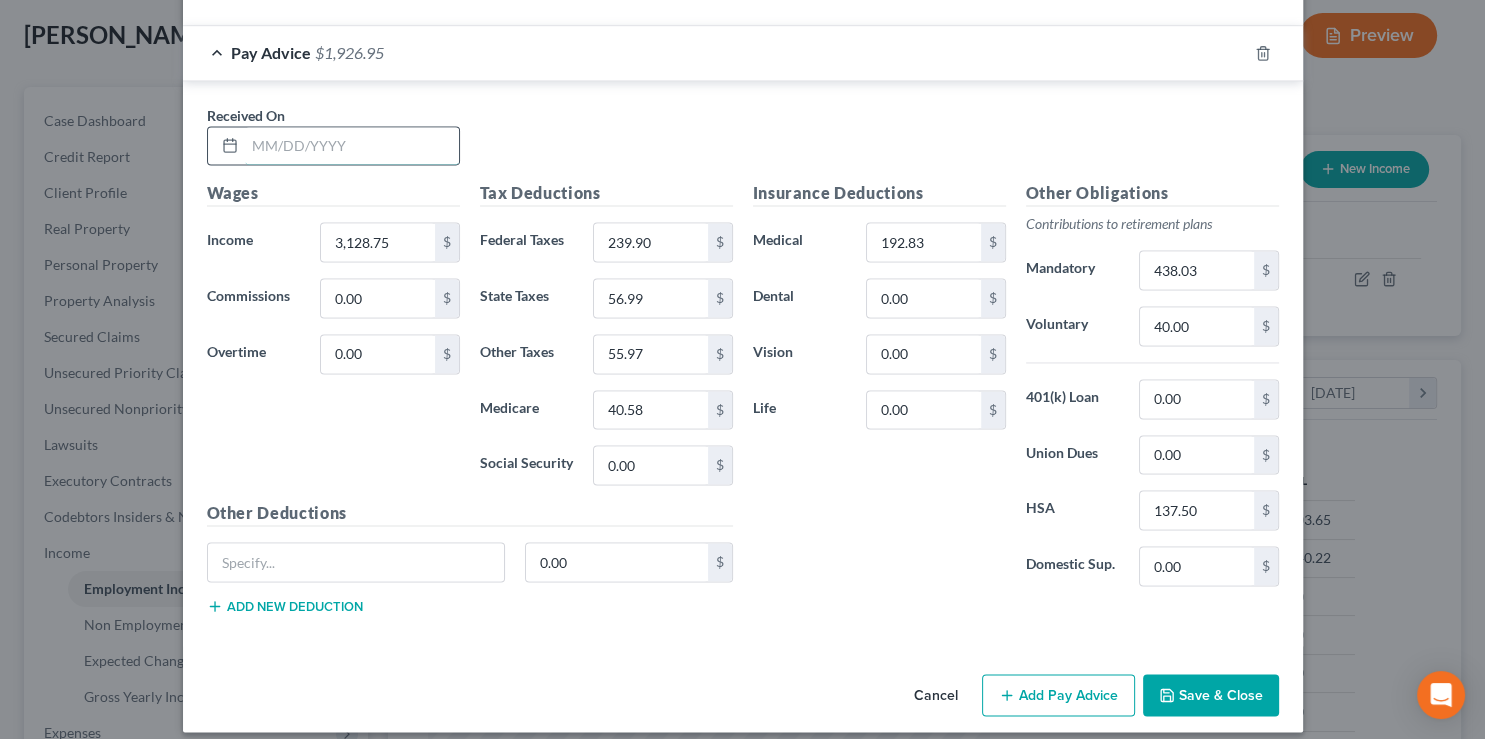click at bounding box center (352, 146) 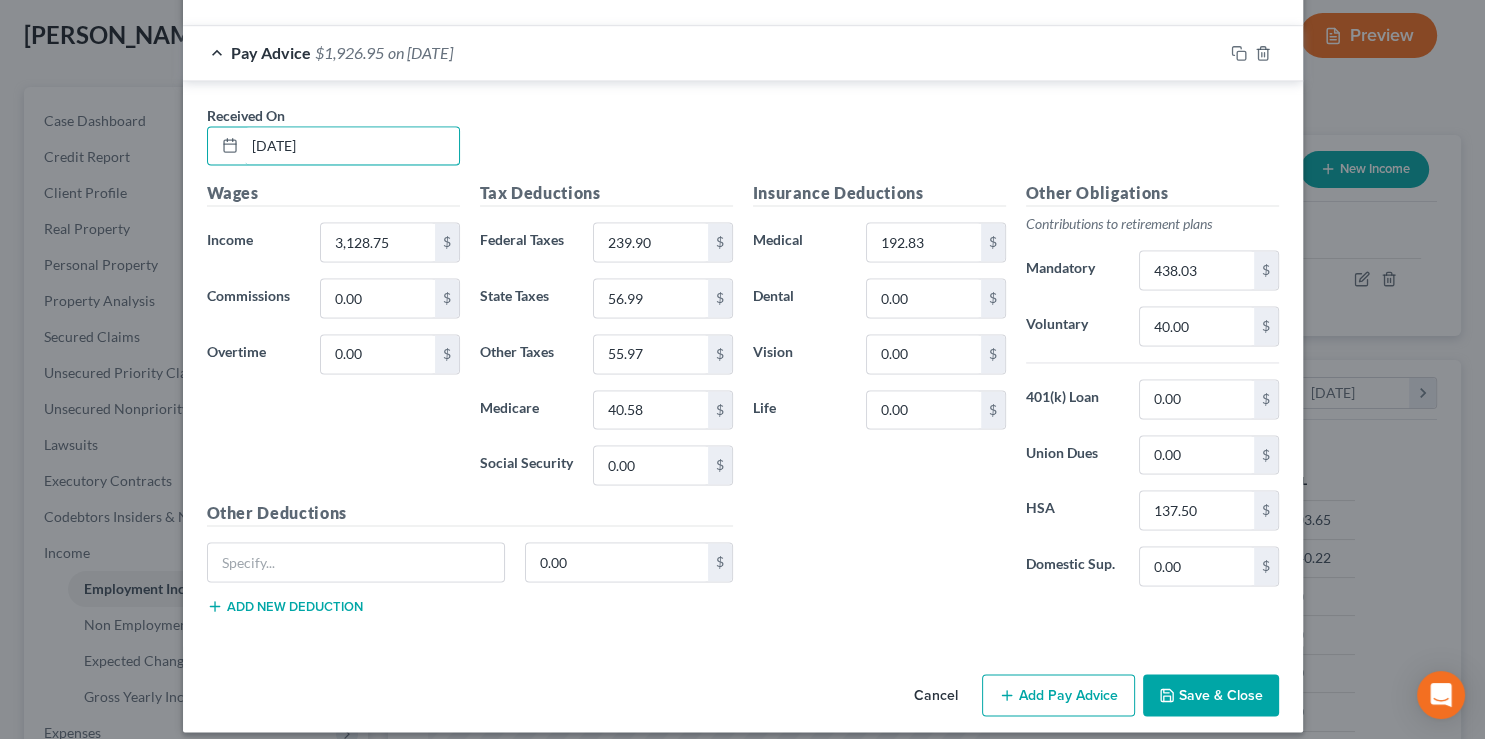 type on "6/9/25" 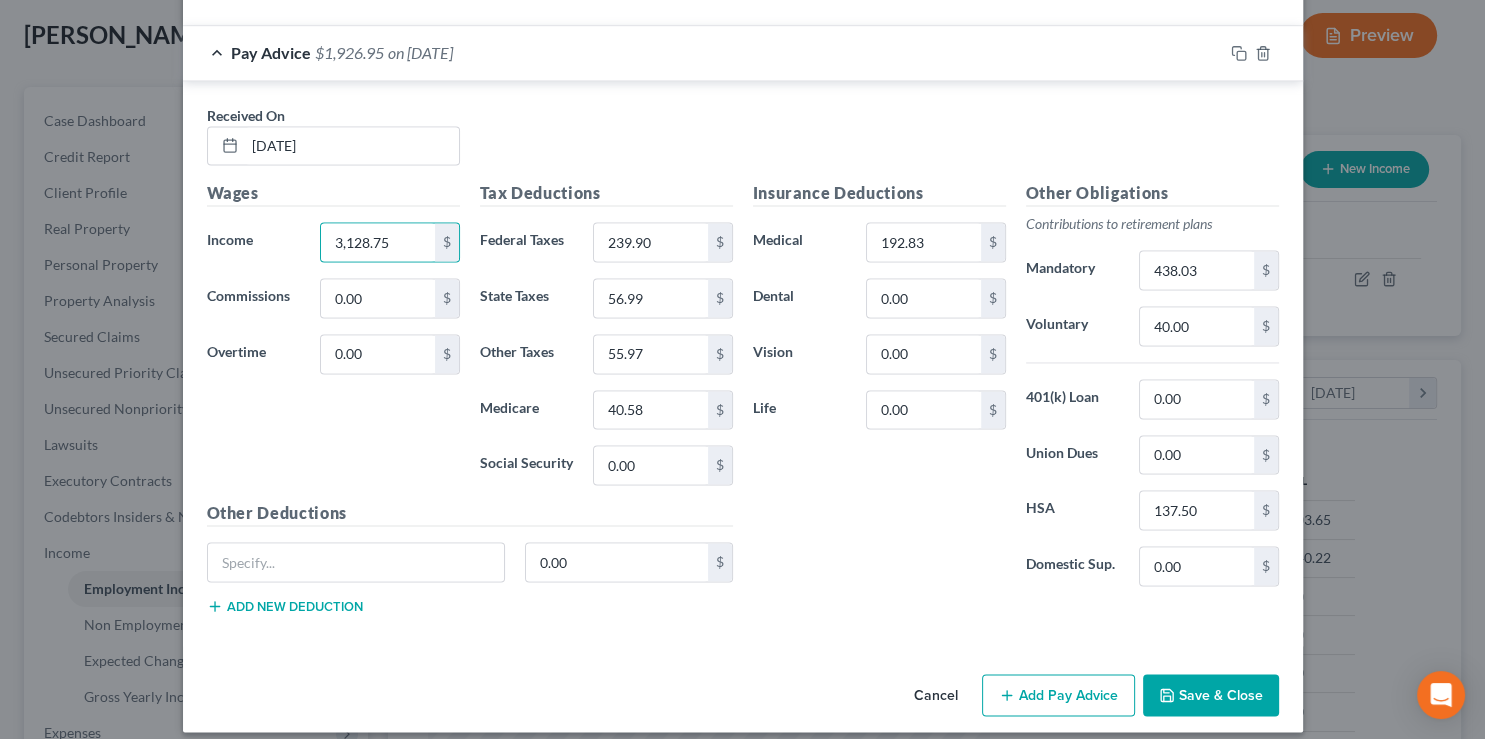 click on "Pay Advice $1,926.95 on 06/09/2025" at bounding box center [703, 52] 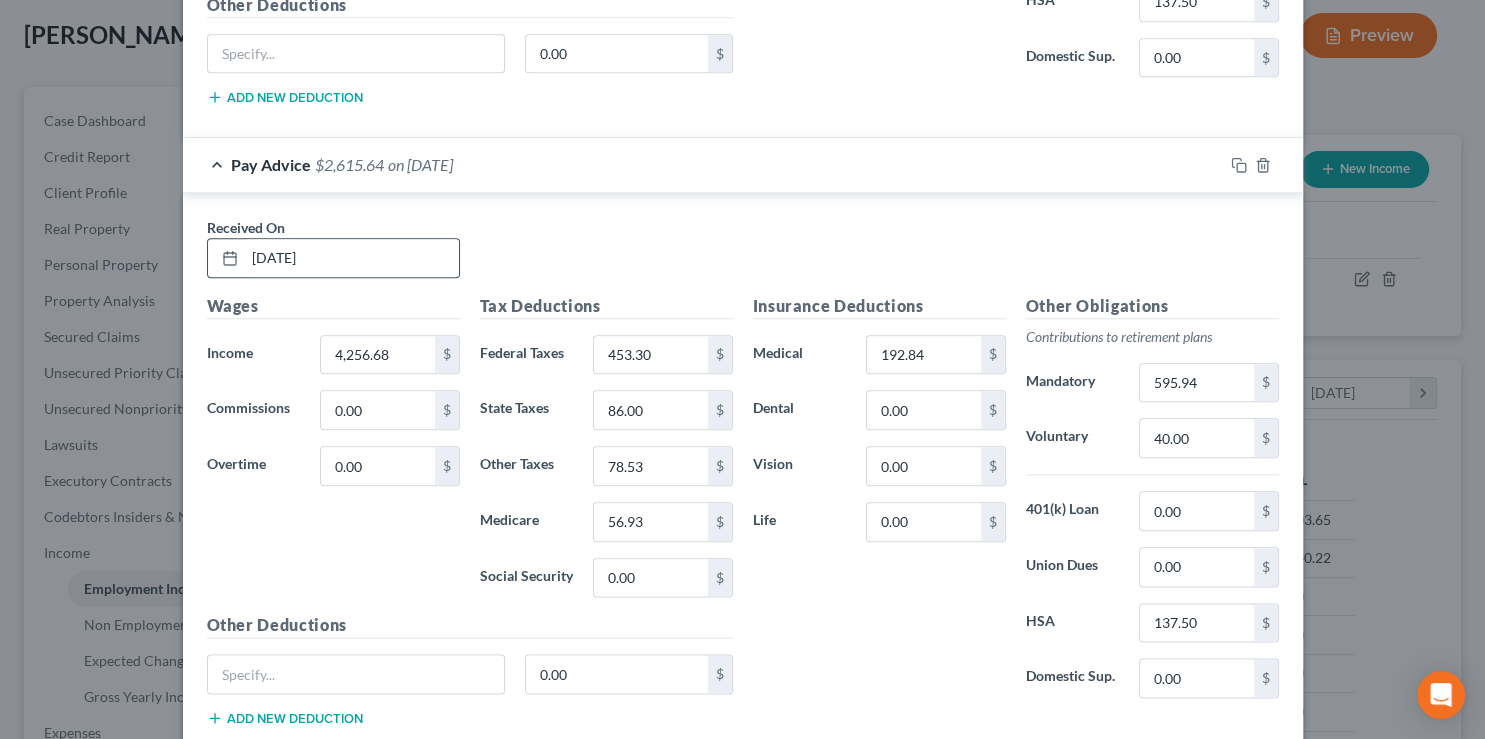 scroll, scrollTop: 2183, scrollLeft: 0, axis: vertical 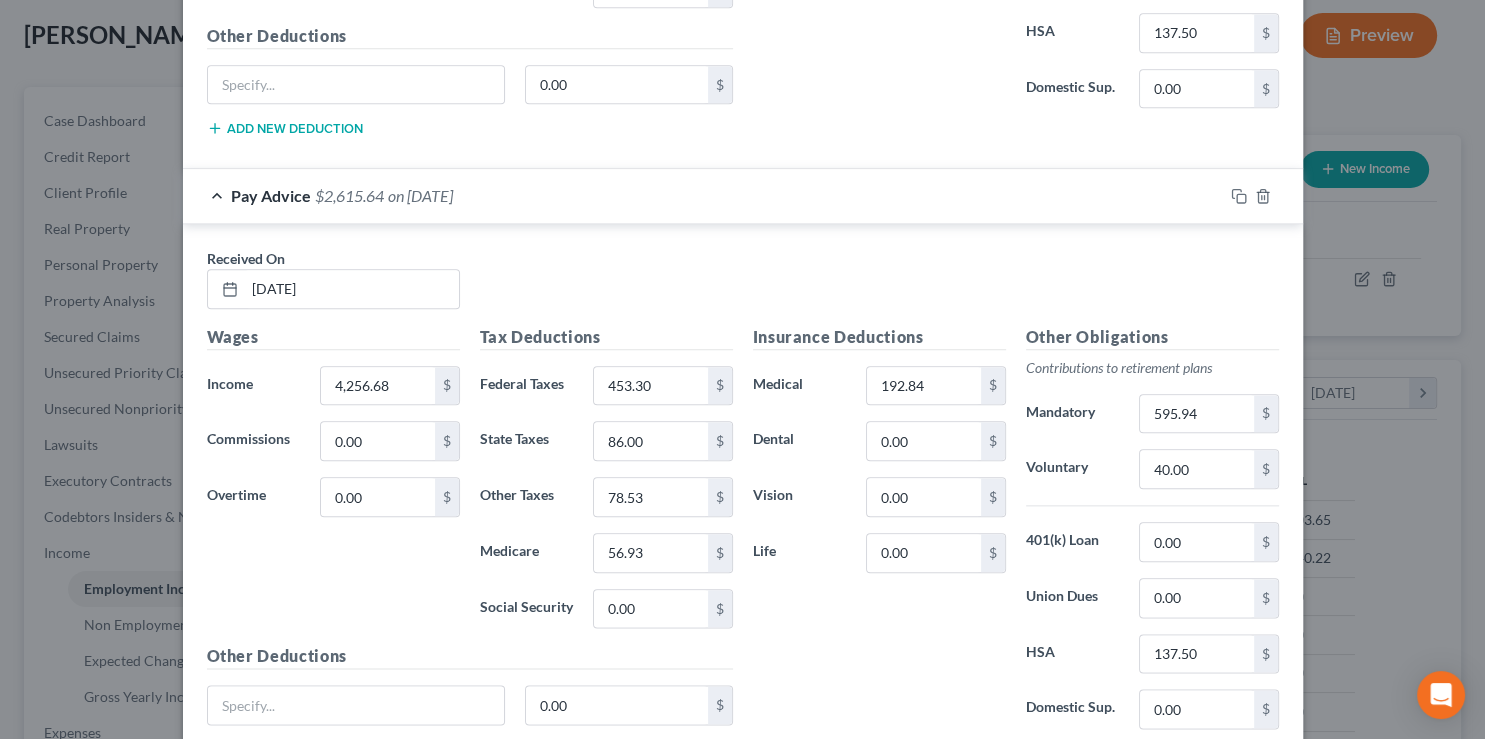 click on "Pay Advice $2,615.64 on 05/23/2025" at bounding box center [703, 195] 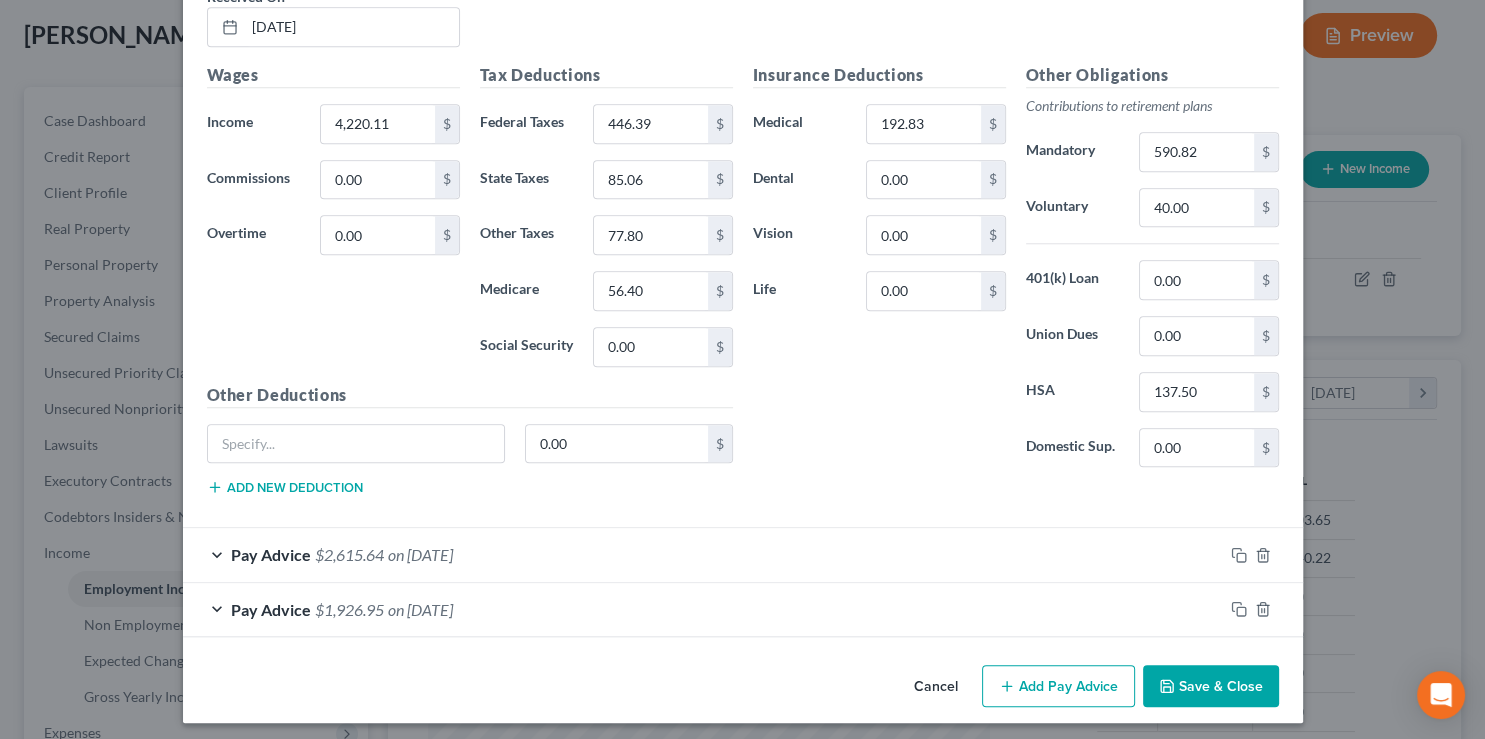 scroll, scrollTop: 1822, scrollLeft: 0, axis: vertical 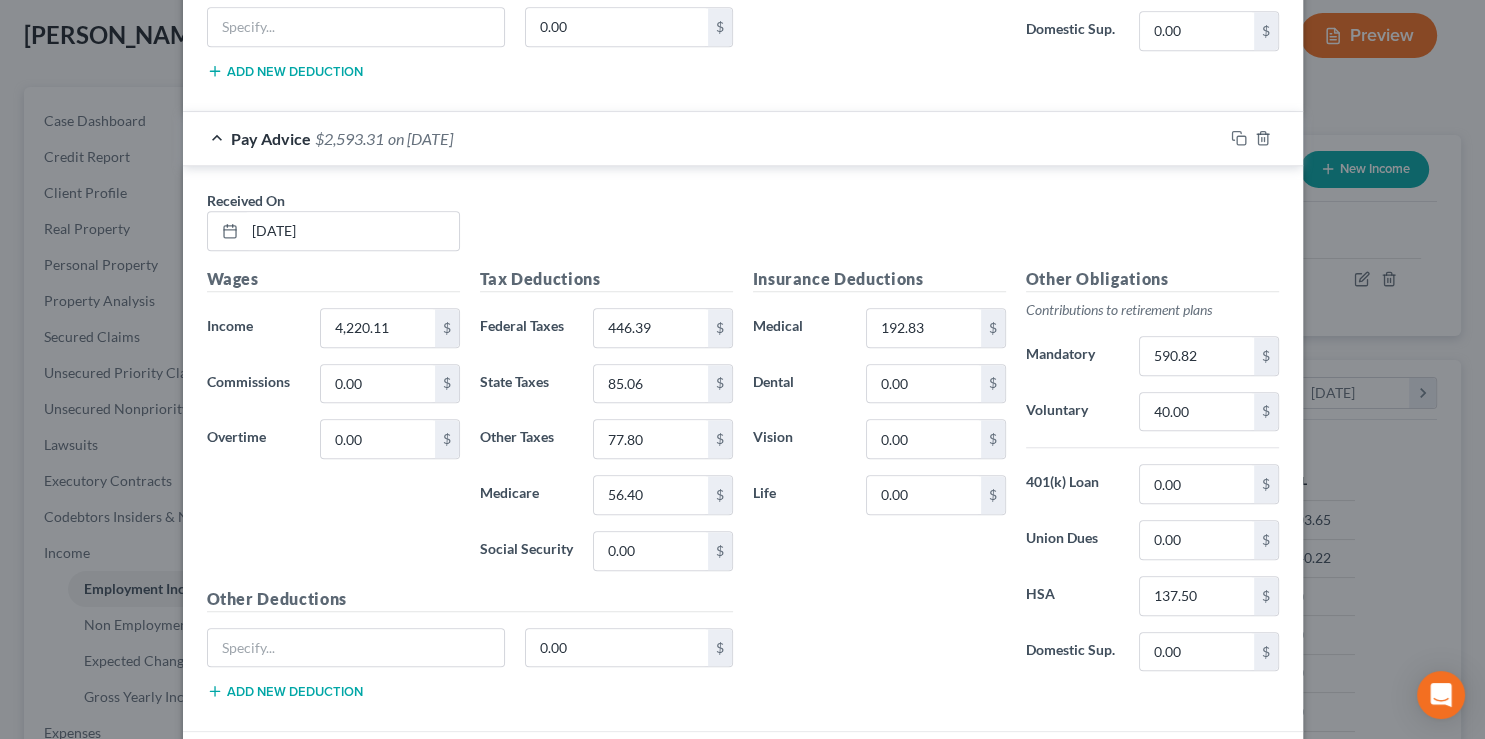 click on "Pay Advice $2,593.31 on 05/09/2025" at bounding box center [703, 138] 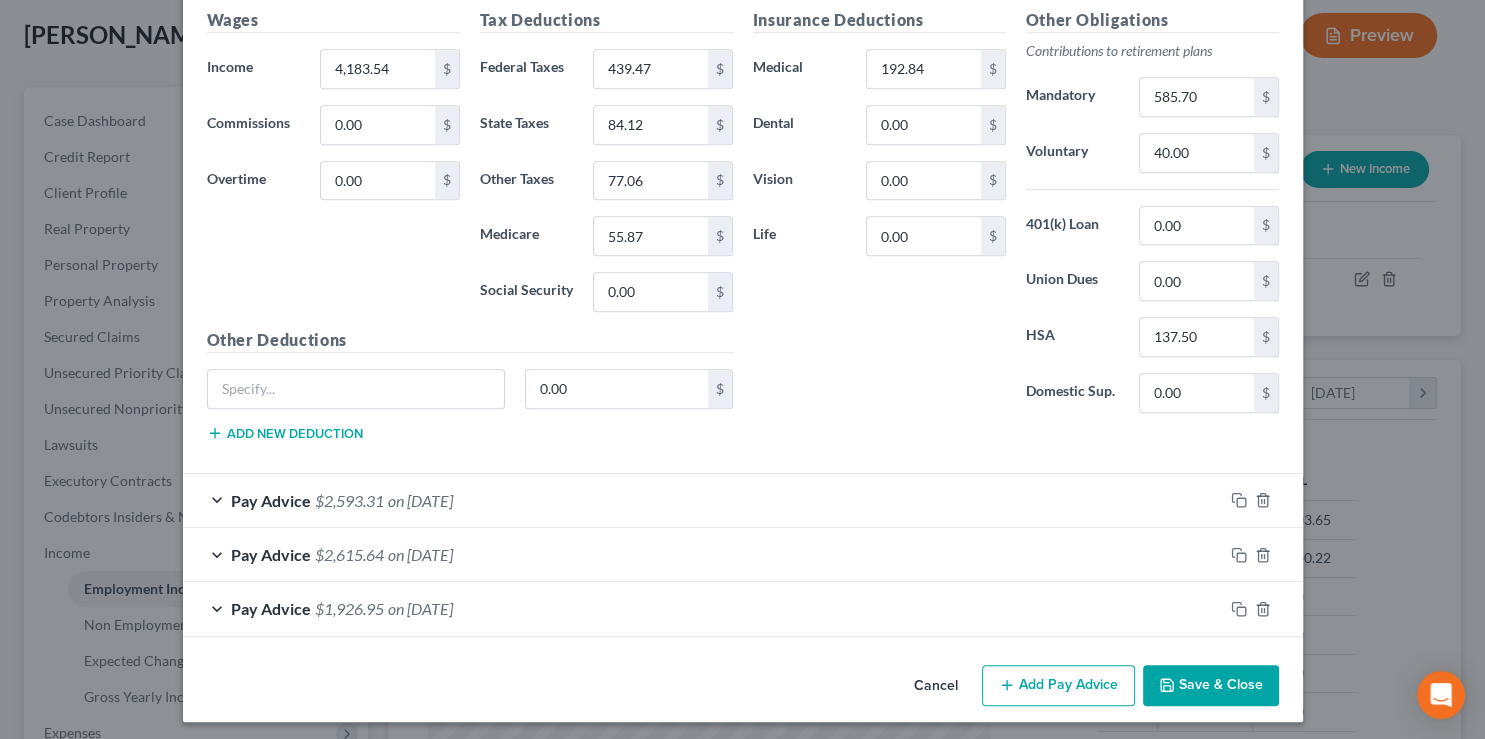 scroll, scrollTop: 956, scrollLeft: 0, axis: vertical 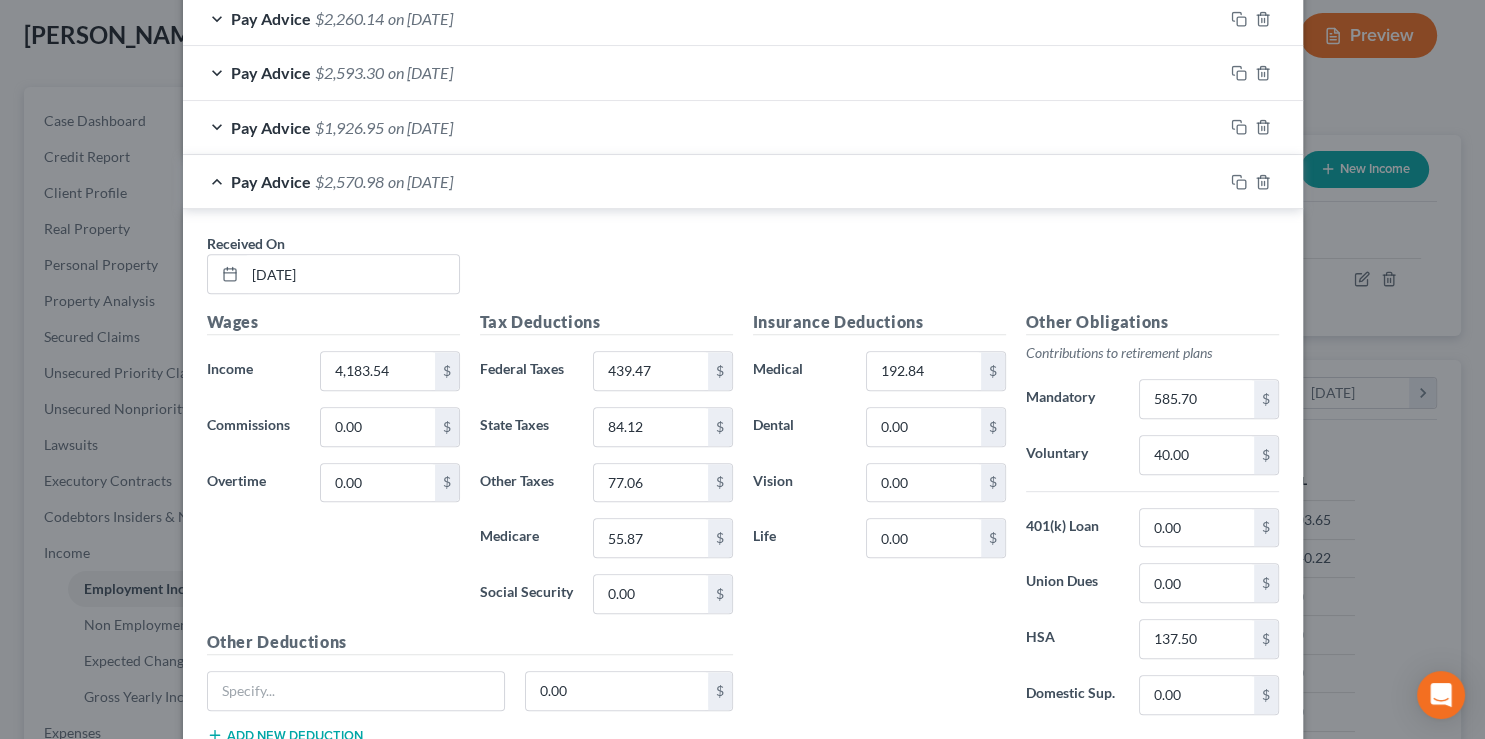 click on "Pay Advice $2,570.98 on 04/24/2025" at bounding box center [703, 181] 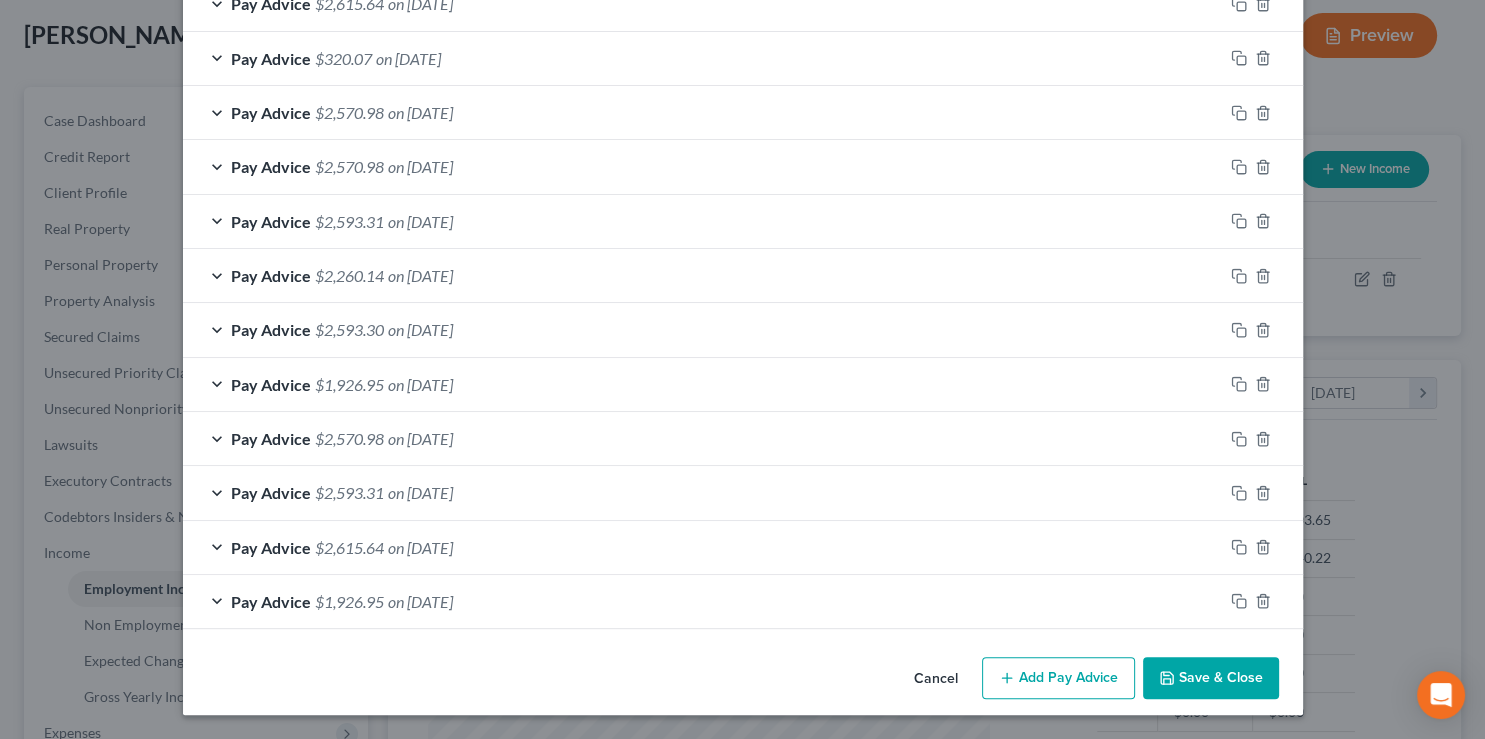 scroll, scrollTop: 695, scrollLeft: 0, axis: vertical 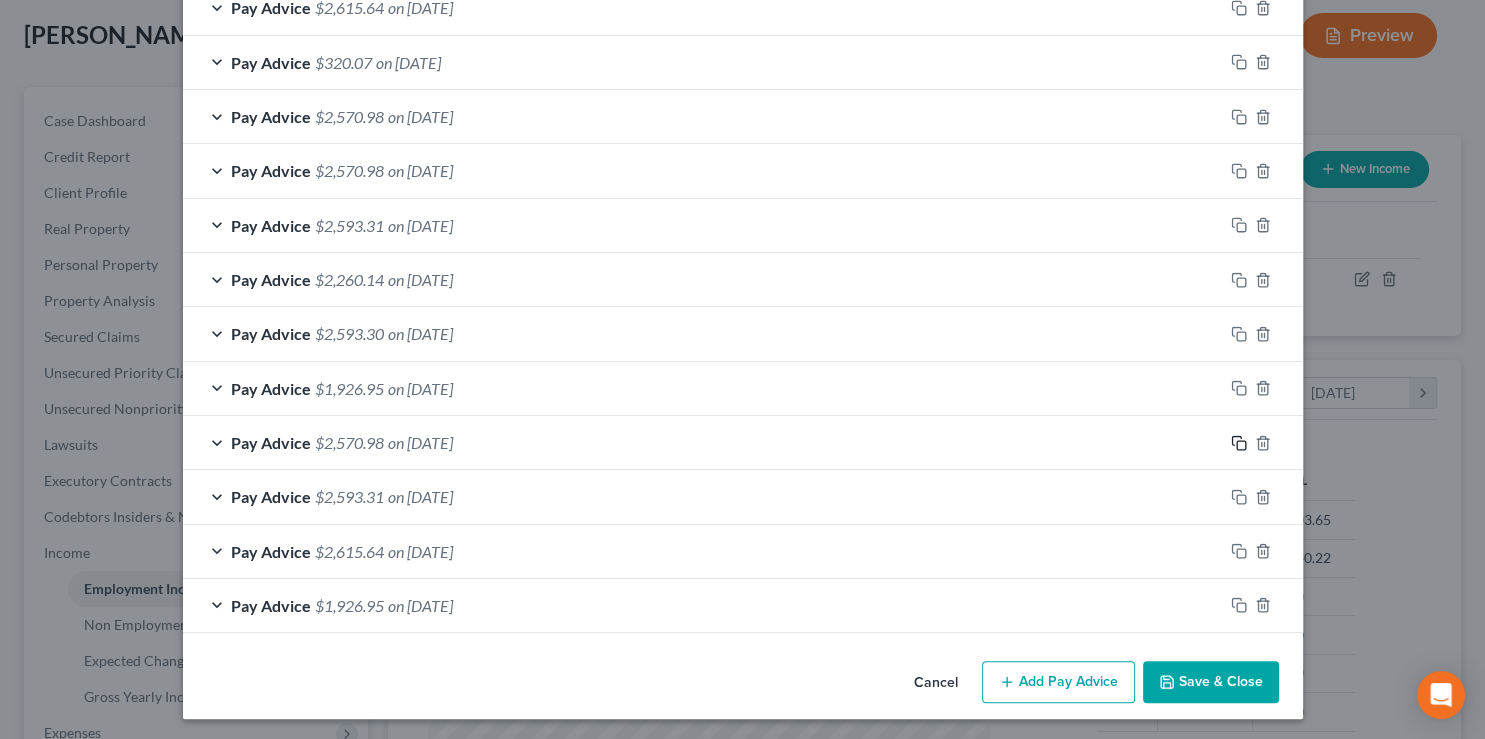 click 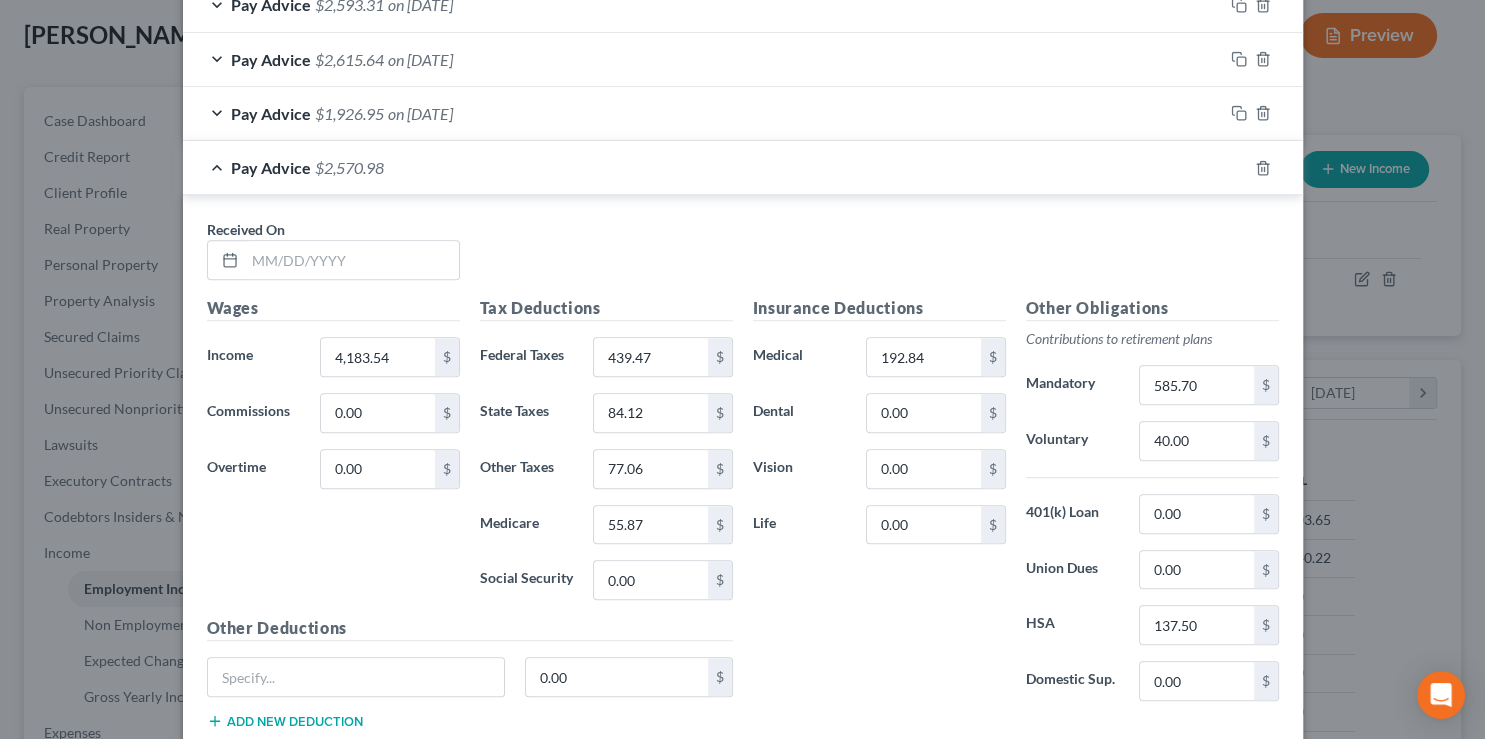 scroll, scrollTop: 1199, scrollLeft: 0, axis: vertical 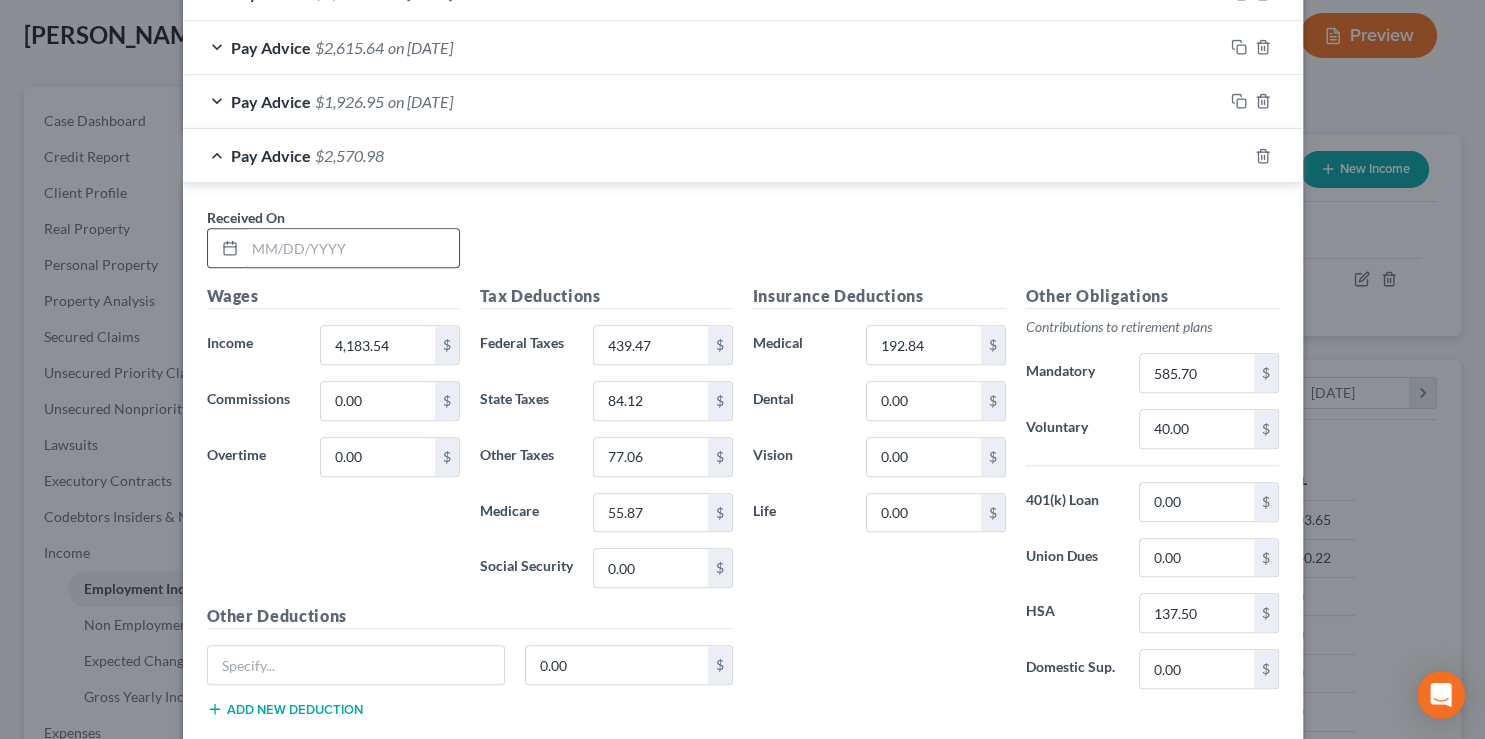 click at bounding box center [352, 248] 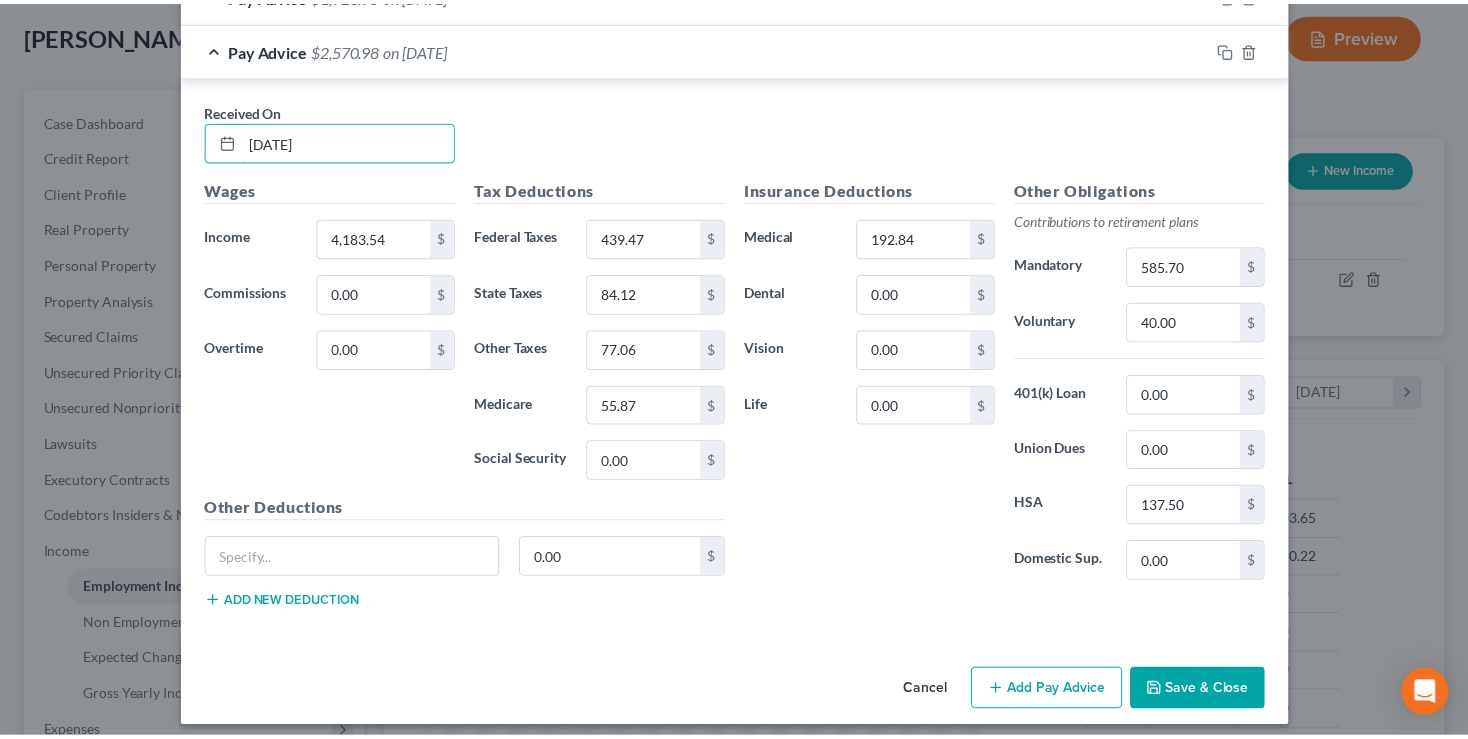 scroll, scrollTop: 1312, scrollLeft: 0, axis: vertical 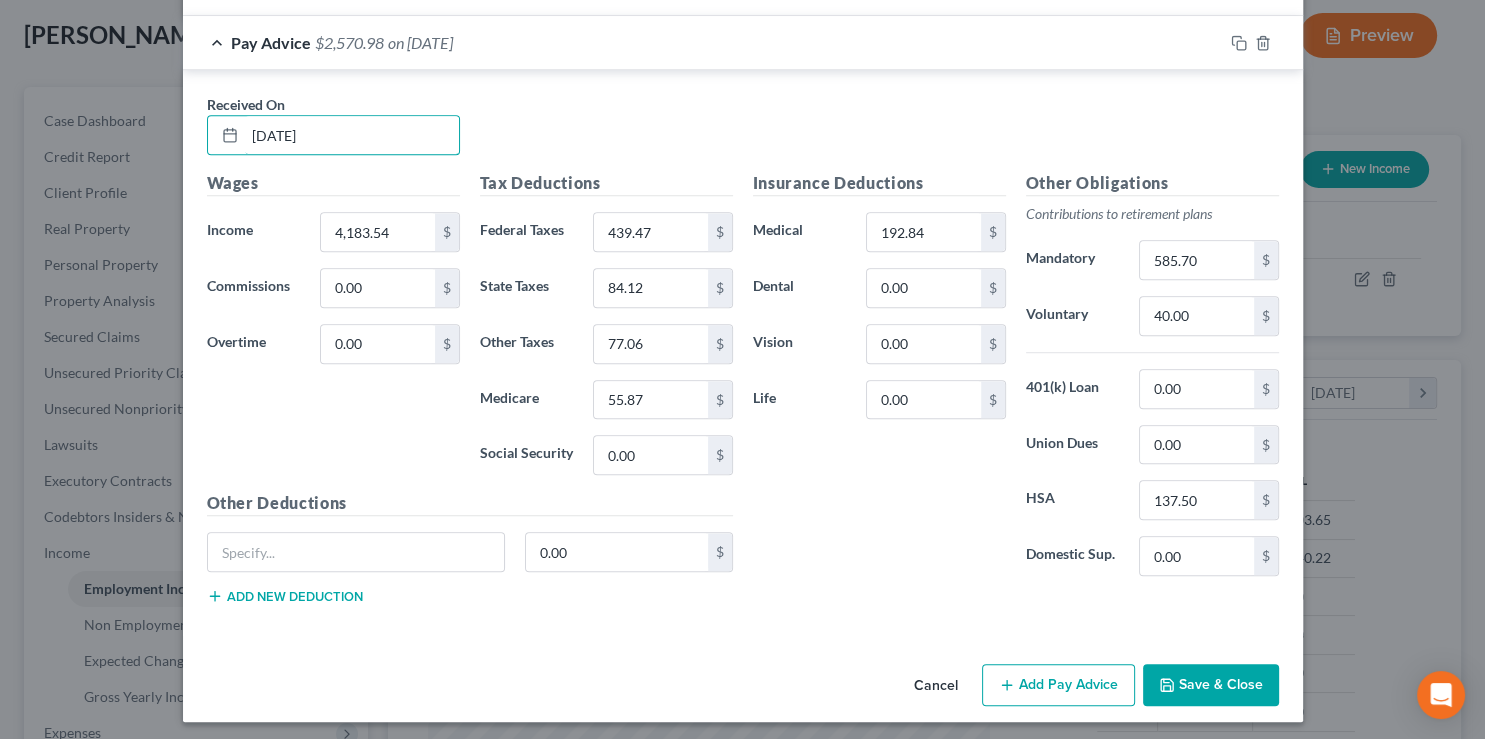 type on "6/24/25" 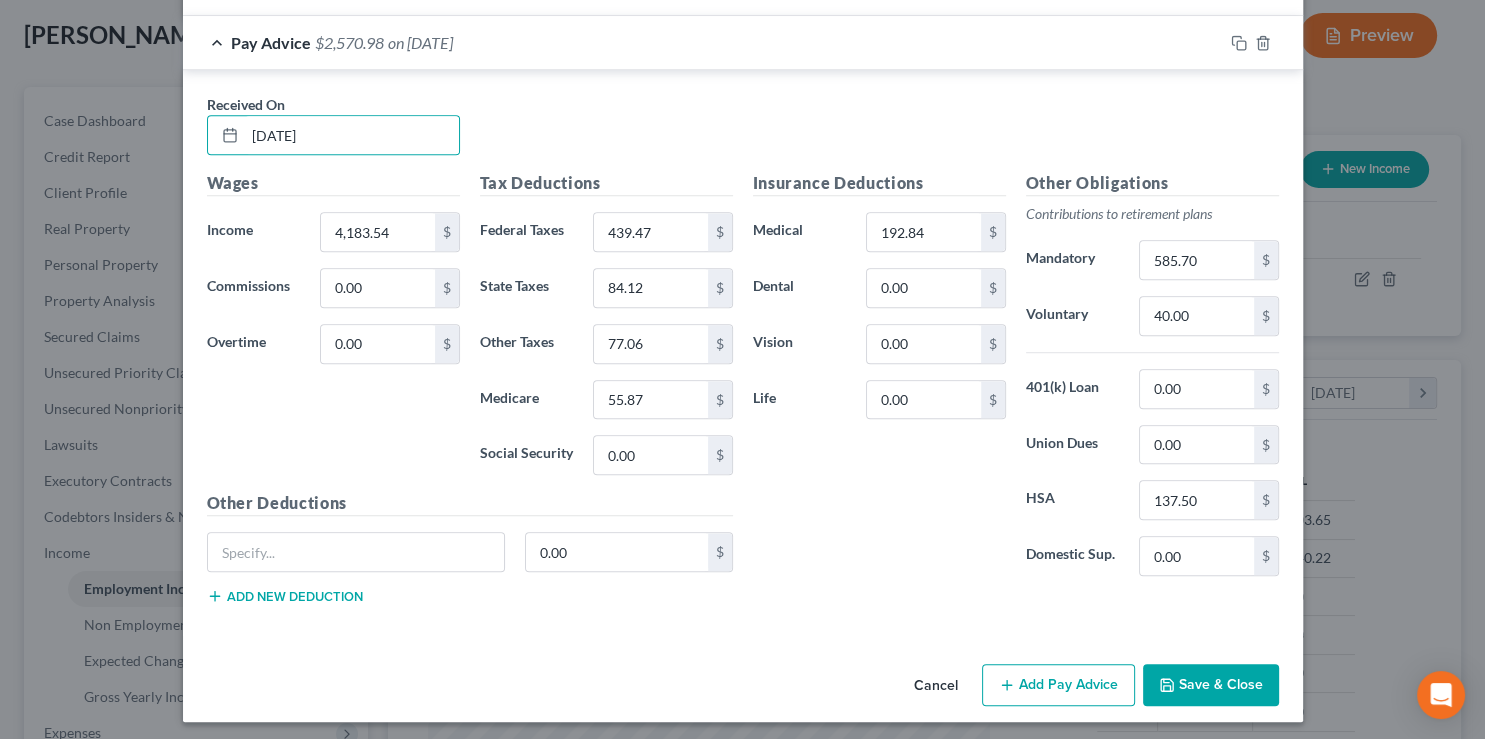 click on "Save & Close" at bounding box center [1211, 685] 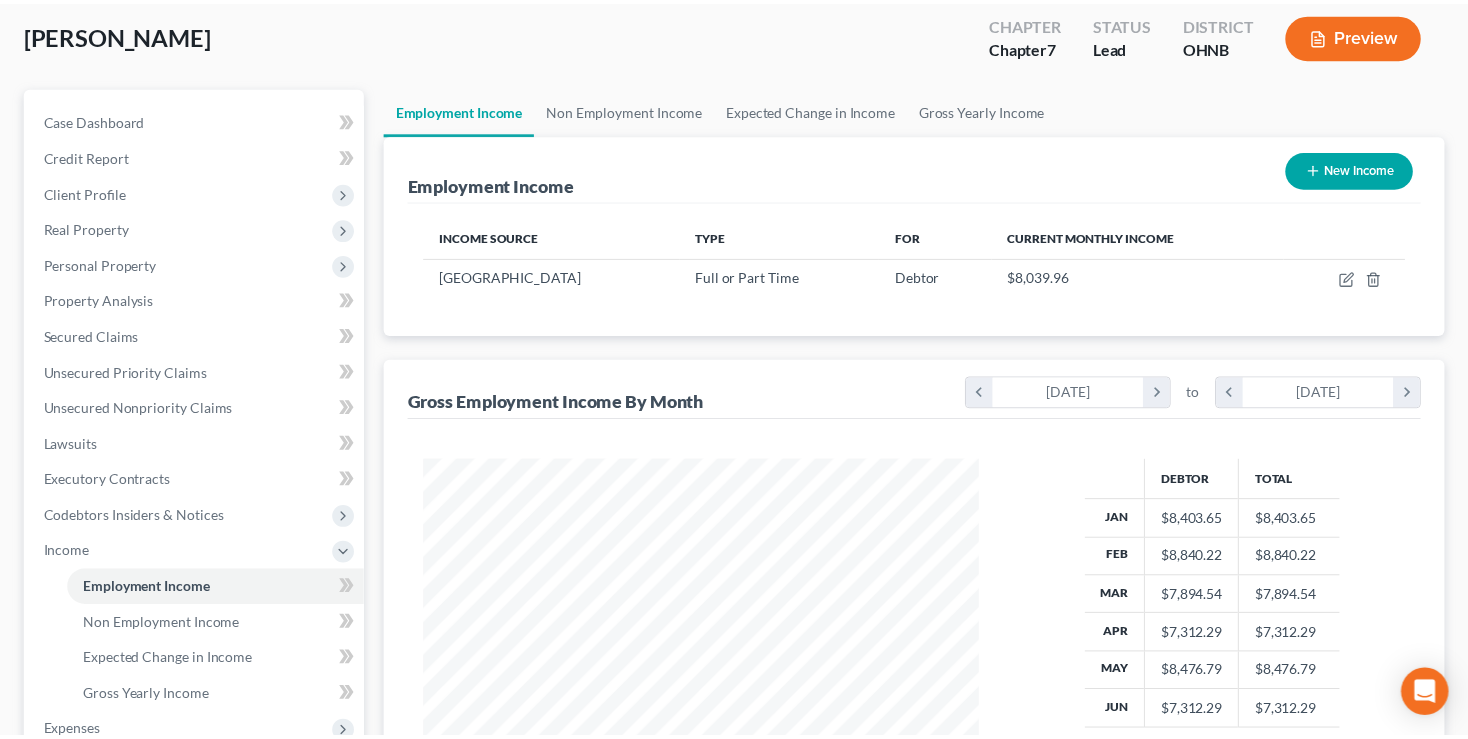 scroll, scrollTop: 358, scrollLeft: 595, axis: both 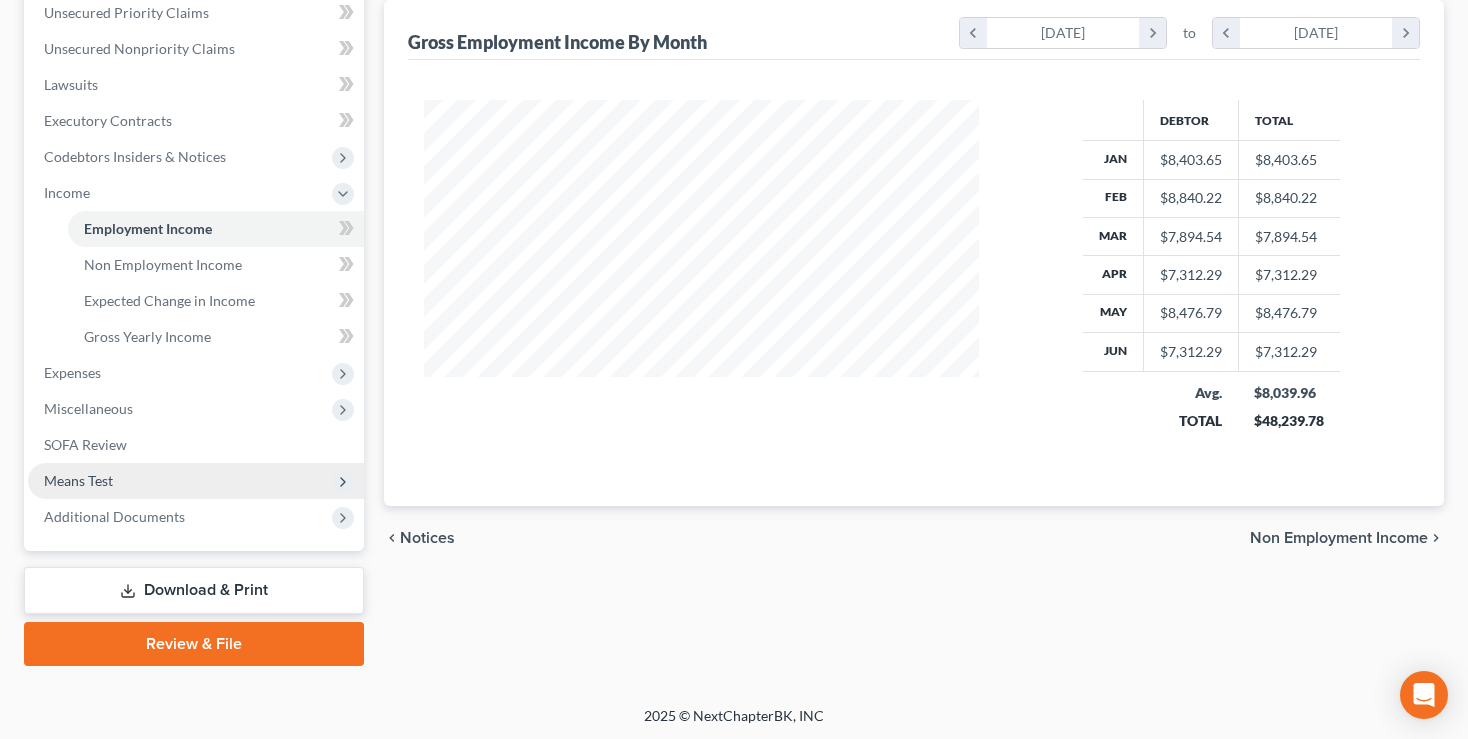 click on "Means Test" at bounding box center [78, 480] 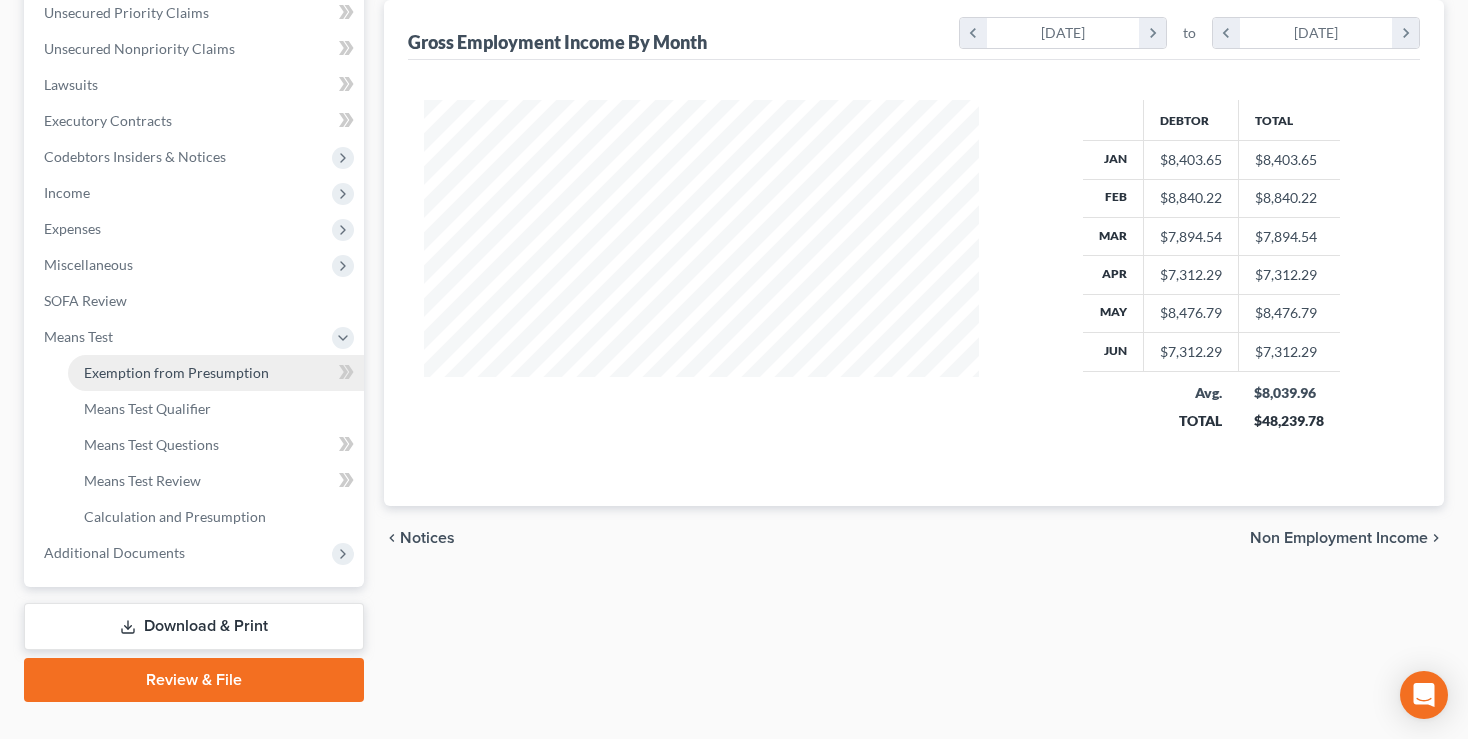 click on "Exemption from Presumption" at bounding box center (176, 372) 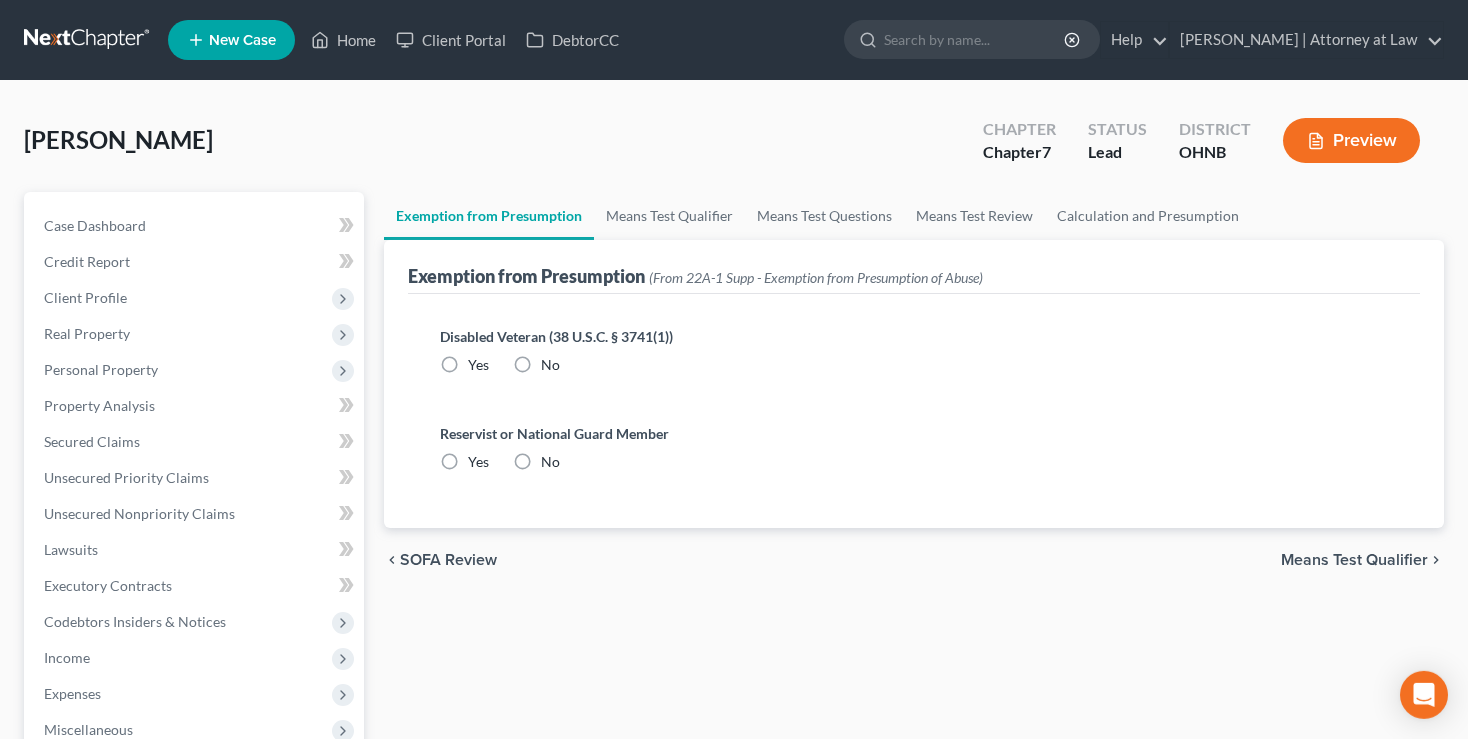 scroll, scrollTop: 0, scrollLeft: 0, axis: both 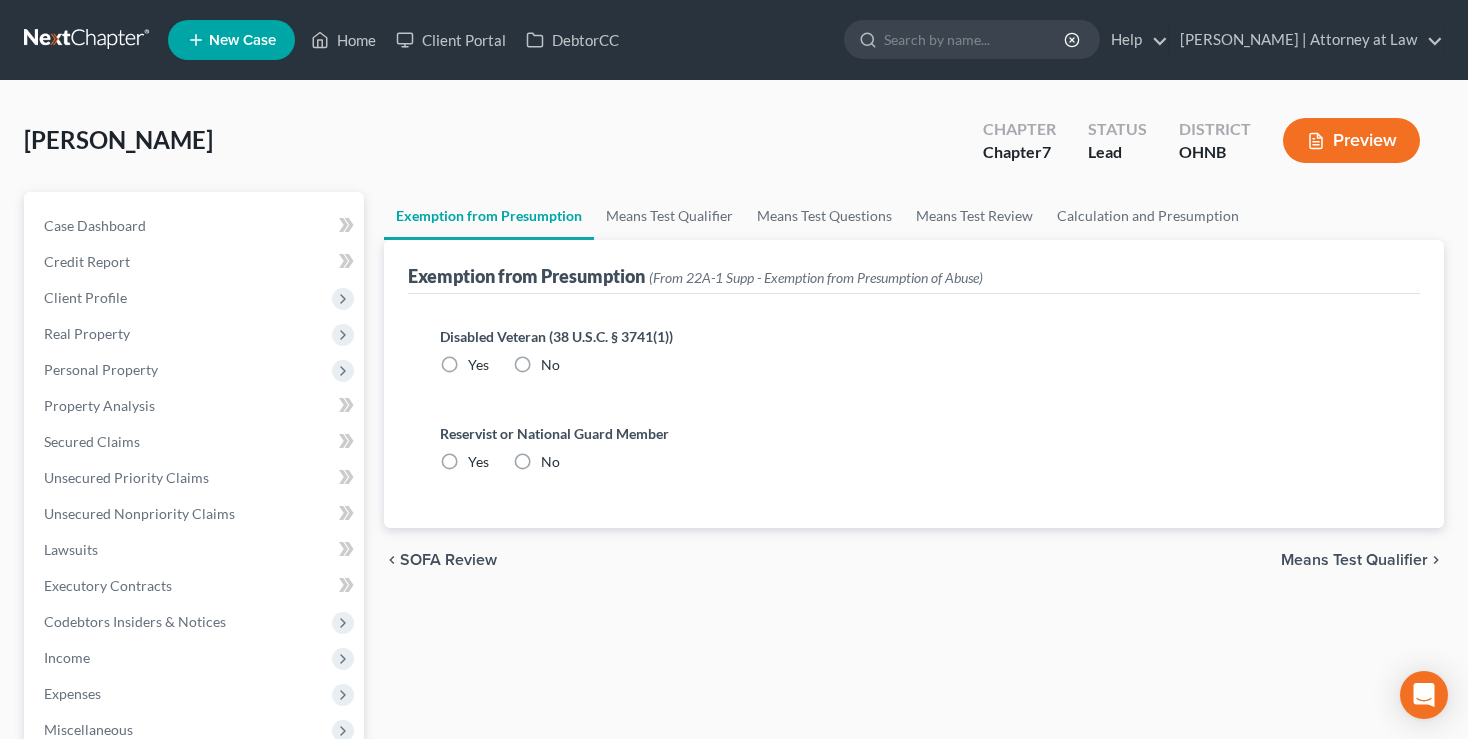 click on "No" at bounding box center (550, 365) 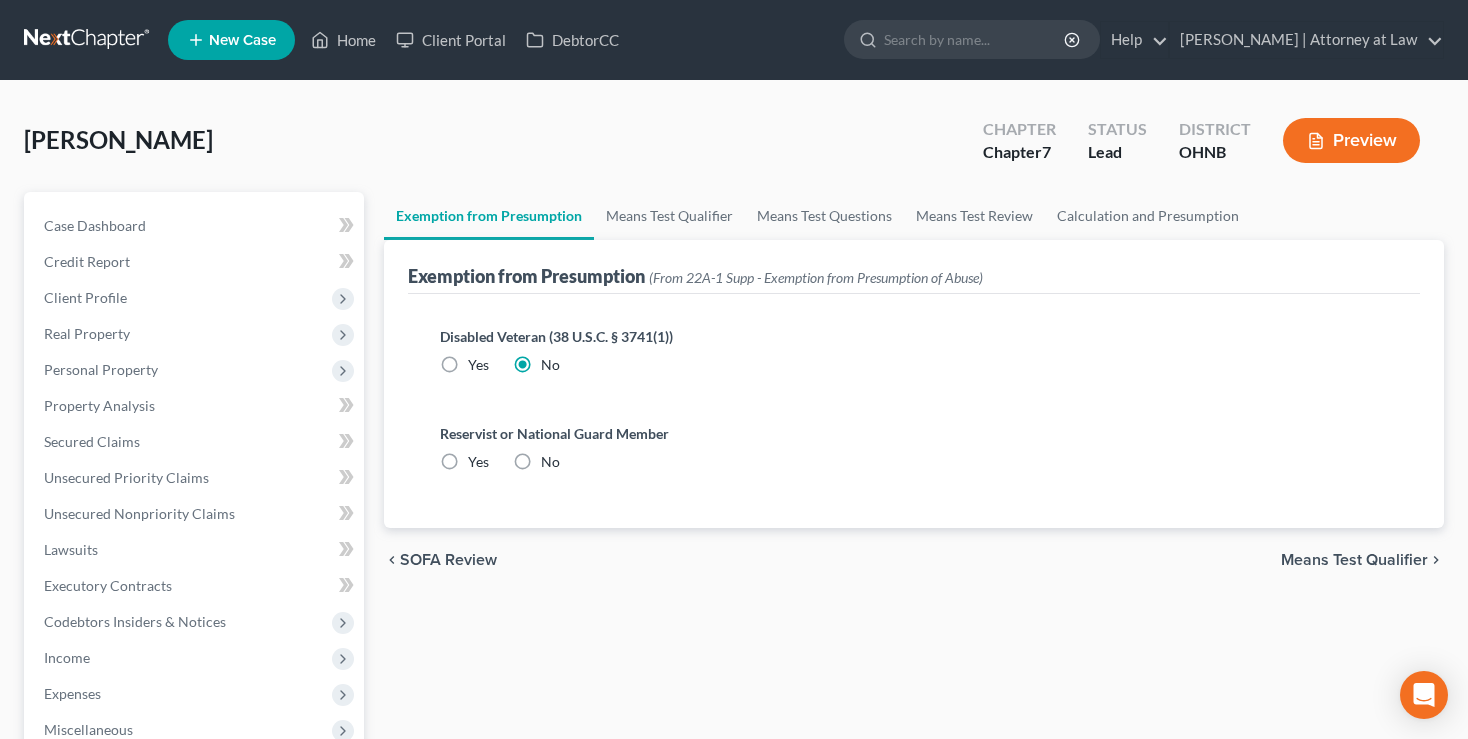 click on "No" at bounding box center [550, 462] 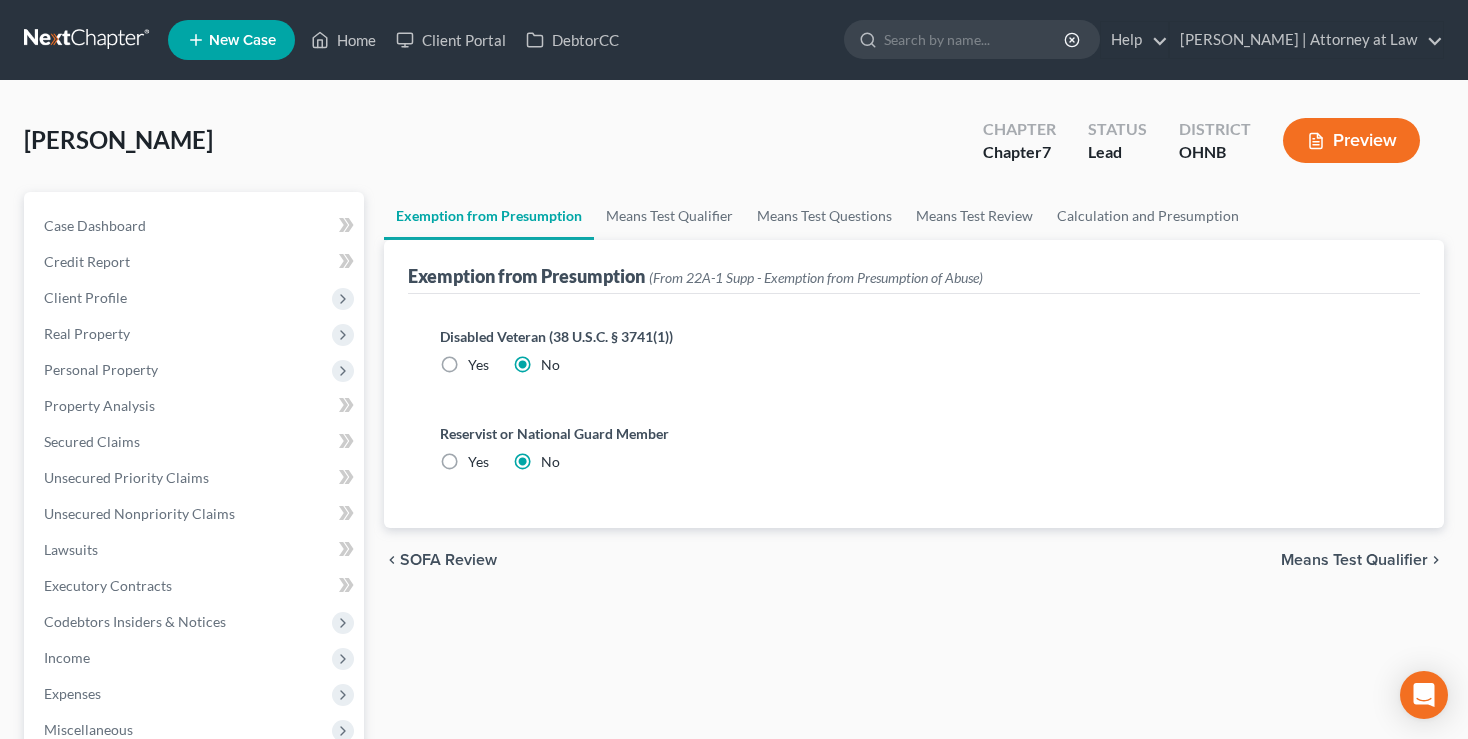 click on "Means Test Qualifier" at bounding box center [1354, 560] 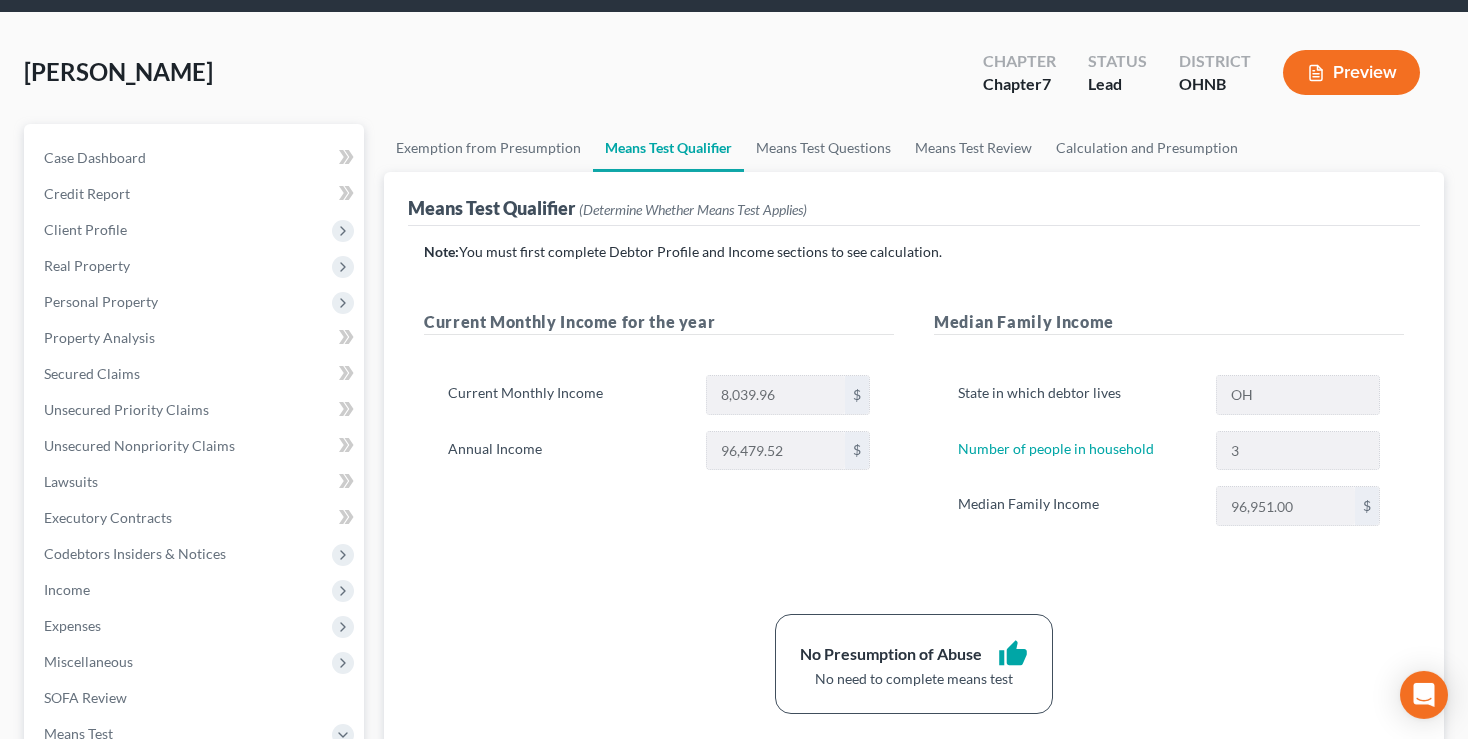 scroll, scrollTop: 105, scrollLeft: 0, axis: vertical 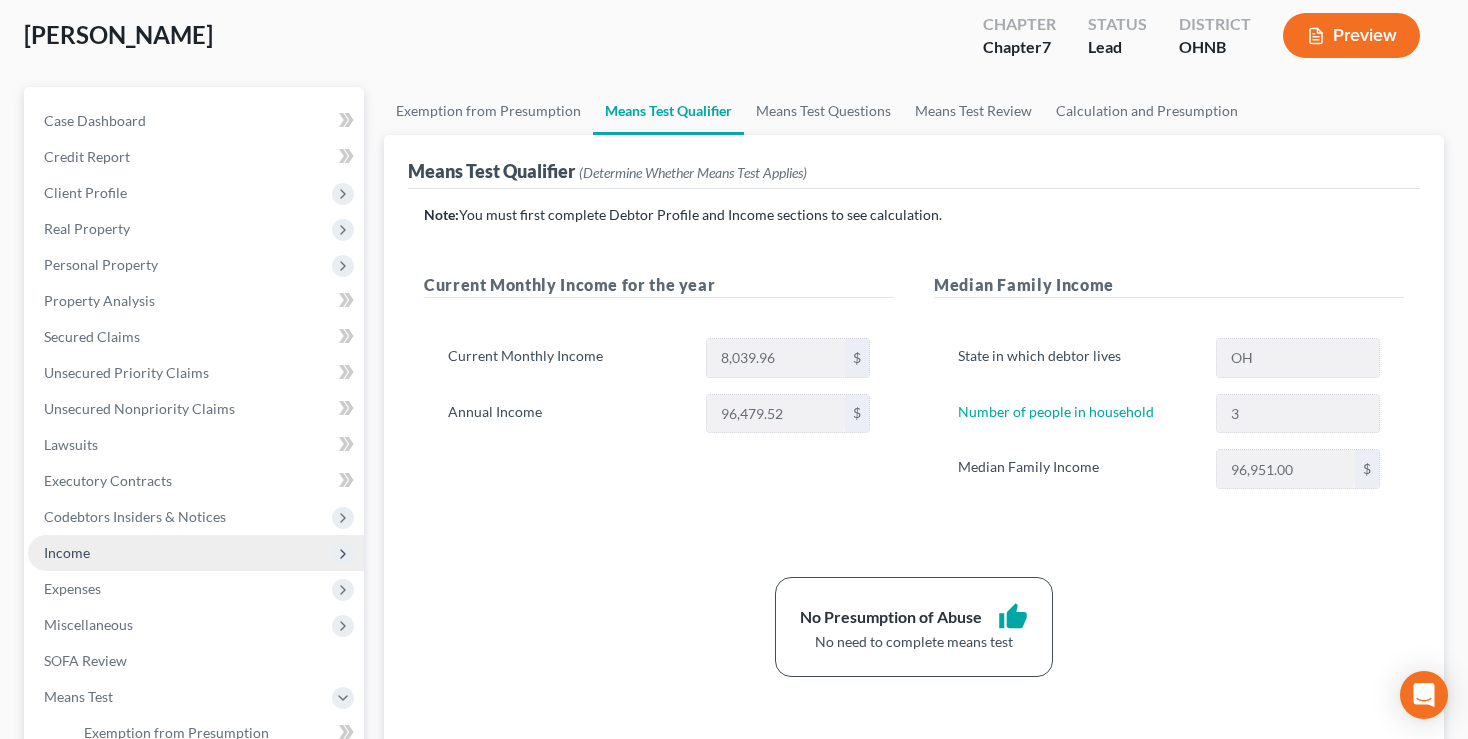 click on "Income" at bounding box center [67, 552] 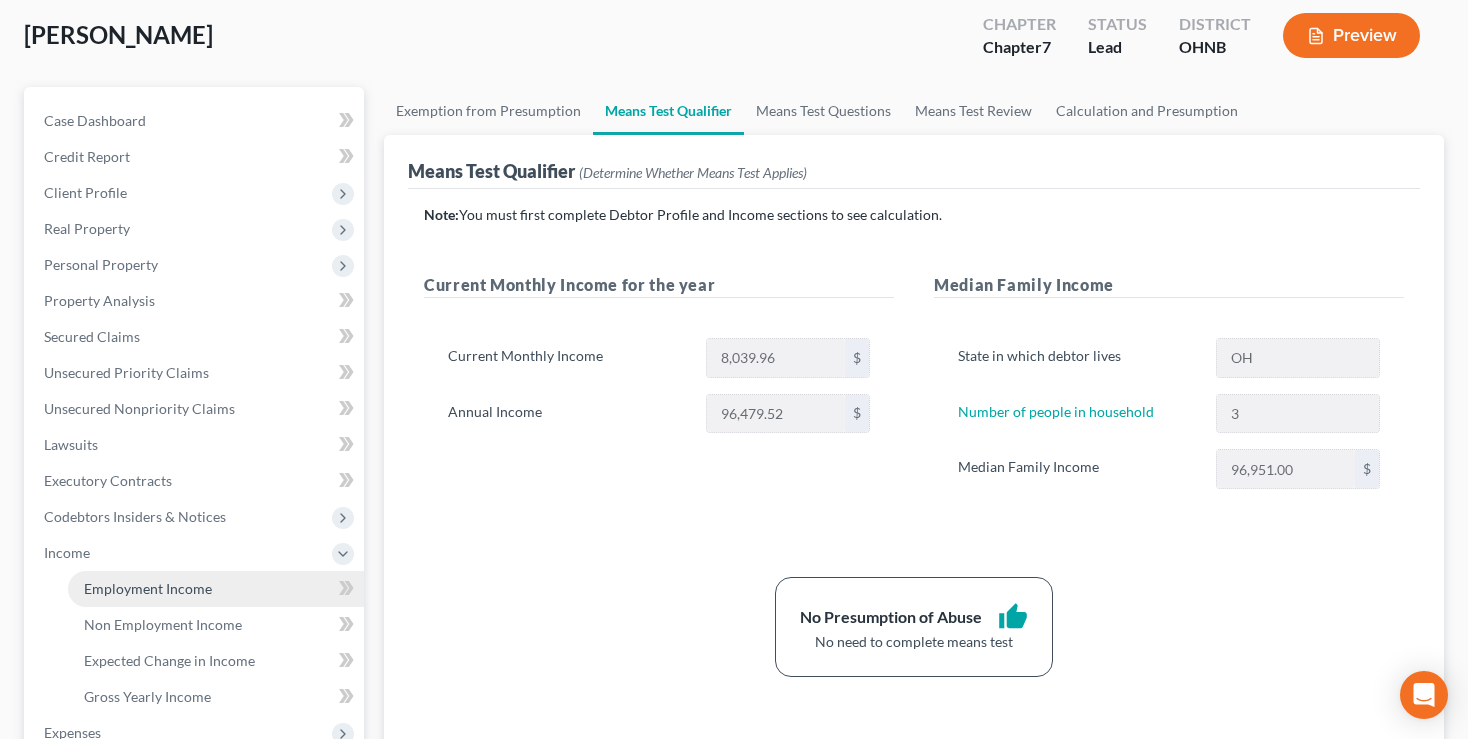 click on "Employment Income" at bounding box center (148, 588) 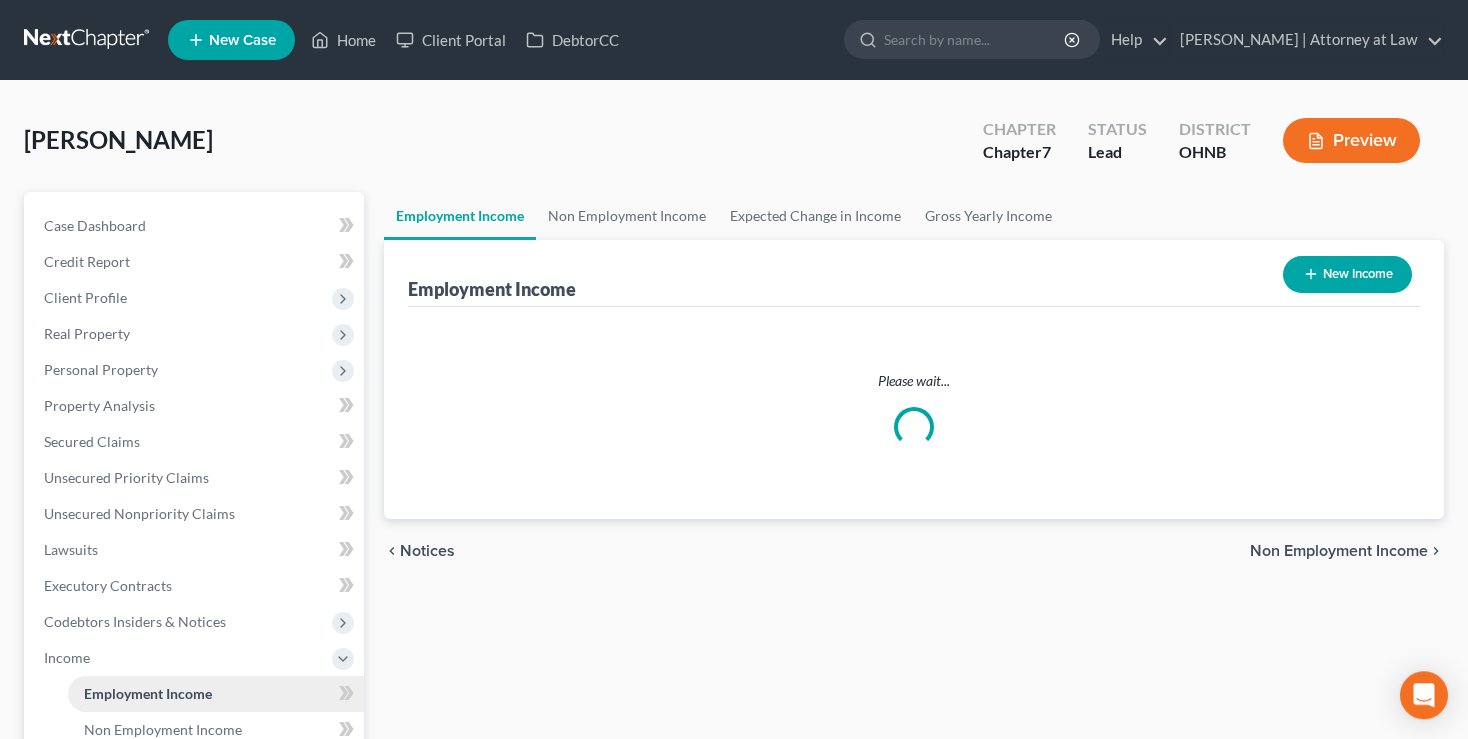 scroll, scrollTop: 0, scrollLeft: 0, axis: both 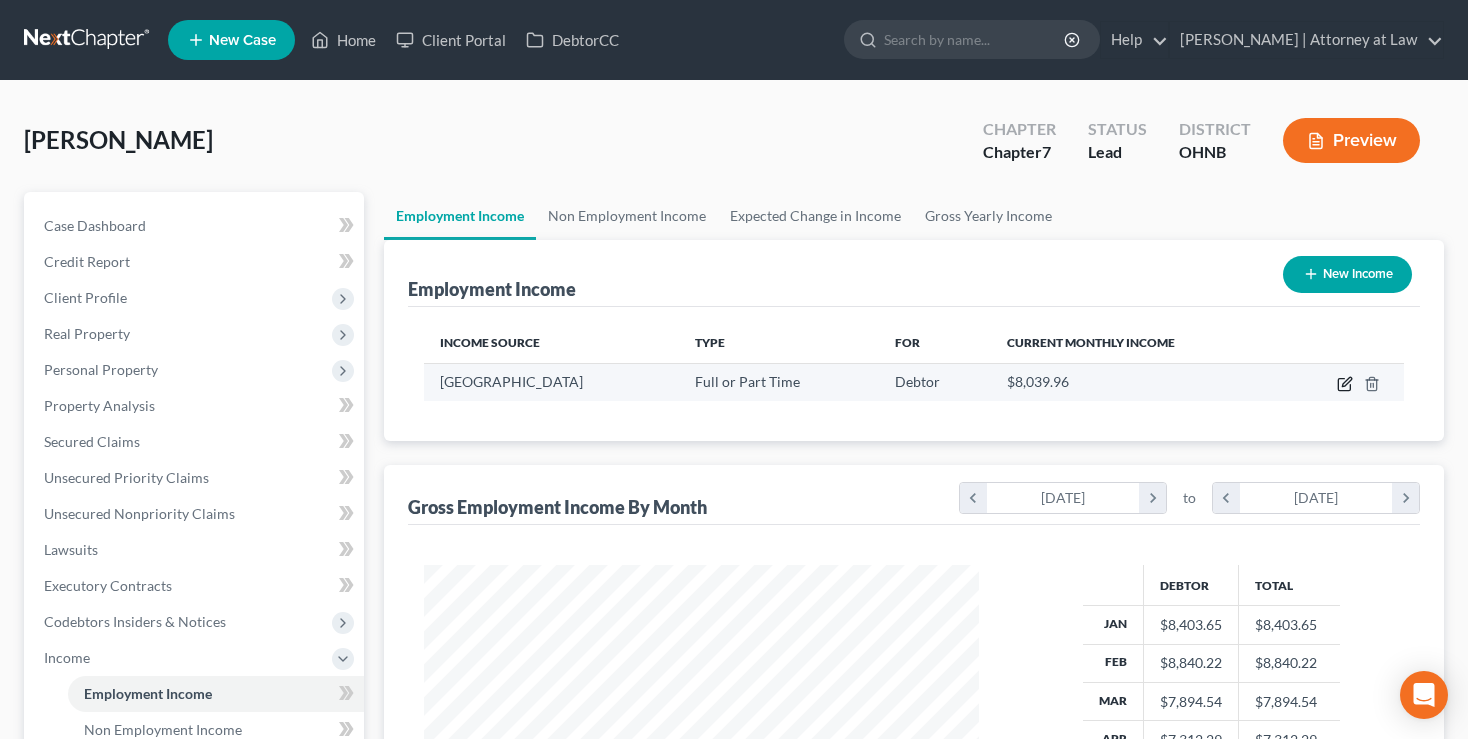 click 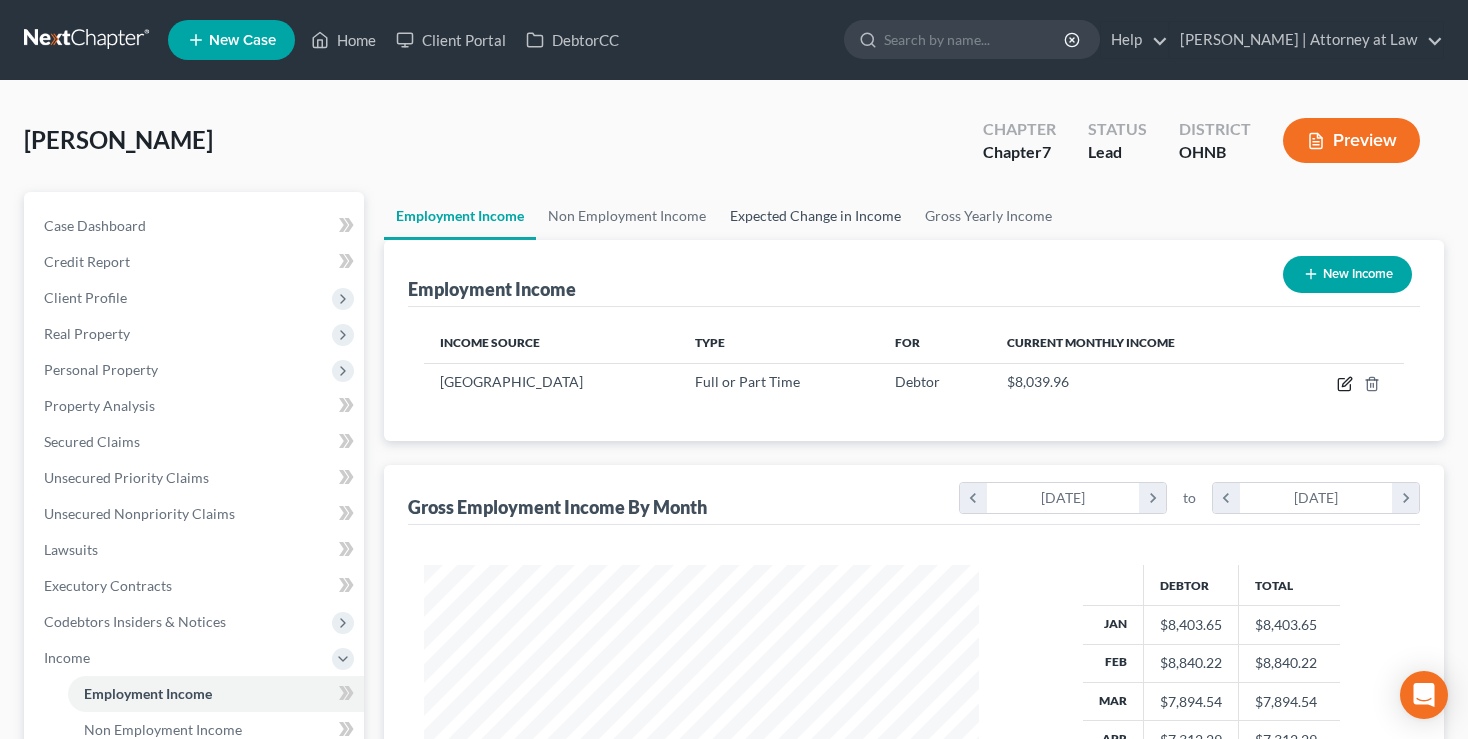select on "0" 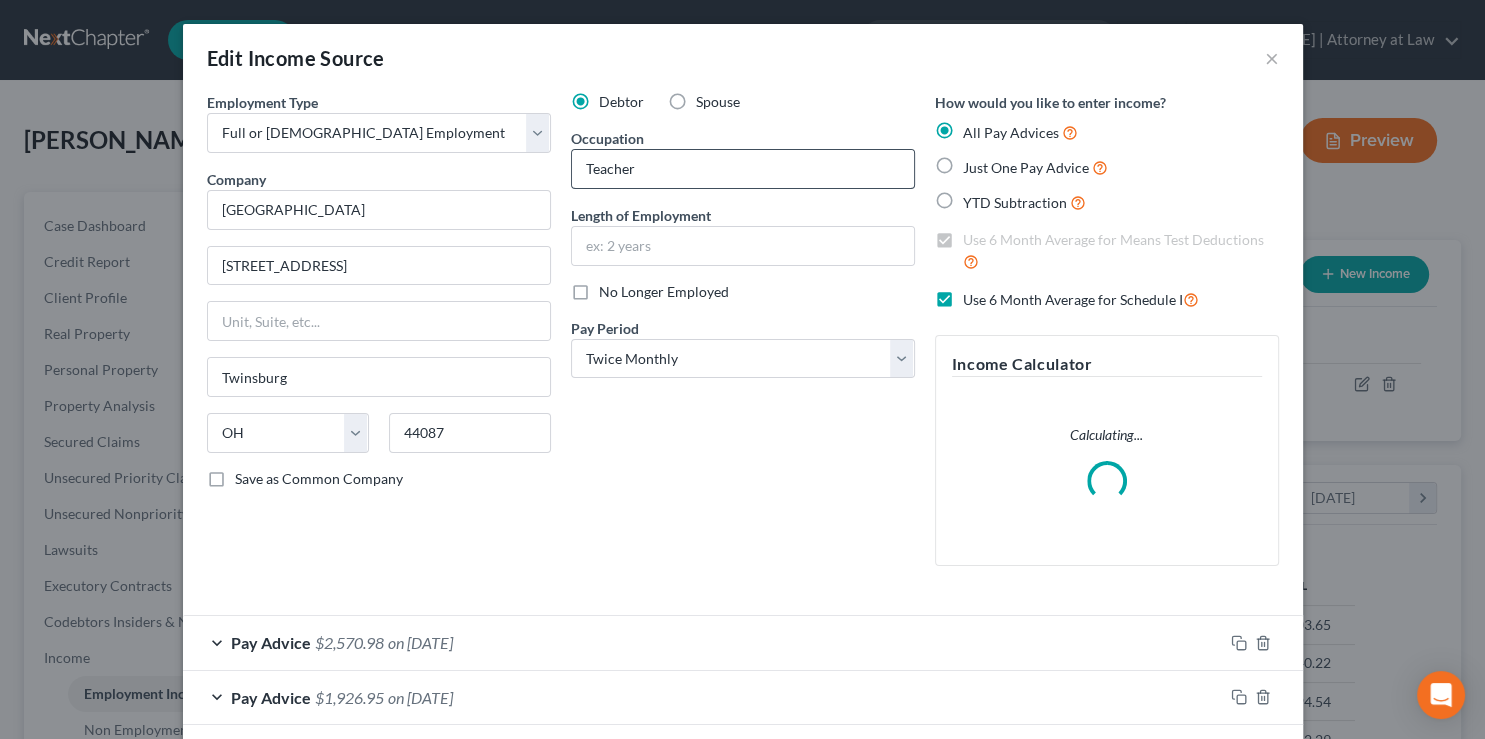 scroll, scrollTop: 999643, scrollLeft: 999398, axis: both 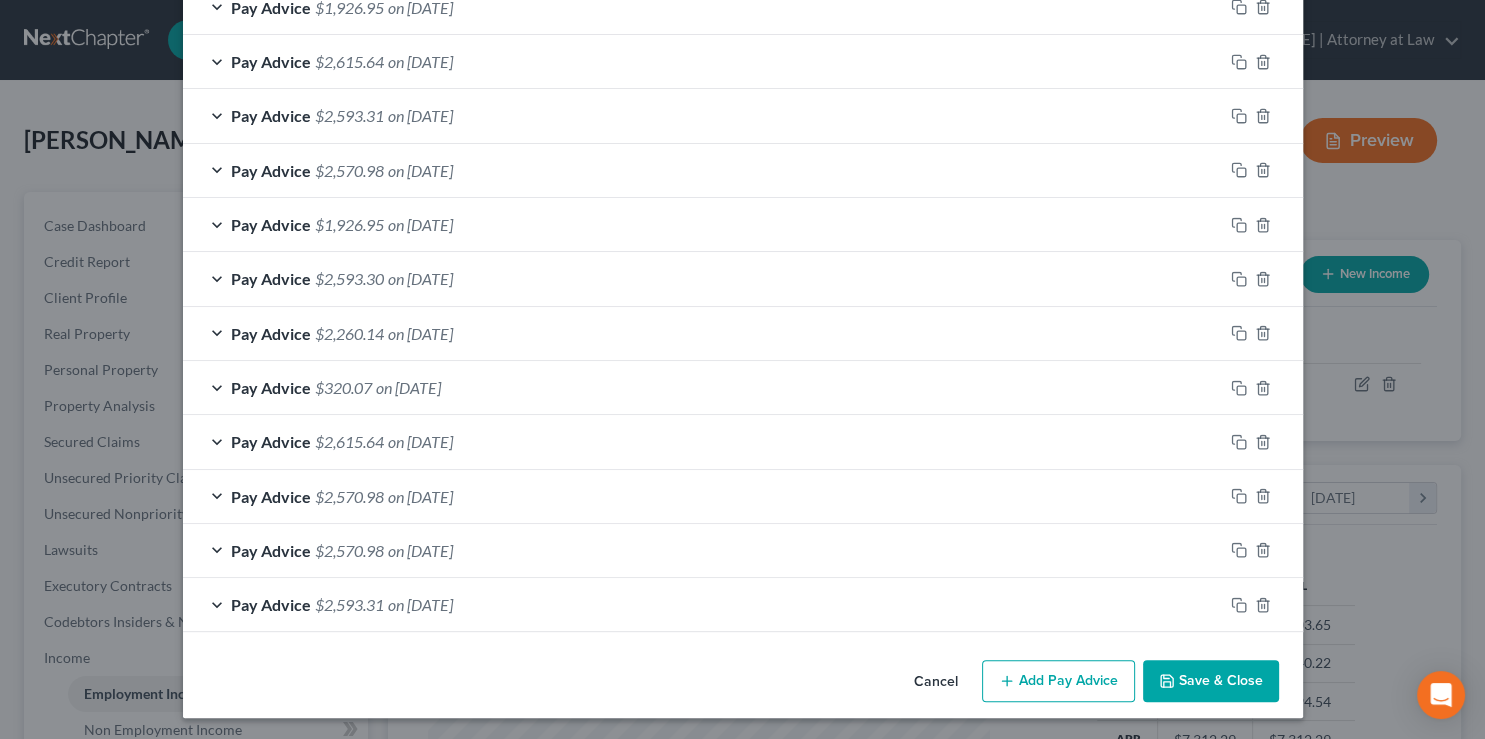 click on "Pay Advice $2,570.98 on 01/14/2025" at bounding box center [703, 550] 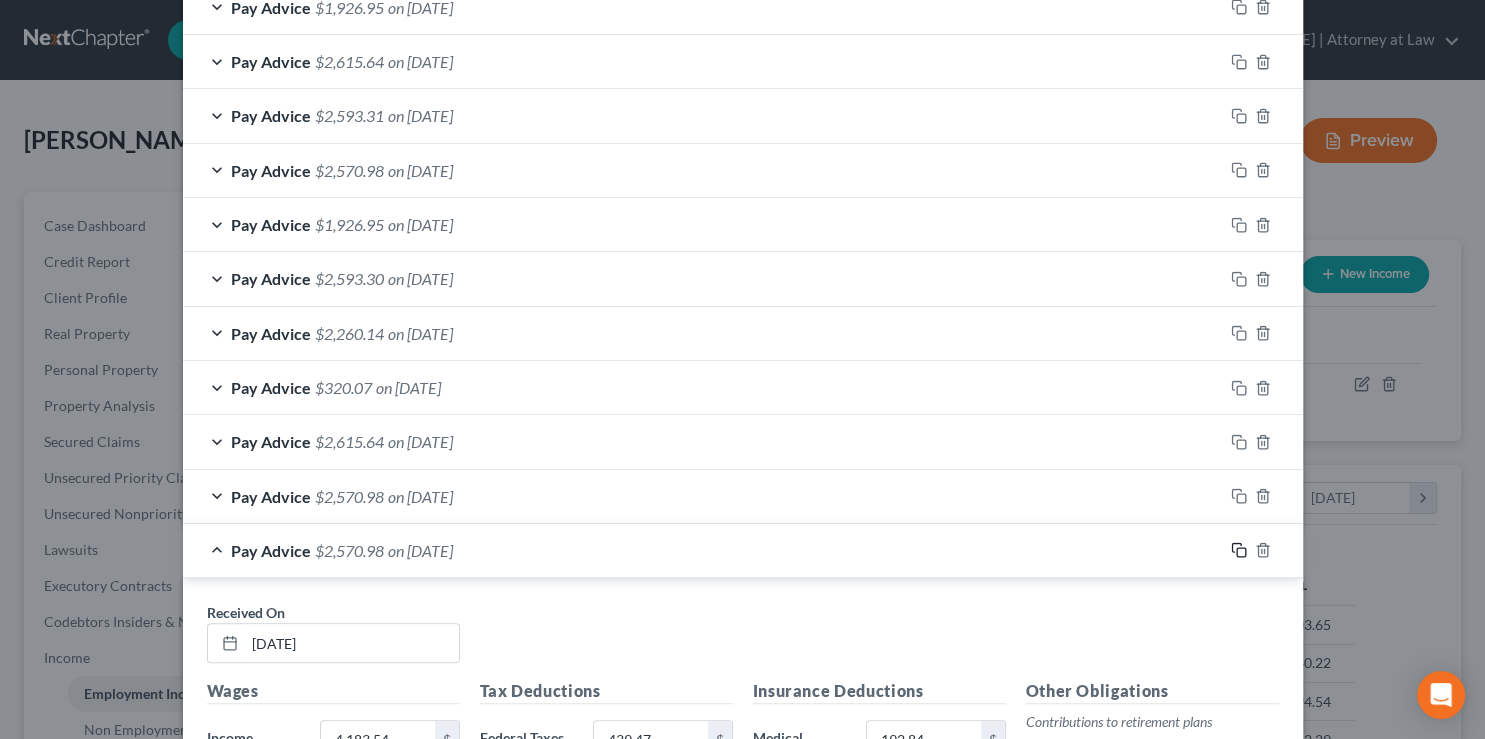 click 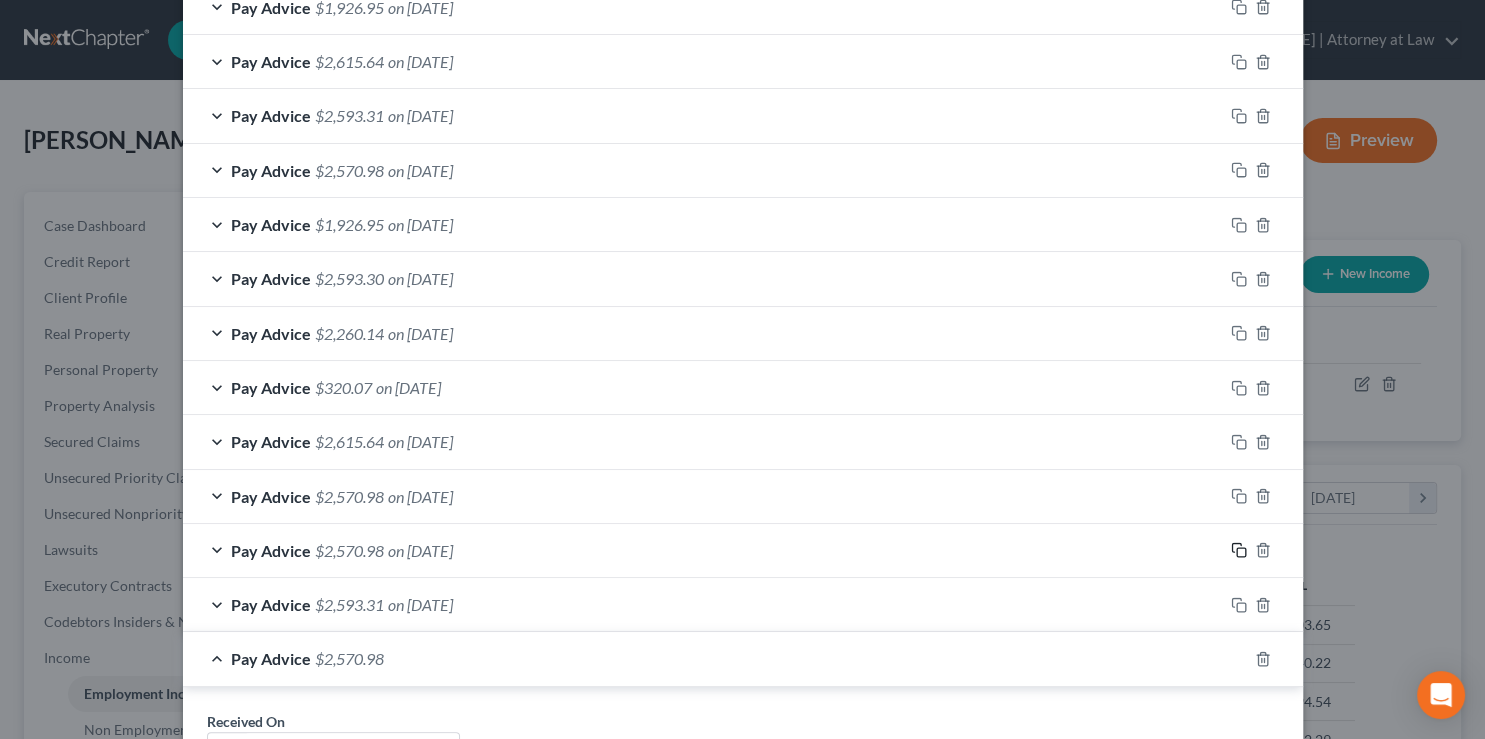 scroll, scrollTop: 1254, scrollLeft: 0, axis: vertical 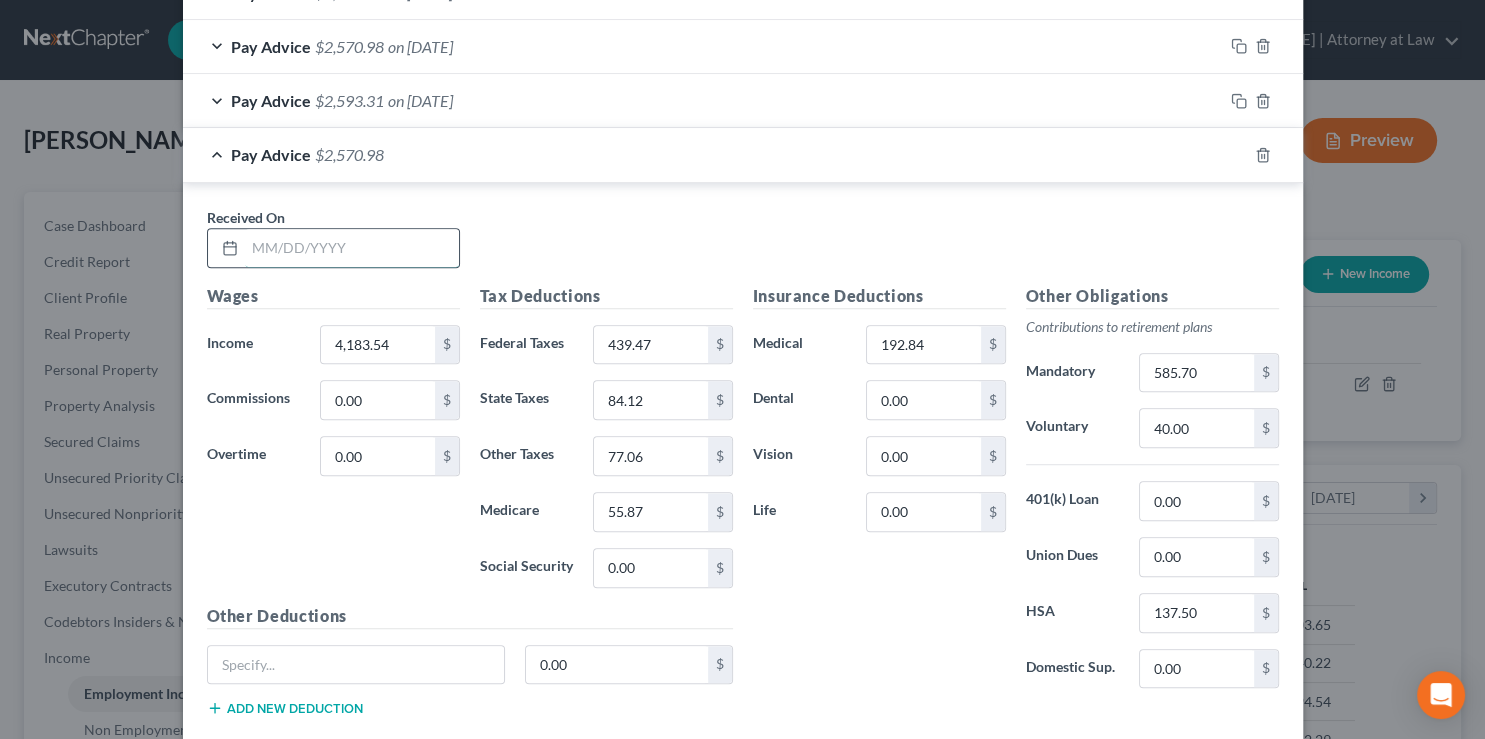 click at bounding box center [352, 248] 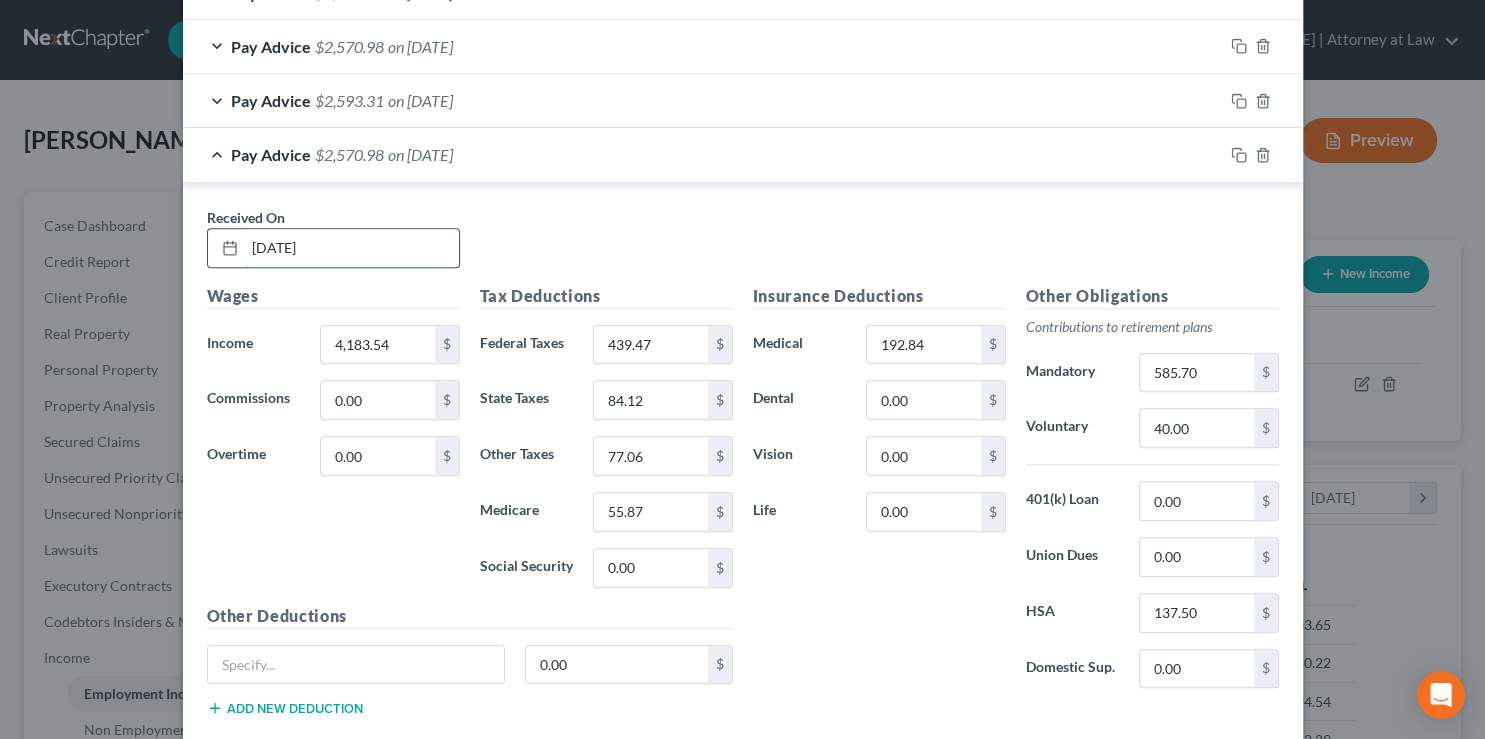 type on "7/9/25" 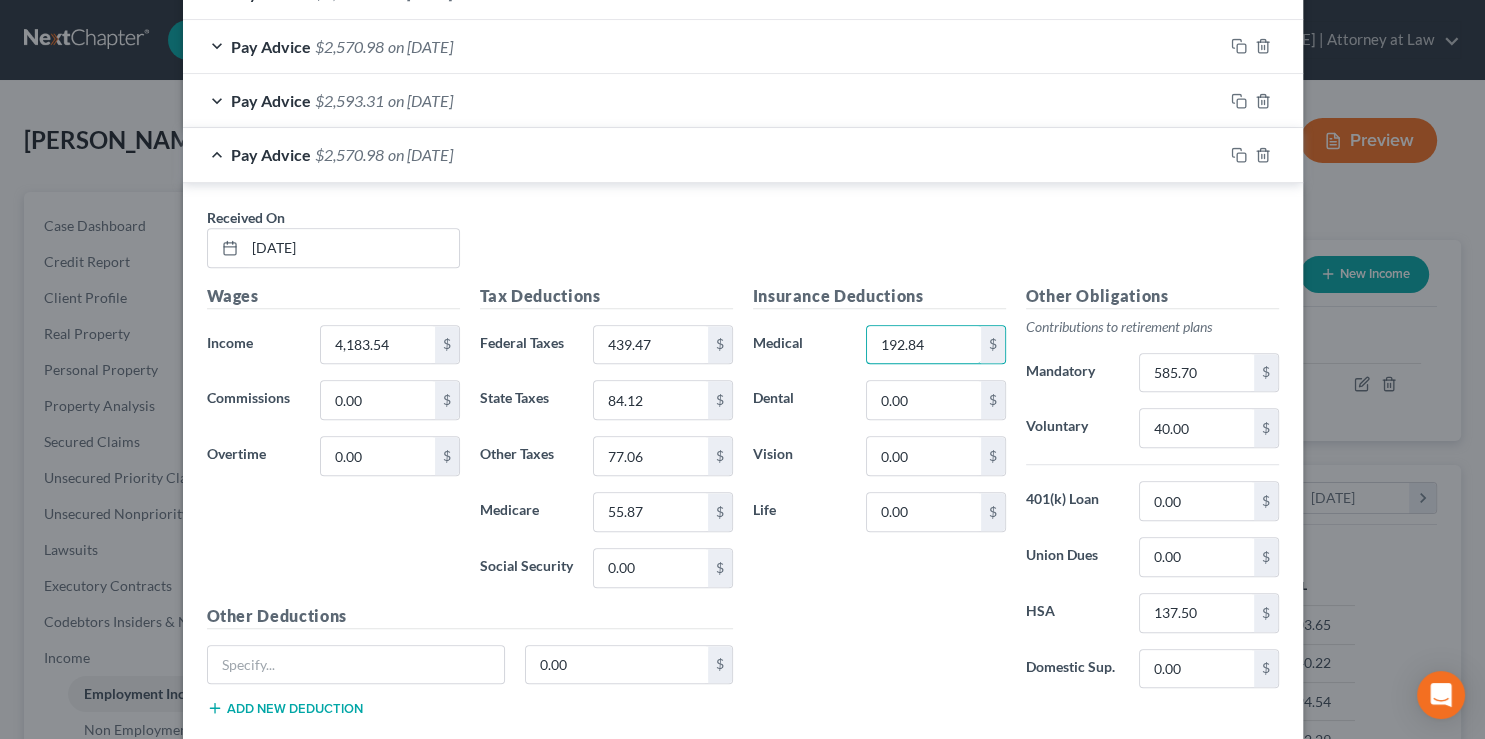 drag, startPoint x: 928, startPoint y: 339, endPoint x: 799, endPoint y: 322, distance: 130.11533 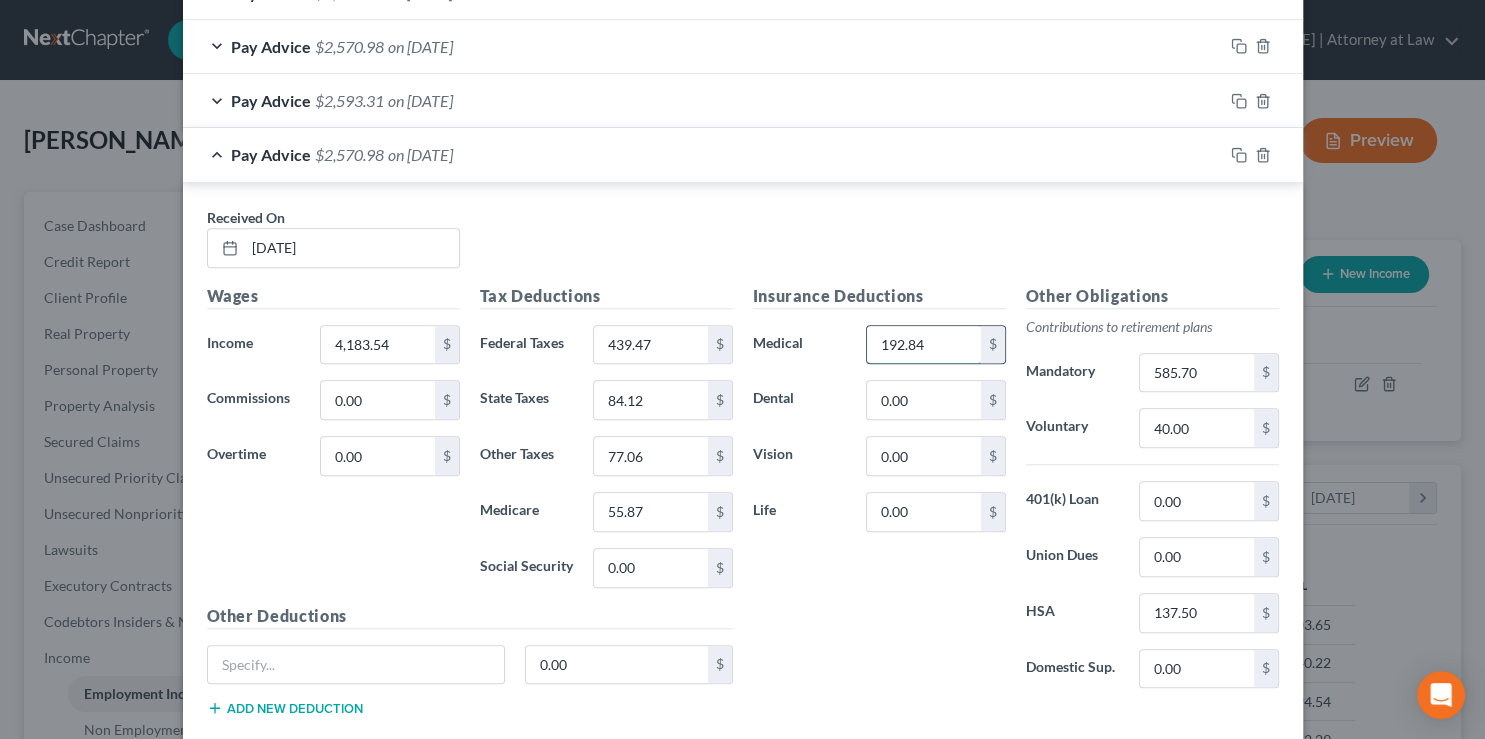 drag, startPoint x: 926, startPoint y: 342, endPoint x: 830, endPoint y: 342, distance: 96 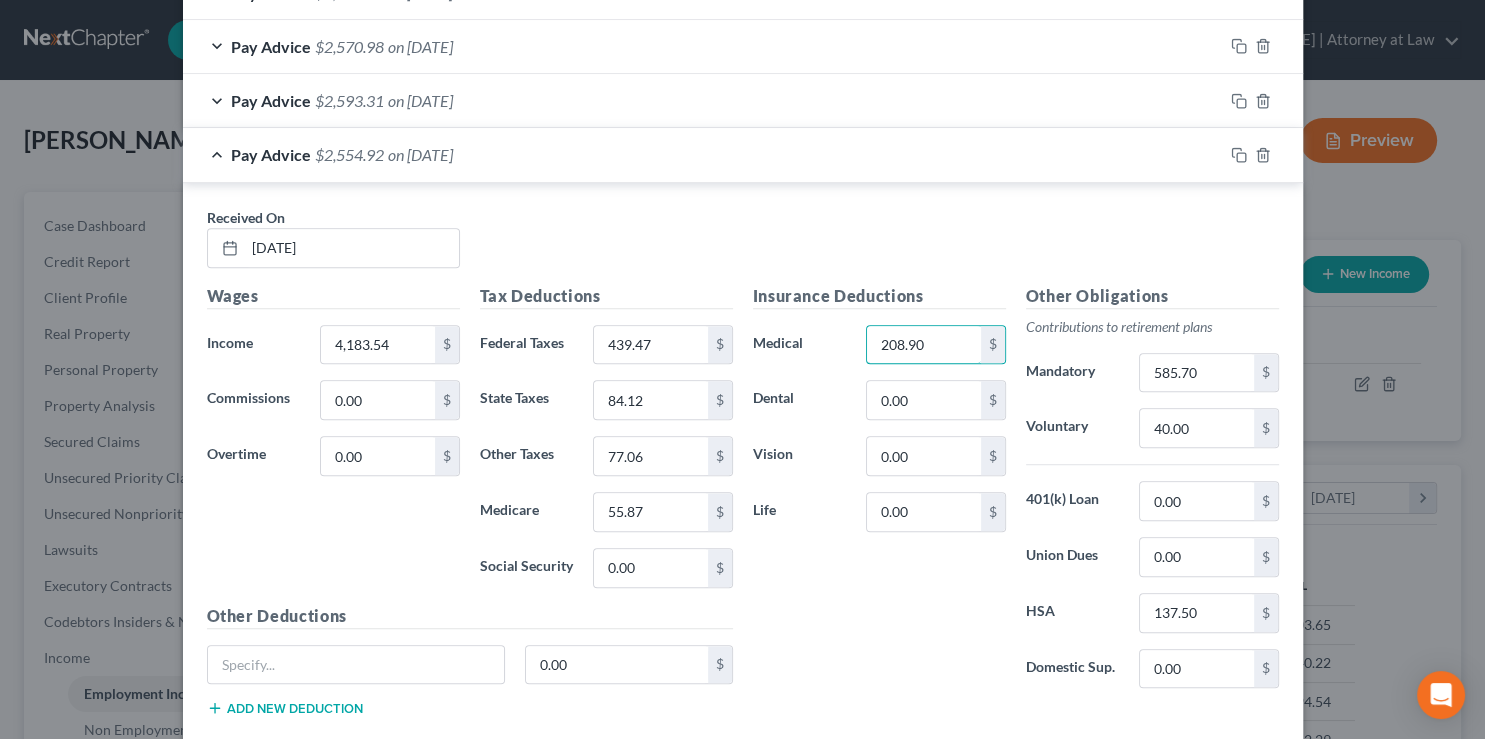 type on "208.90" 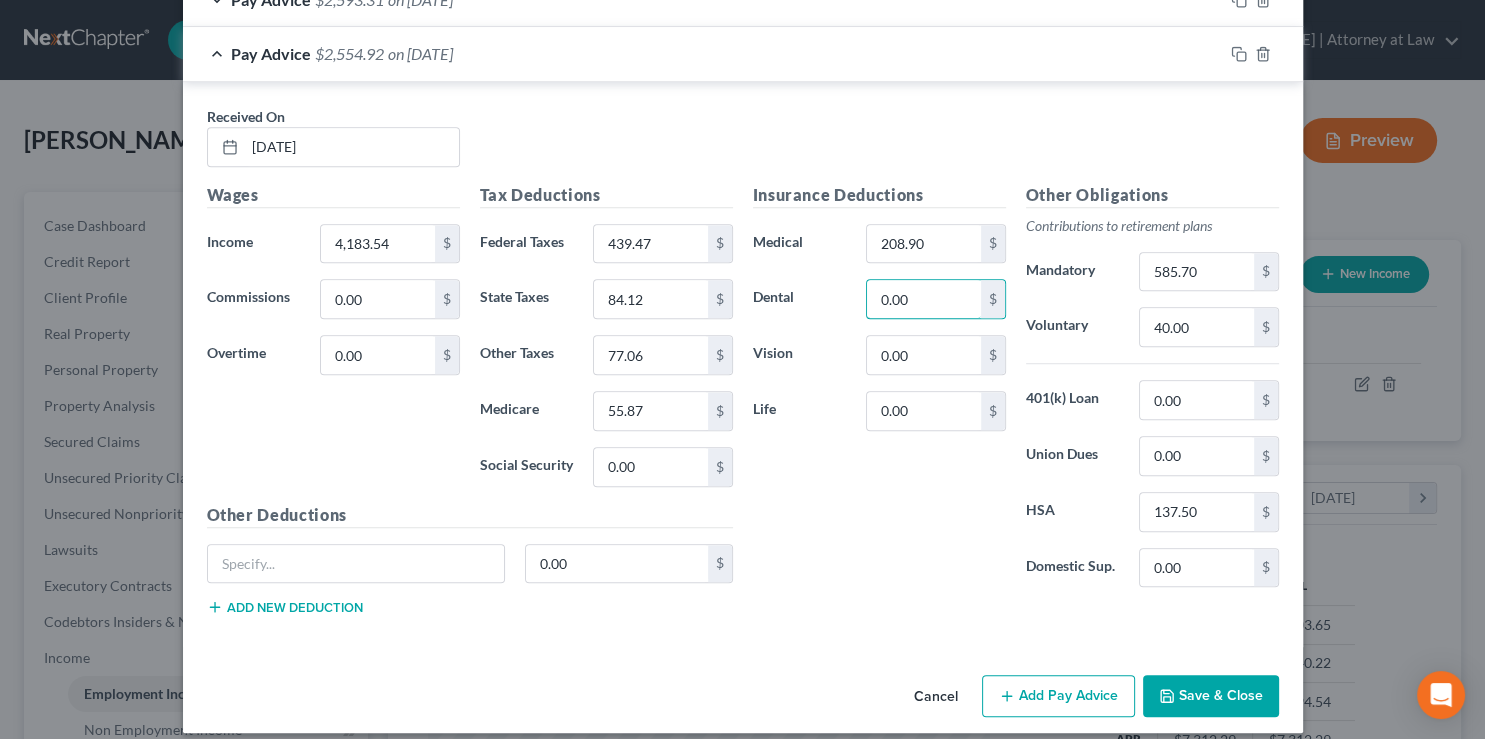 scroll, scrollTop: 1366, scrollLeft: 0, axis: vertical 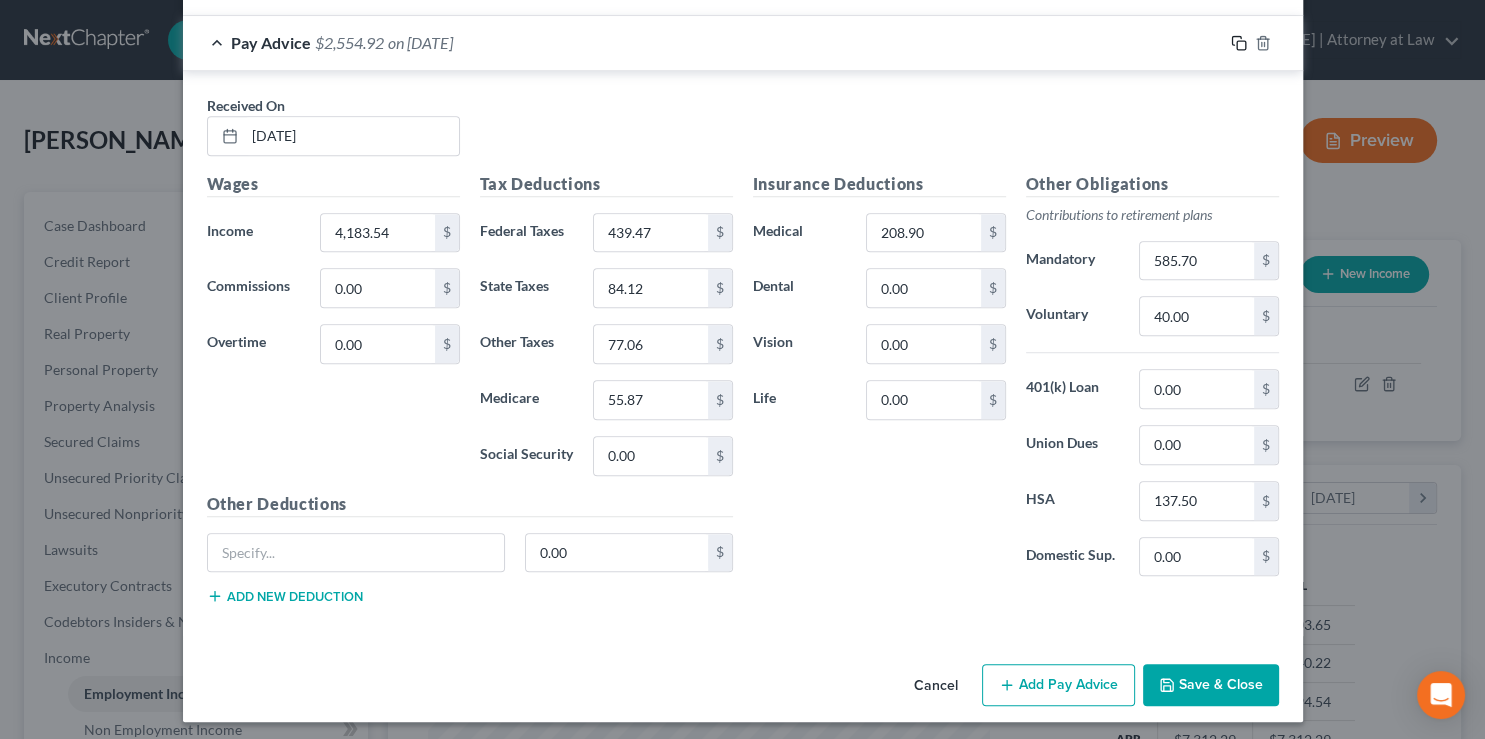 click 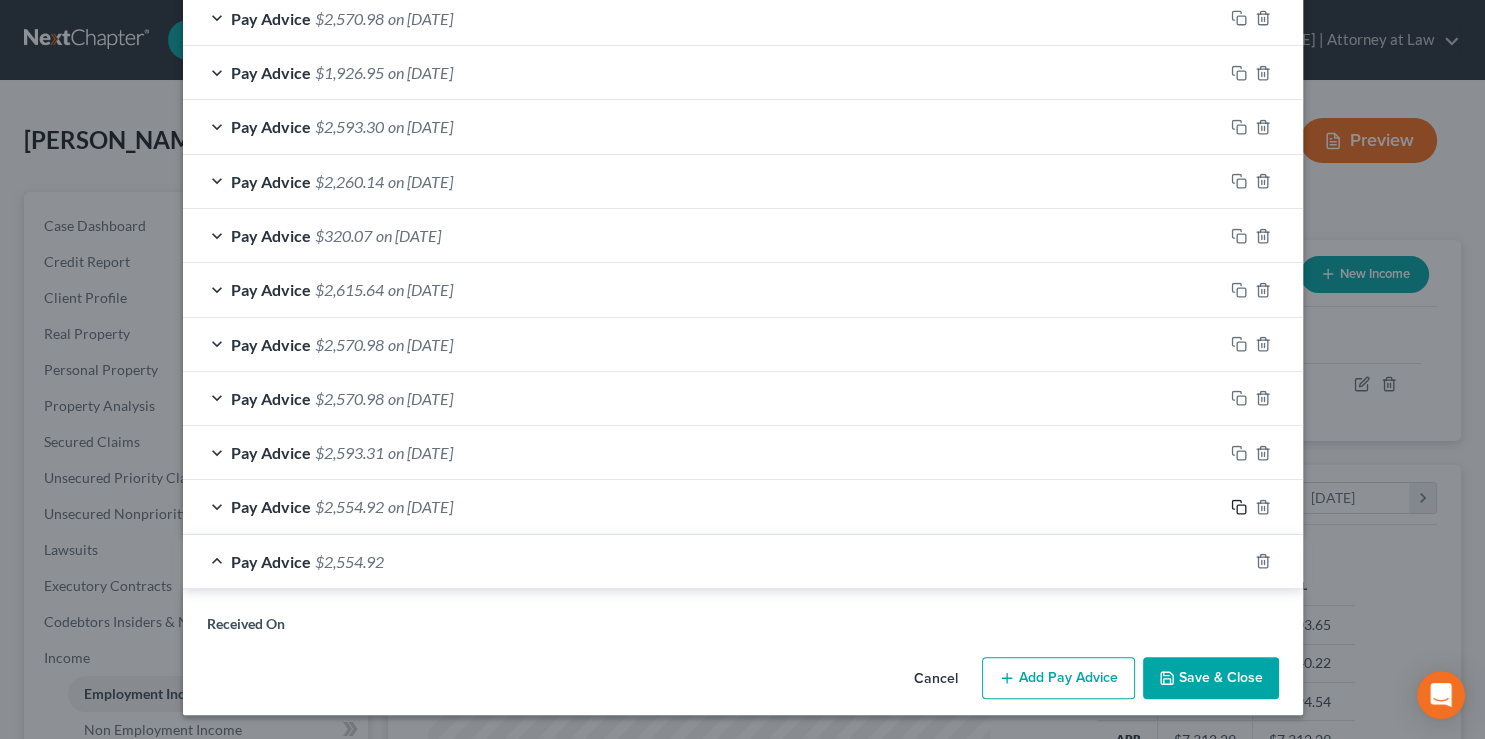 scroll, scrollTop: 889, scrollLeft: 0, axis: vertical 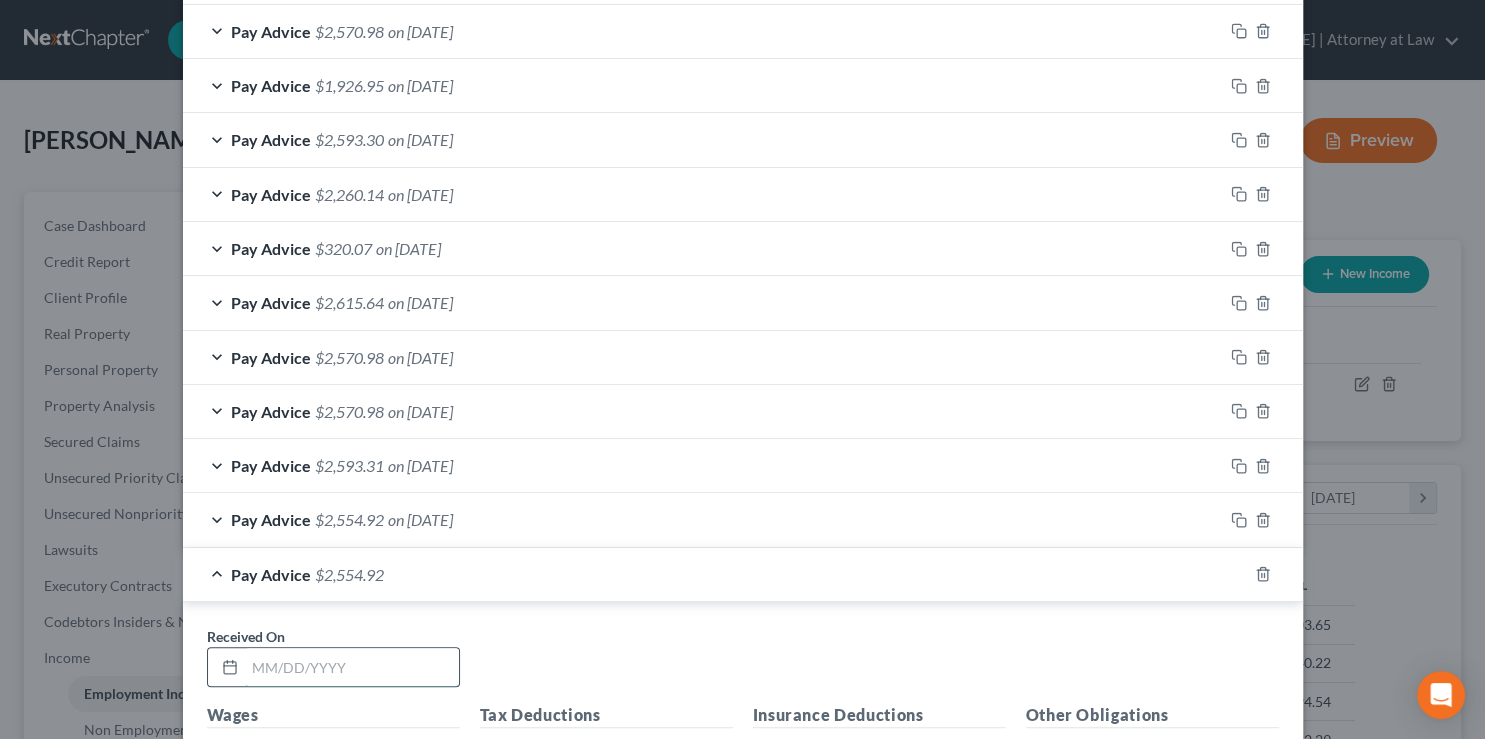 click at bounding box center (352, 667) 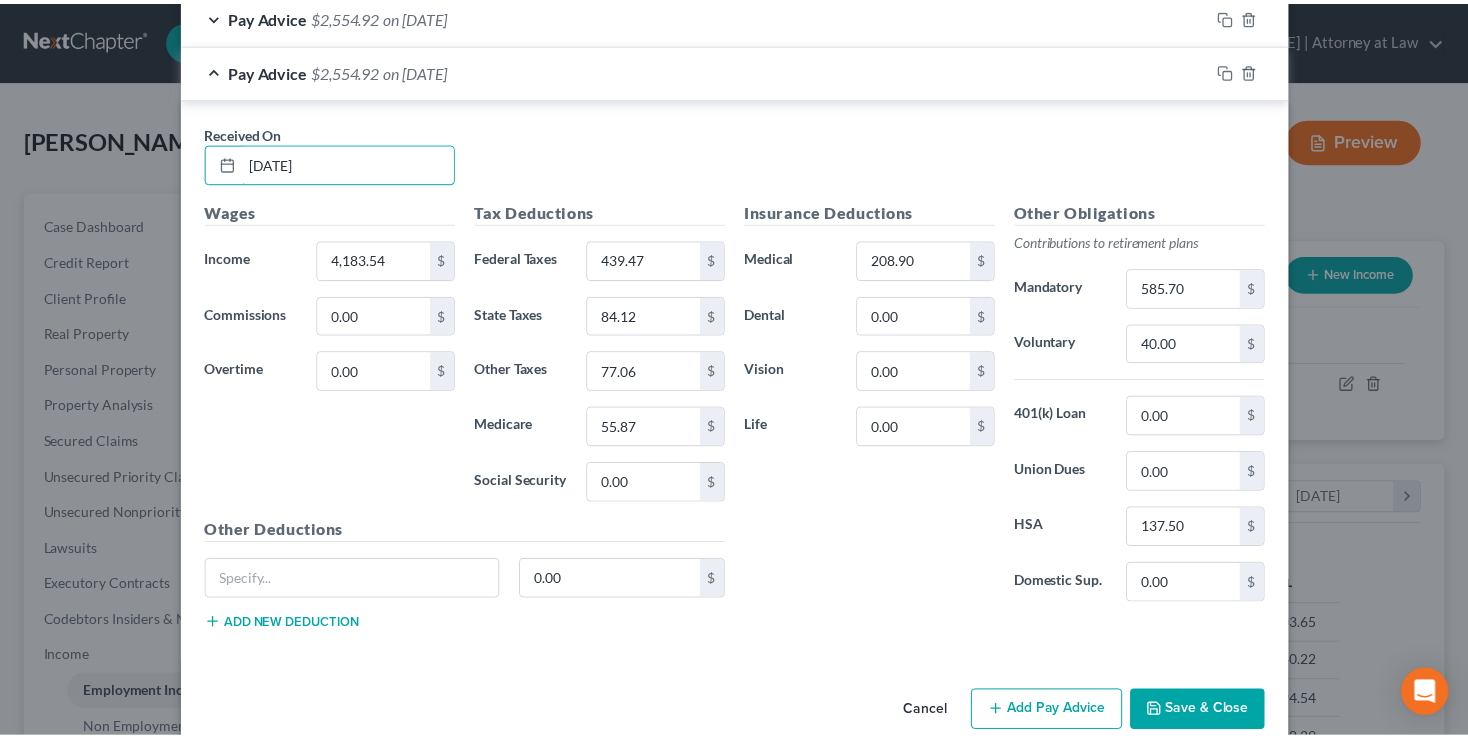 scroll, scrollTop: 1420, scrollLeft: 0, axis: vertical 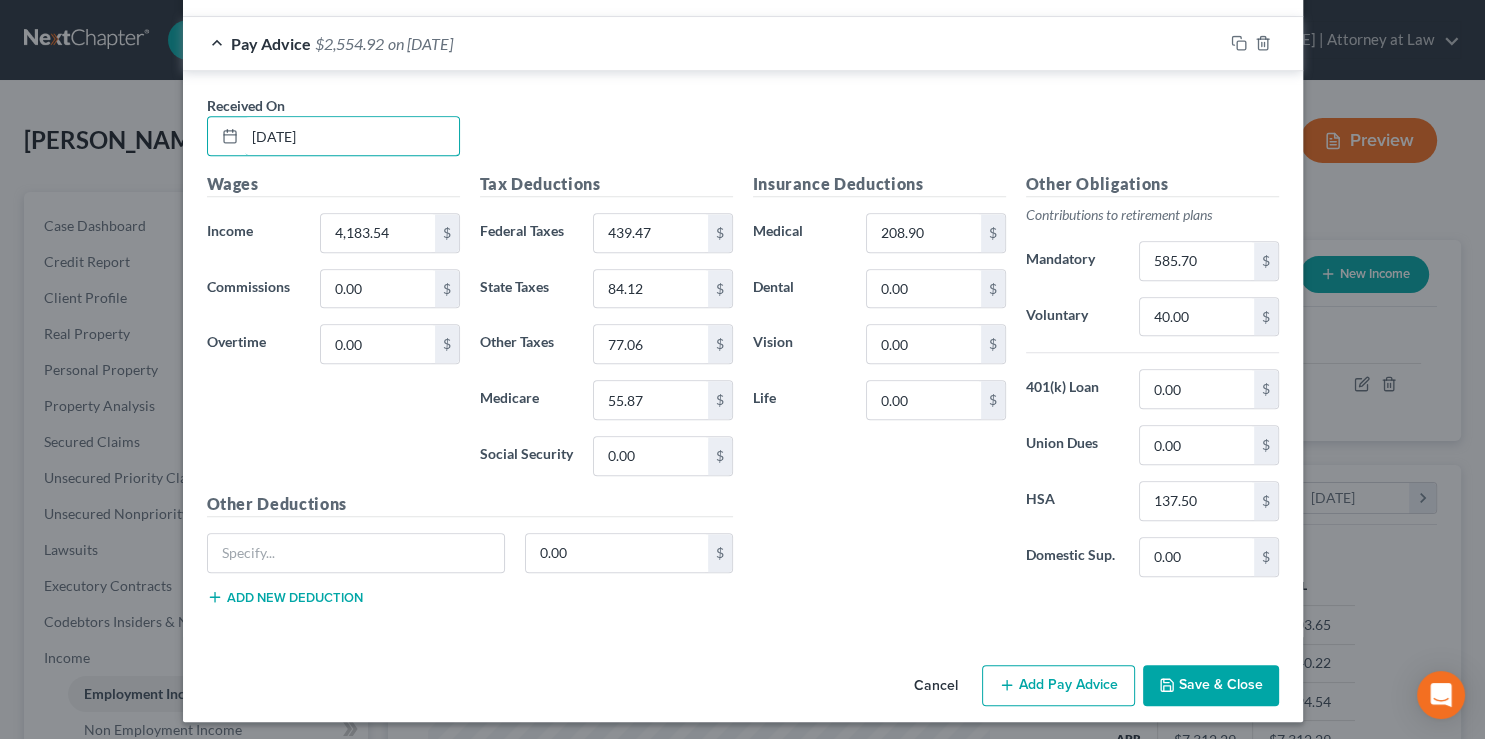 type on "7/24/25" 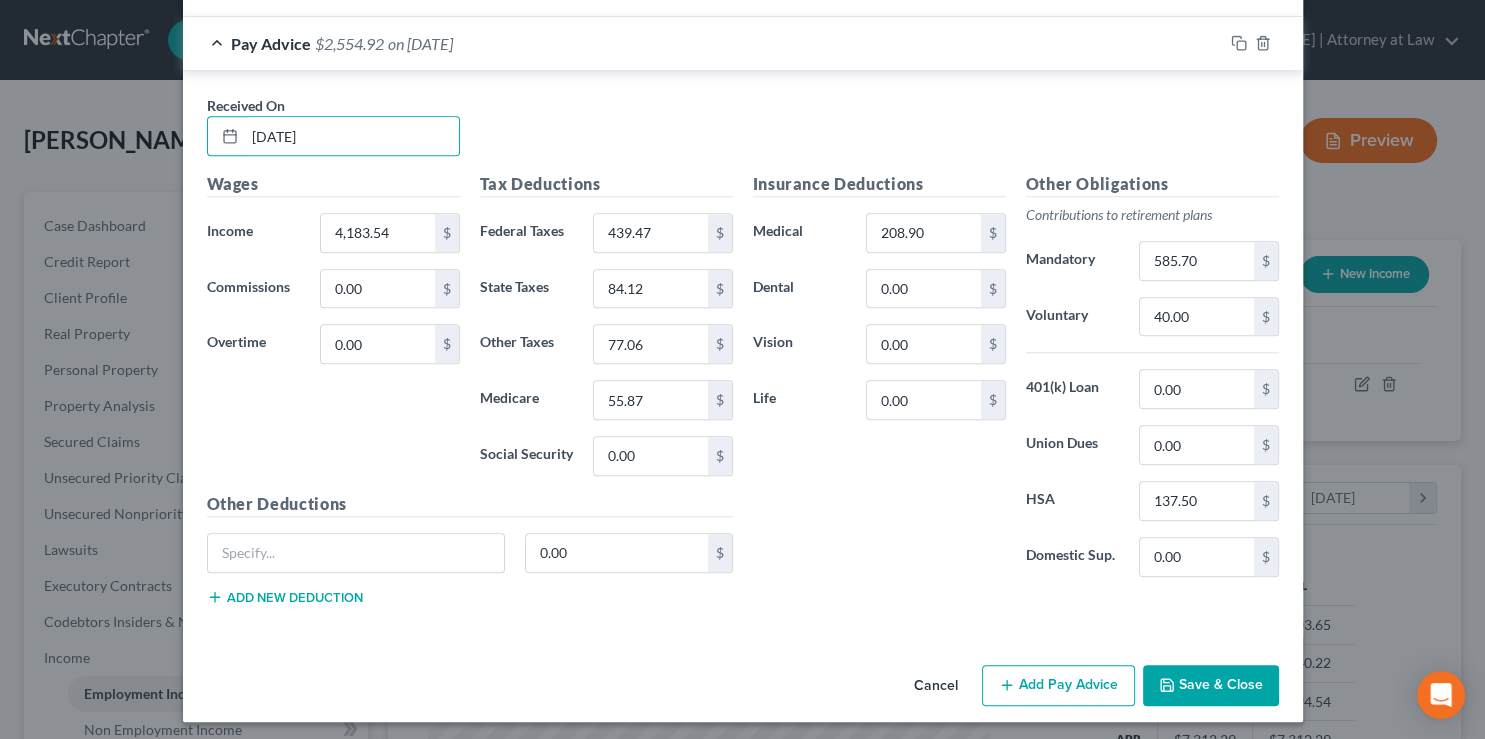 click on "Save & Close" at bounding box center (1211, 686) 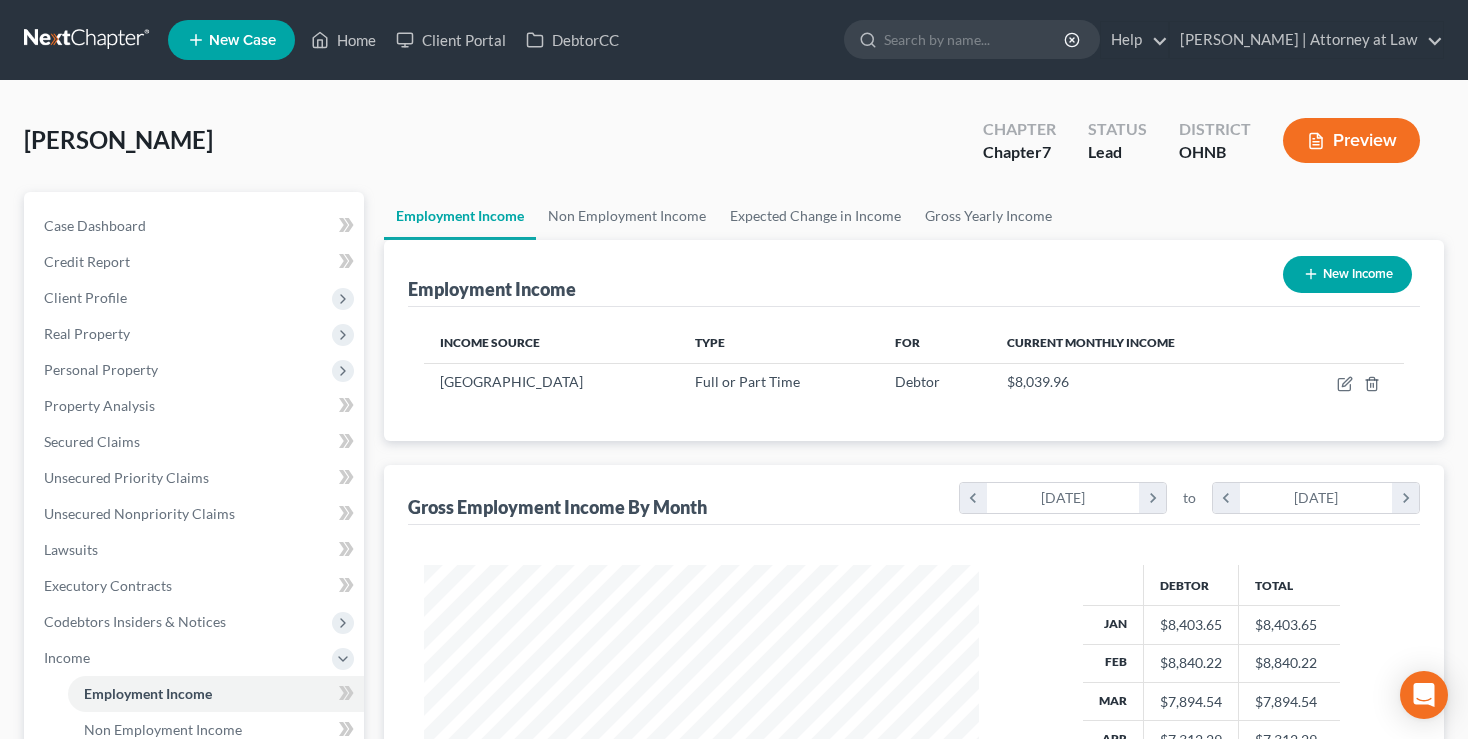 scroll, scrollTop: 358, scrollLeft: 595, axis: both 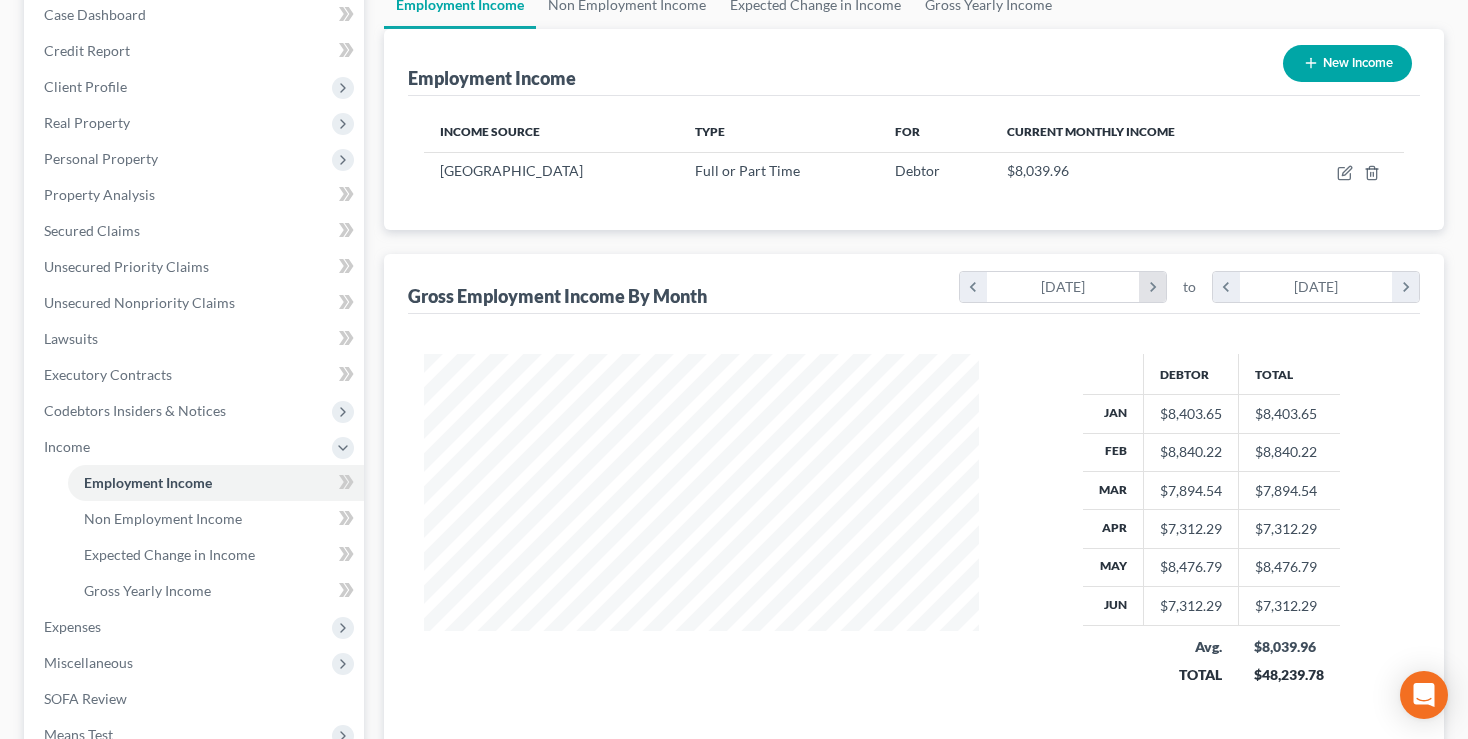 click on "chevron_right" at bounding box center (1152, 287) 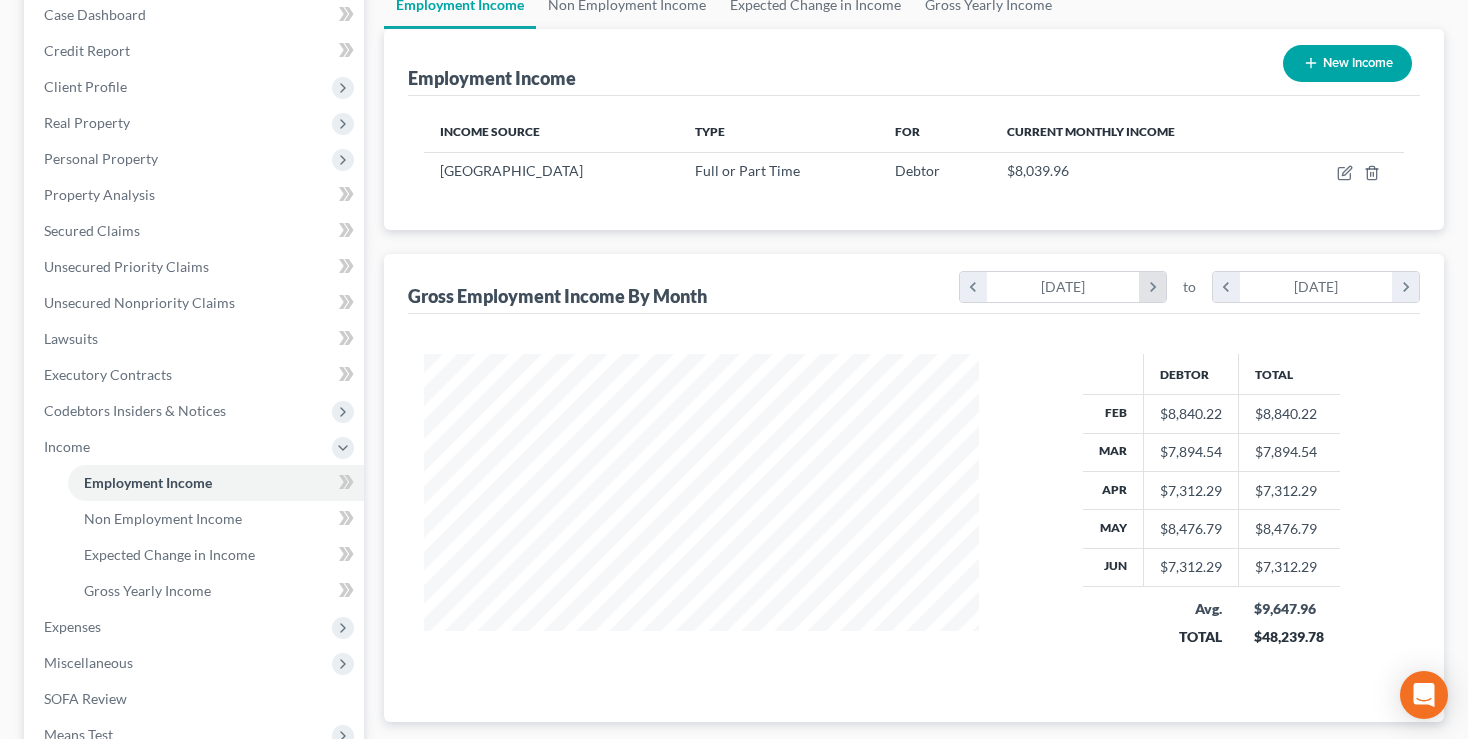 scroll, scrollTop: 318, scrollLeft: 595, axis: both 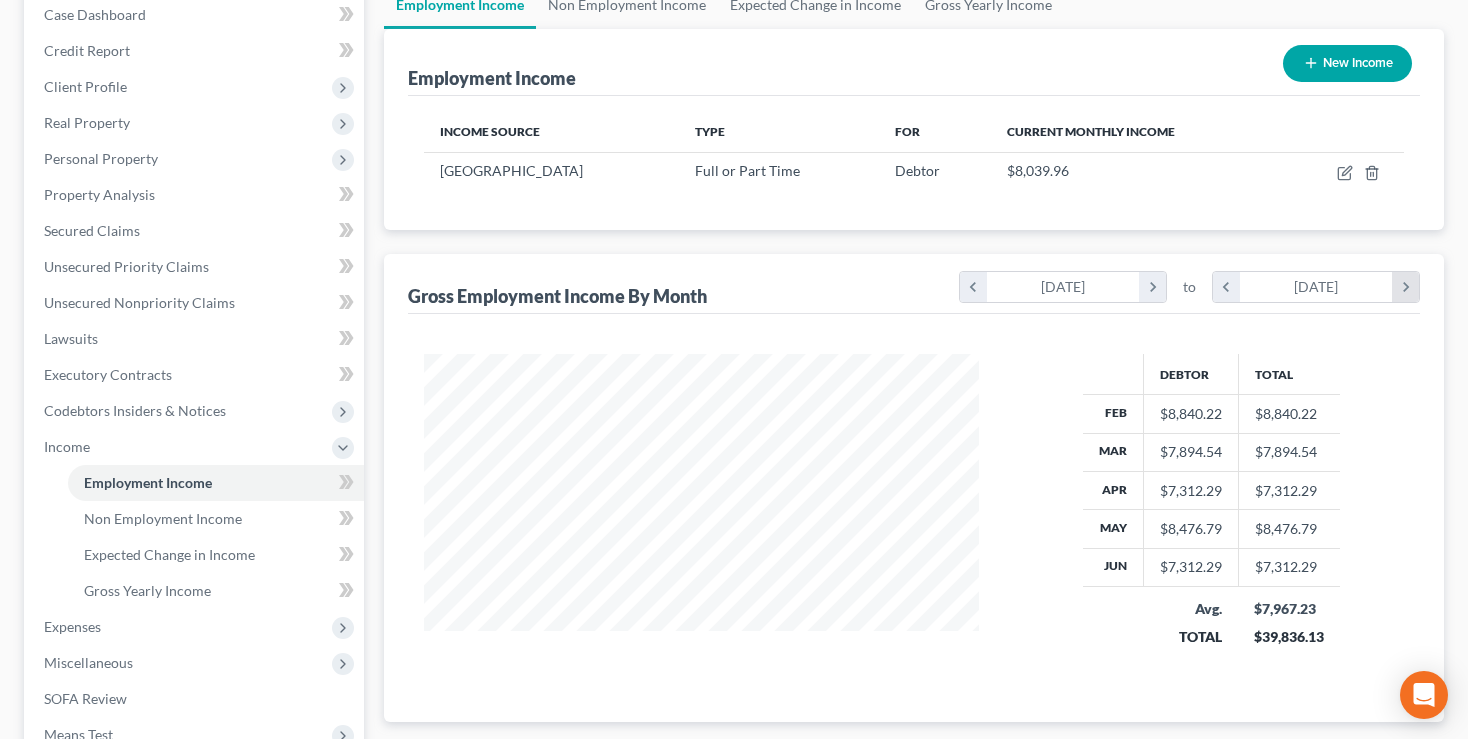 click on "chevron_right" at bounding box center [1405, 287] 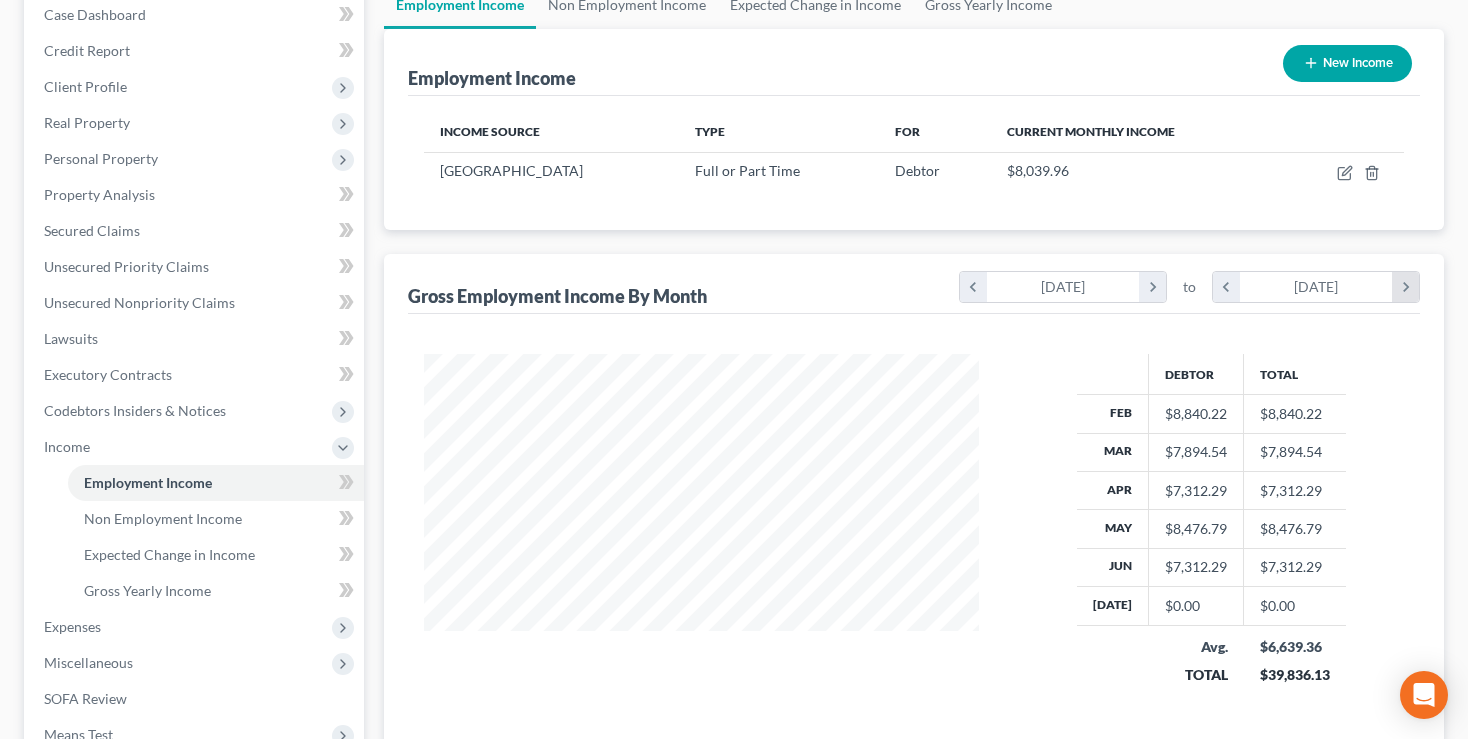 scroll, scrollTop: 999643, scrollLeft: 999405, axis: both 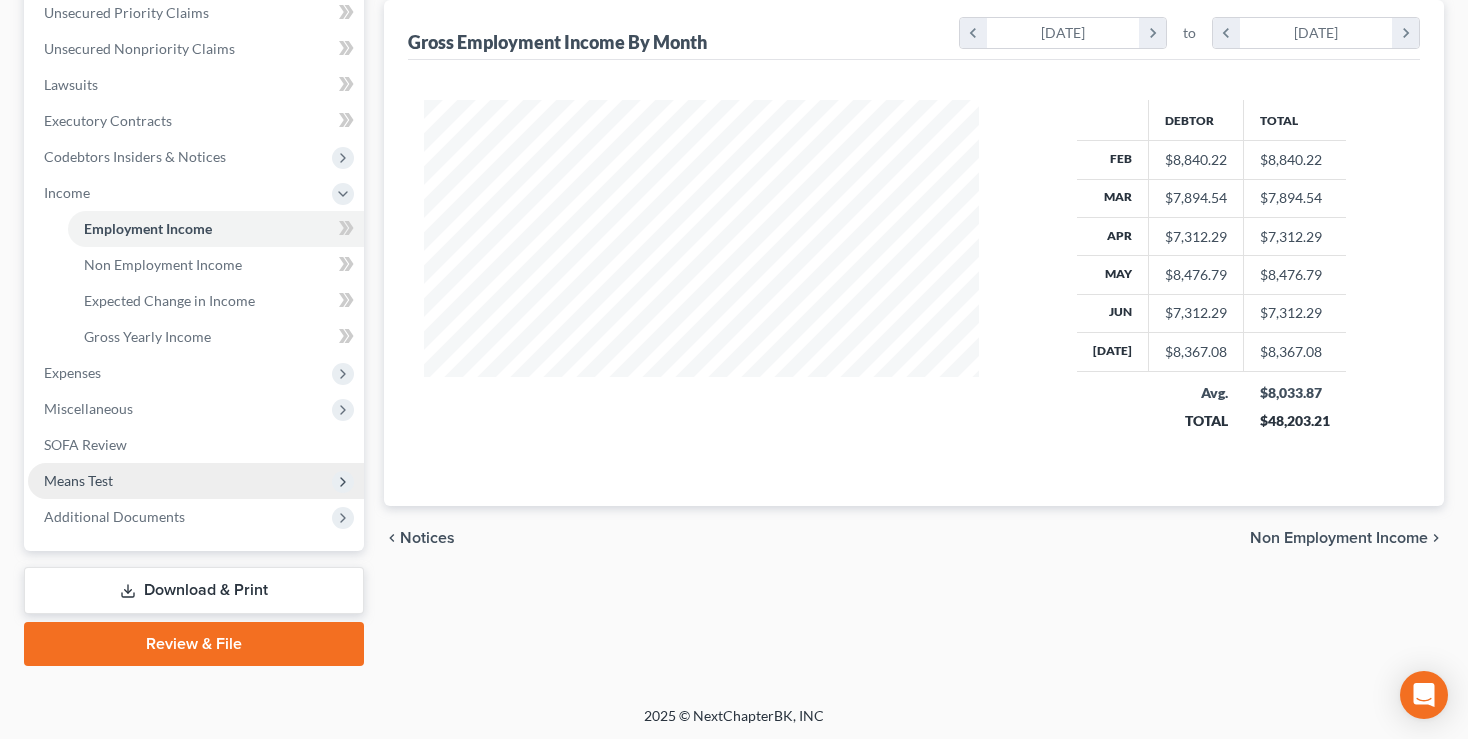 click on "Means Test" at bounding box center [78, 480] 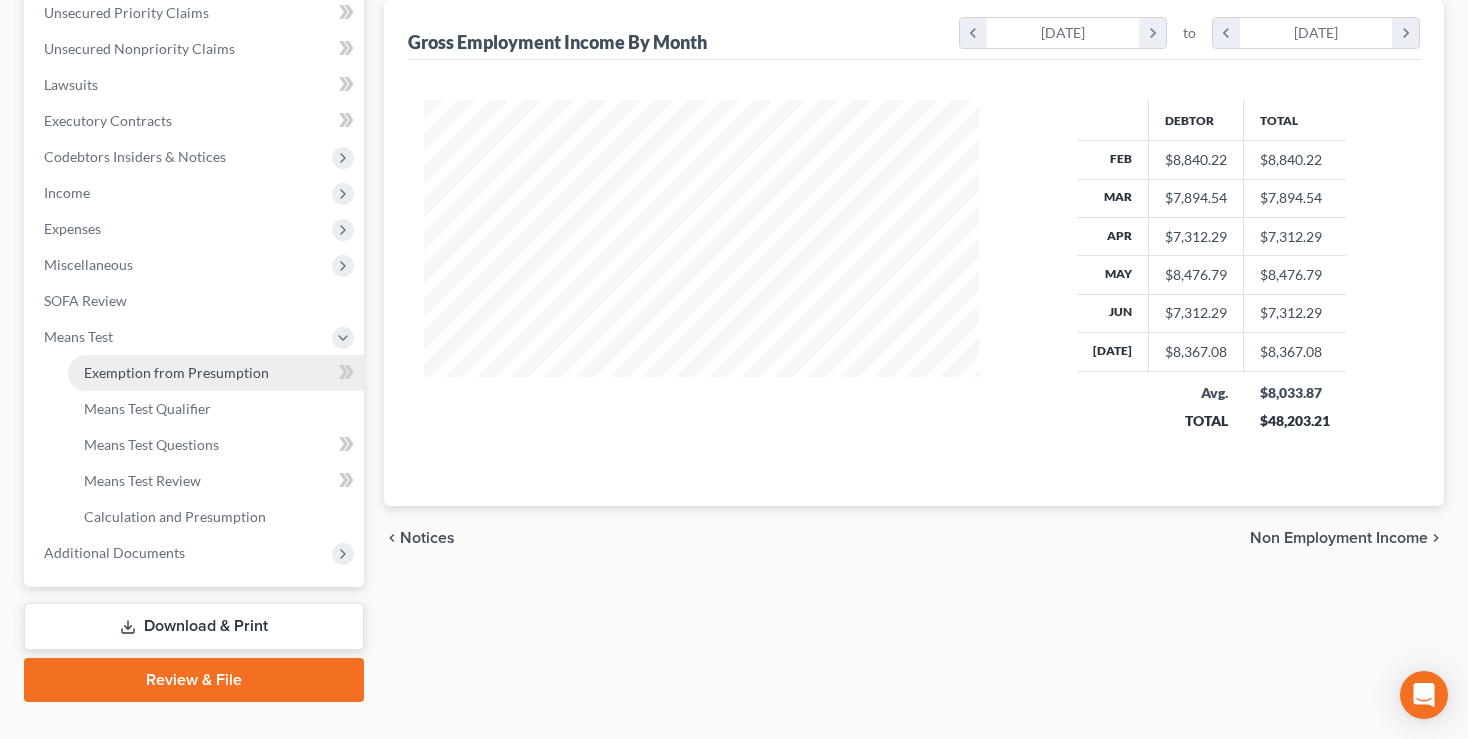 click on "Exemption from Presumption" at bounding box center (176, 372) 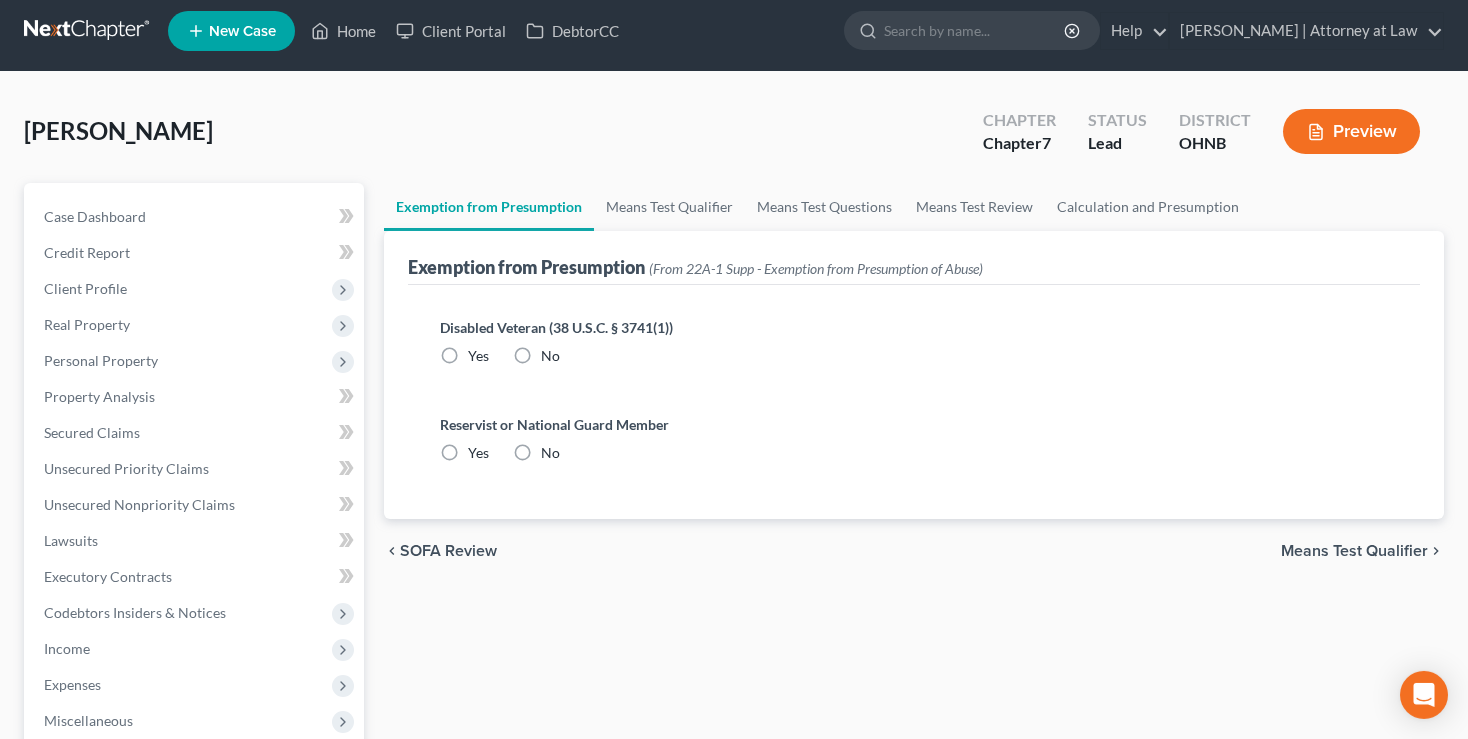 scroll, scrollTop: 1, scrollLeft: 0, axis: vertical 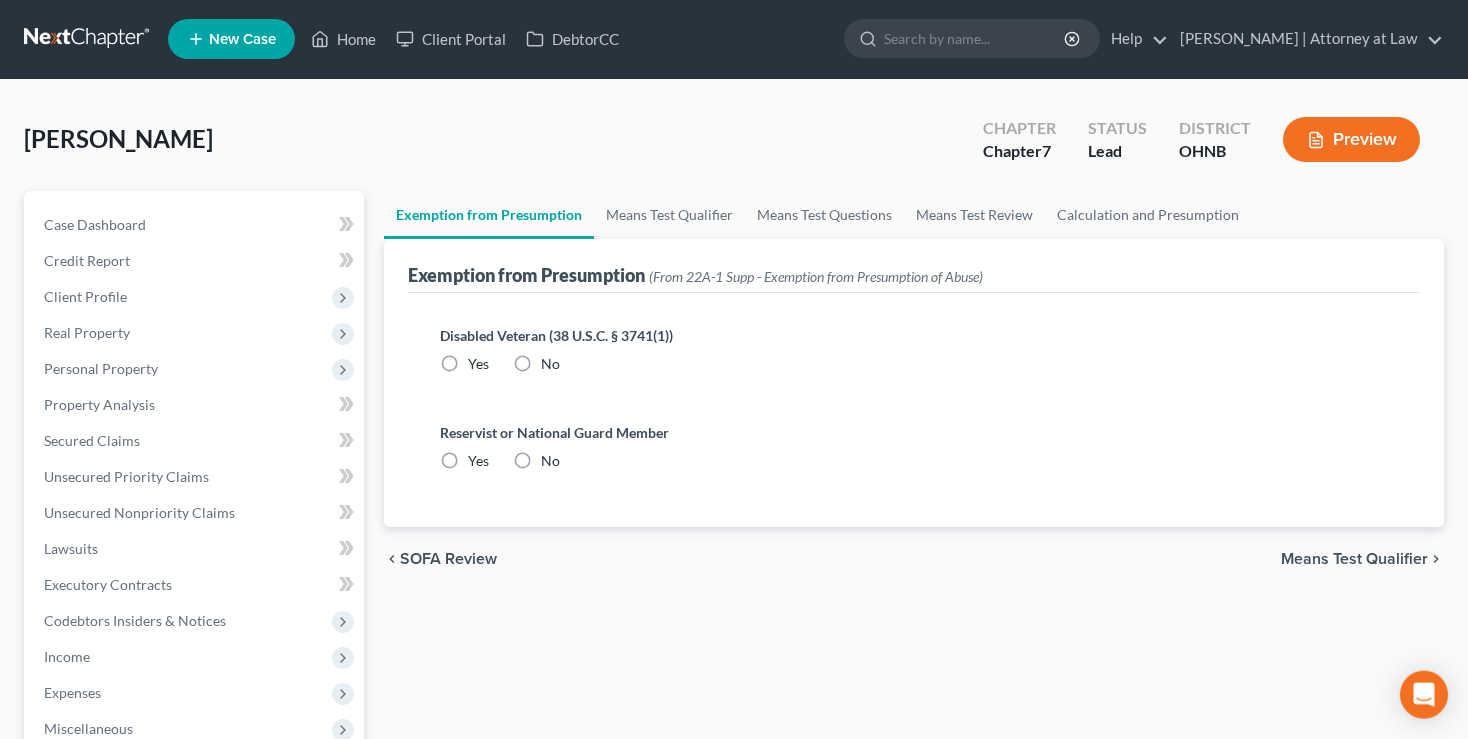 radio on "true" 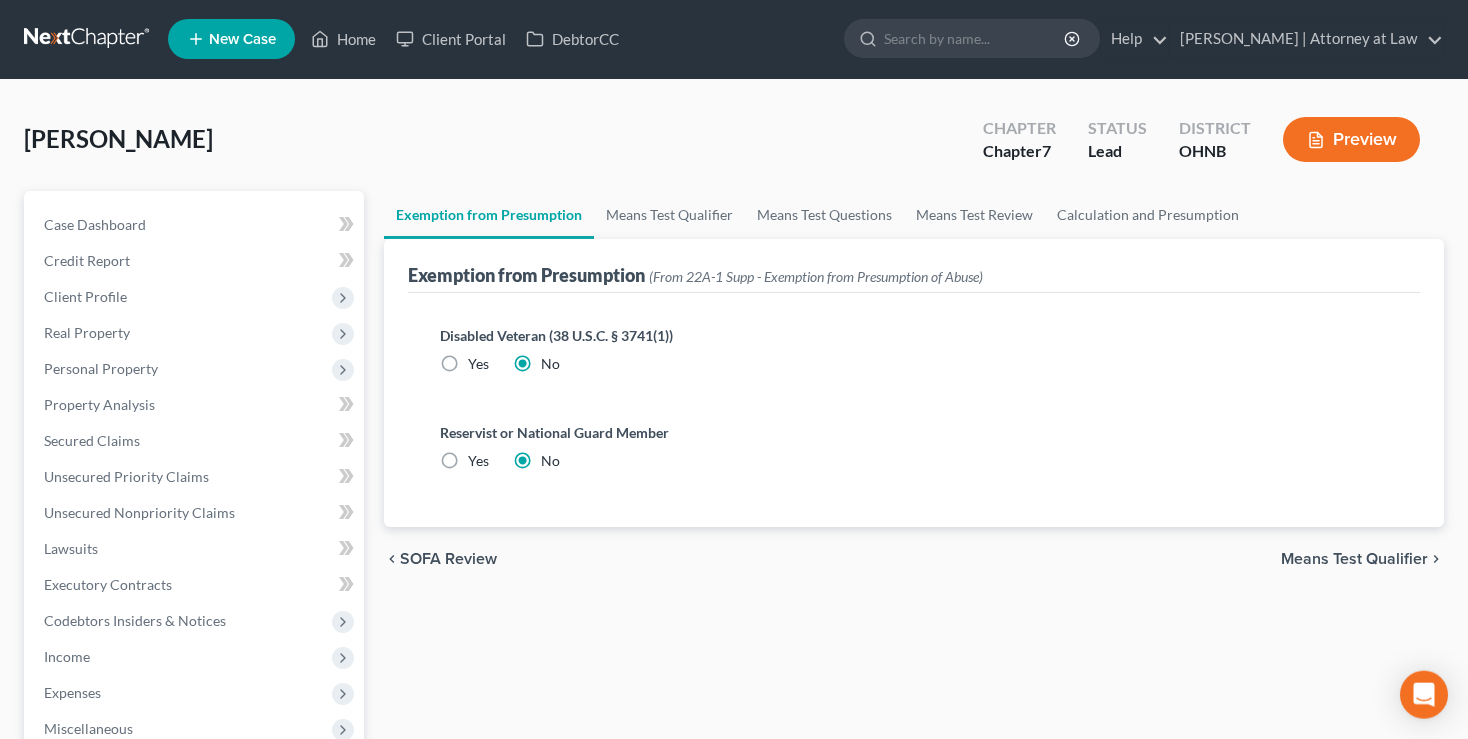 scroll, scrollTop: 0, scrollLeft: 0, axis: both 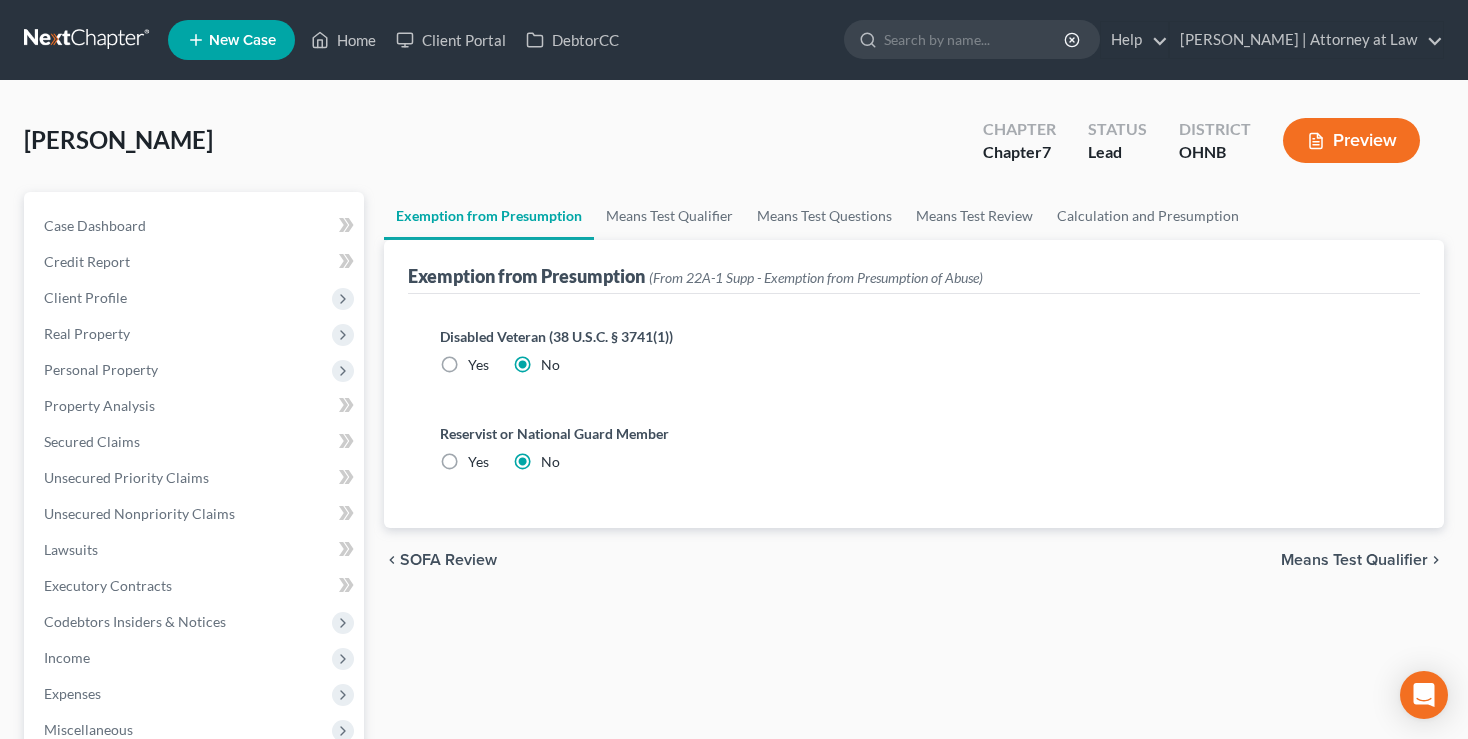 click on "Means Test Qualifier" at bounding box center (1354, 560) 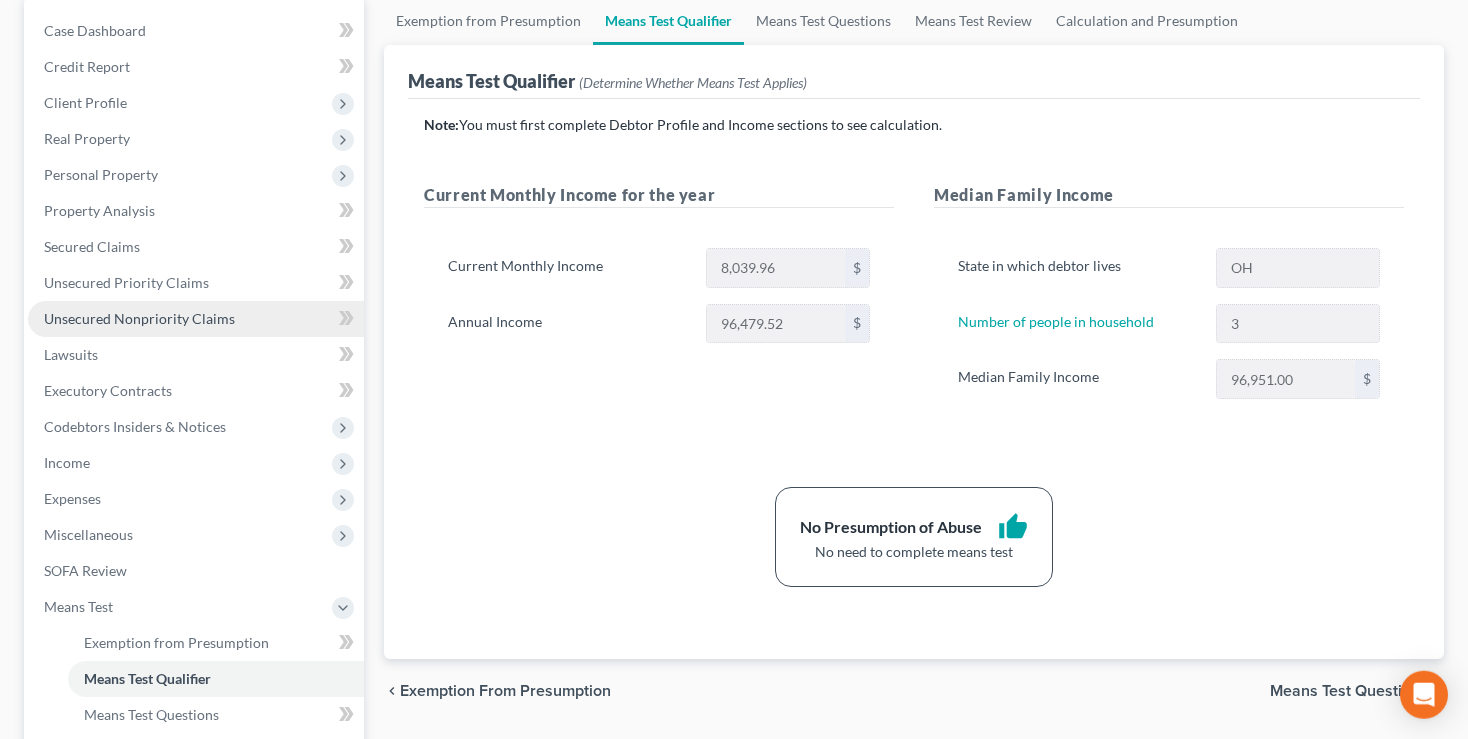 scroll, scrollTop: 0, scrollLeft: 0, axis: both 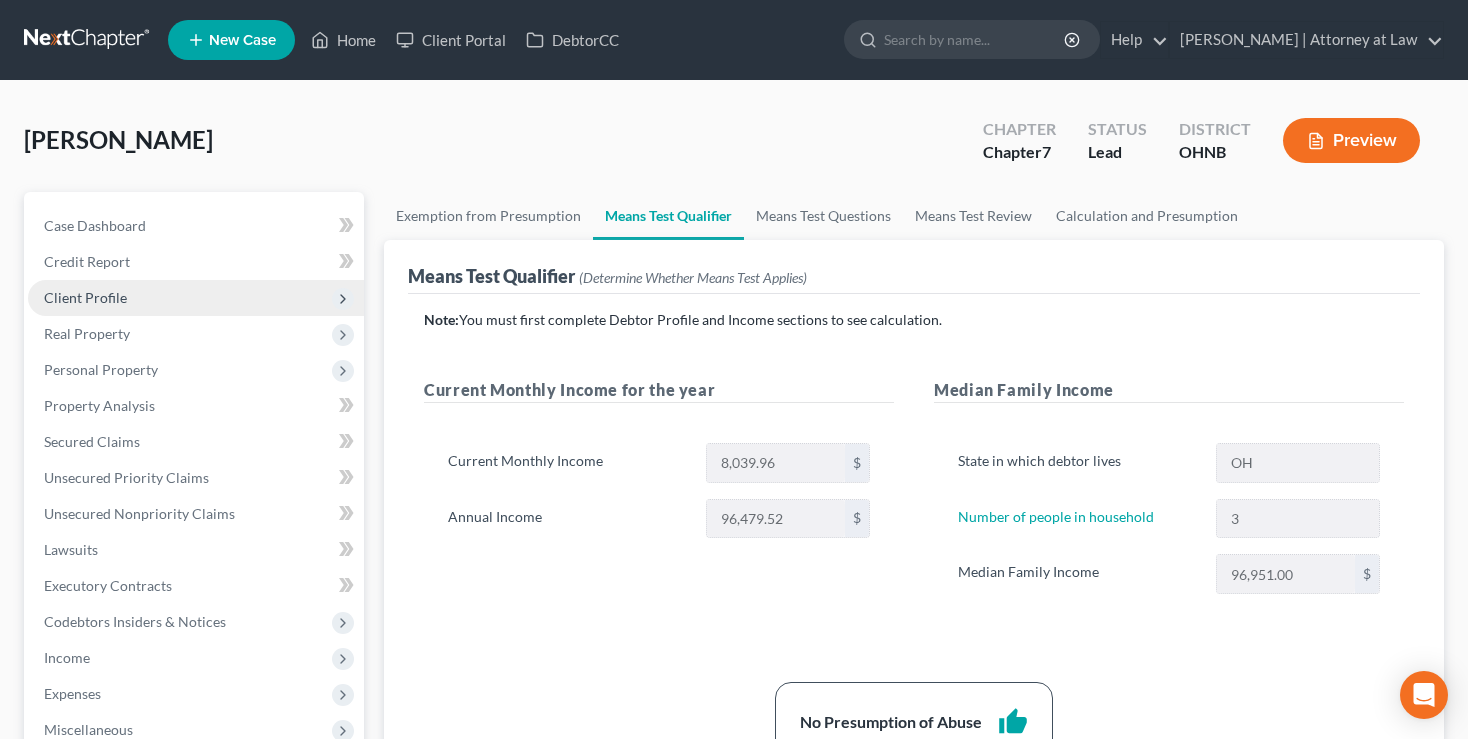 click on "Client Profile" at bounding box center (196, 298) 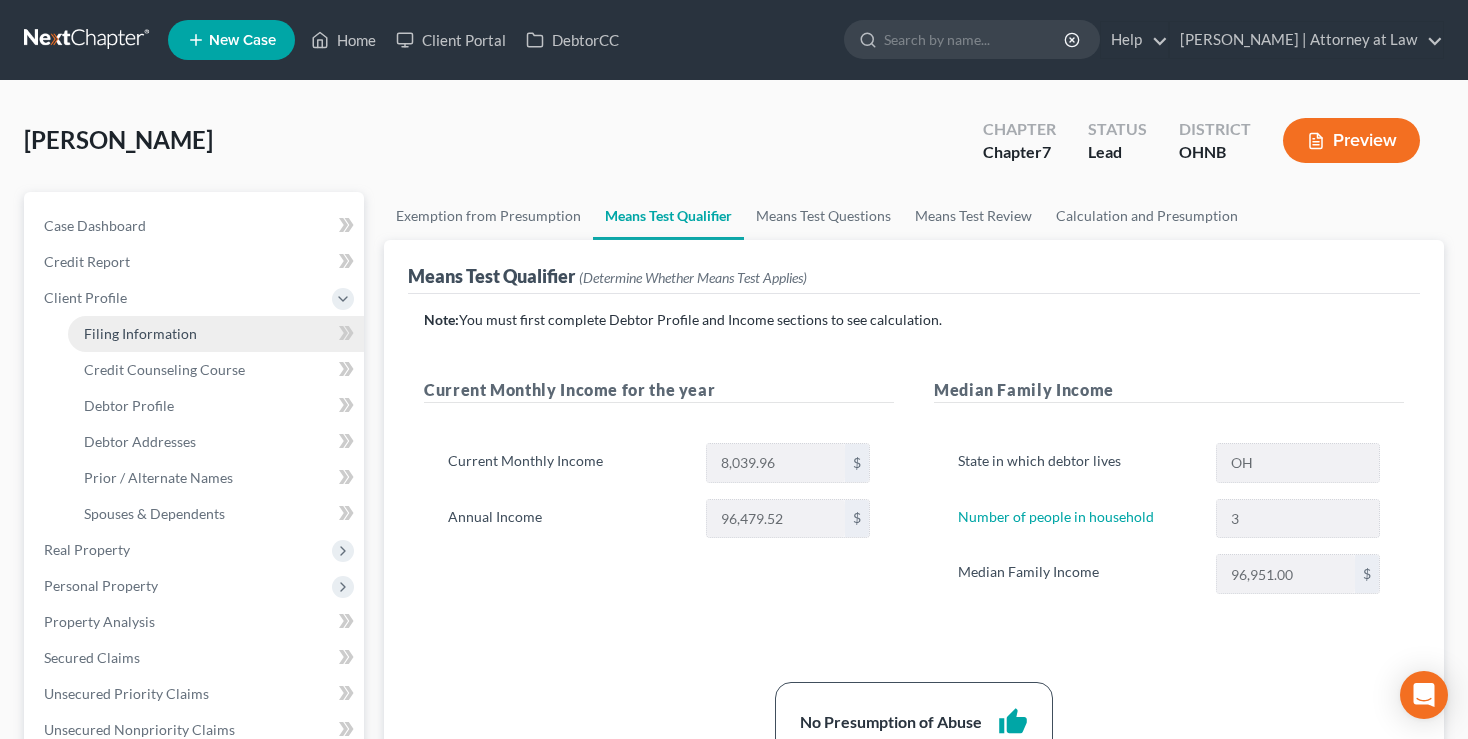 click on "Filing Information" at bounding box center [140, 333] 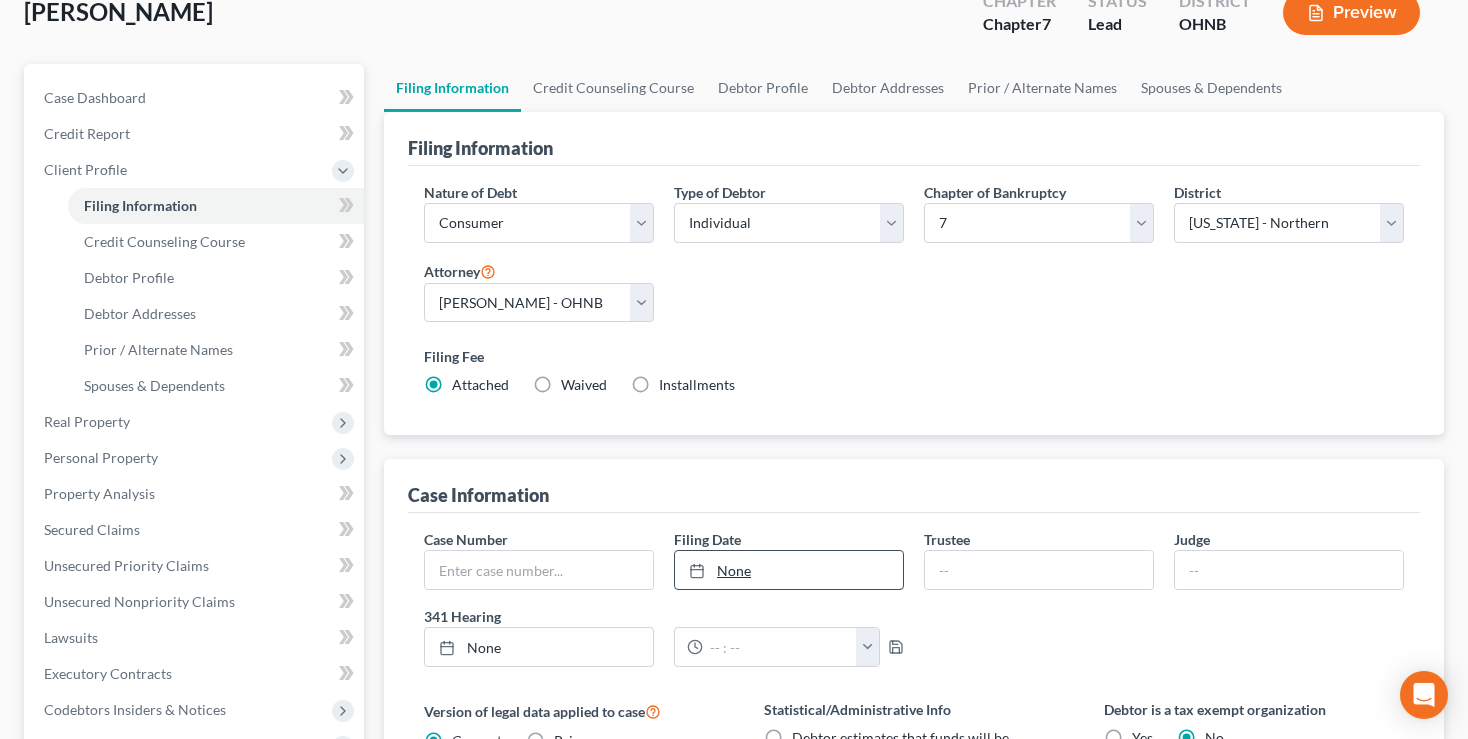 scroll, scrollTop: 211, scrollLeft: 0, axis: vertical 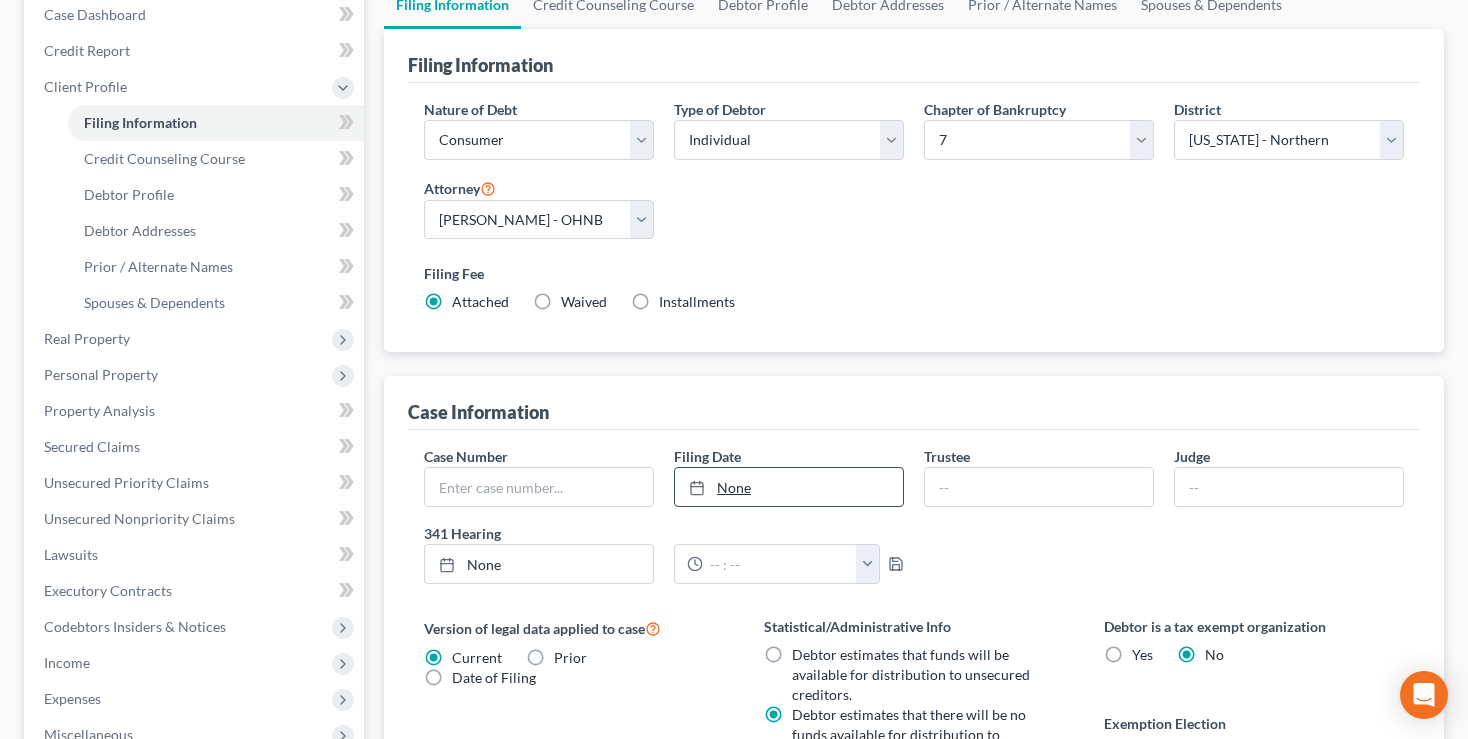 click 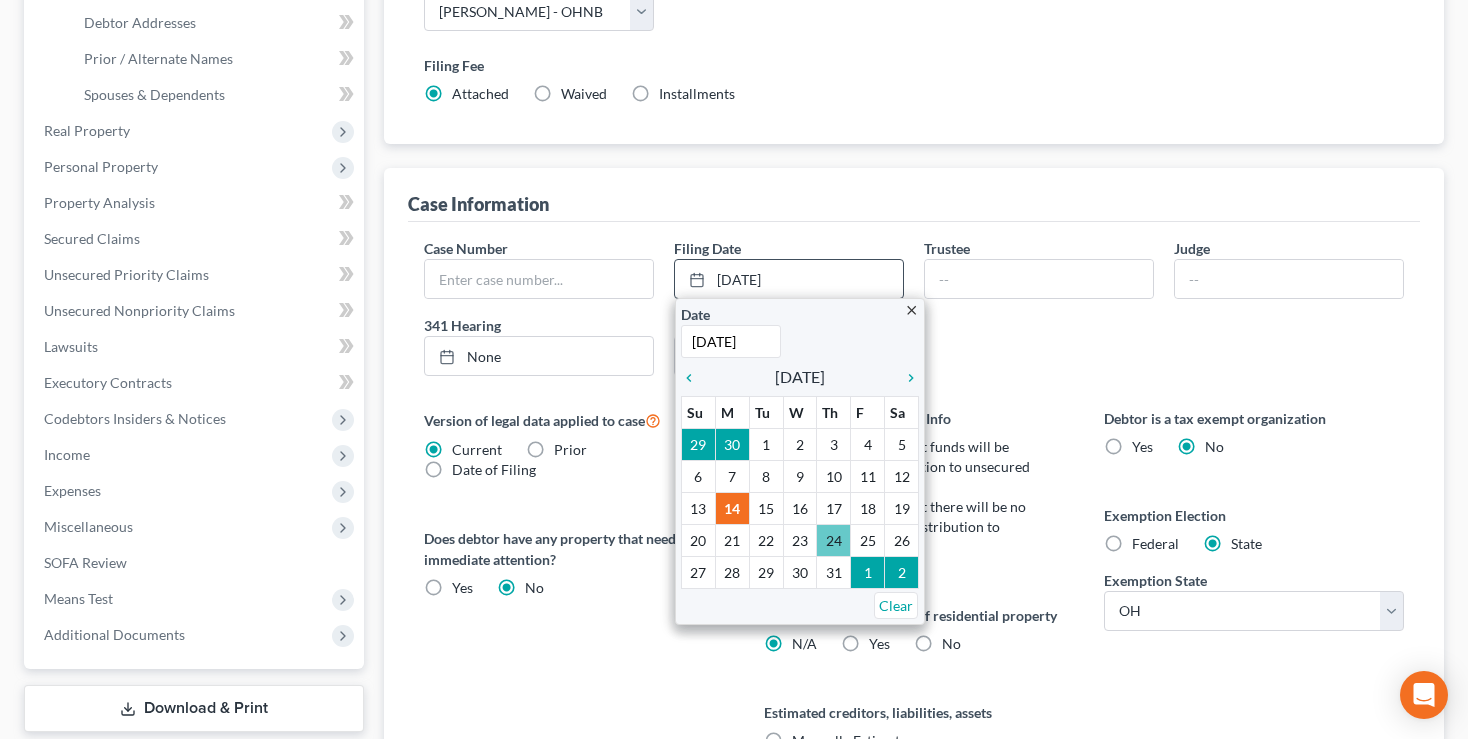 scroll, scrollTop: 422, scrollLeft: 0, axis: vertical 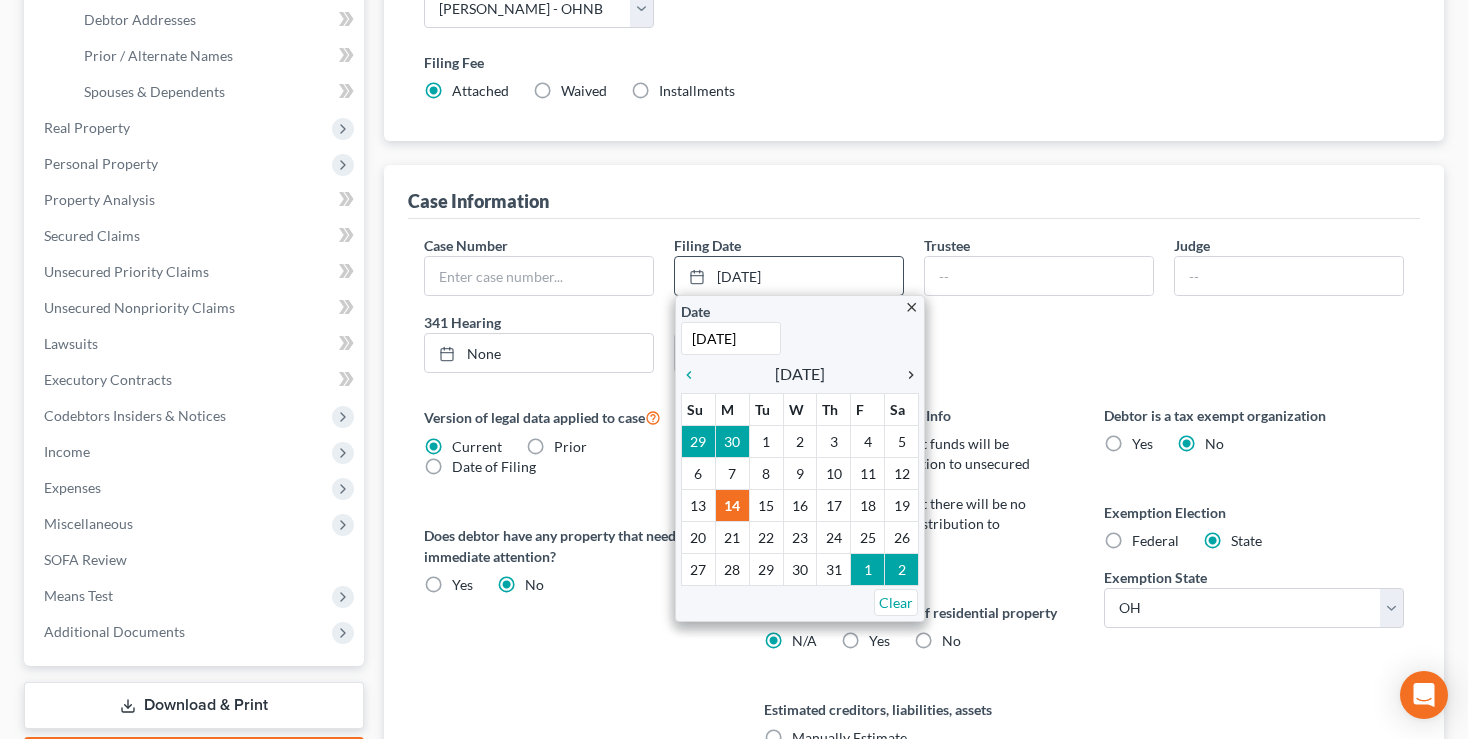 click on "chevron_right" at bounding box center (906, 375) 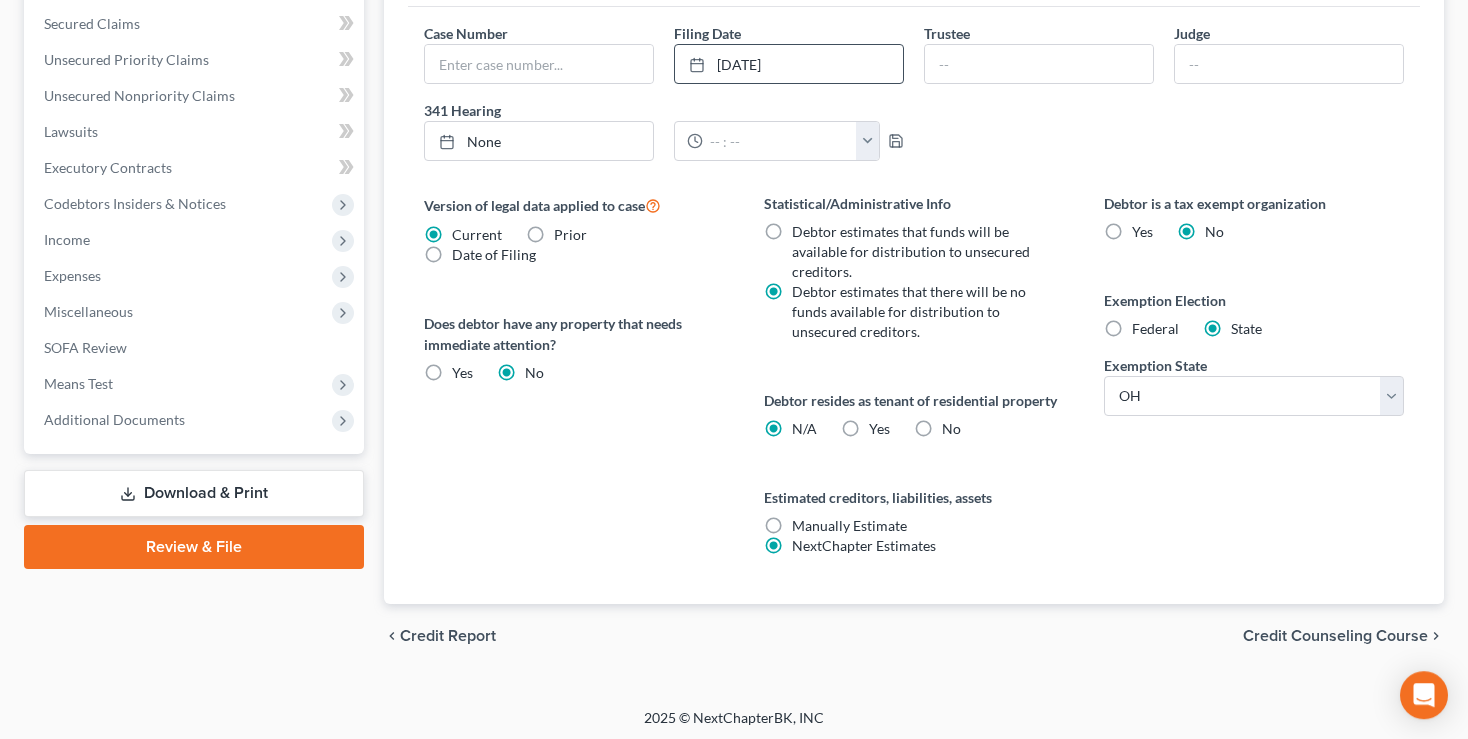 scroll, scrollTop: 636, scrollLeft: 0, axis: vertical 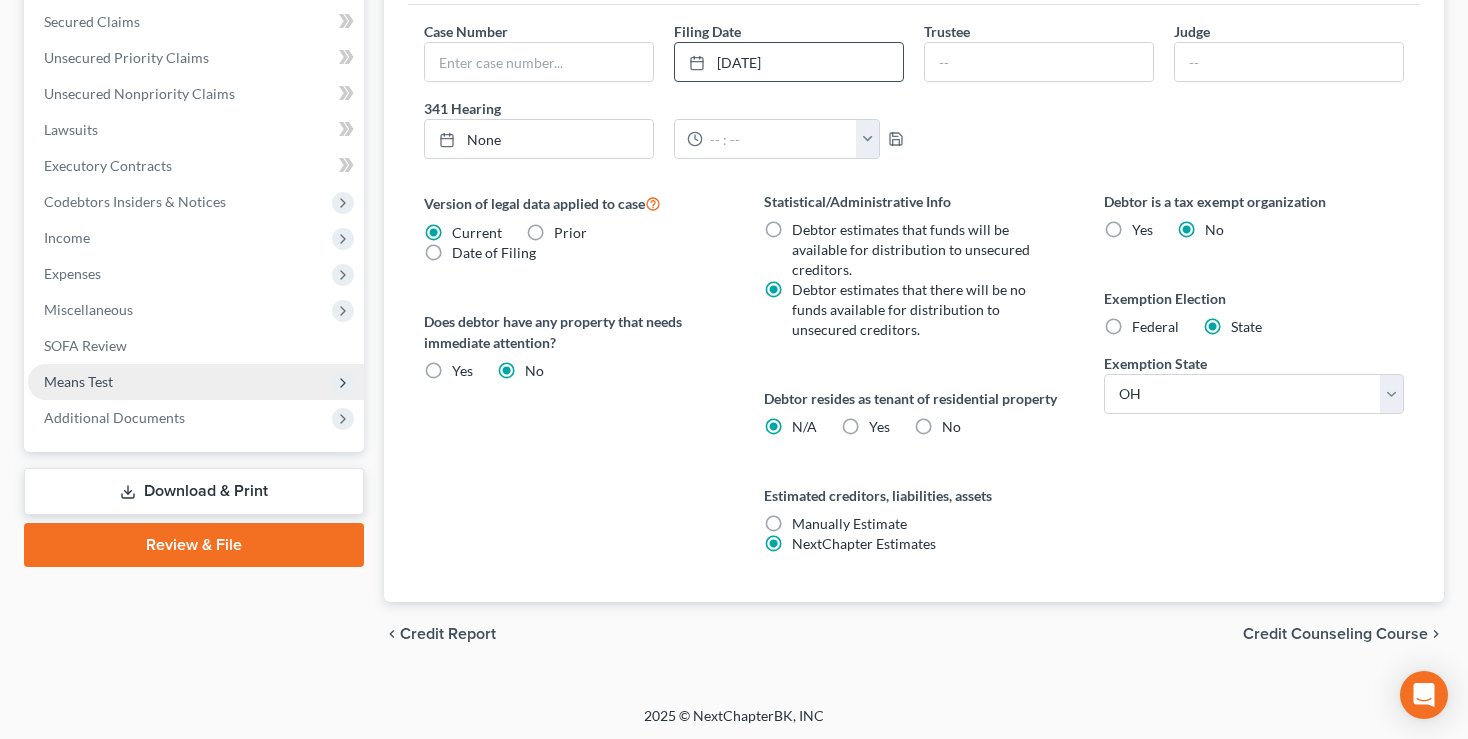 click on "Means Test" at bounding box center [196, 382] 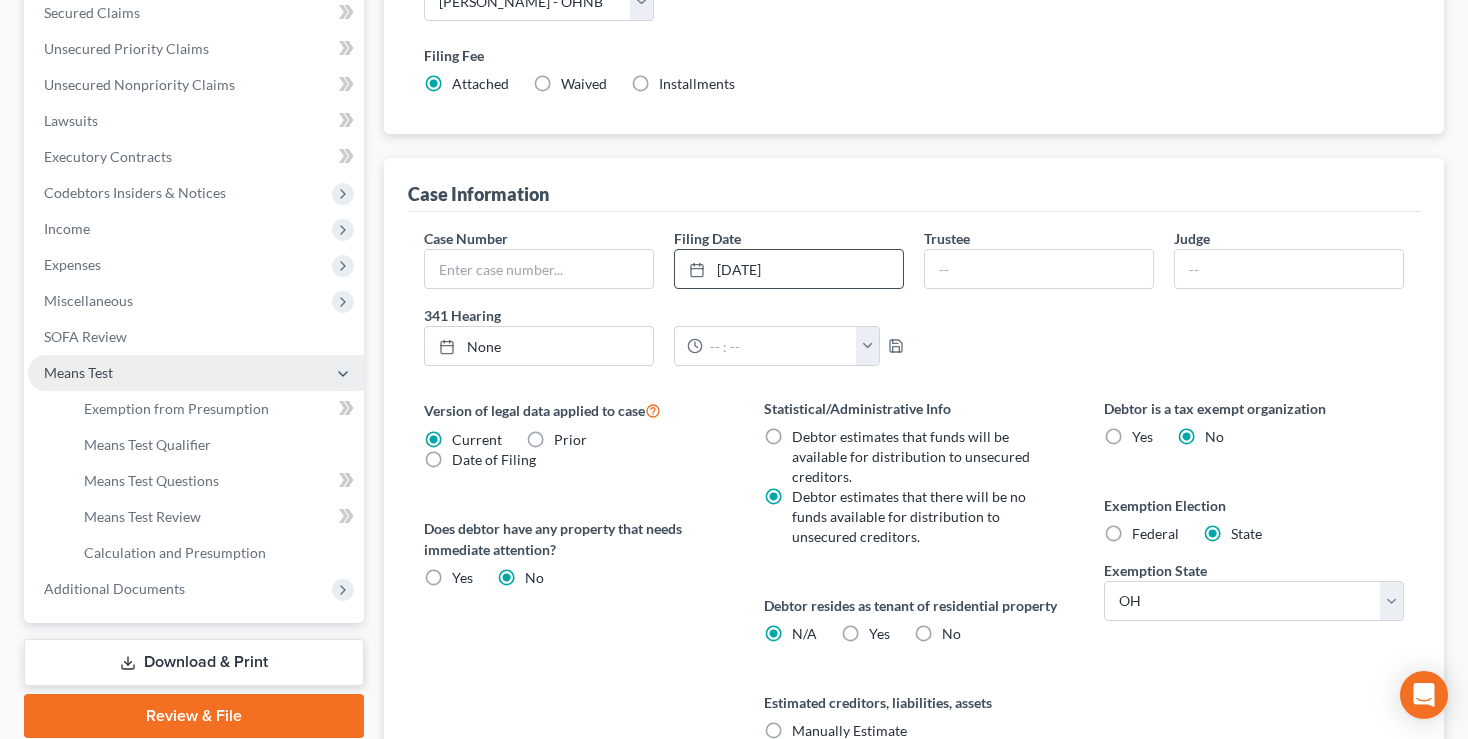 scroll, scrollTop: 420, scrollLeft: 0, axis: vertical 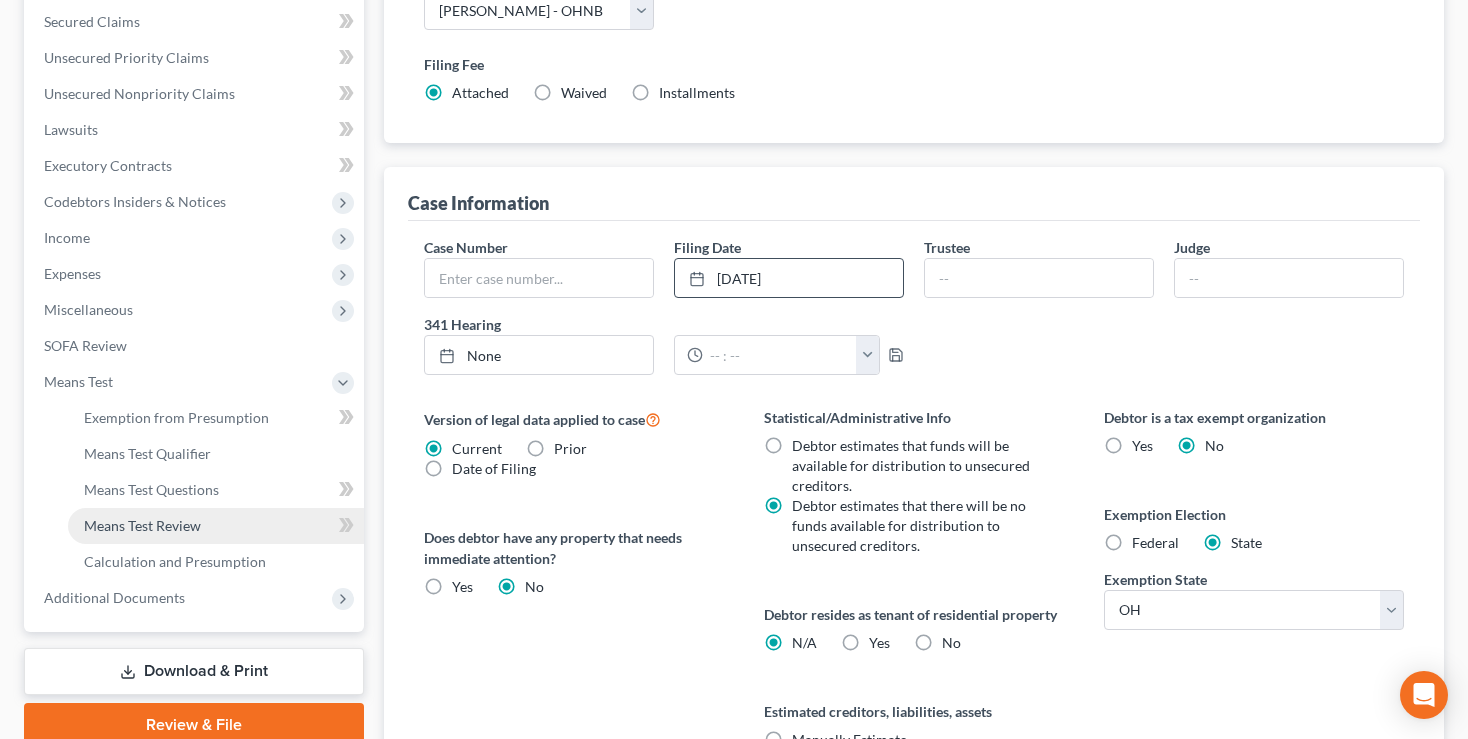 click on "Means Test Review" at bounding box center [142, 525] 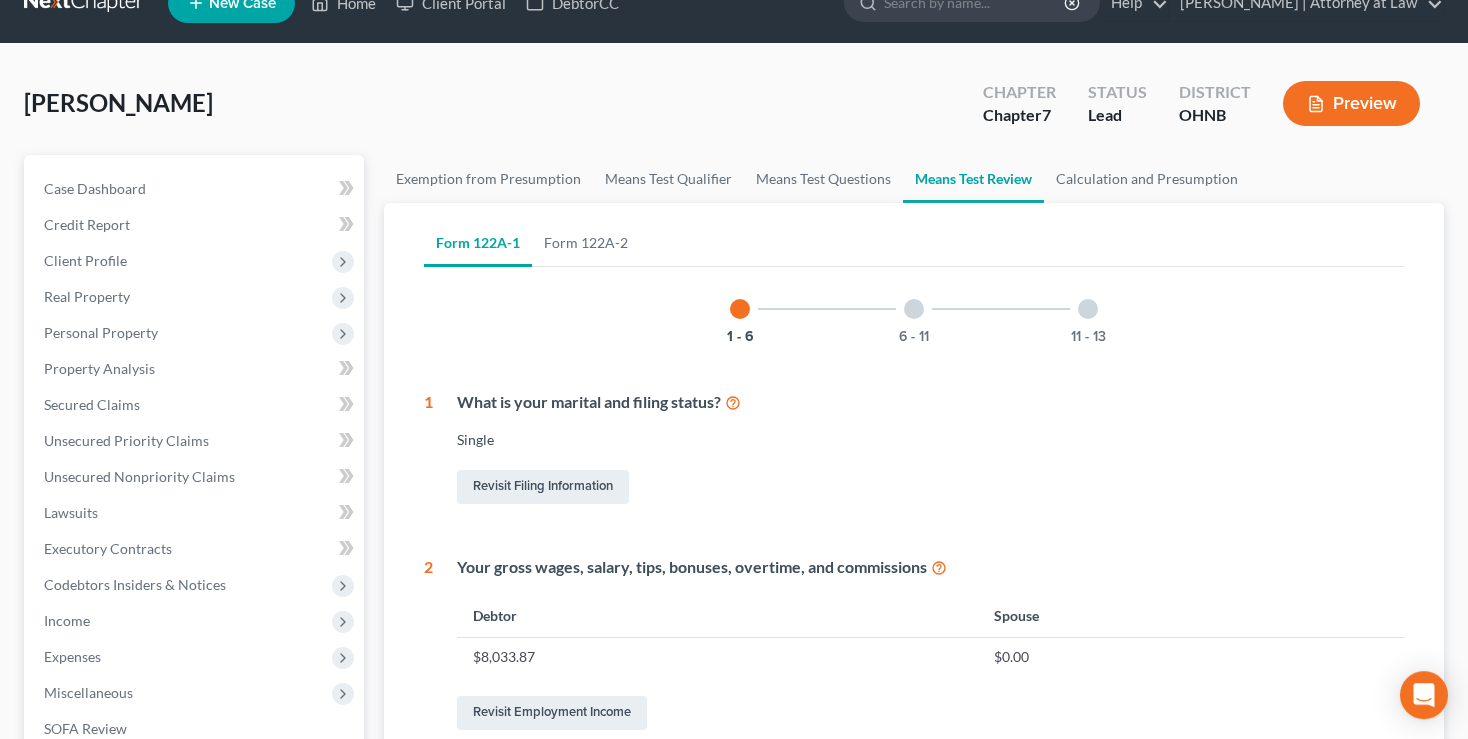 scroll, scrollTop: 422, scrollLeft: 0, axis: vertical 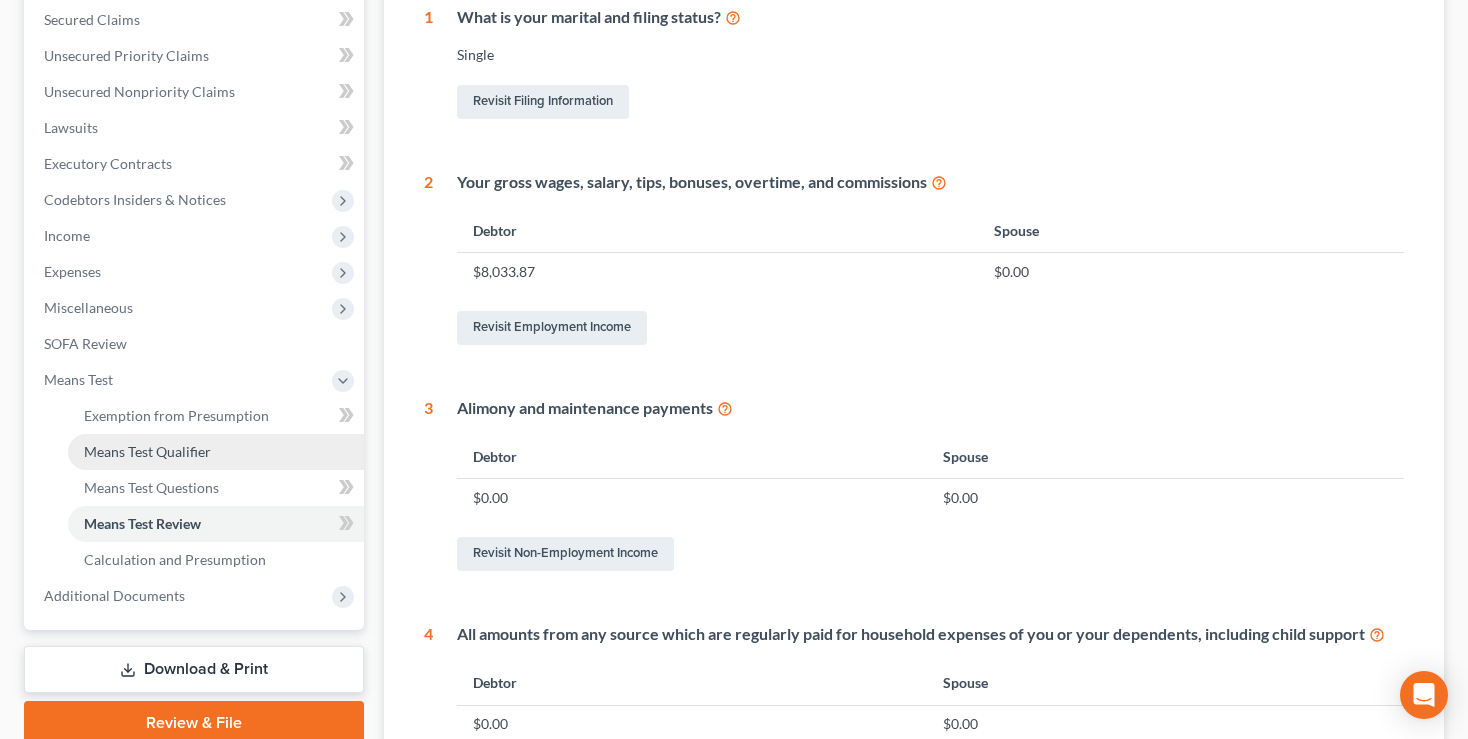 click on "Means Test Qualifier" at bounding box center (147, 451) 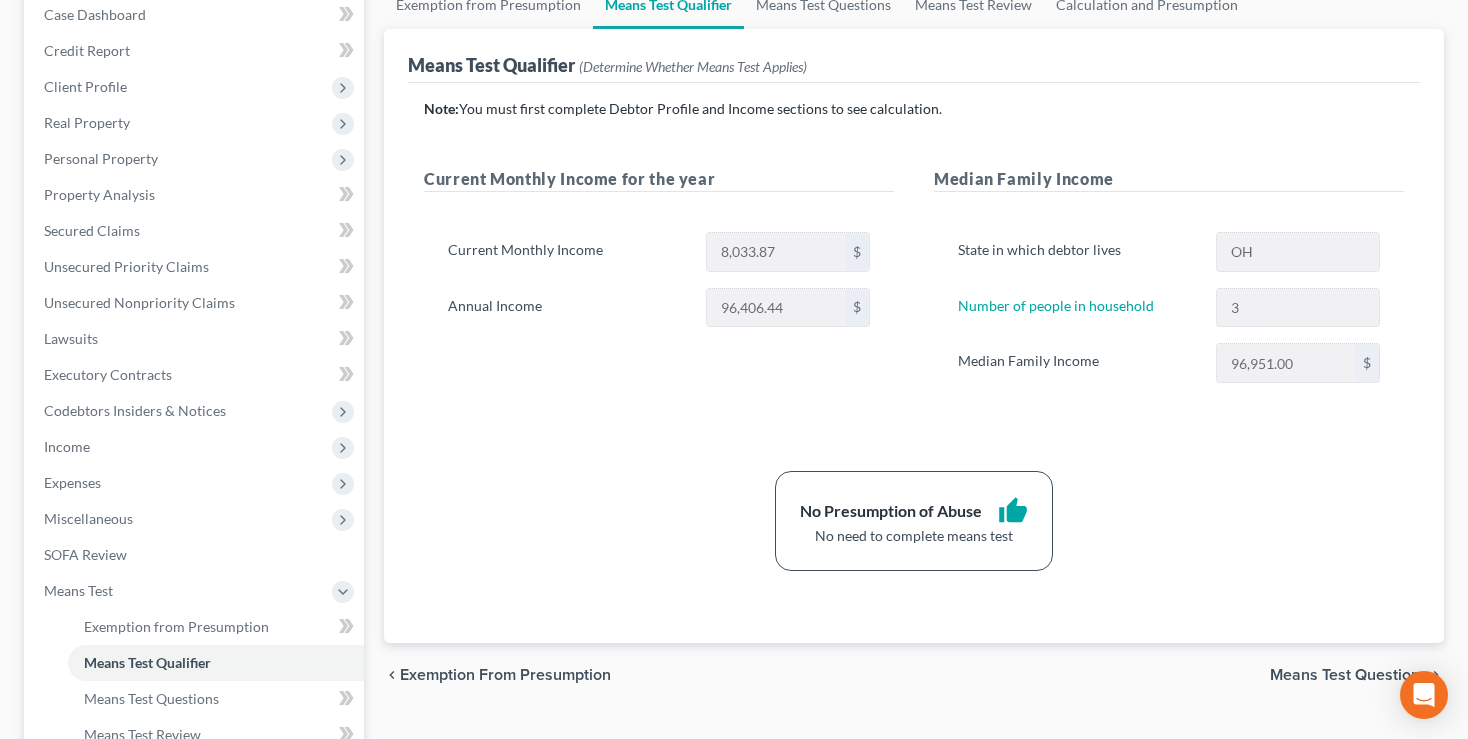 scroll, scrollTop: 316, scrollLeft: 0, axis: vertical 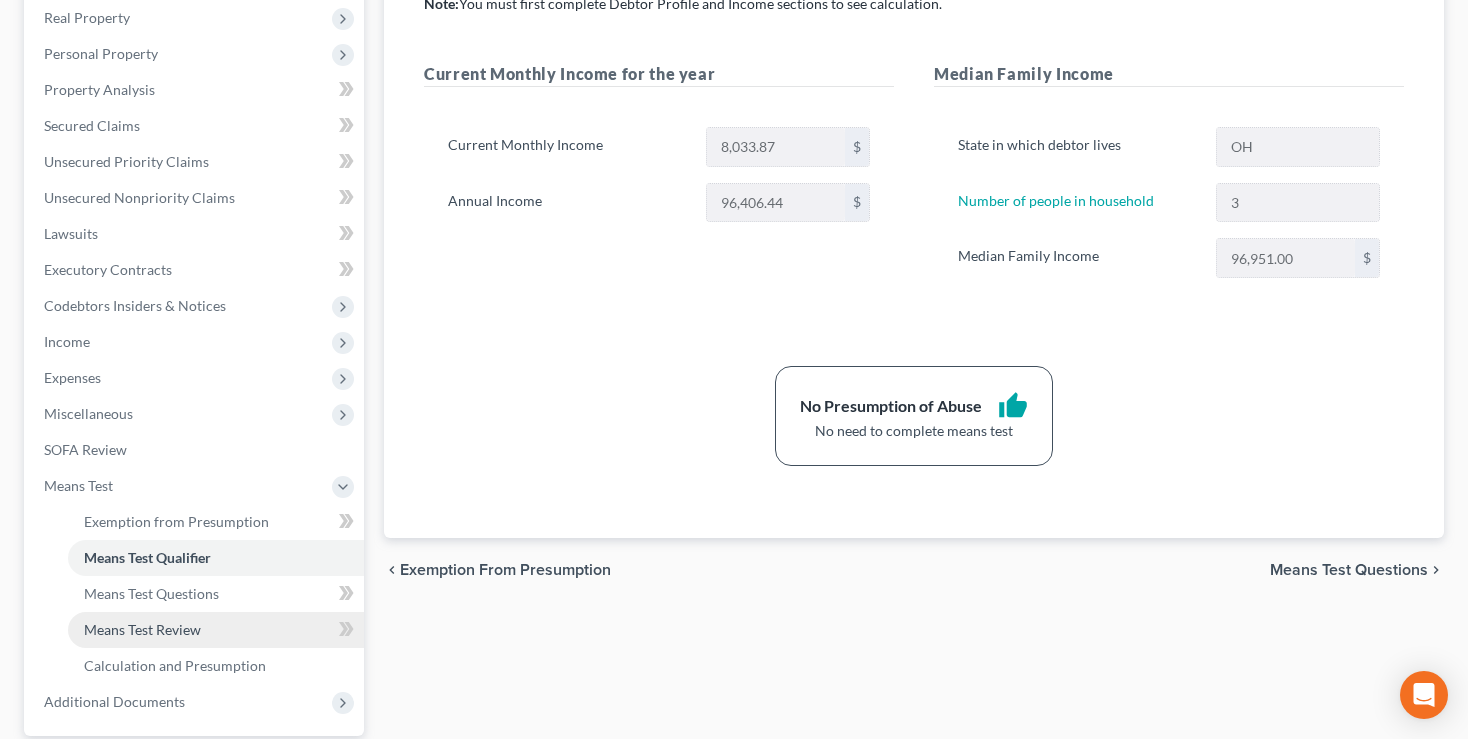 click on "Means Test Review" at bounding box center [142, 629] 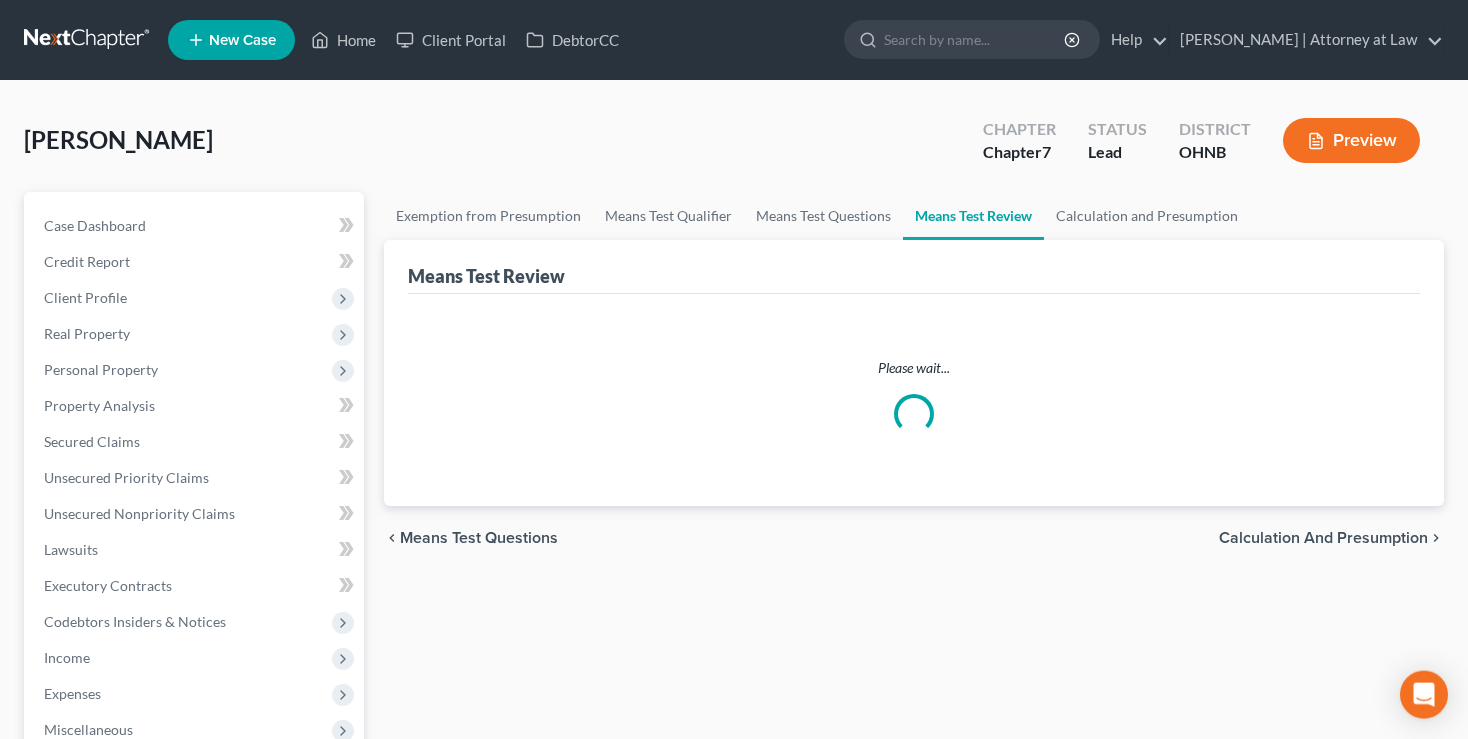 scroll, scrollTop: 422, scrollLeft: 0, axis: vertical 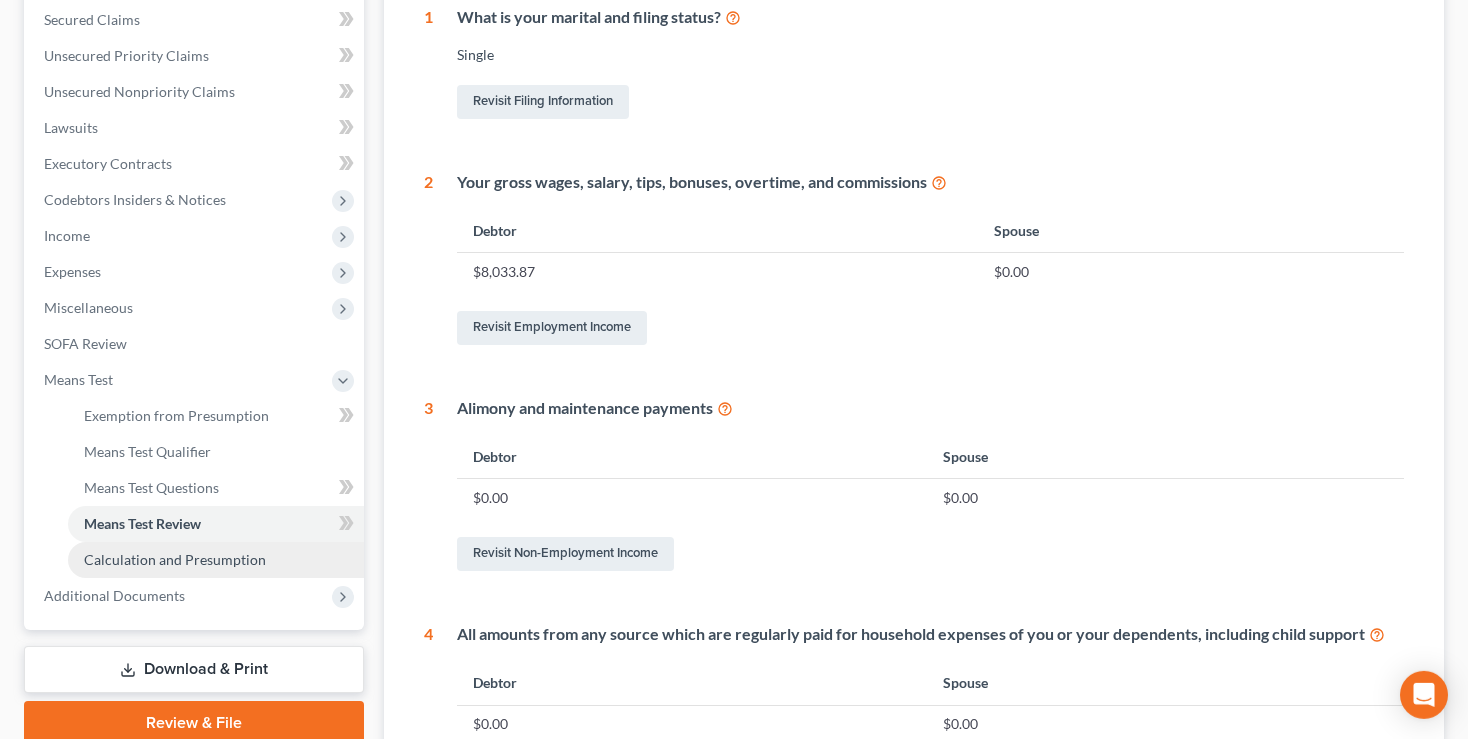 click on "Calculation and Presumption" at bounding box center [175, 559] 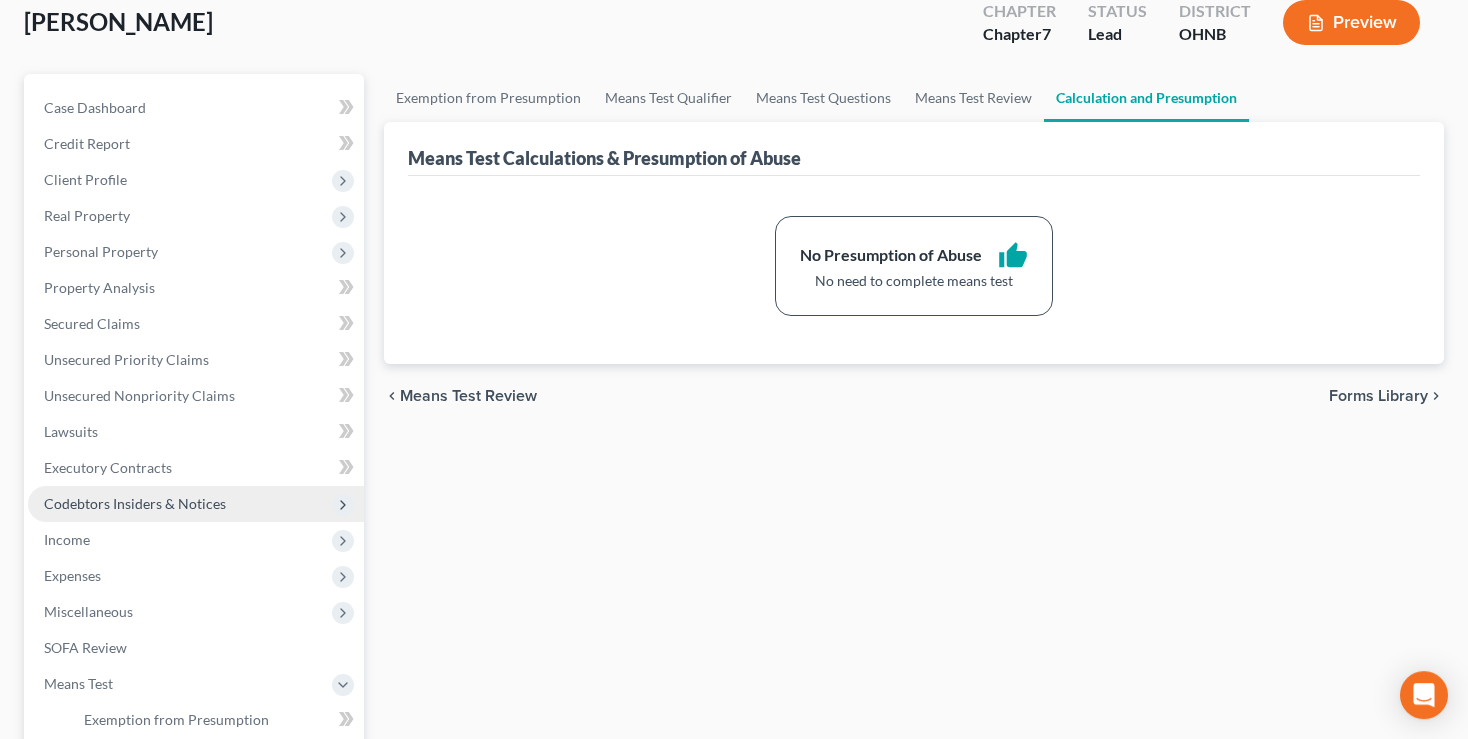 scroll, scrollTop: 79, scrollLeft: 0, axis: vertical 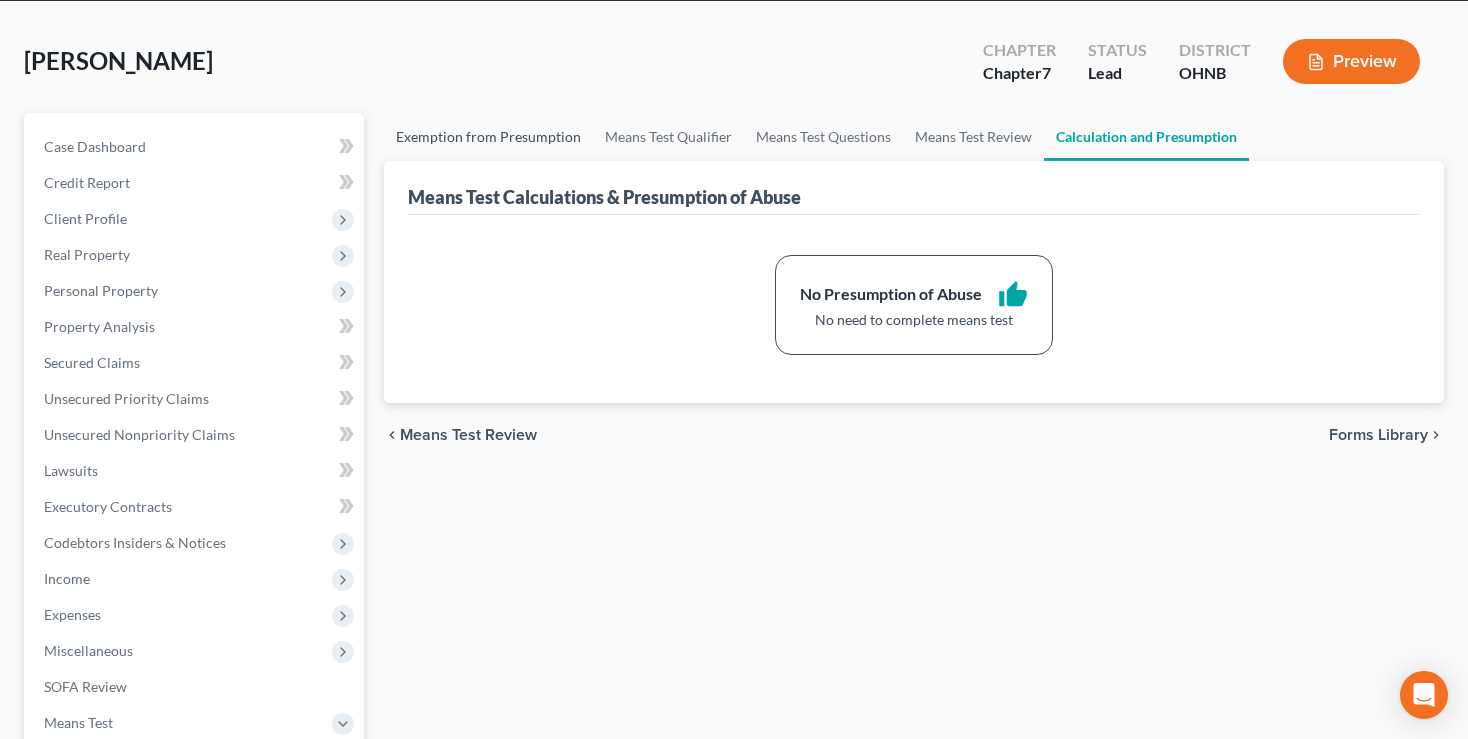 click on "Exemption from Presumption" at bounding box center (488, 137) 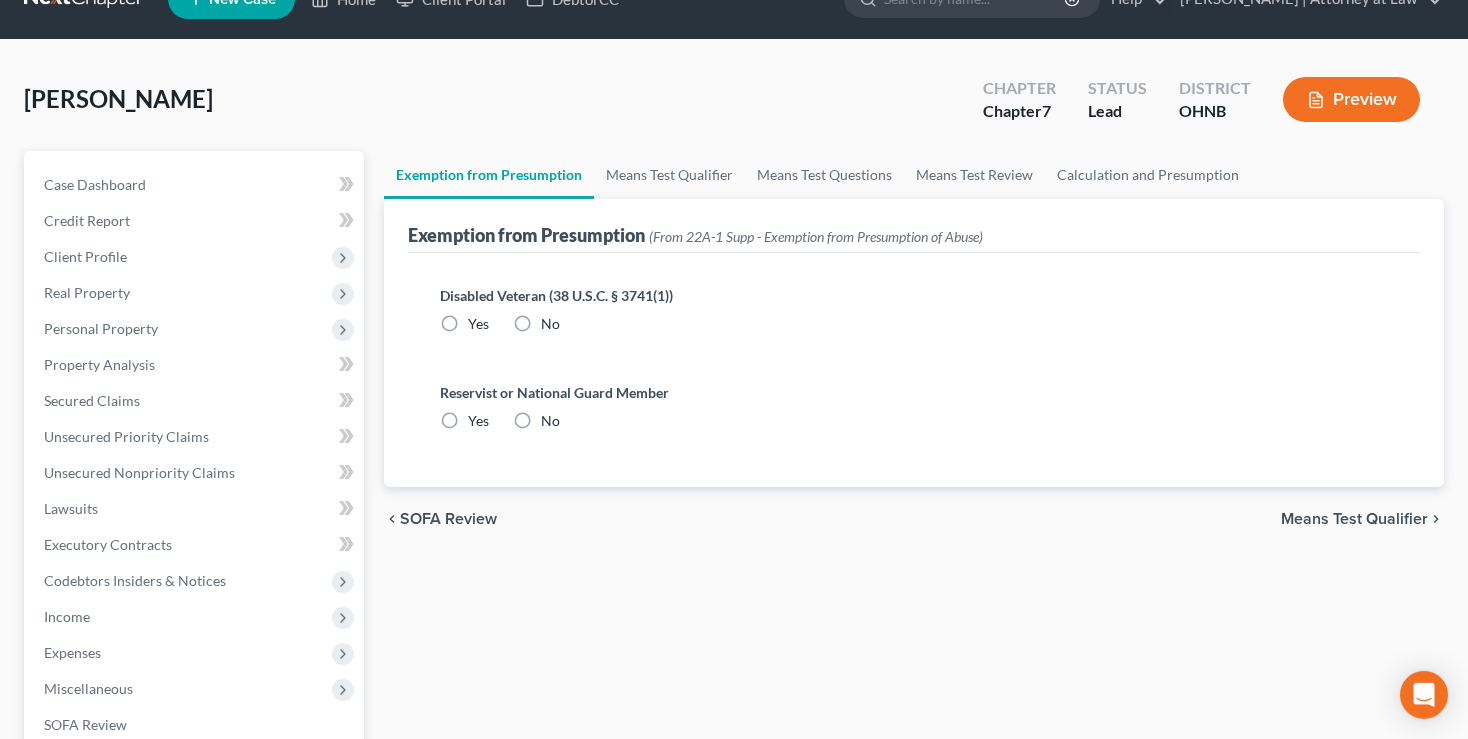 radio on "true" 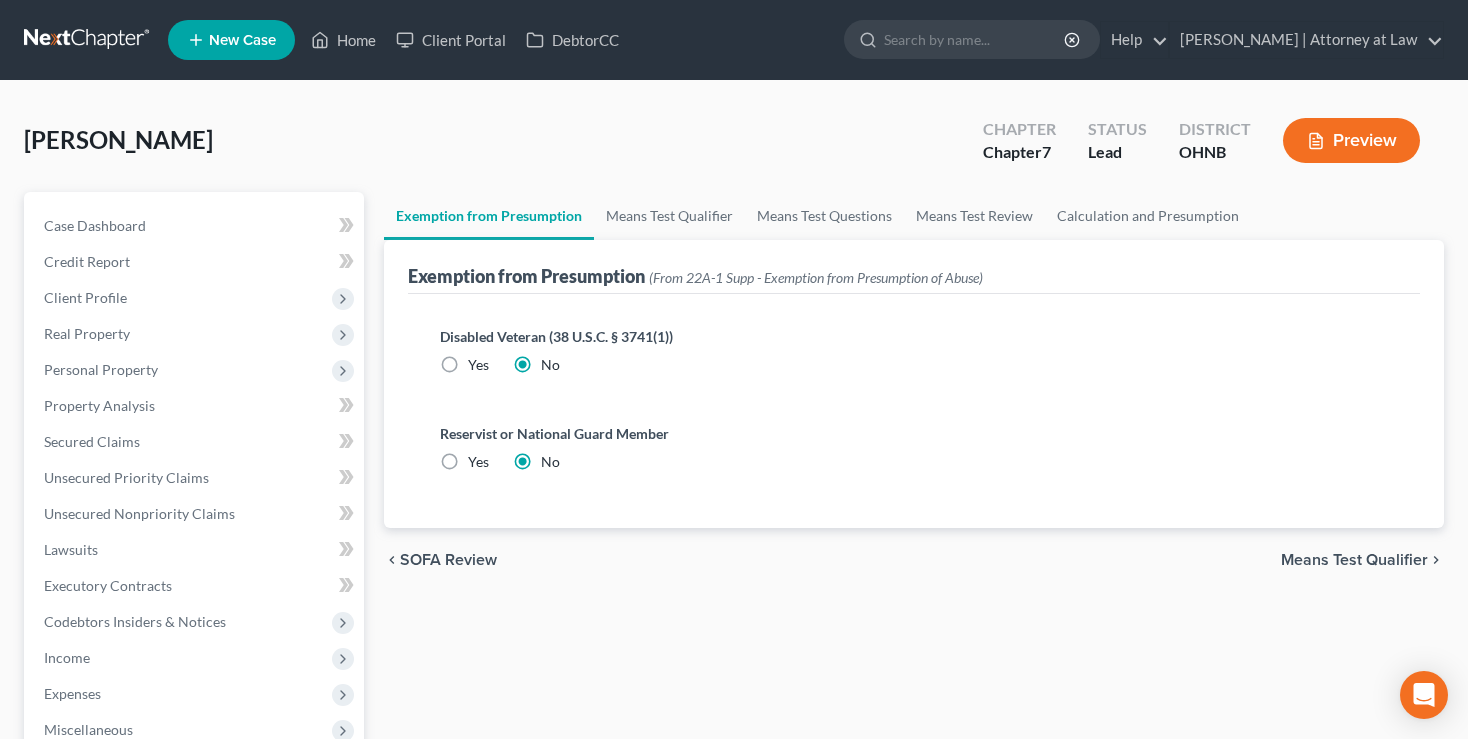 scroll, scrollTop: 0, scrollLeft: 0, axis: both 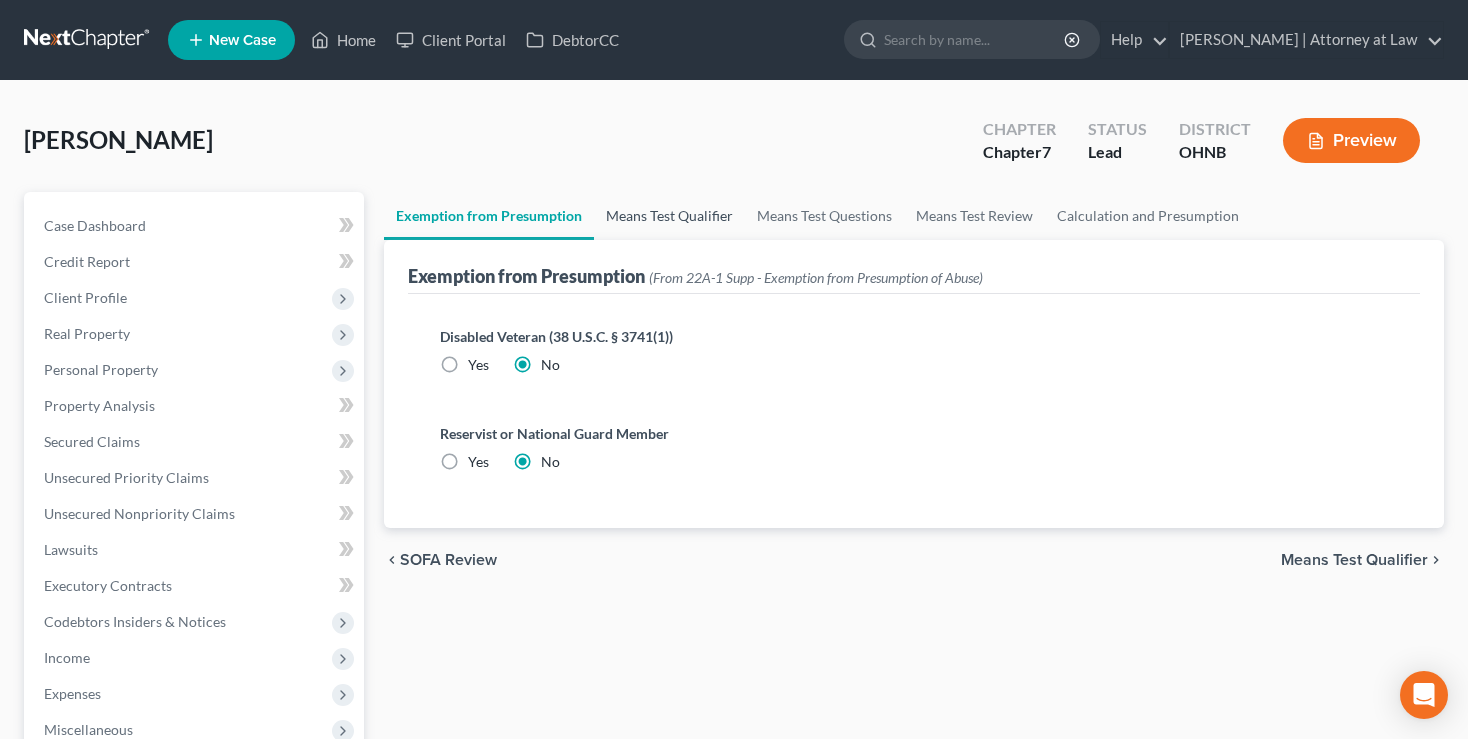 click on "Means Test Qualifier" at bounding box center [669, 216] 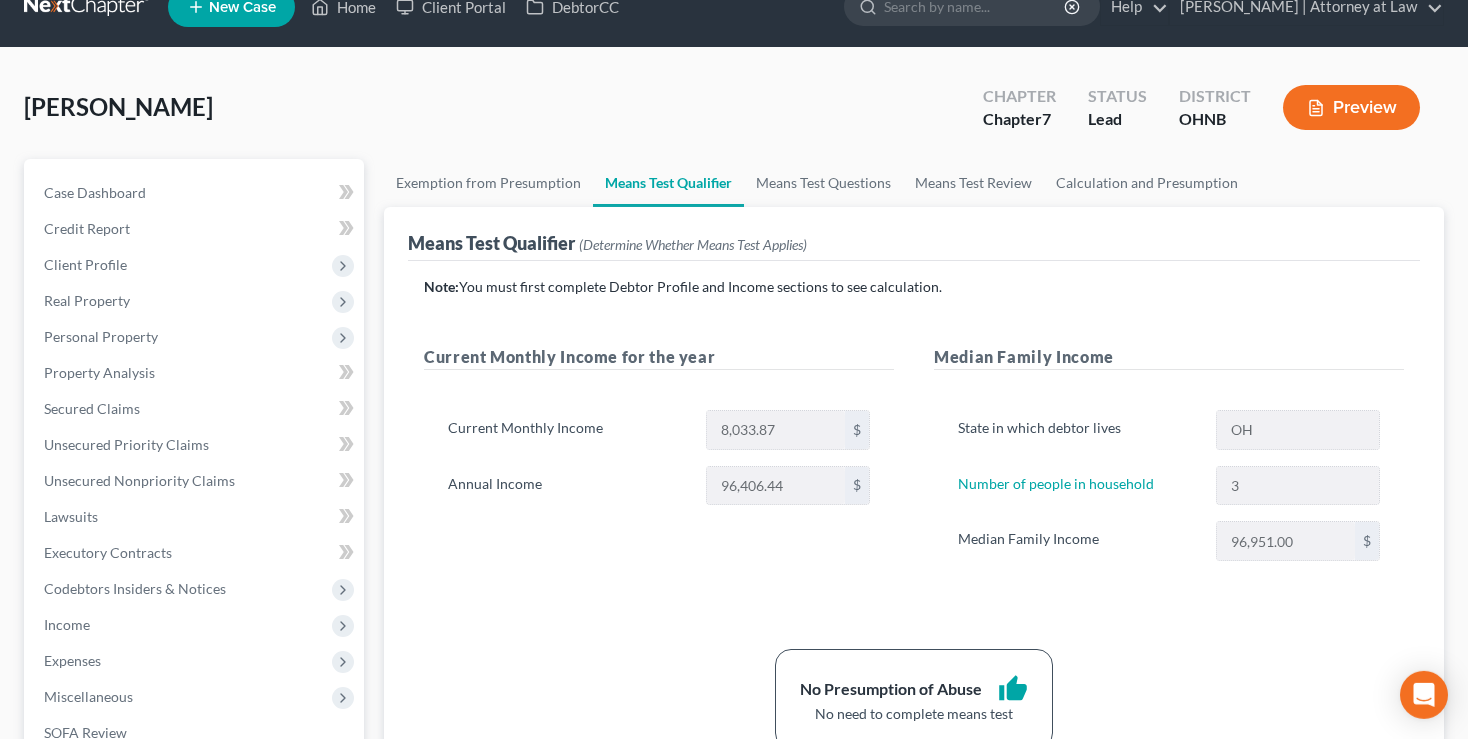 scroll, scrollTop: 0, scrollLeft: 0, axis: both 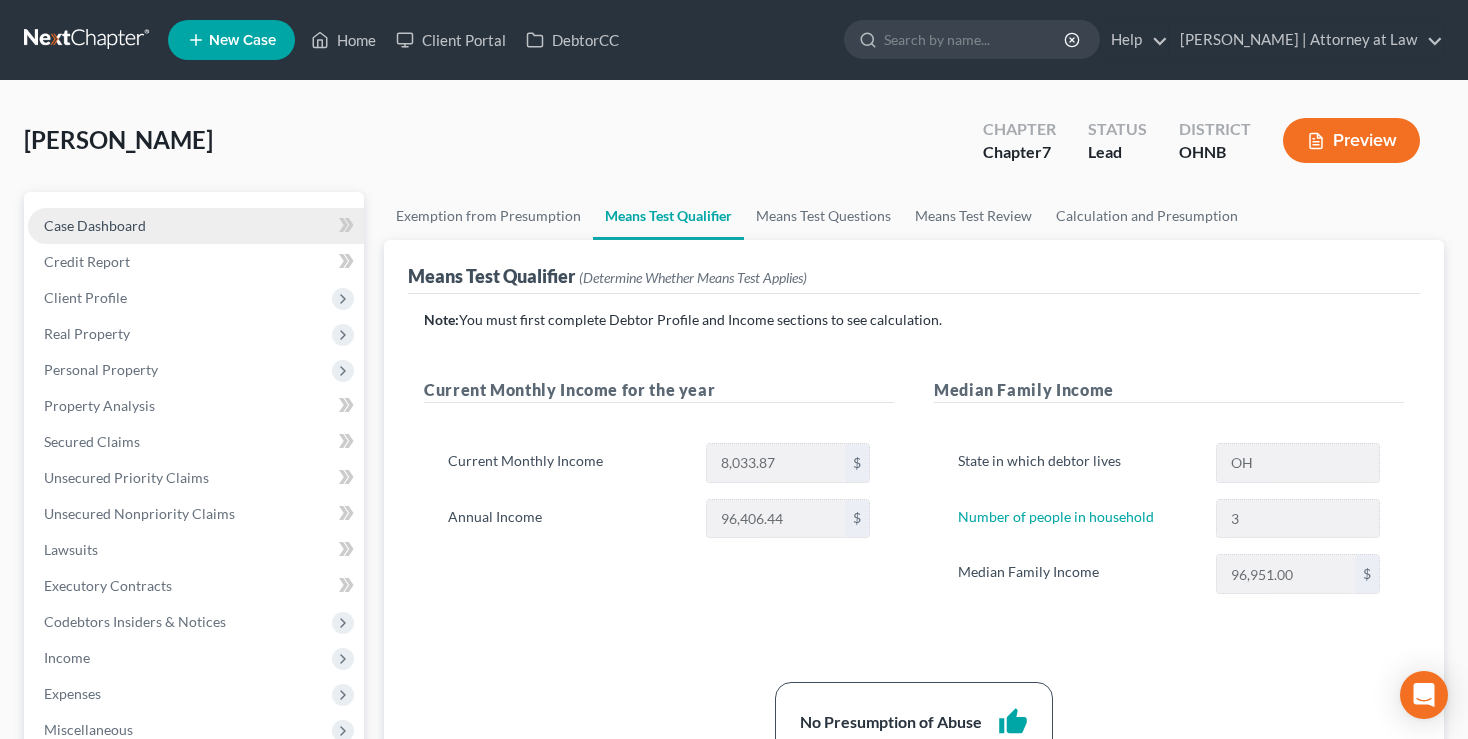 click on "Case Dashboard" at bounding box center [95, 225] 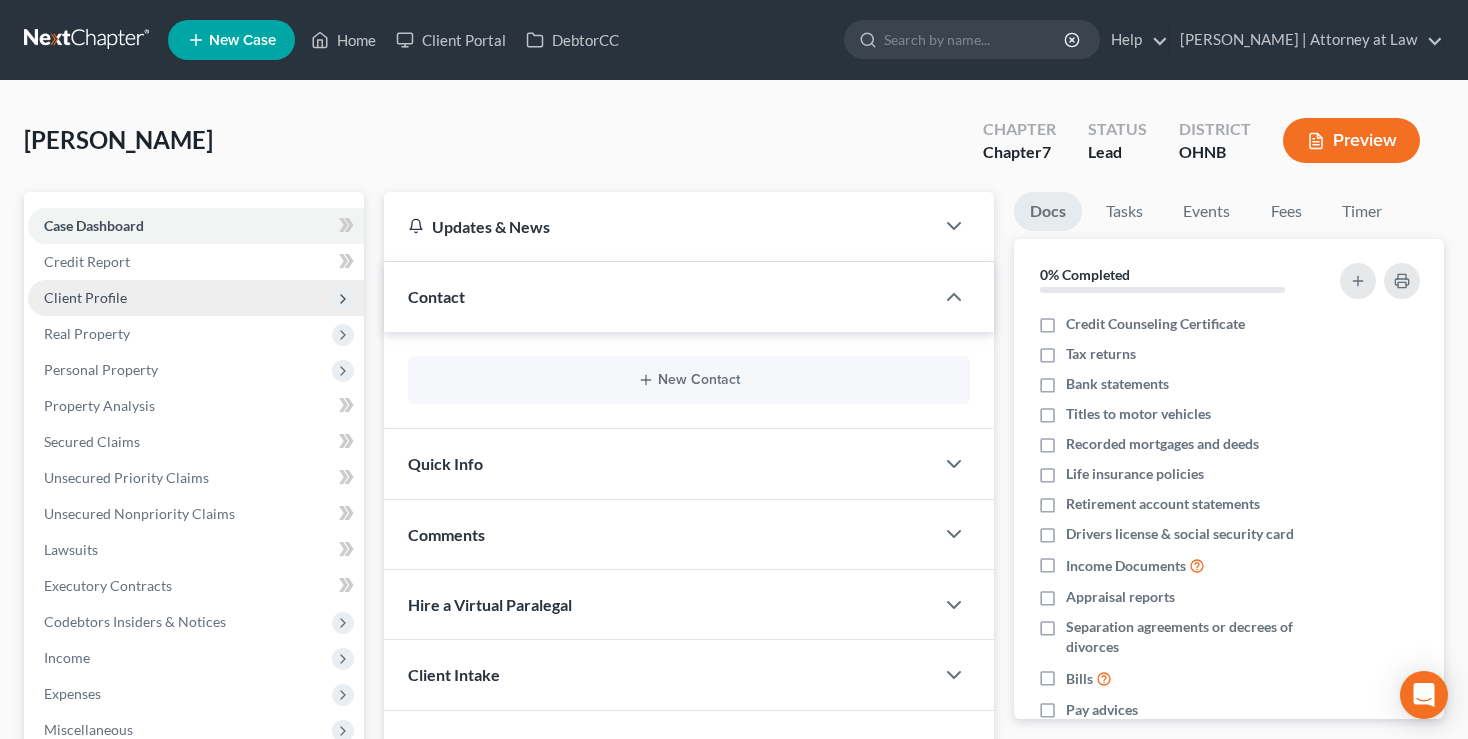 click on "Client Profile" at bounding box center [85, 297] 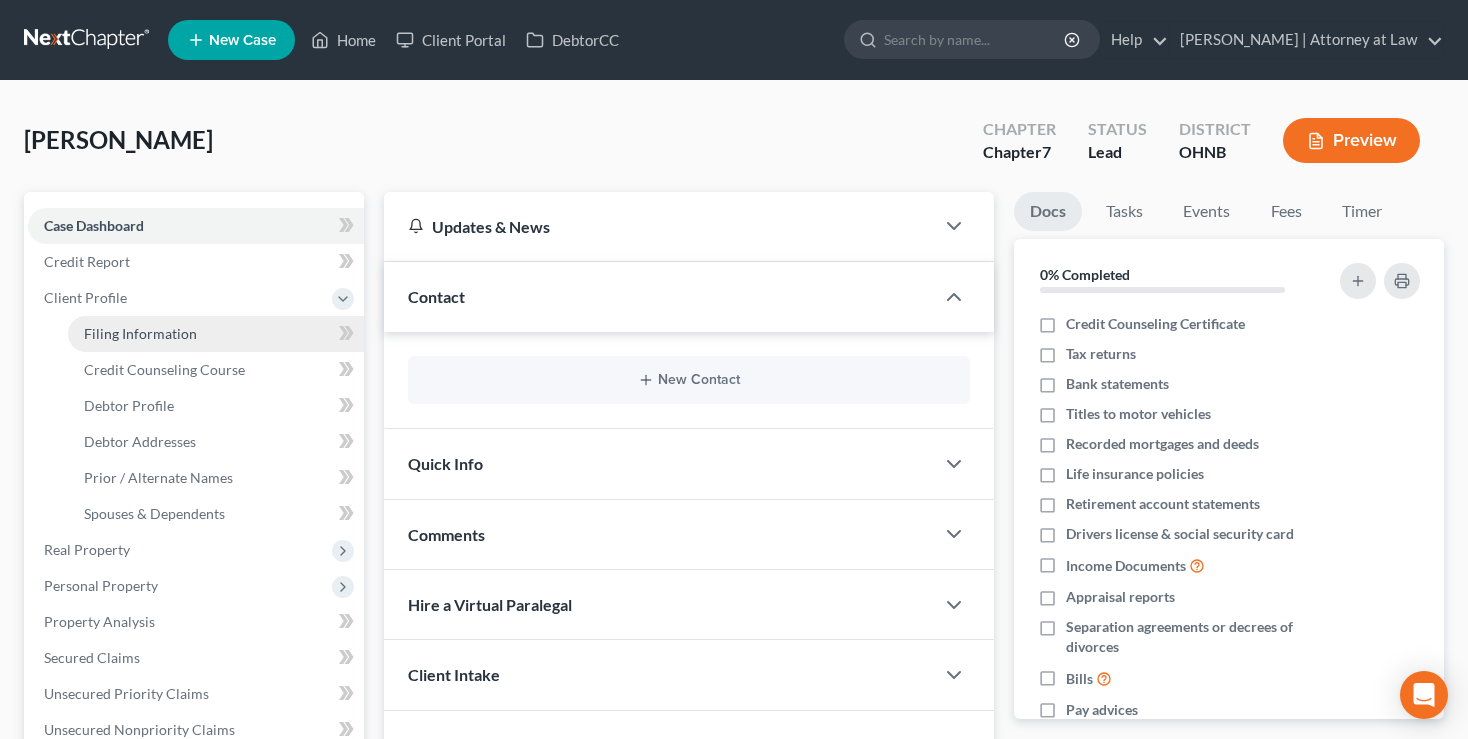click on "Filing Information" at bounding box center (140, 333) 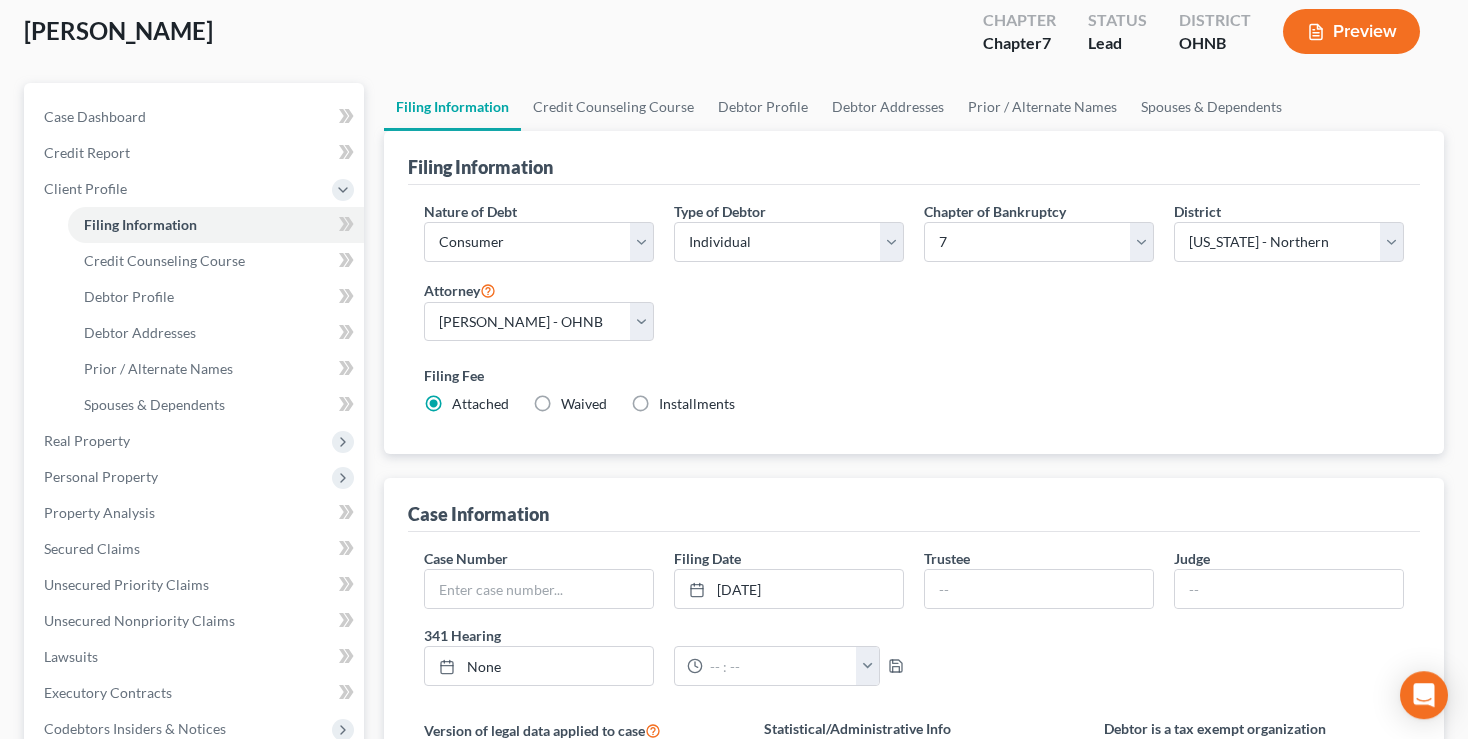 scroll, scrollTop: 211, scrollLeft: 0, axis: vertical 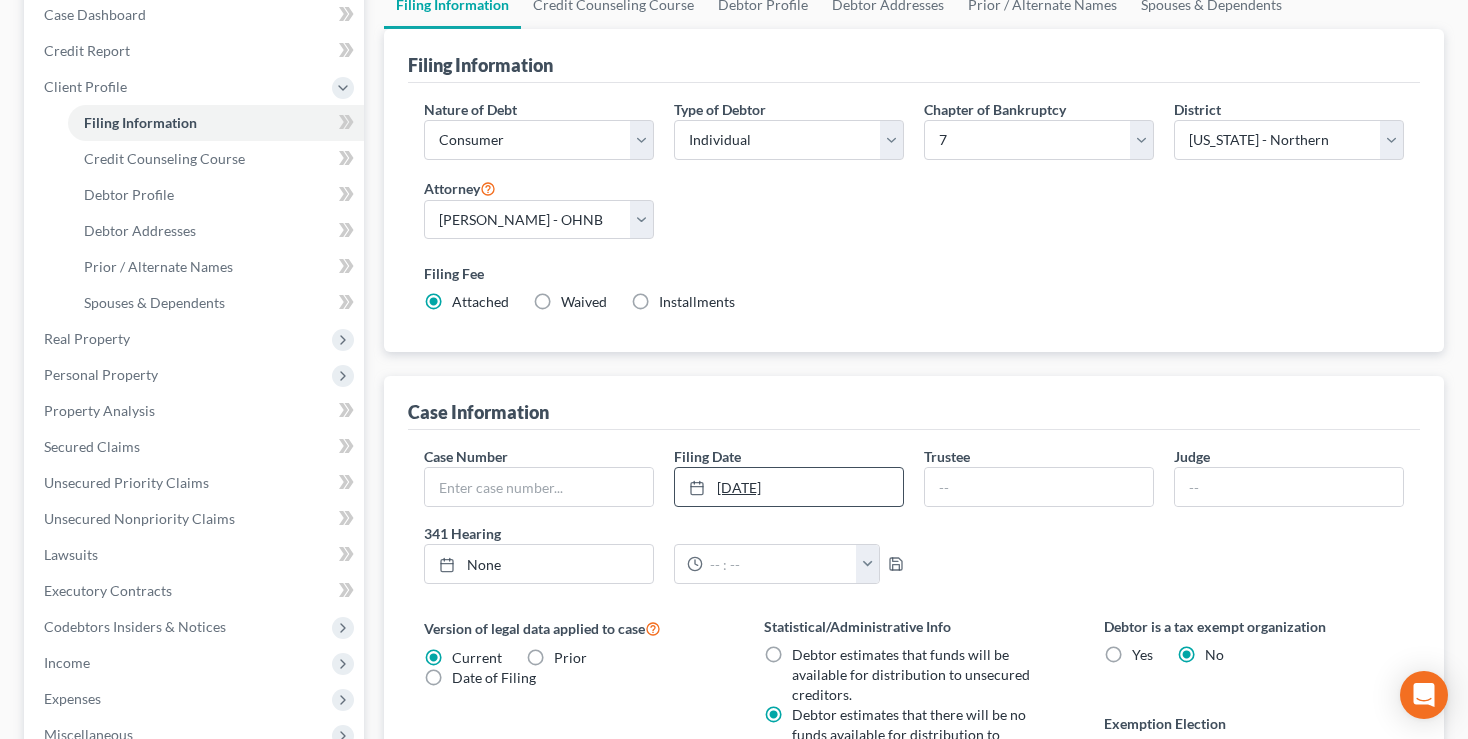 click 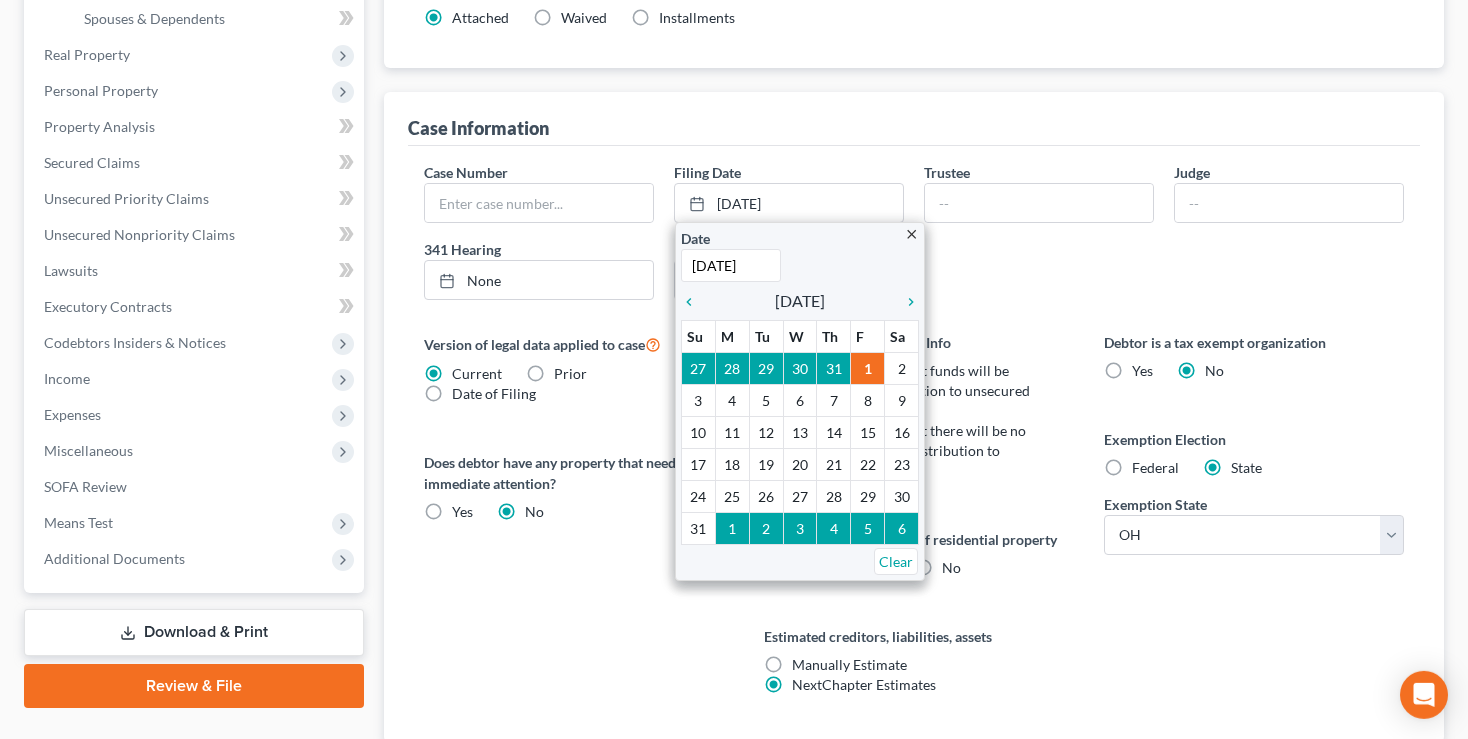 scroll, scrollTop: 528, scrollLeft: 0, axis: vertical 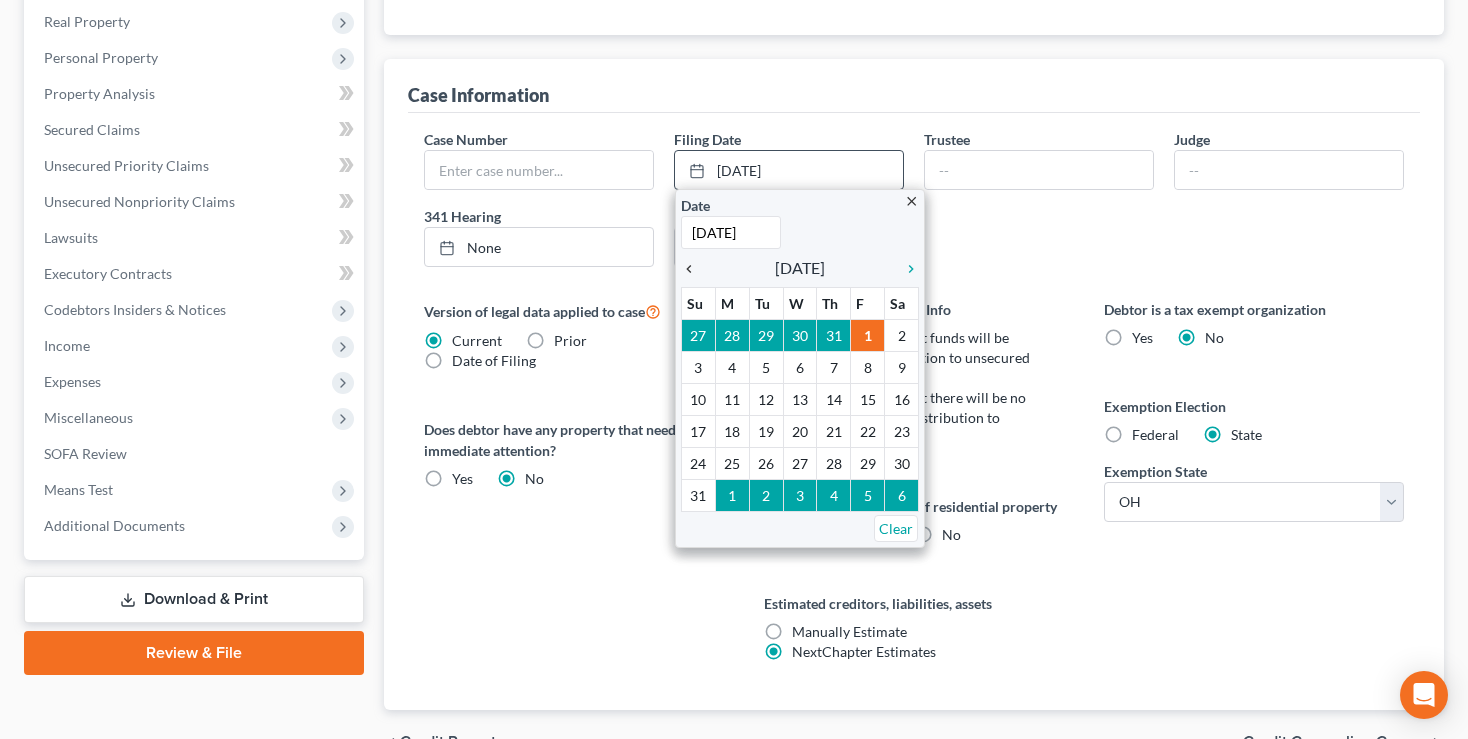 click on "chevron_left" at bounding box center [694, 269] 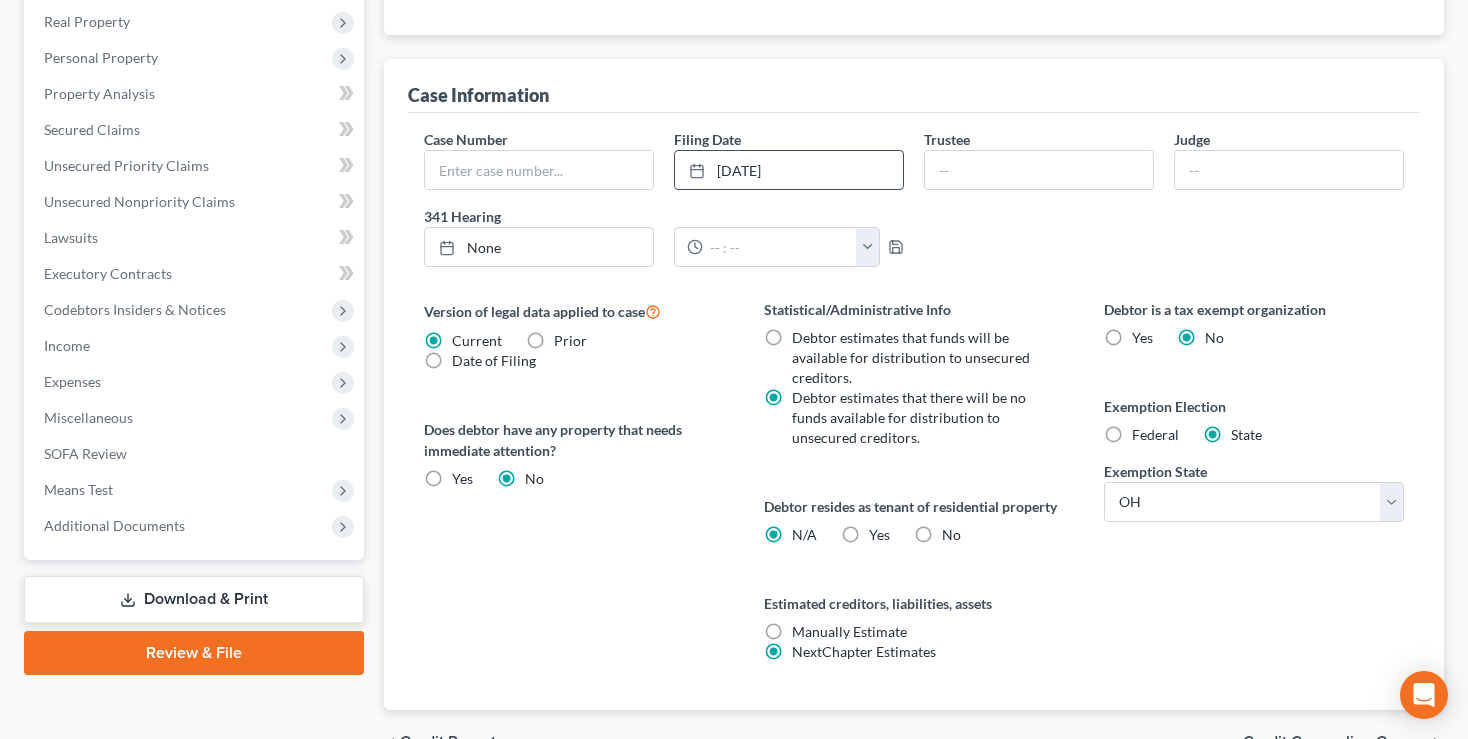 scroll, scrollTop: 636, scrollLeft: 0, axis: vertical 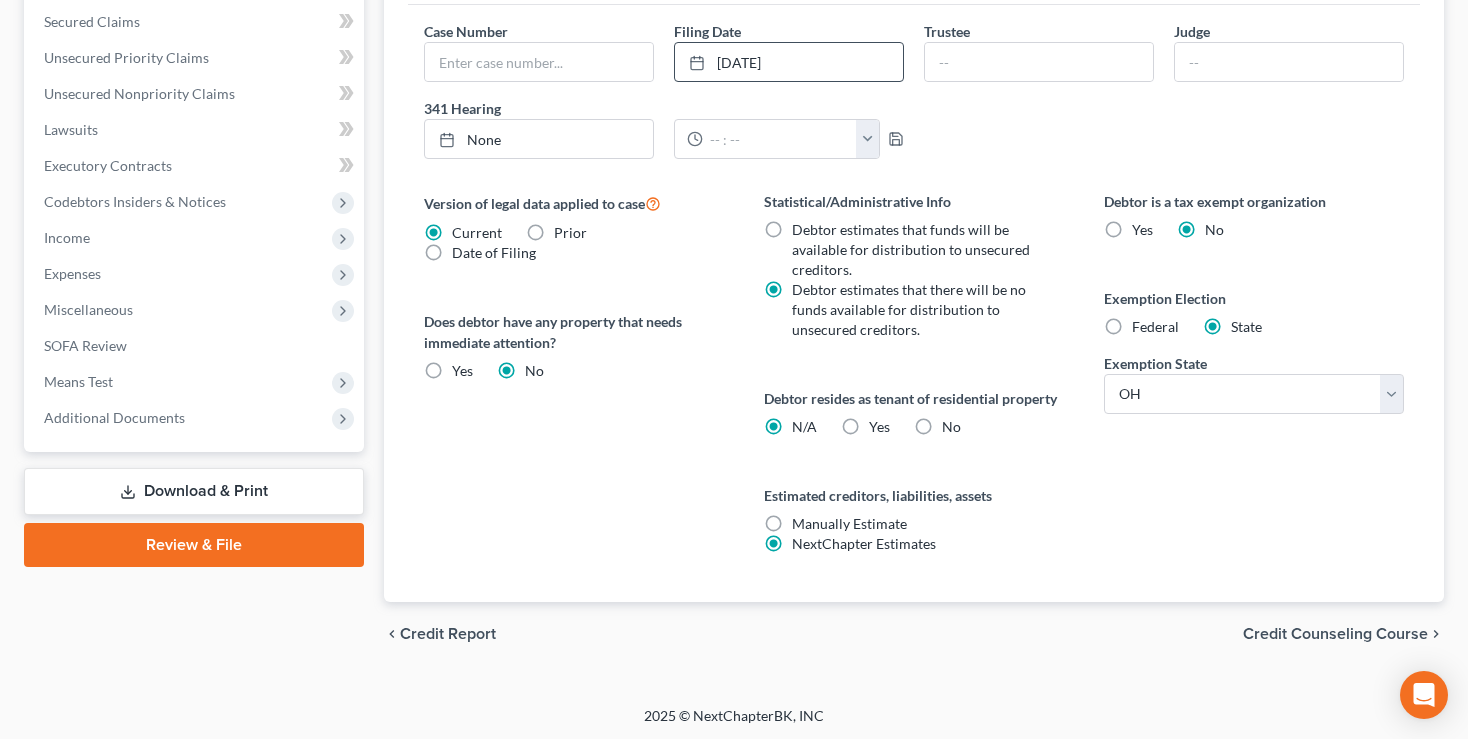 click on "Credit Counseling Course" at bounding box center [1335, 634] 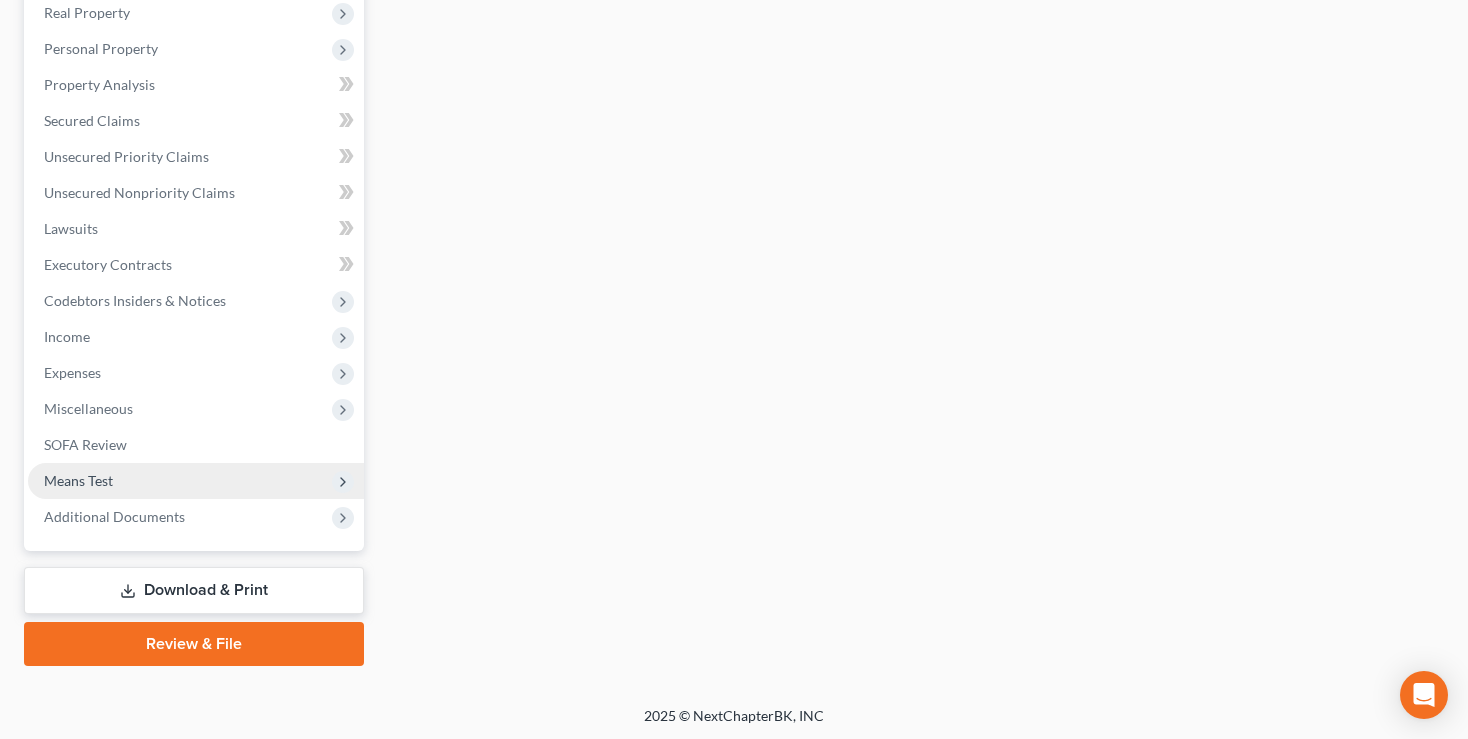 click on "Means Test" at bounding box center [78, 480] 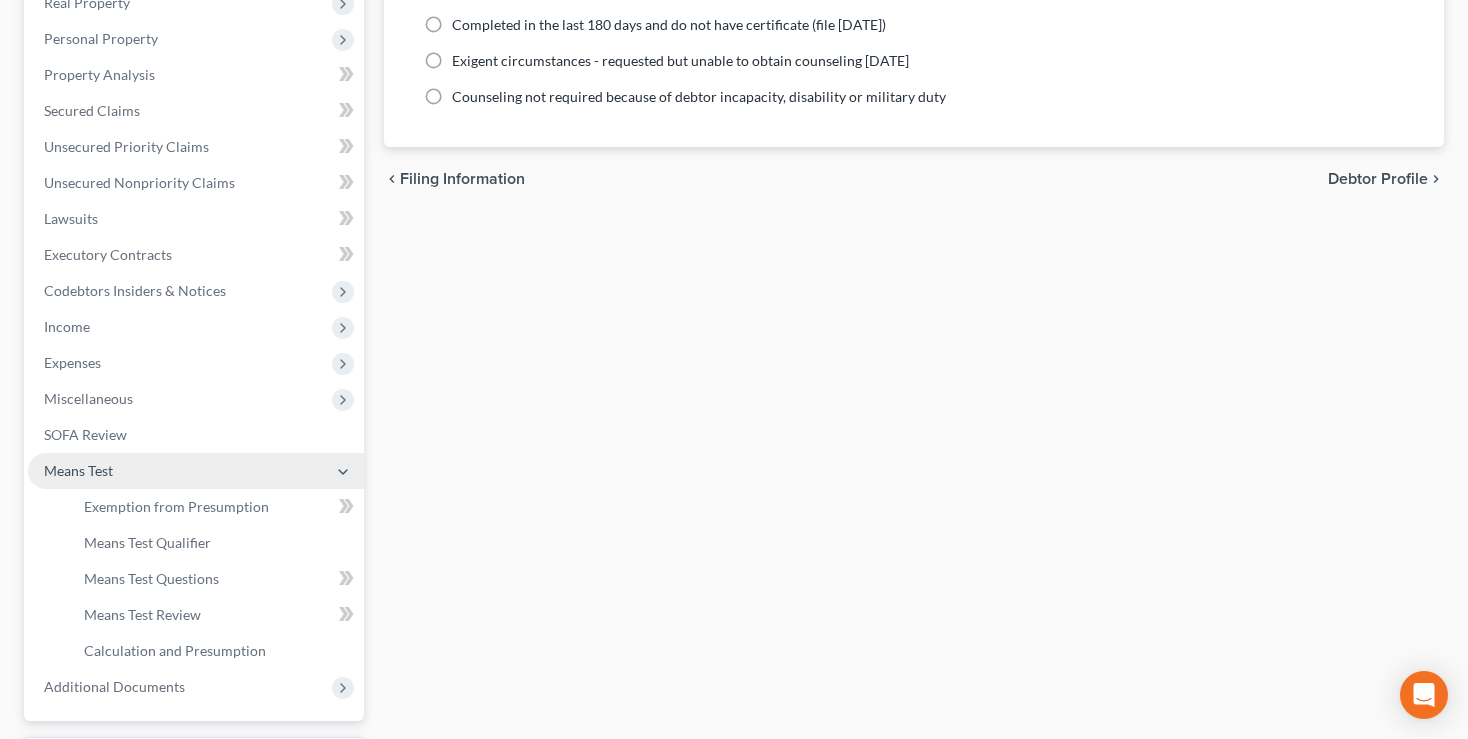 scroll, scrollTop: 321, scrollLeft: 0, axis: vertical 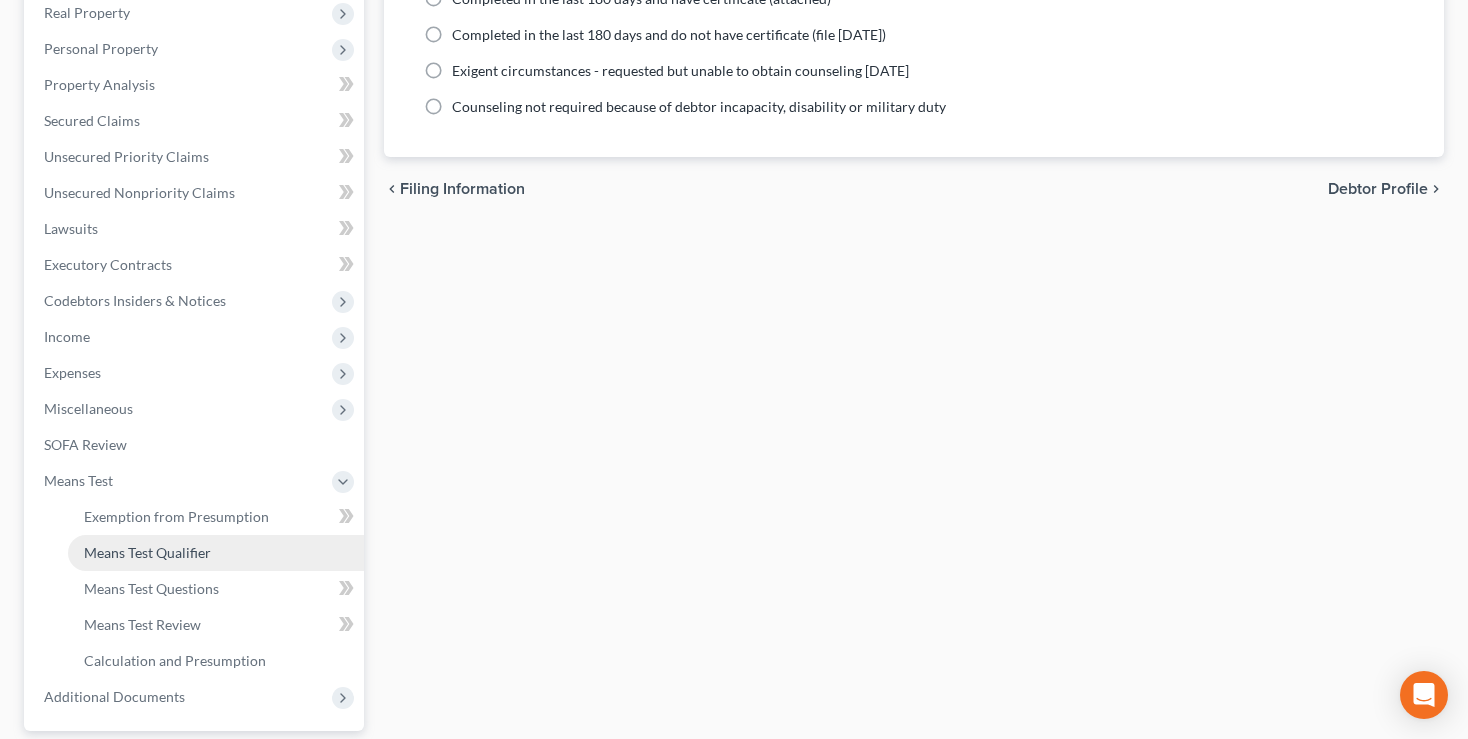 click on "Means Test Qualifier" at bounding box center [147, 552] 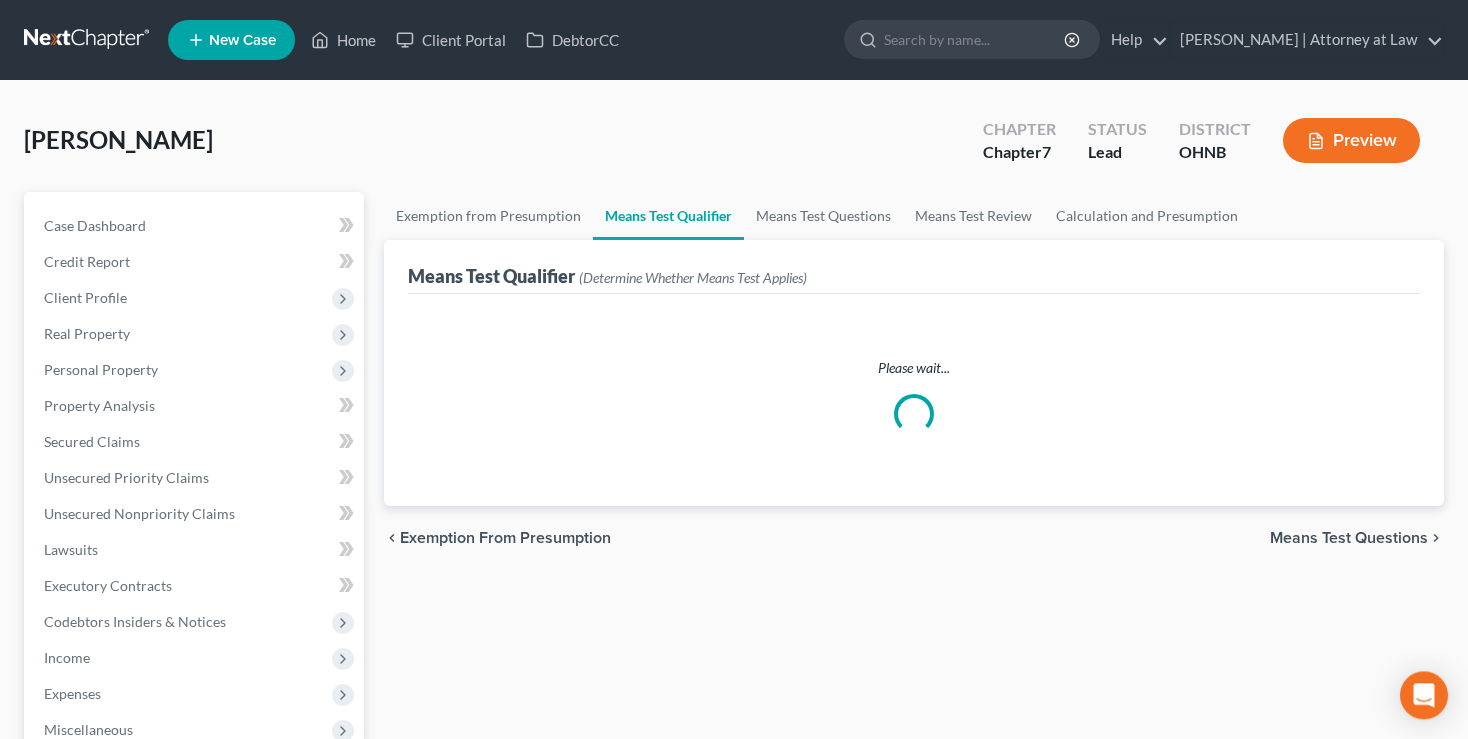 scroll, scrollTop: 0, scrollLeft: 0, axis: both 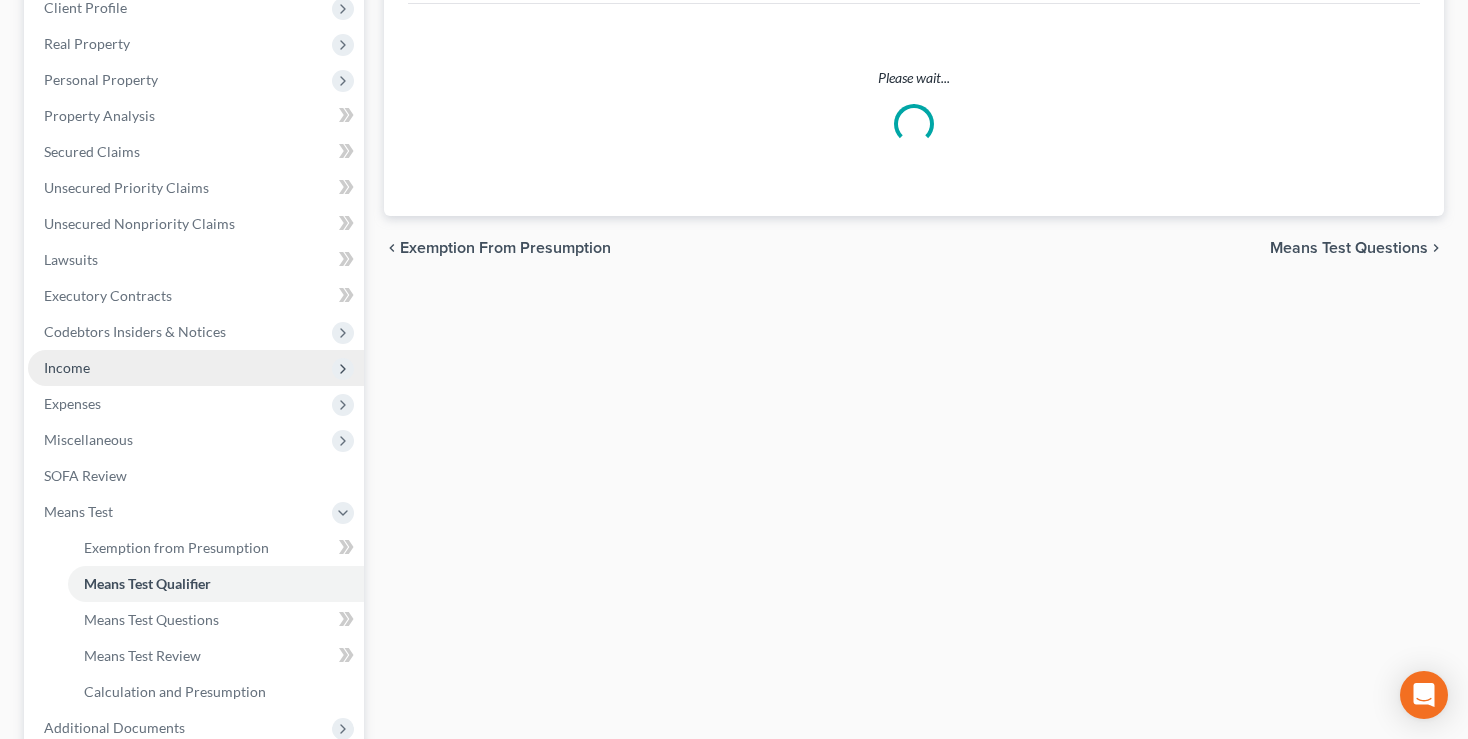 click on "Income" at bounding box center (67, 367) 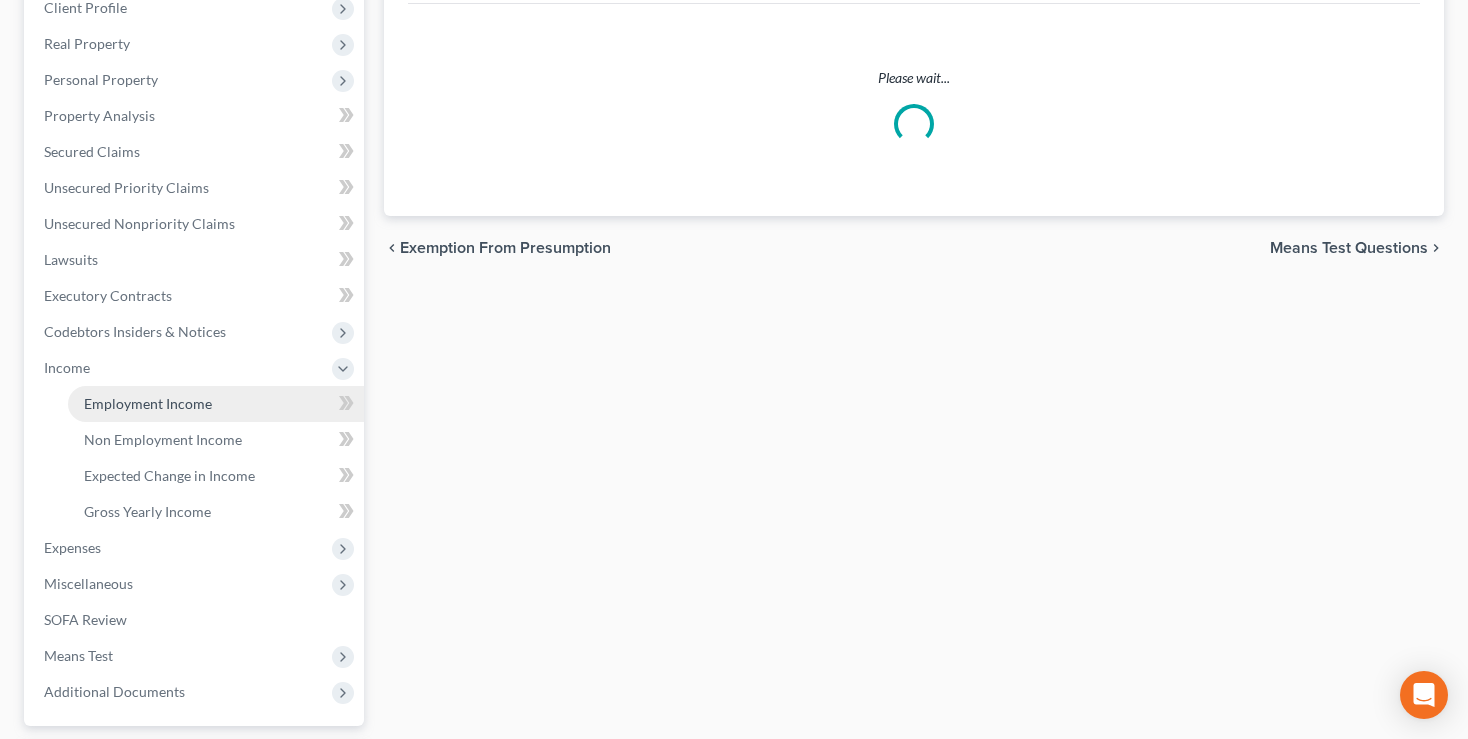 click on "Employment Income" at bounding box center [148, 403] 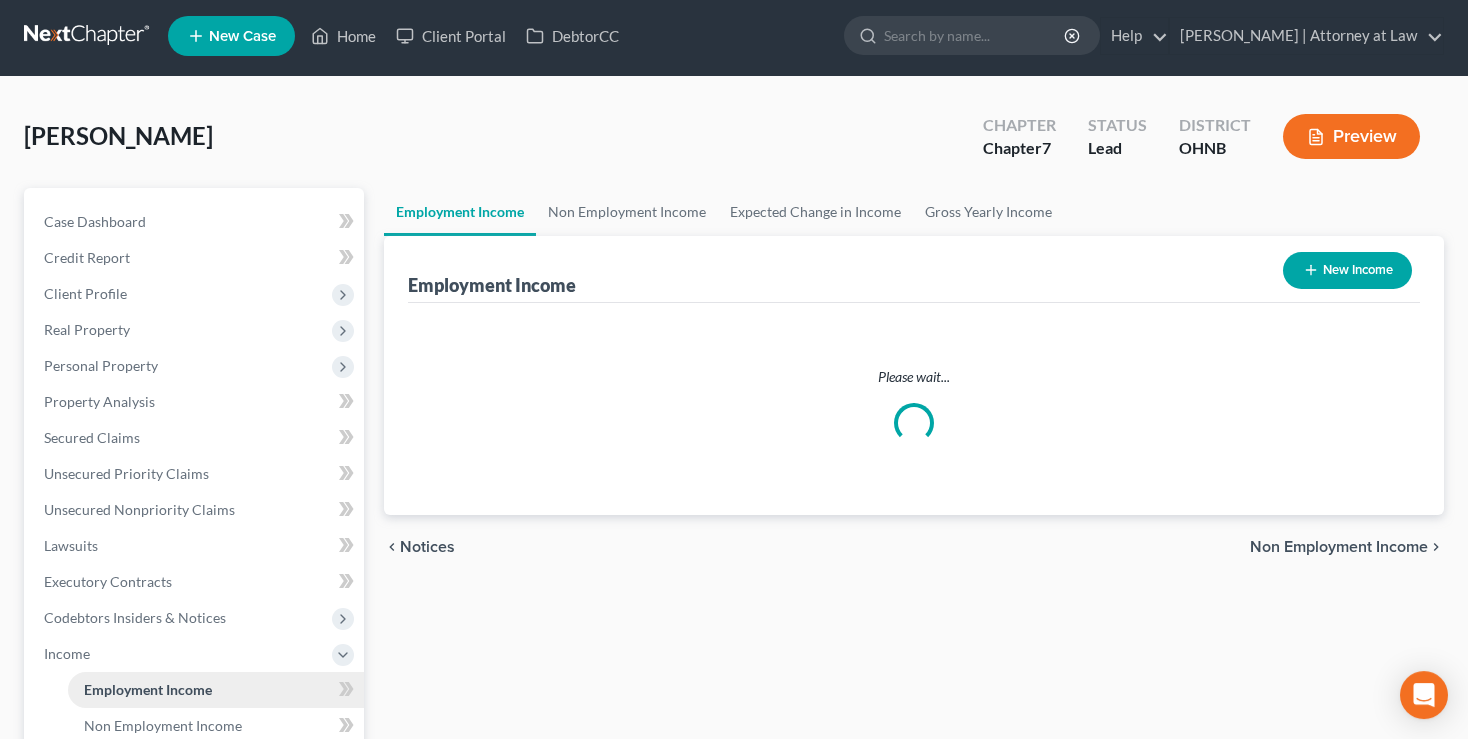 scroll, scrollTop: 0, scrollLeft: 0, axis: both 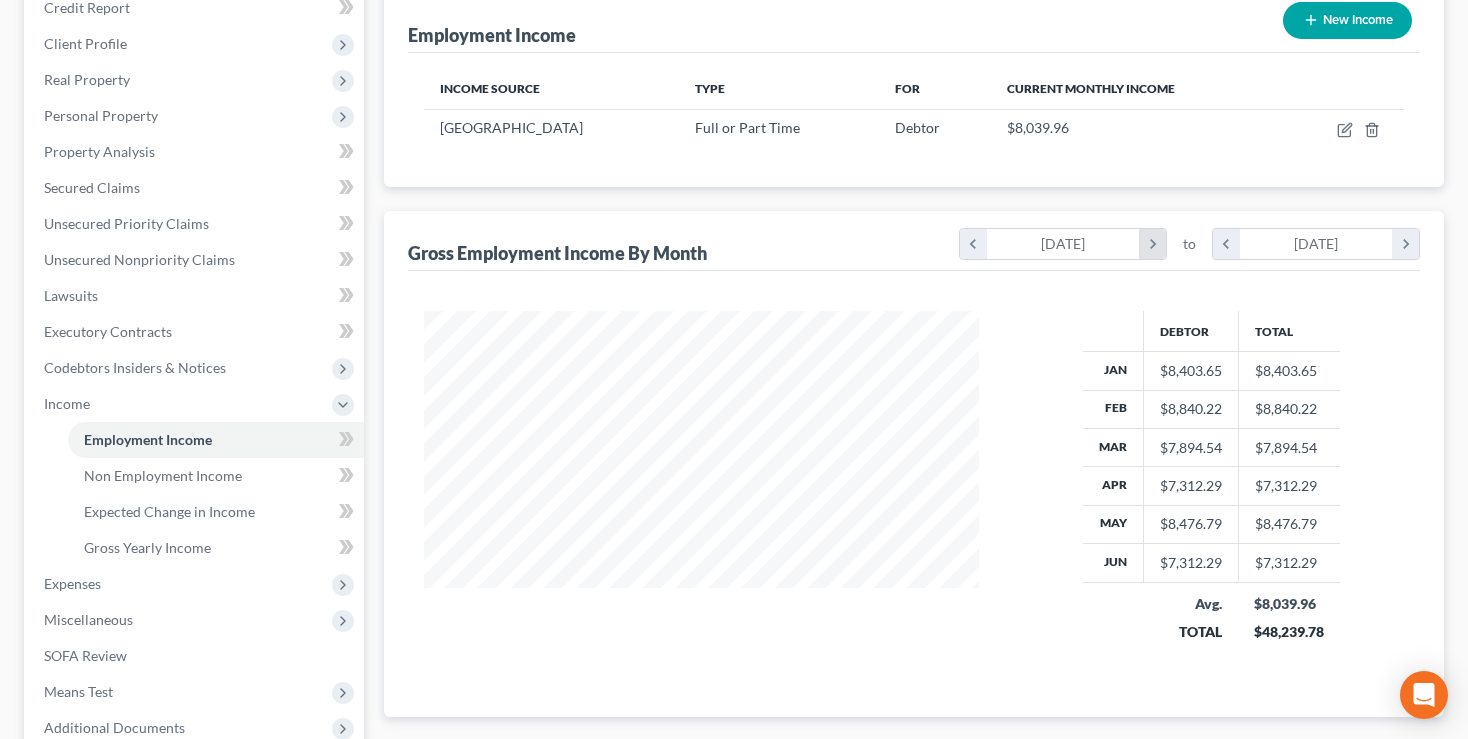 click on "chevron_right" at bounding box center [1152, 244] 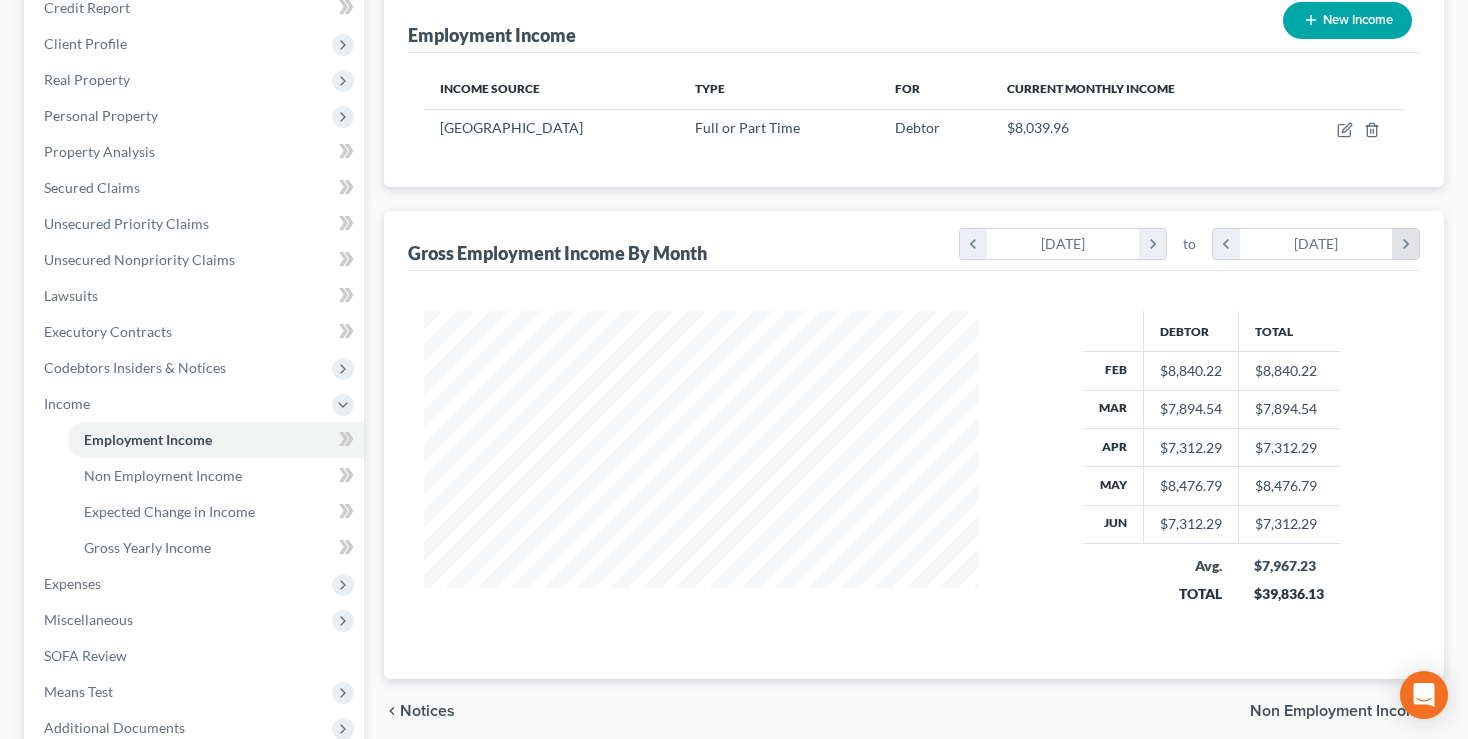 click on "chevron_right" at bounding box center [1405, 244] 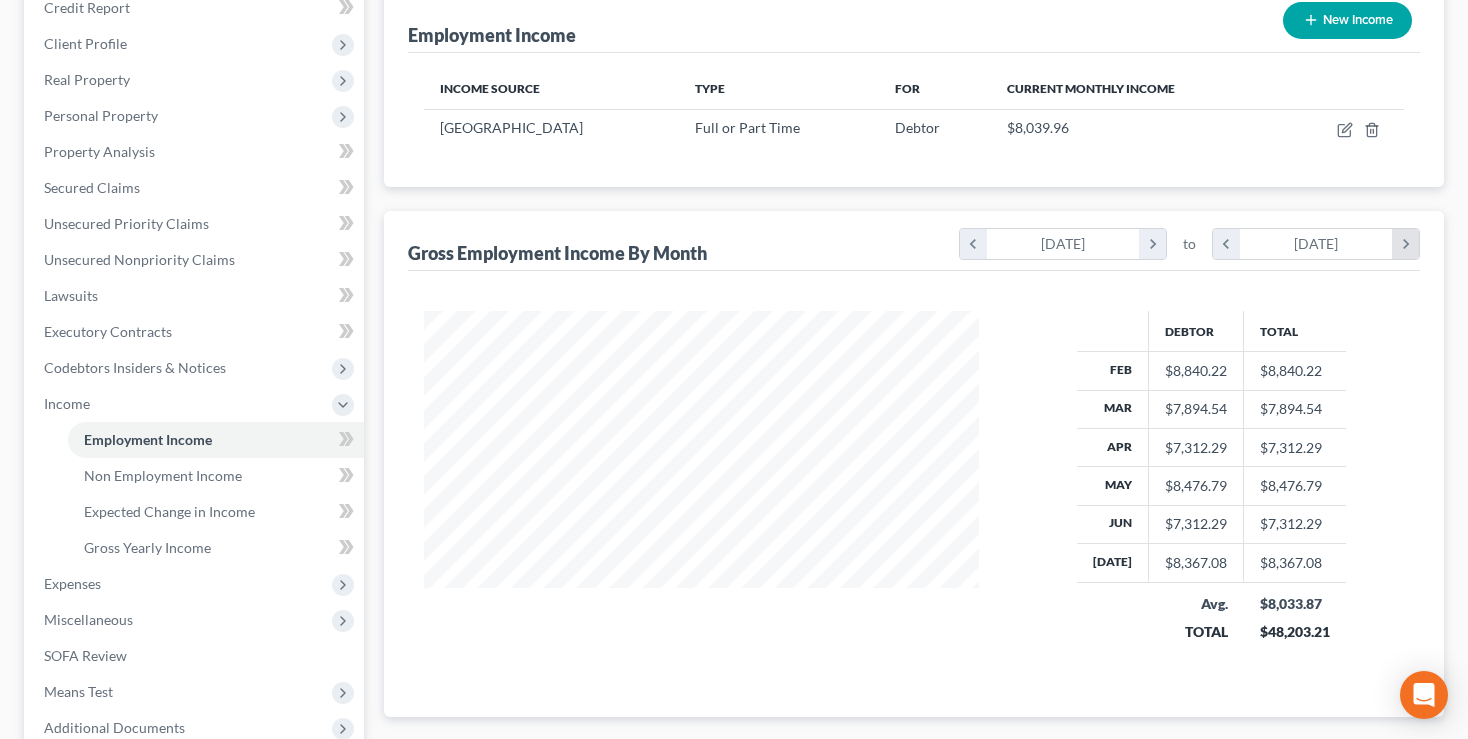 scroll, scrollTop: 999643, scrollLeft: 999405, axis: both 